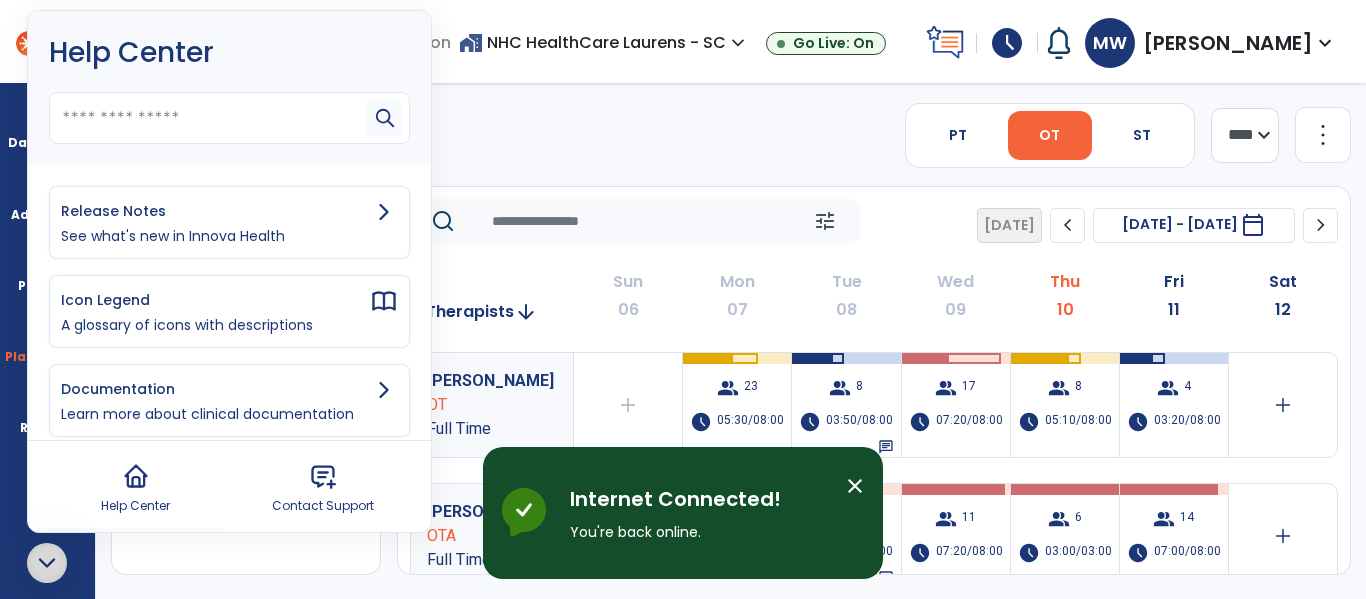 scroll, scrollTop: 0, scrollLeft: 0, axis: both 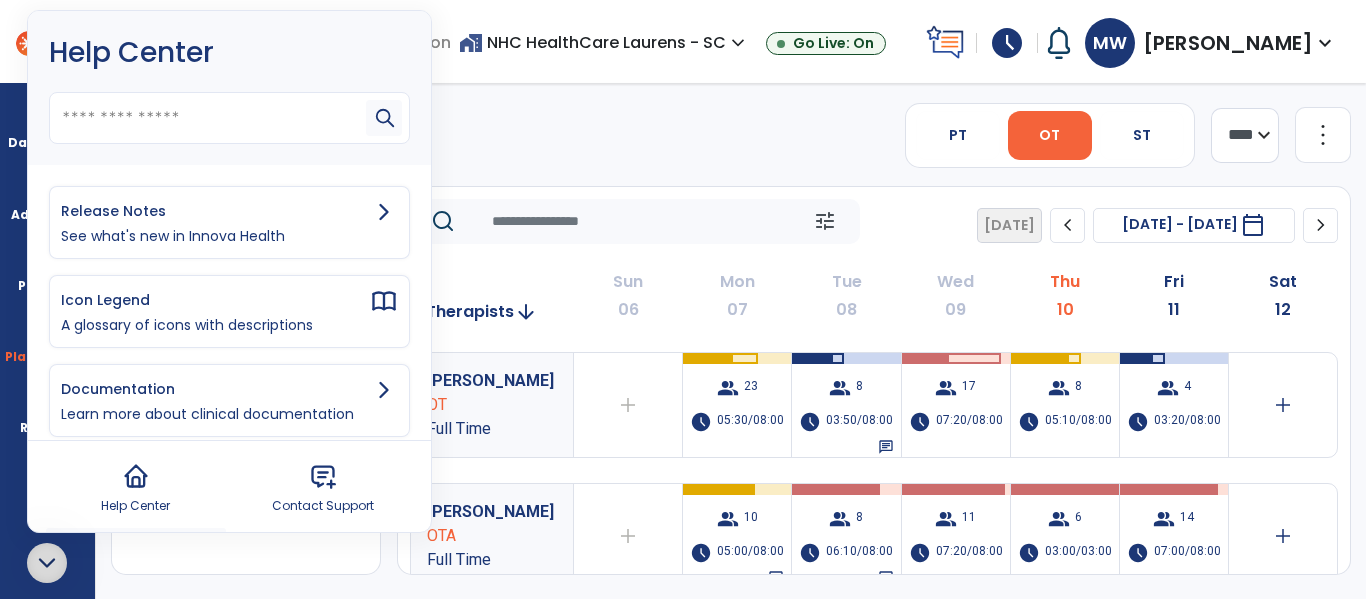 drag, startPoint x: 37, startPoint y: 559, endPoint x: 149, endPoint y: 523, distance: 117.64353 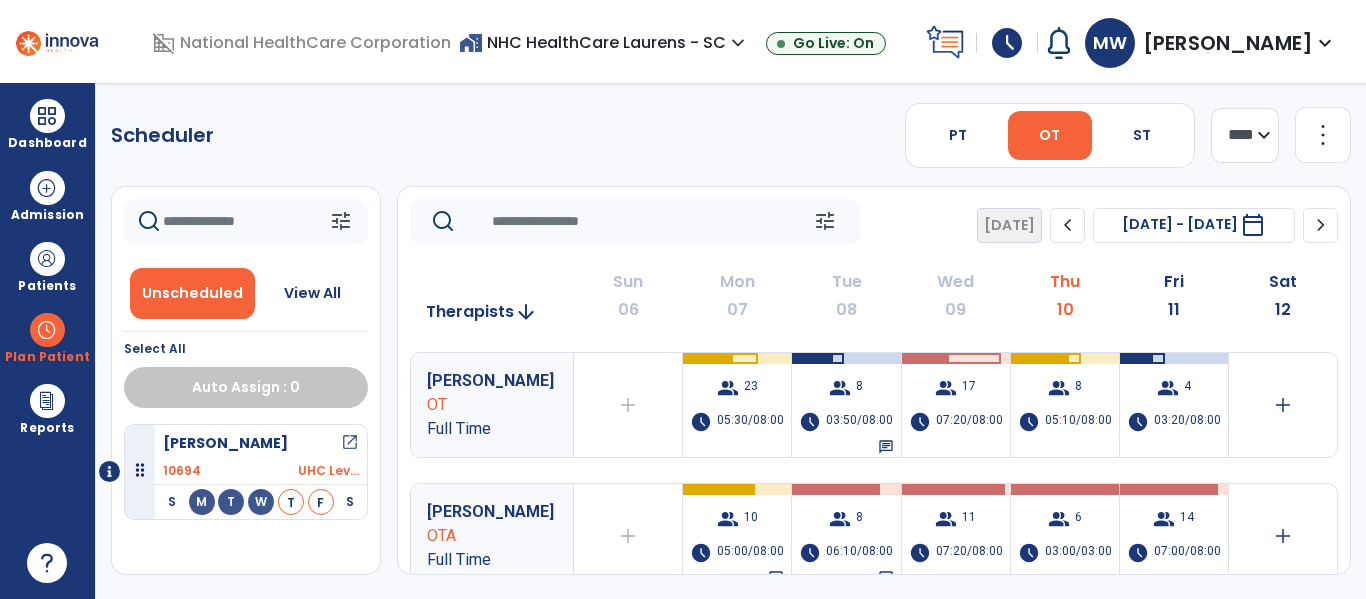 click on "Scheduler   PT   OT   ST  **** *** more_vert  Manage Labor   View All Therapists   Print   tune   Unscheduled   View All  Select All  Auto Assign : 0   [PERSON_NAME]   open_in_new  10694 UHC Lev...  S M T W T F S  tune   [DATE]  chevron_left [DATE] - [DATE]  *********  calendar_today  chevron_right   Therapists  arrow_downward Sun  06  Mon  07  Tue  08  Wed  09  Thu  10  Fri  11  Sat  12  [PERSON_NAME]  OT Full Time  add  Therapist not available for the day  group  23  schedule  05:30/08:00   group  8  schedule  03:50/08:00   chat   group  17  schedule  07:20/08:00   group  8  schedule  05:10/08:00   group  4  schedule  03:20/08:00   add  [PERSON_NAME] OTA Full Time  add  Therapist not available for the day  group  10  schedule  05:00/08:00   chat   group  8  schedule  06:10/08:00   chat   group  11  schedule  07:20/08:00   group  6  schedule  03:00/03:00   group  14  schedule  07:00/08:00   add  [PERSON_NAME] Full Time  add  Therapist not available for the day  group  4  schedule   group  9" at bounding box center [731, 341] 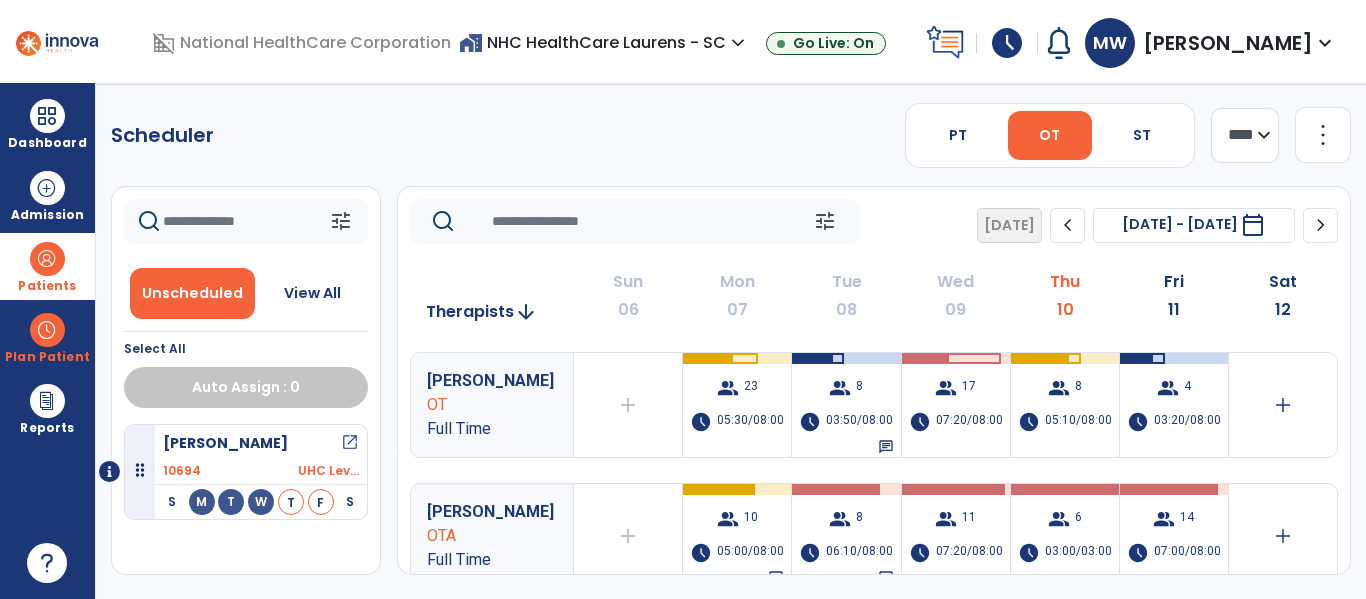 click on "Patients" at bounding box center [47, 286] 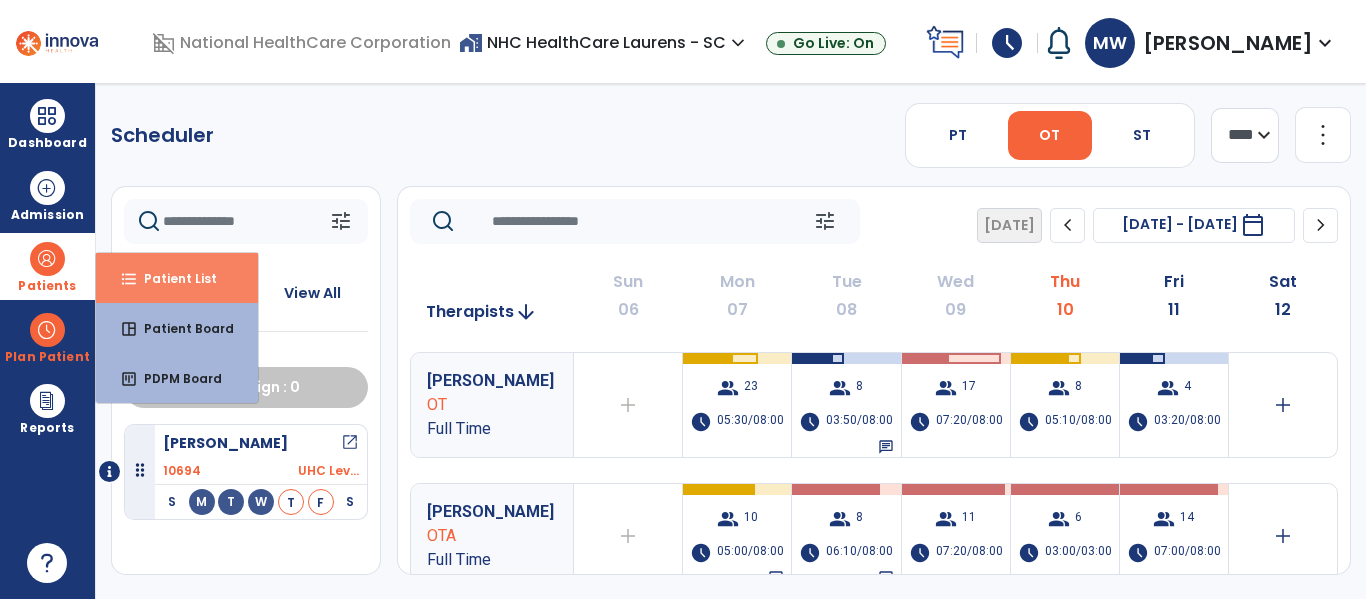 click on "Patient List" at bounding box center [172, 278] 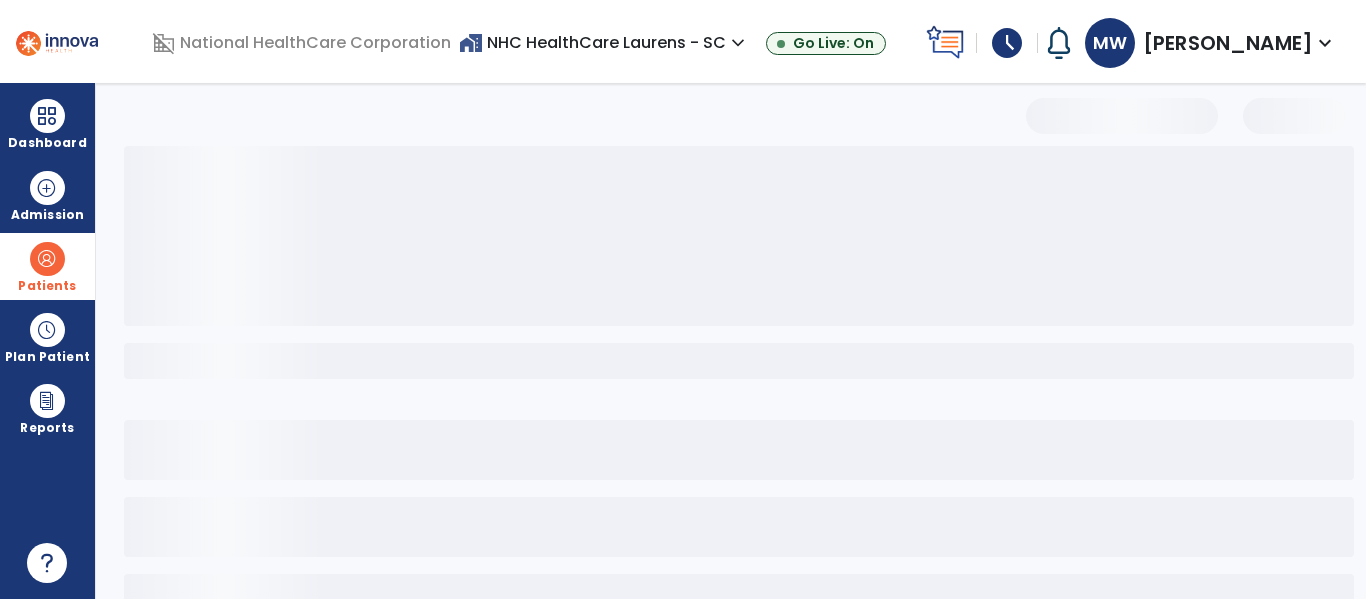 select on "***" 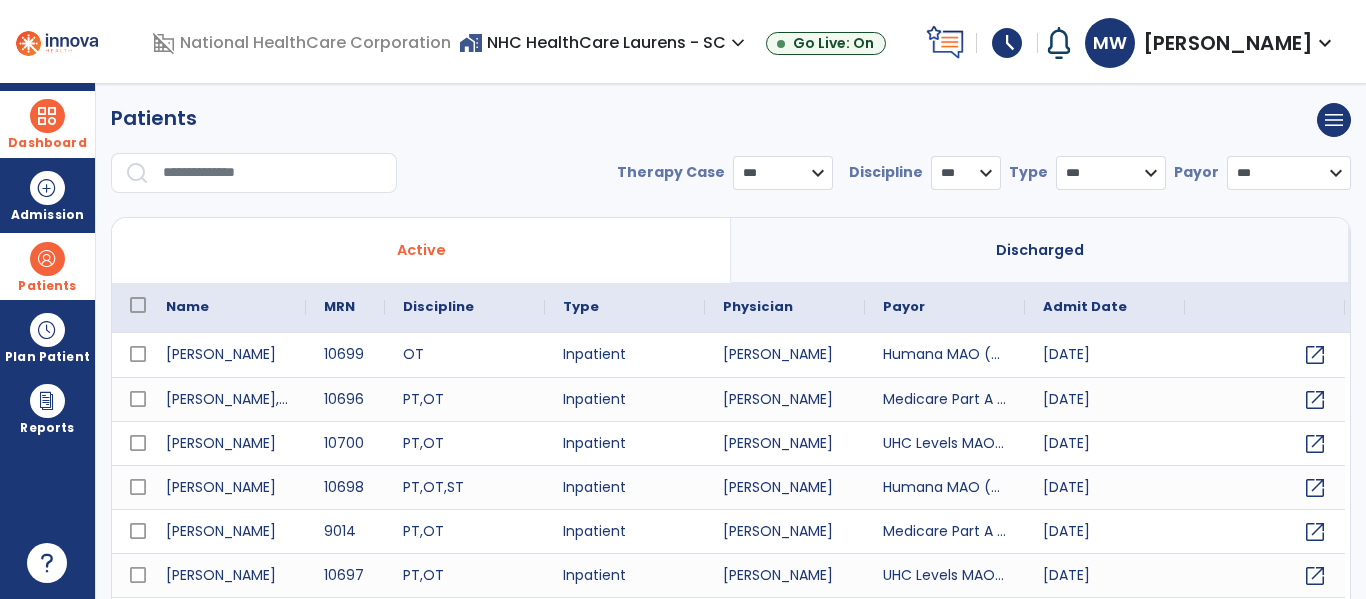click at bounding box center [47, 116] 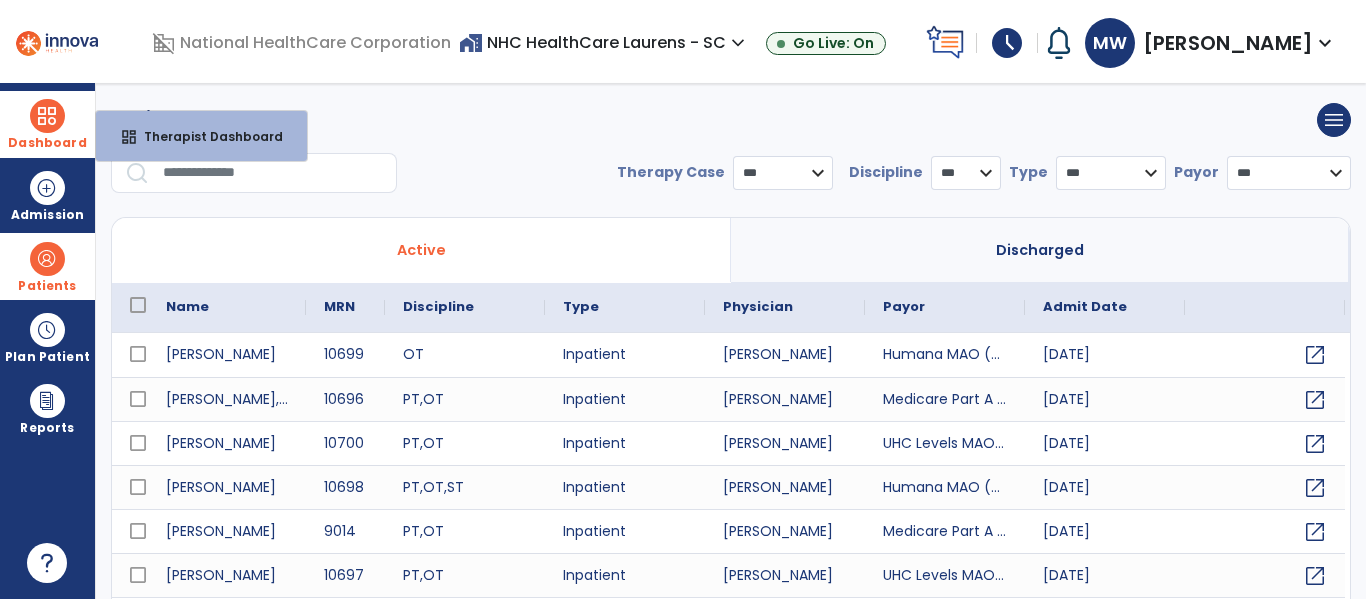 click on "Therapist Dashboard" at bounding box center (205, 136) 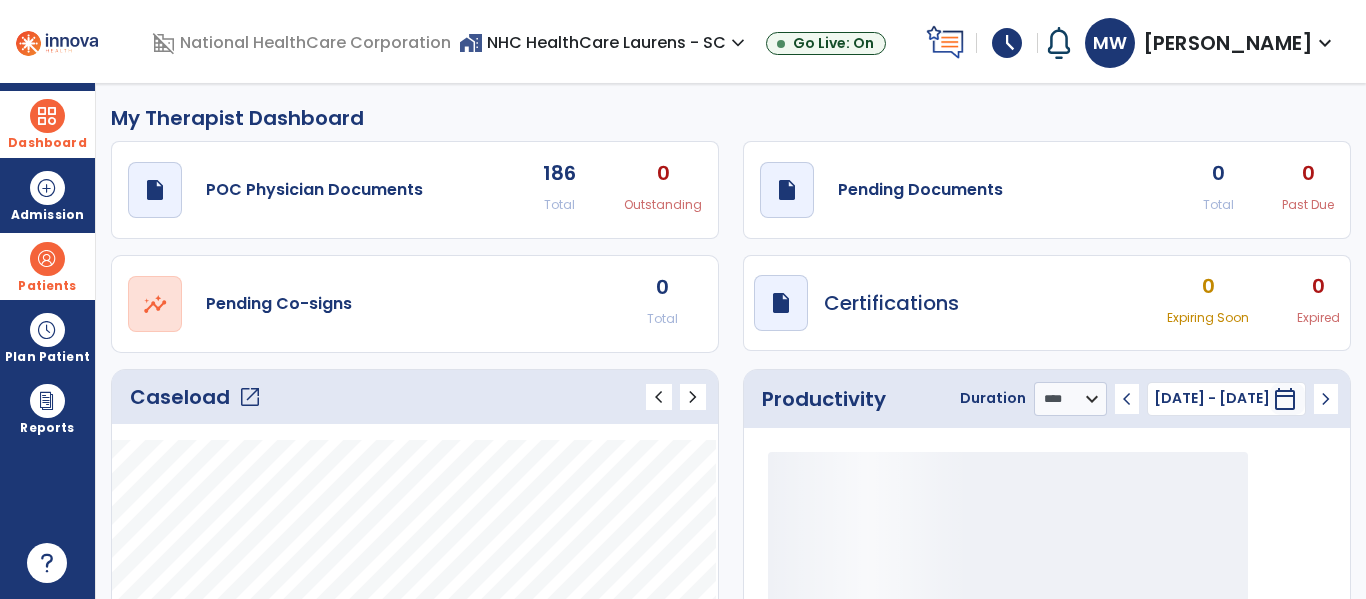 click on "Caseload   open_in_new   chevron_left   chevron_right" 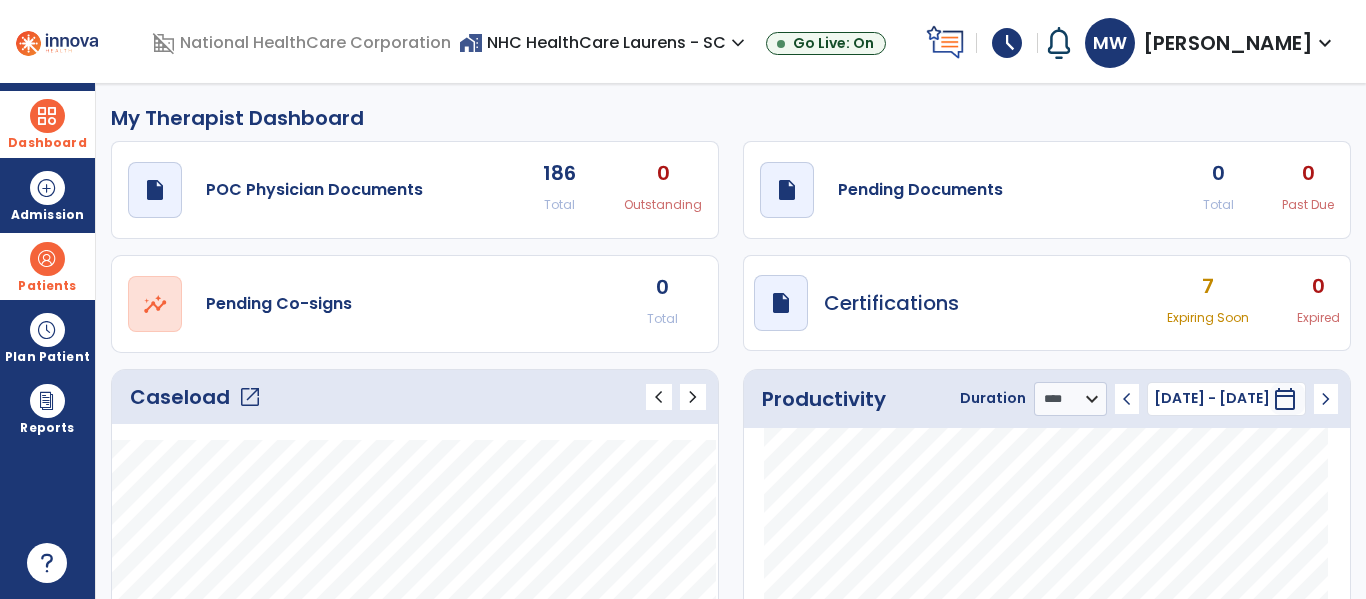 click on "open_in_new" 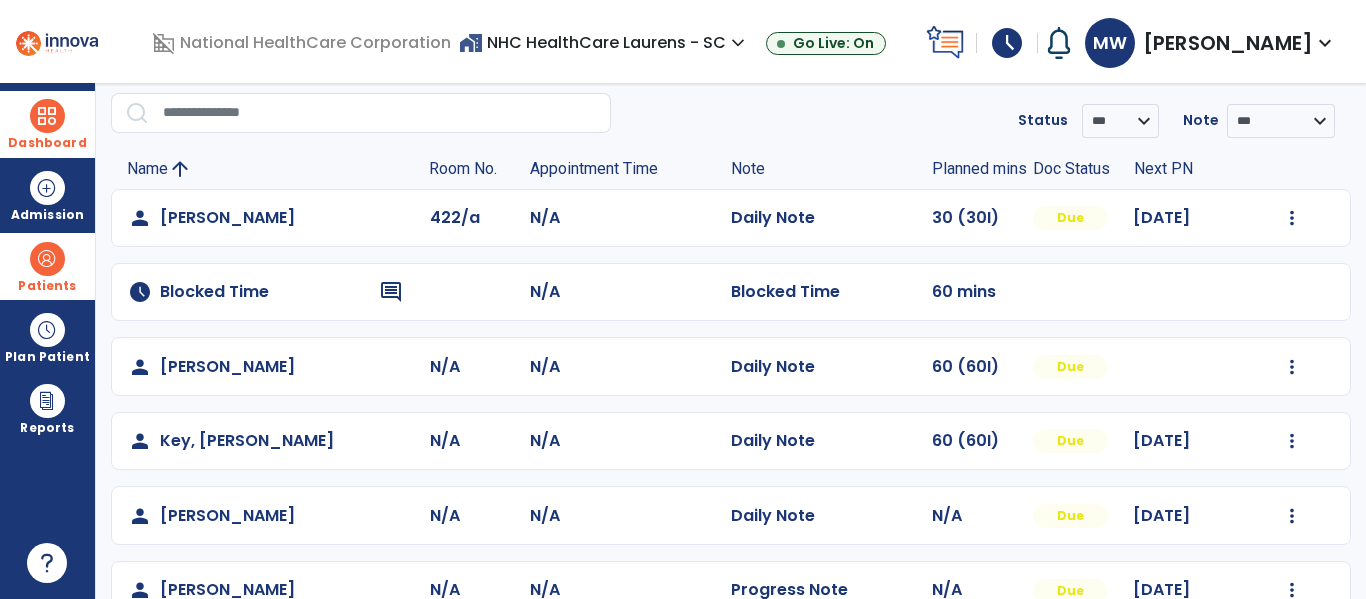 scroll, scrollTop: 200, scrollLeft: 0, axis: vertical 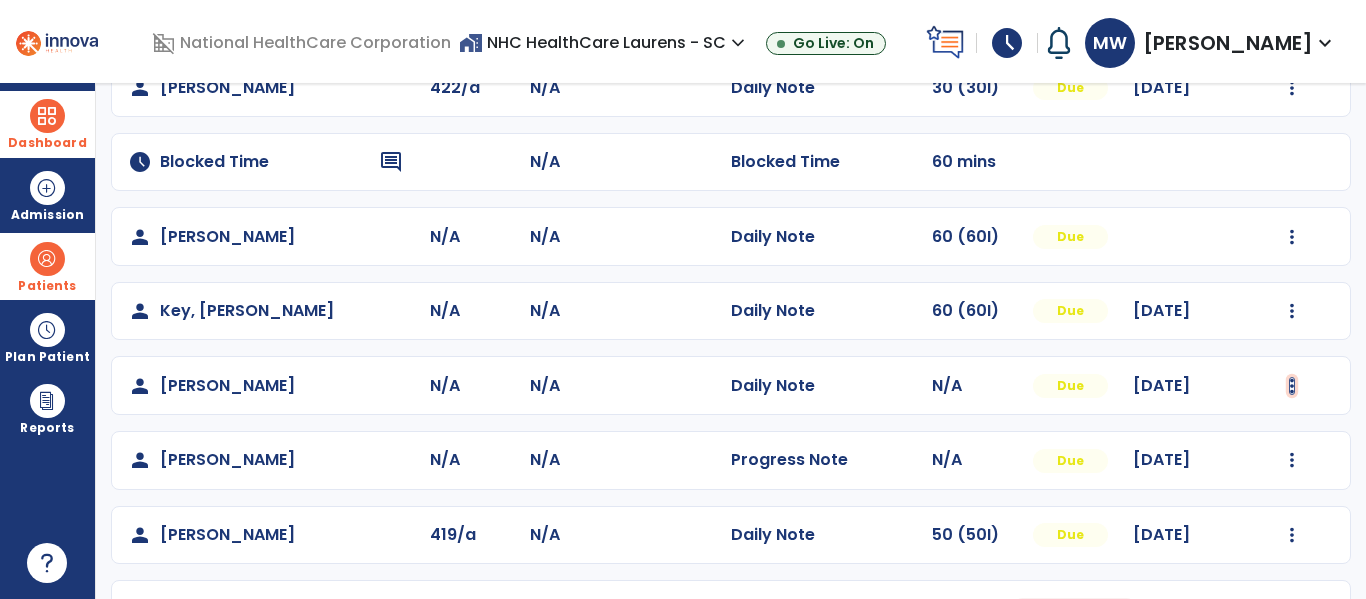 click at bounding box center [1292, 88] 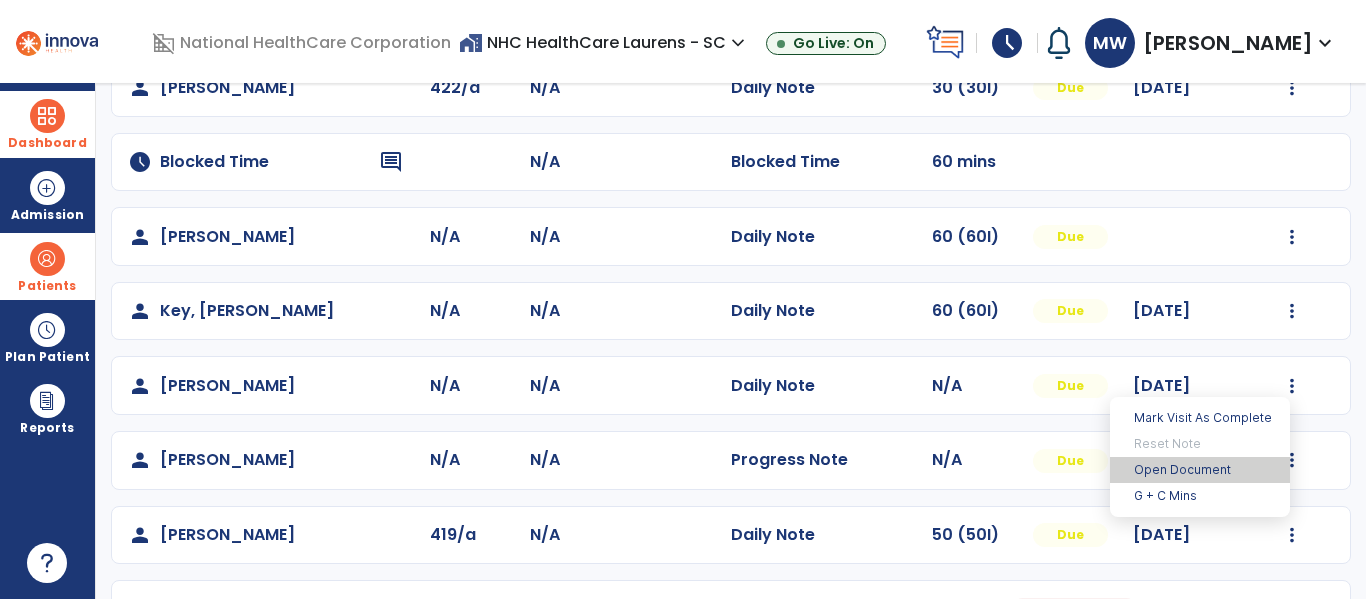 click on "Open Document" at bounding box center (1200, 470) 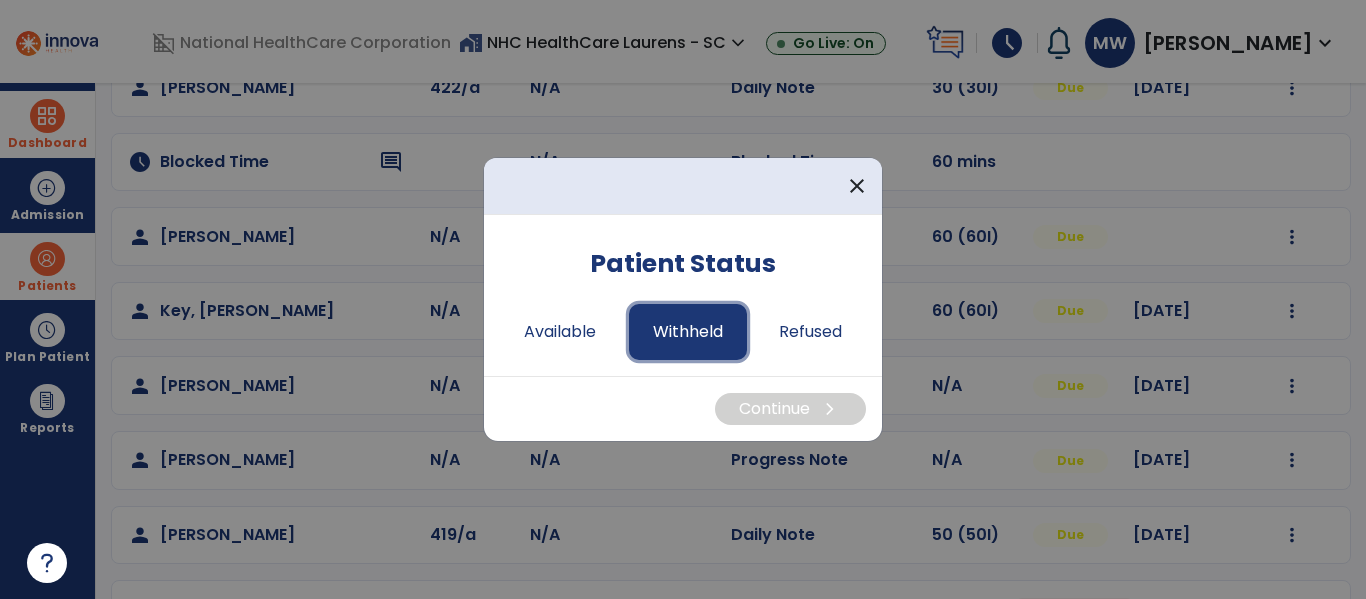 click on "Withheld" at bounding box center (688, 332) 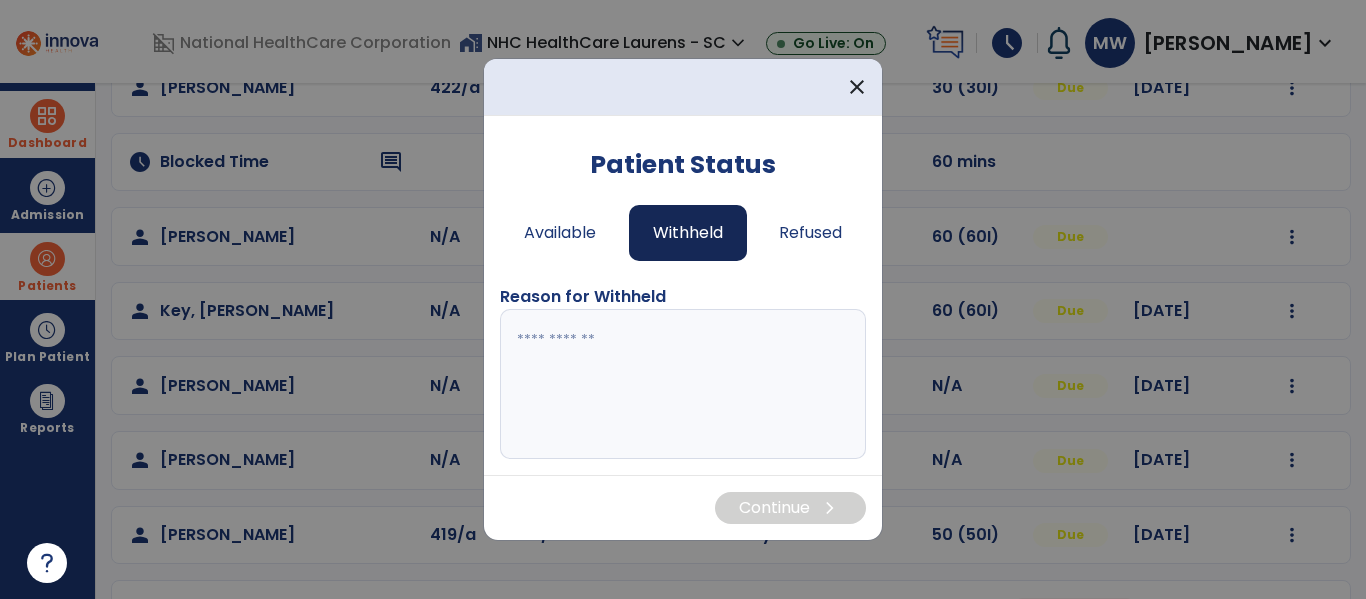 click at bounding box center [683, 384] 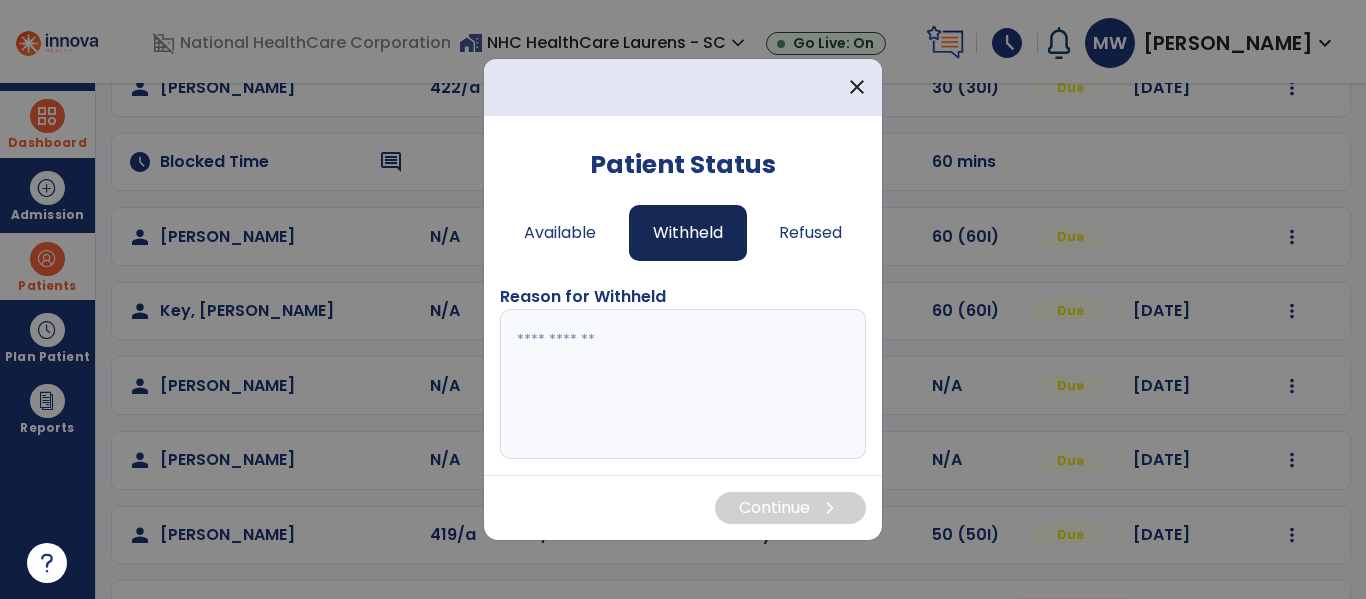 type on "*" 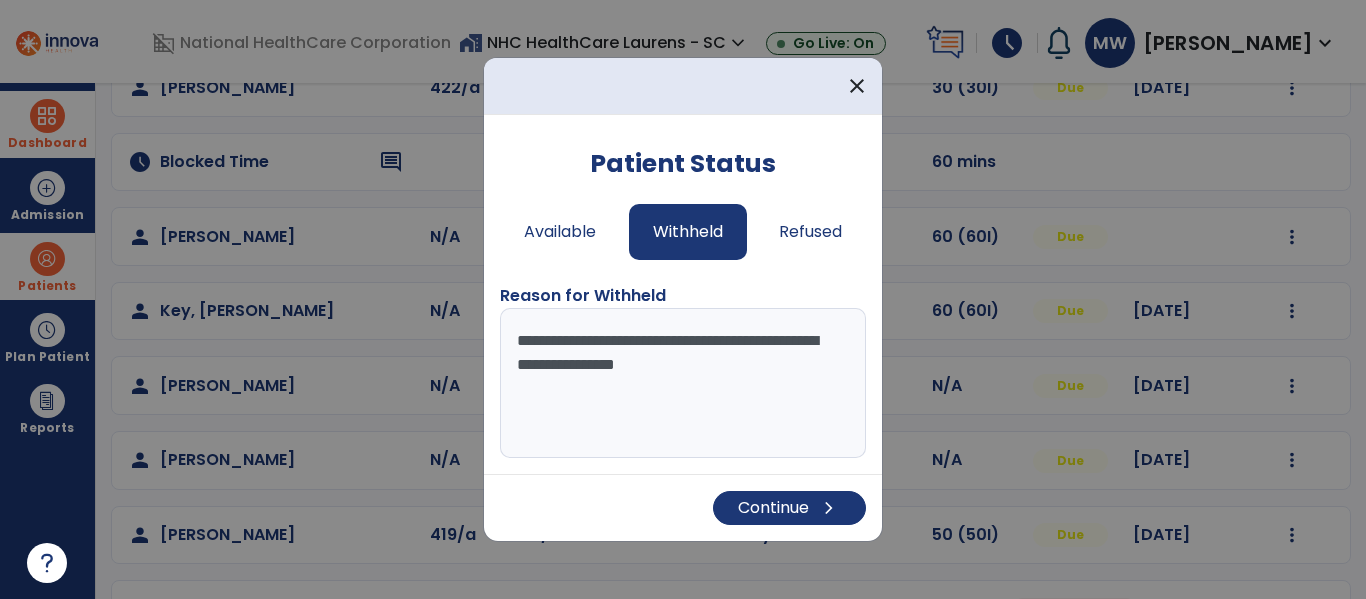 type on "**********" 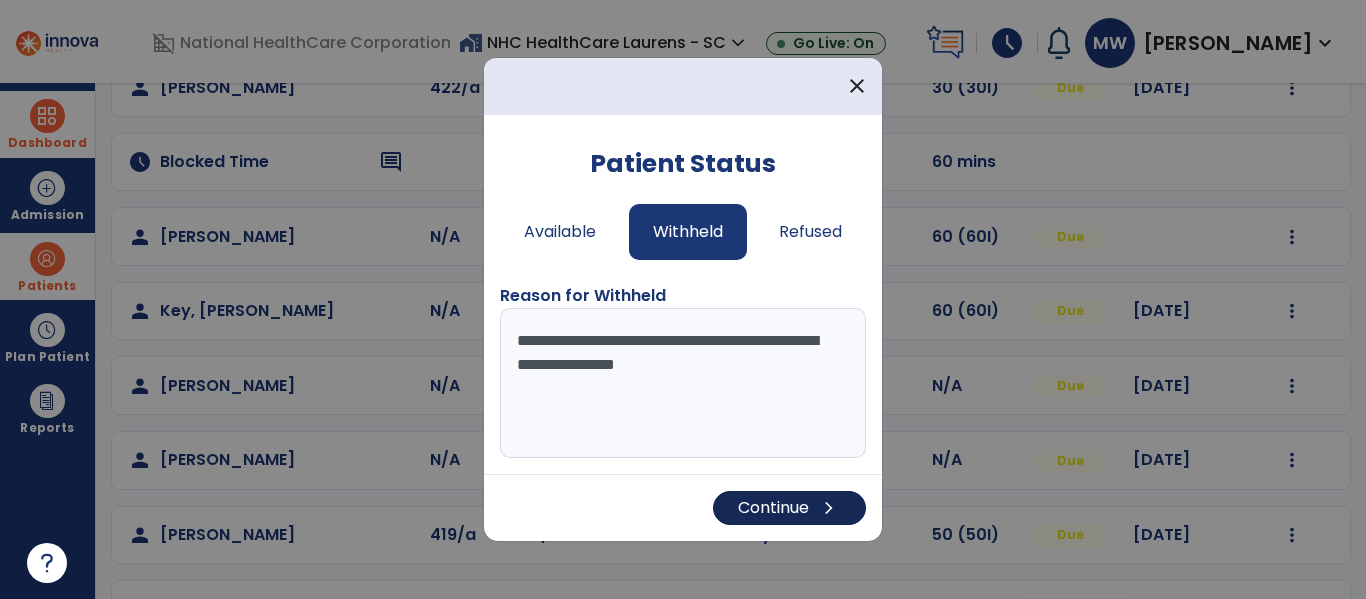 click on "Continue   chevron_right" at bounding box center [683, 507] 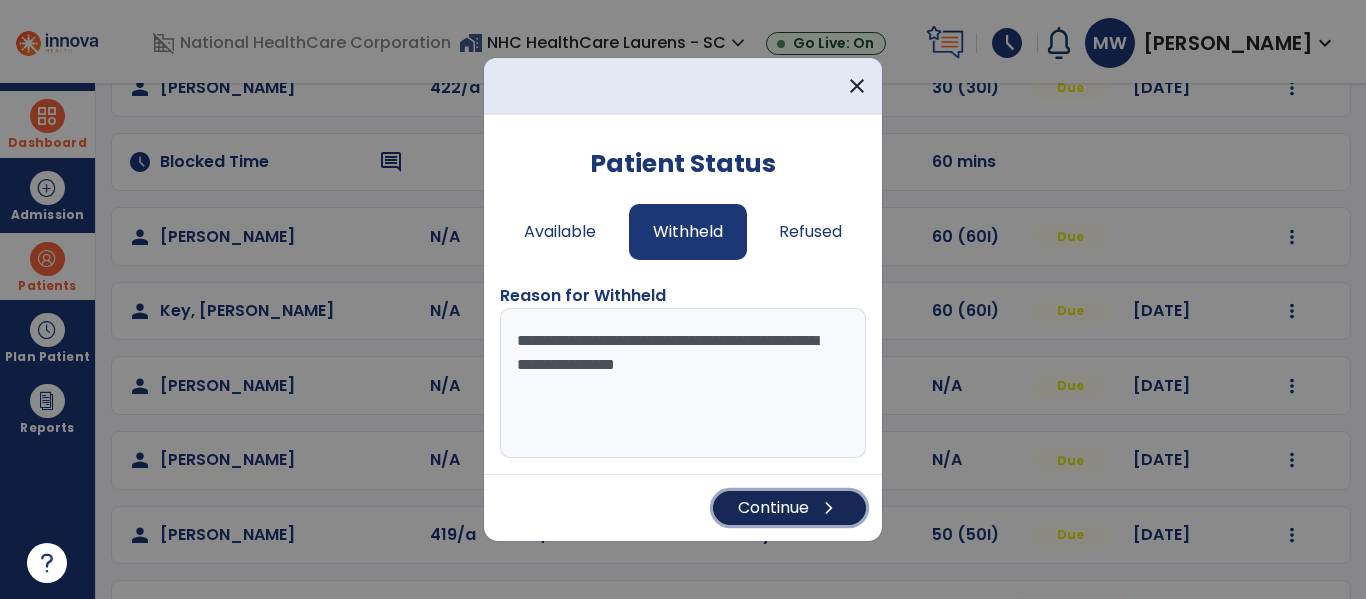 click on "Continue   chevron_right" at bounding box center (789, 508) 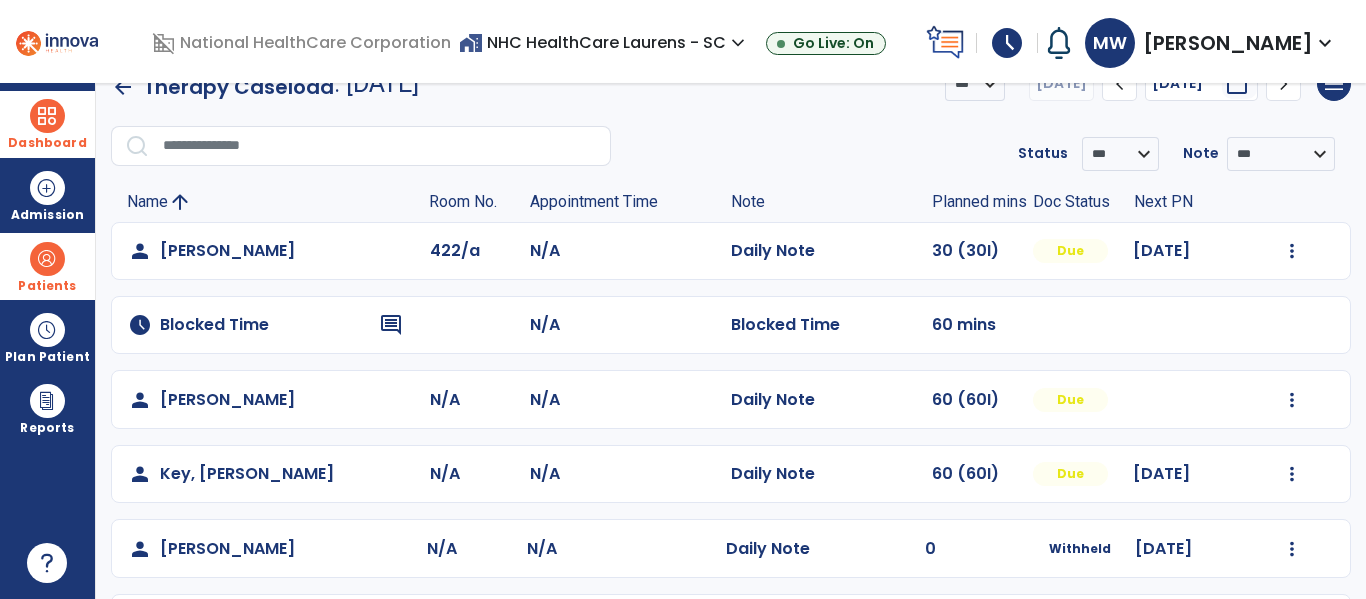 scroll, scrollTop: 0, scrollLeft: 0, axis: both 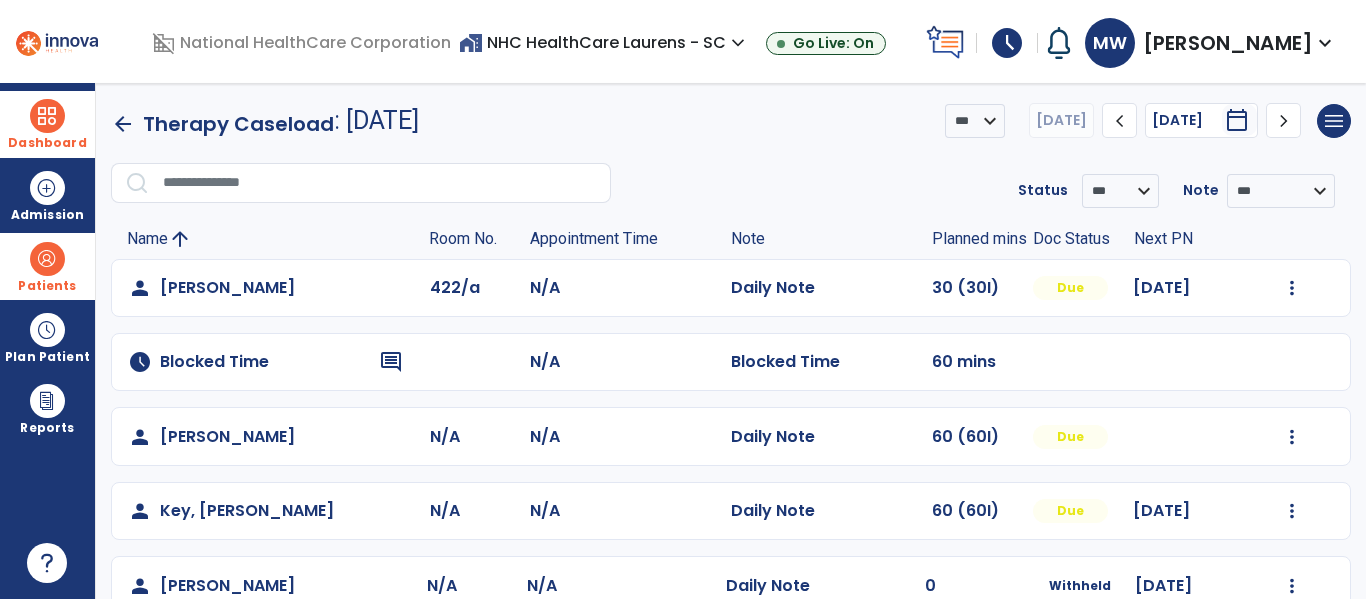 click at bounding box center (47, 259) 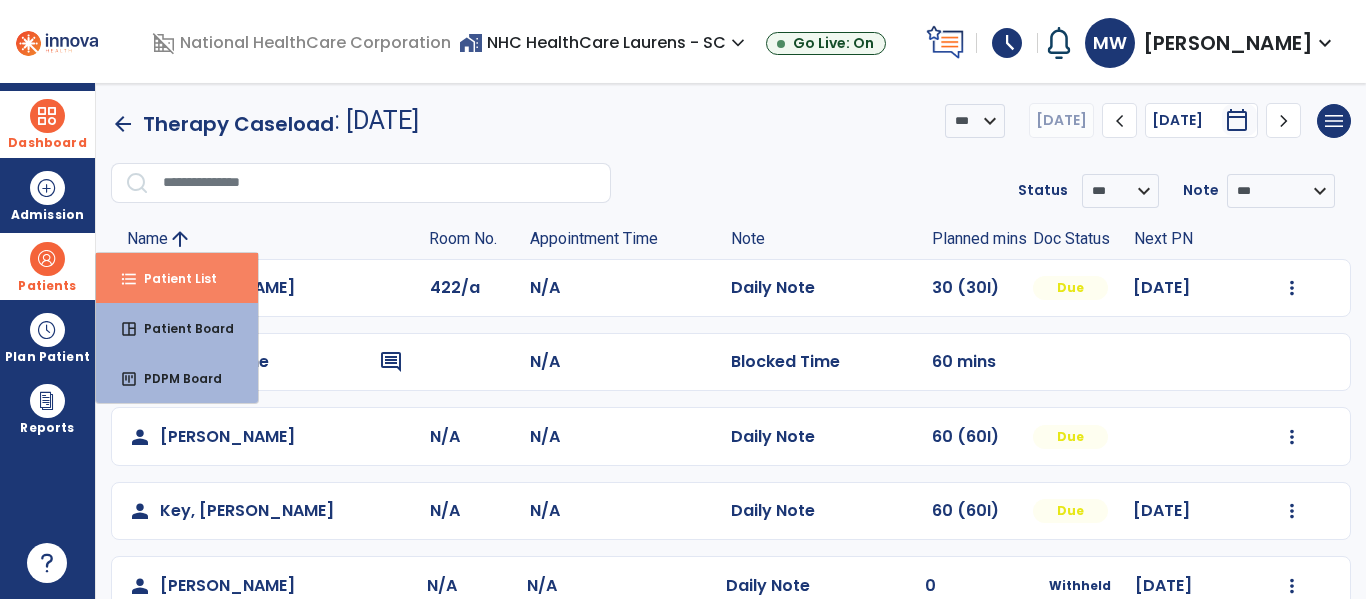 click on "format_list_bulleted" at bounding box center (129, 279) 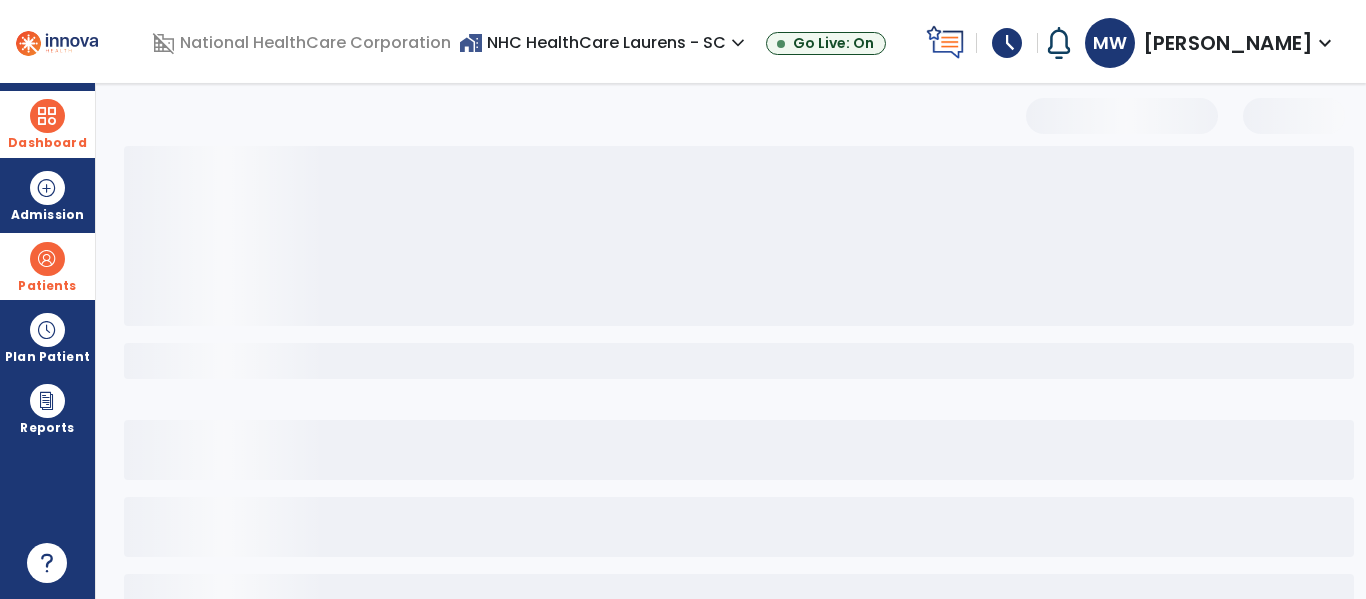 select on "***" 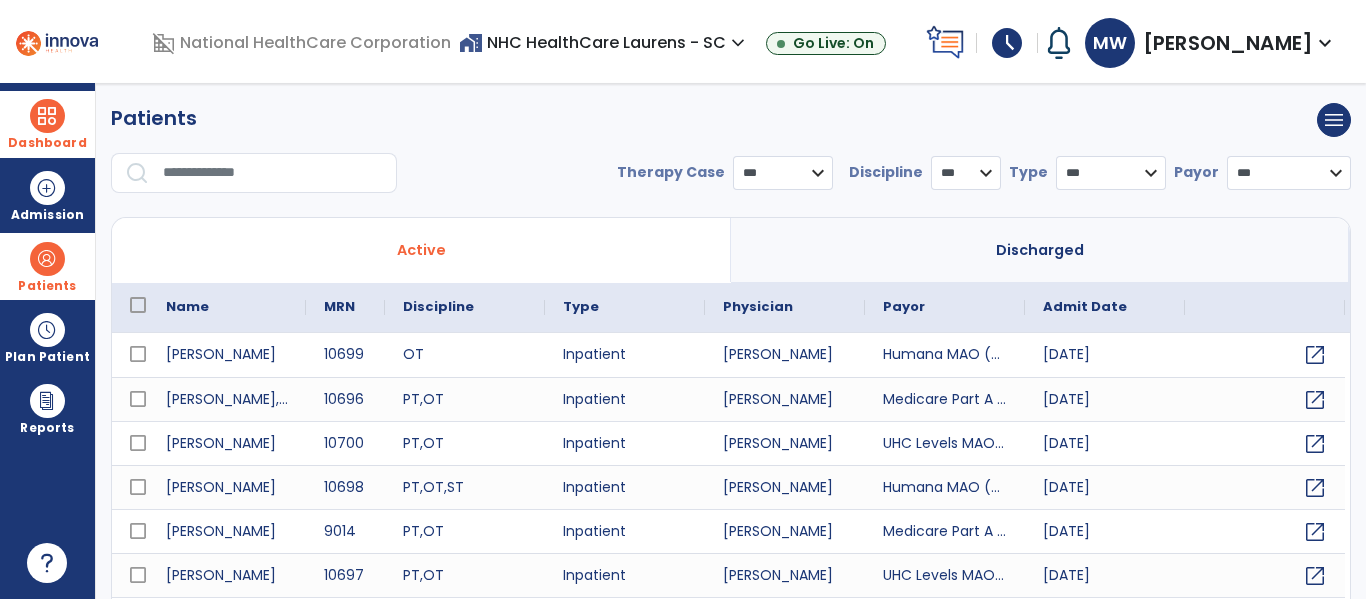 click at bounding box center [273, 173] 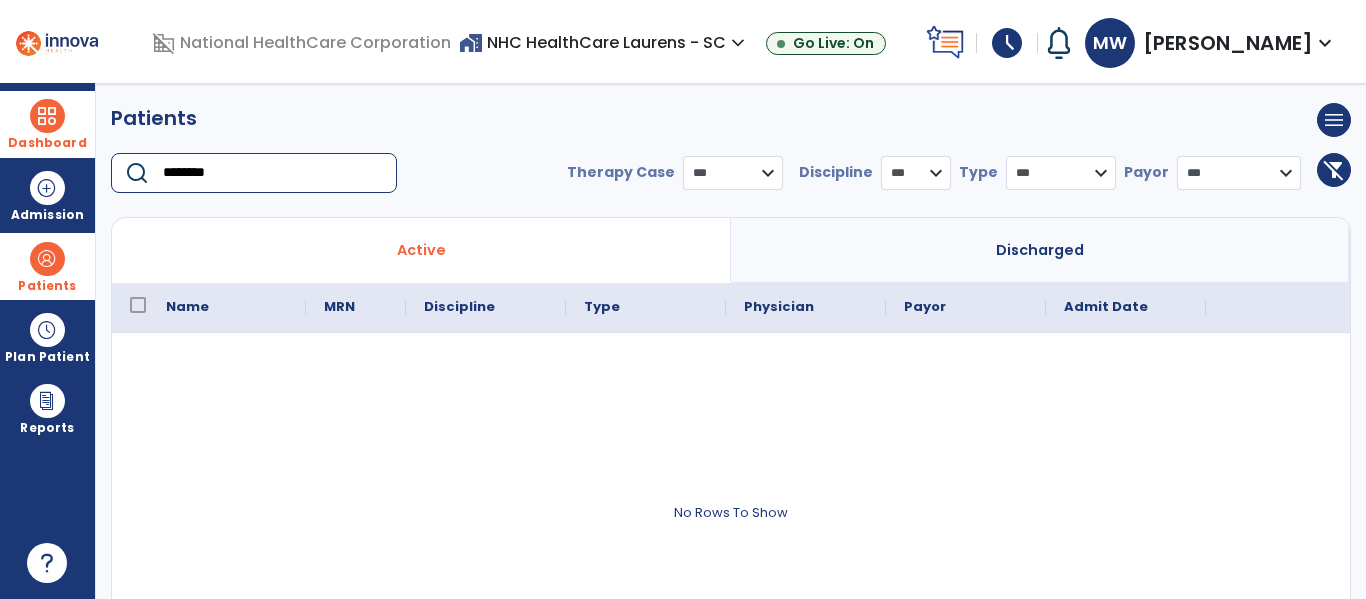 drag, startPoint x: 310, startPoint y: 168, endPoint x: 128, endPoint y: 168, distance: 182 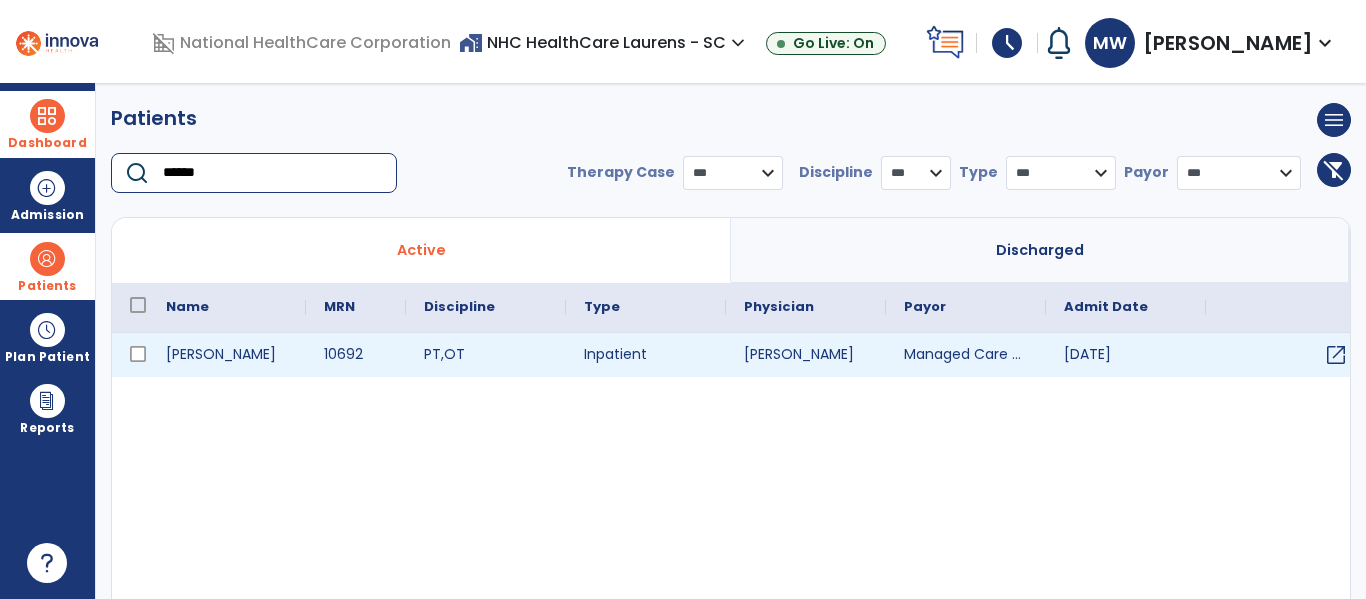 type on "******" 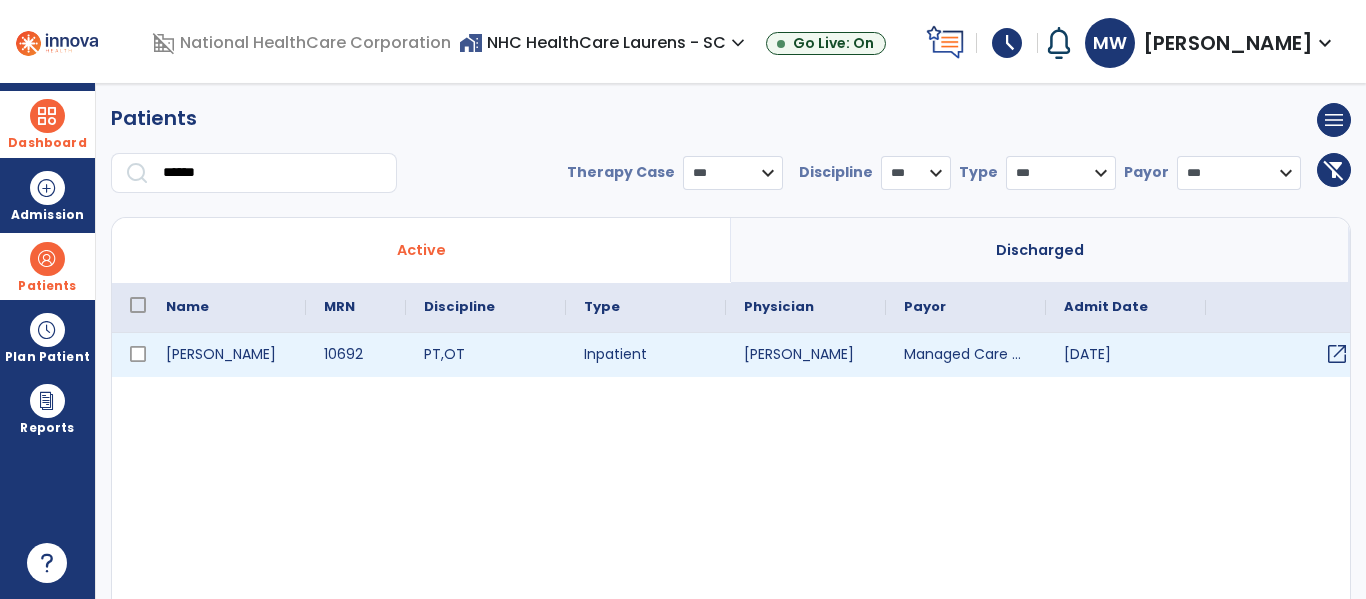 click on "open_in_new" at bounding box center [1337, 354] 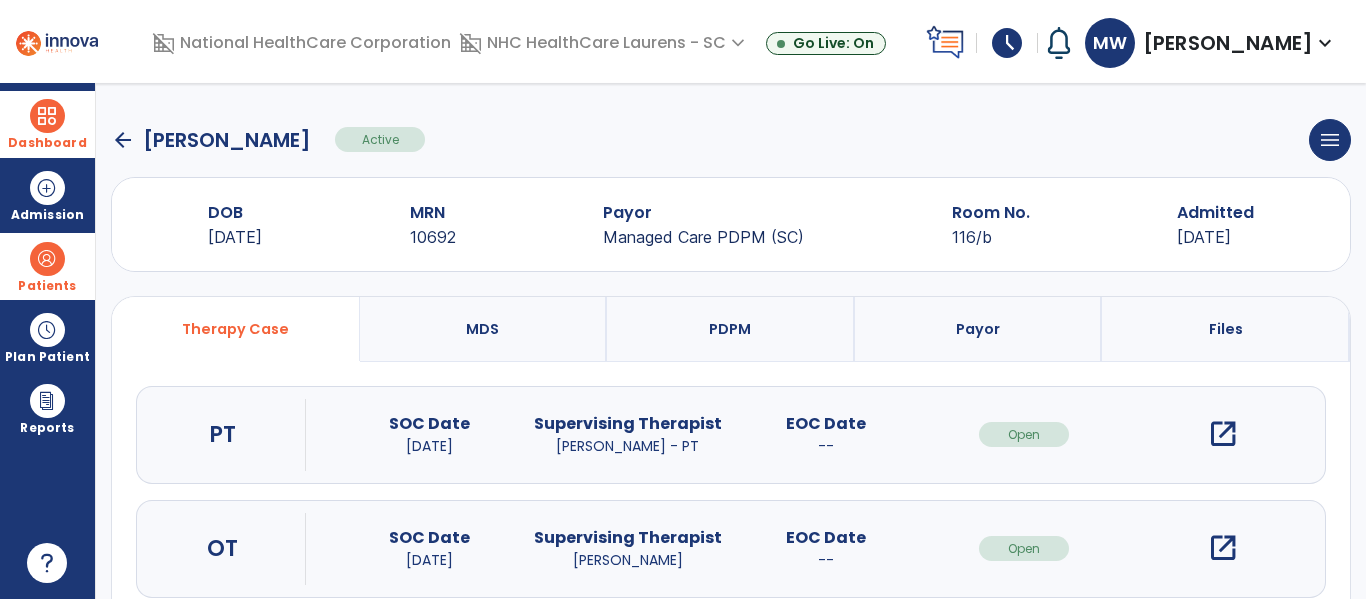 click on "open_in_new" at bounding box center [1223, 548] 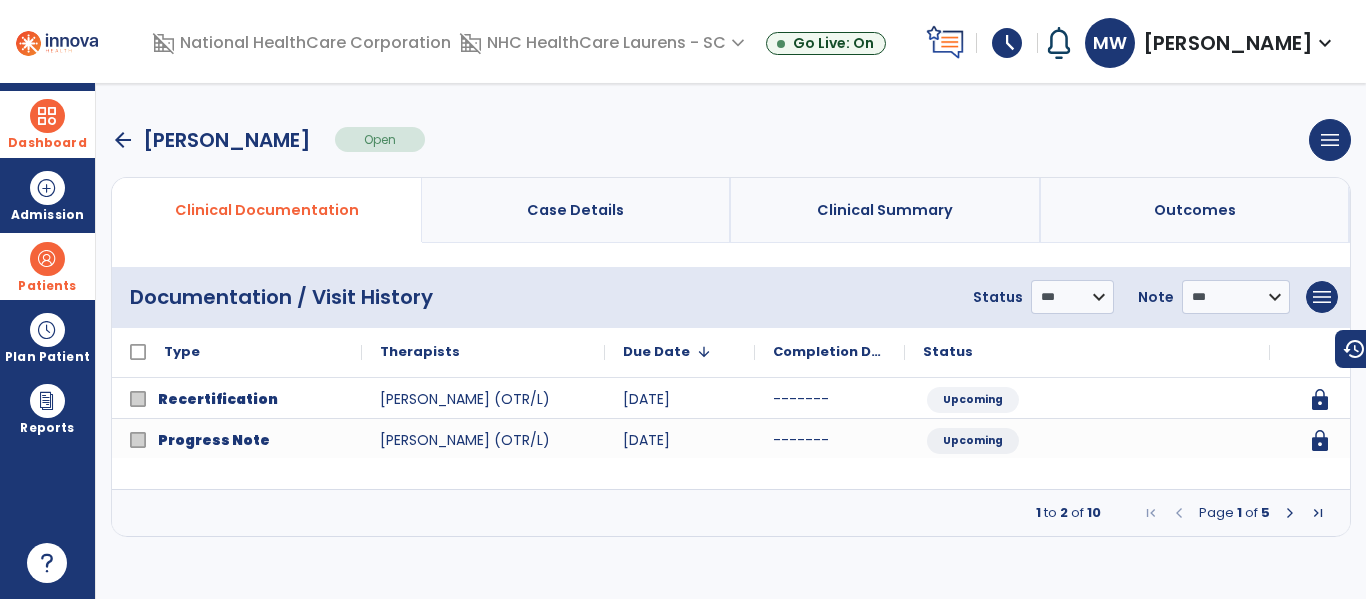 click at bounding box center (1290, 513) 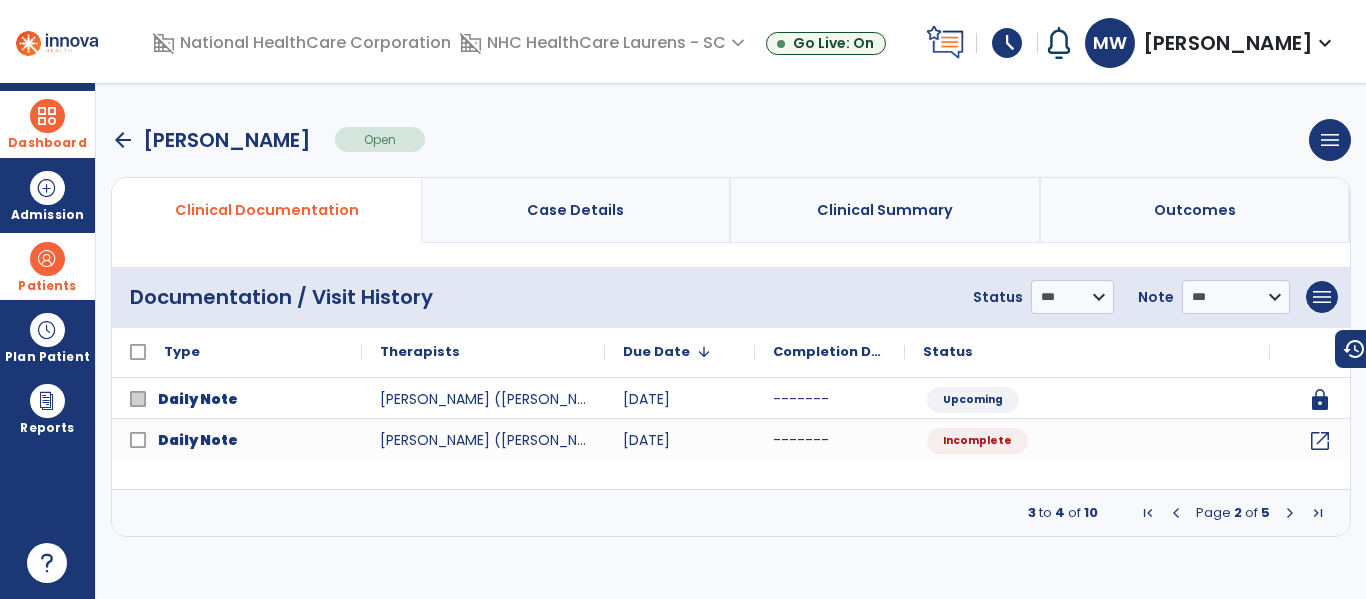 click at bounding box center (1290, 513) 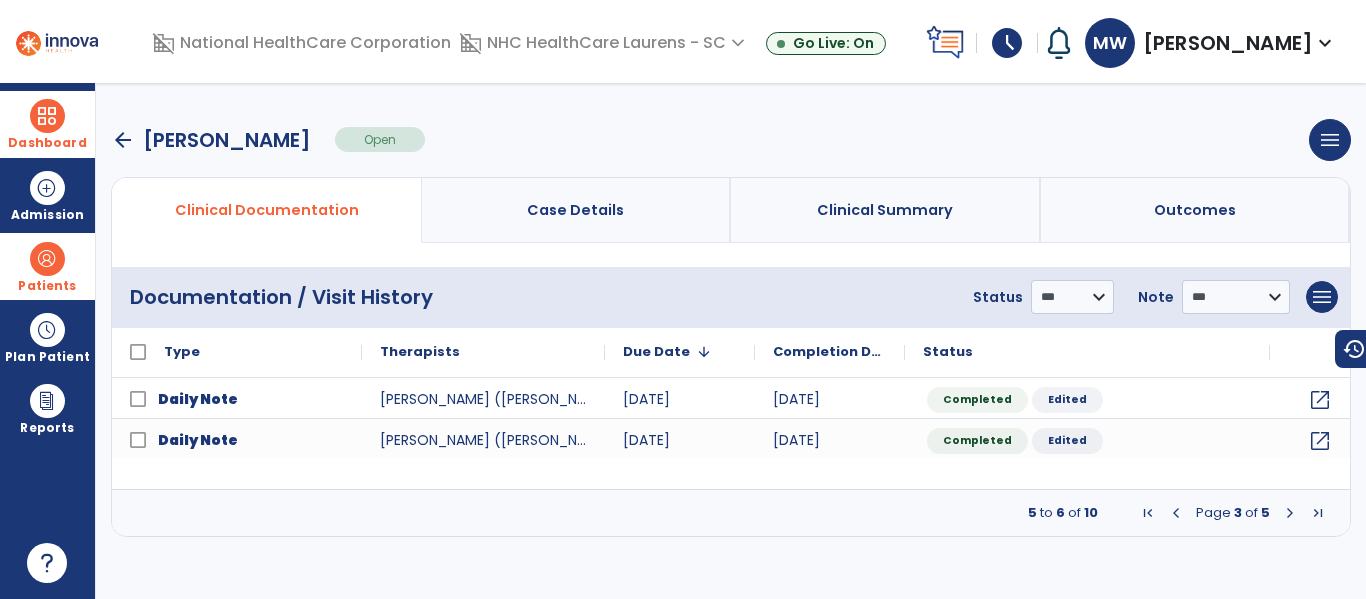 click at bounding box center [1290, 513] 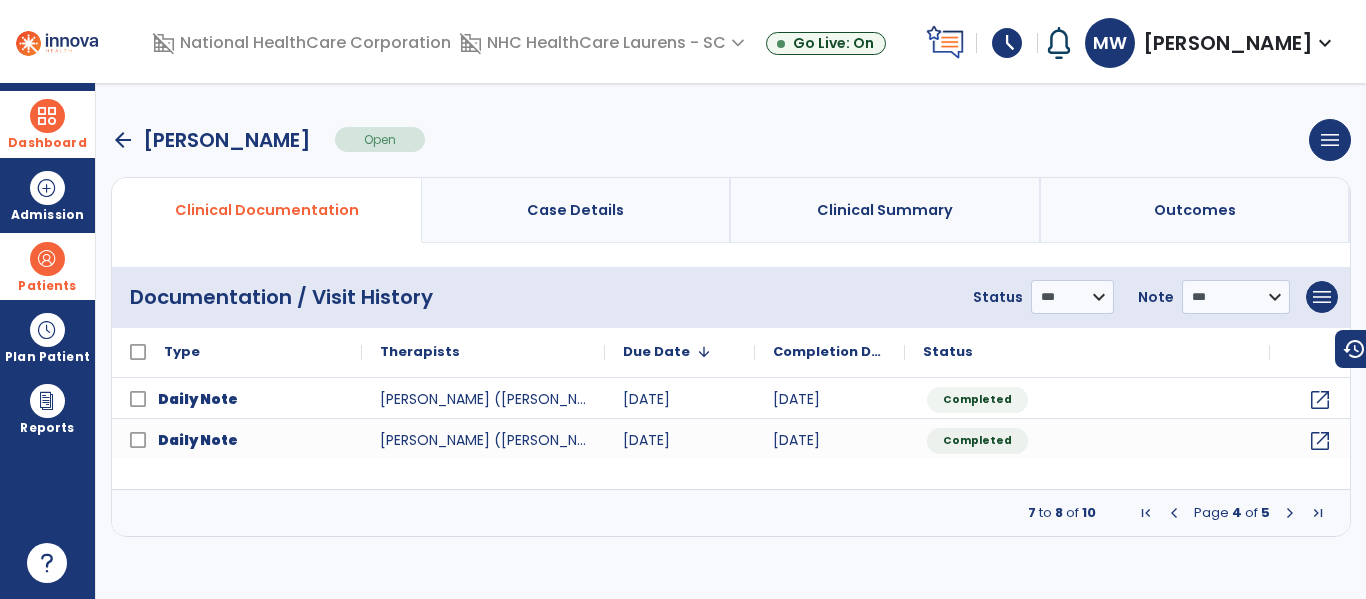 click at bounding box center (1290, 513) 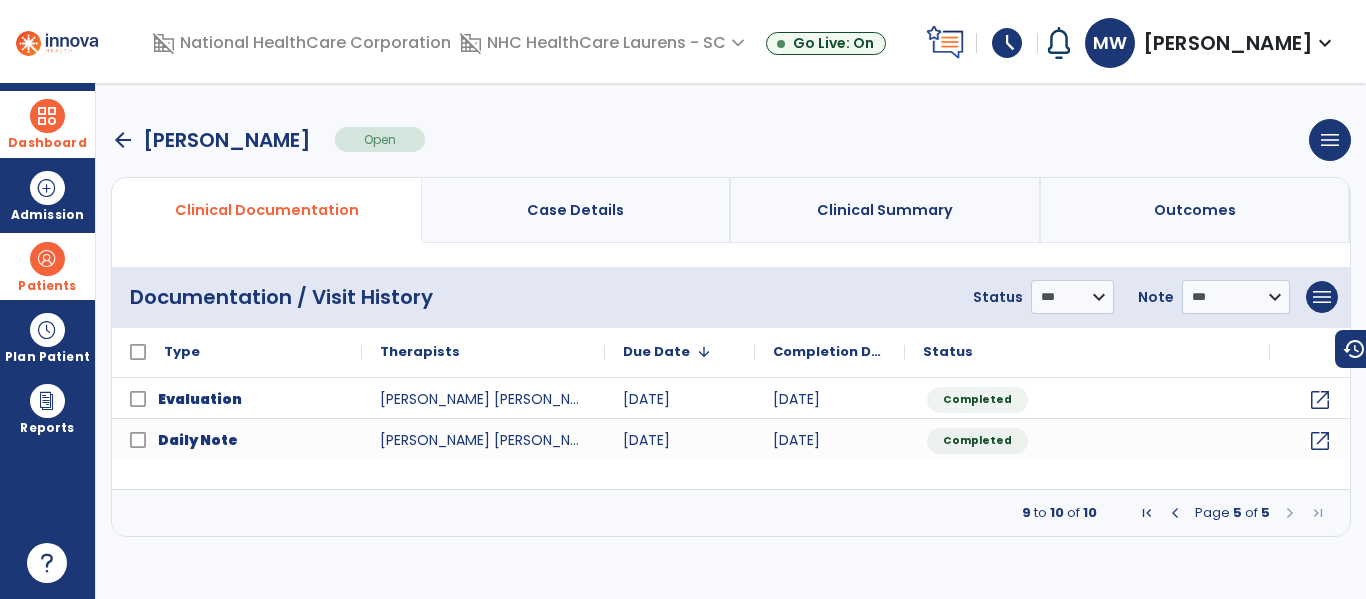 click at bounding box center [1175, 513] 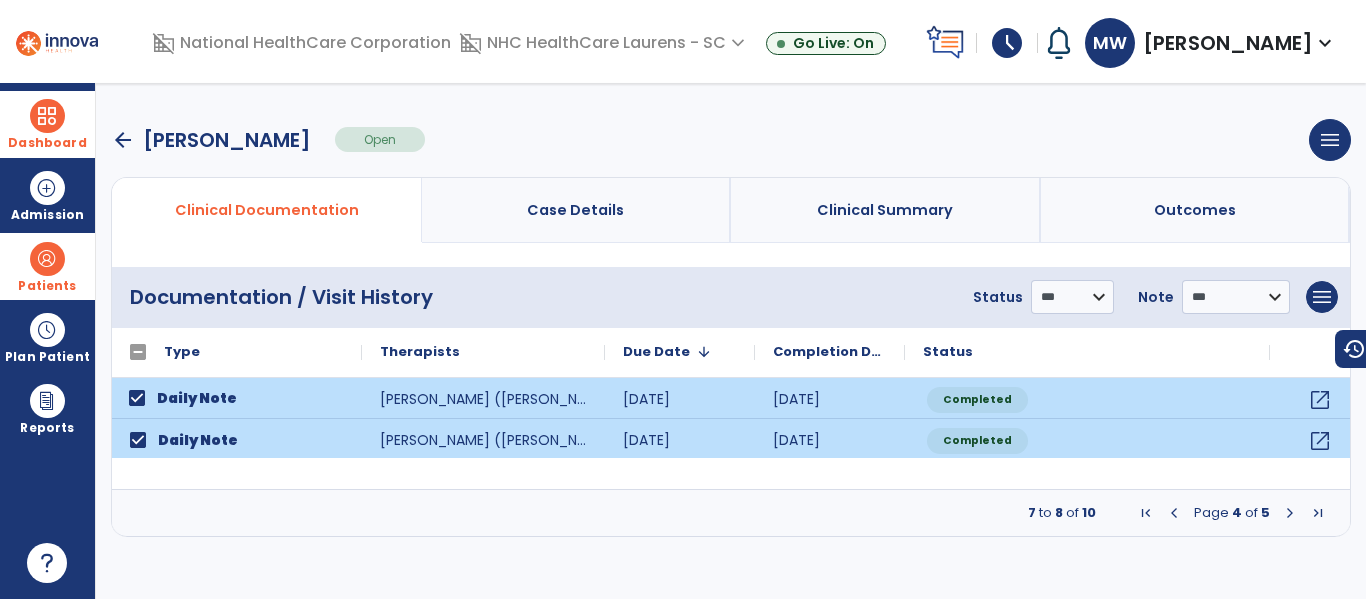 click at bounding box center [1174, 513] 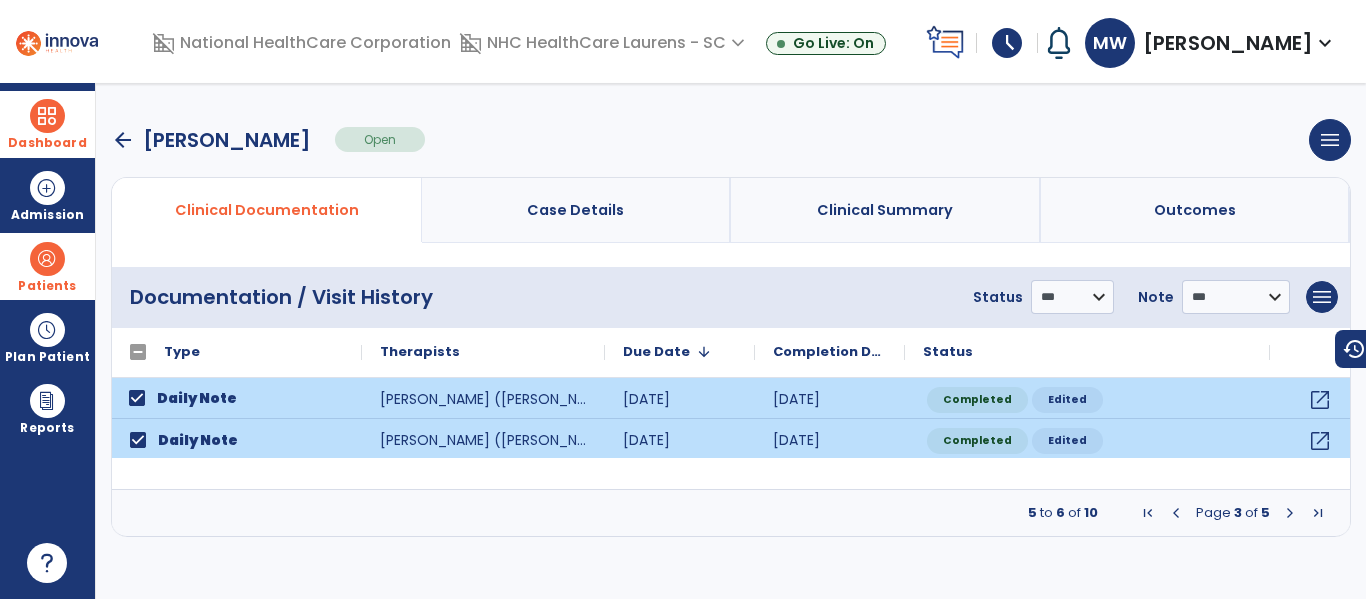 click at bounding box center [1176, 513] 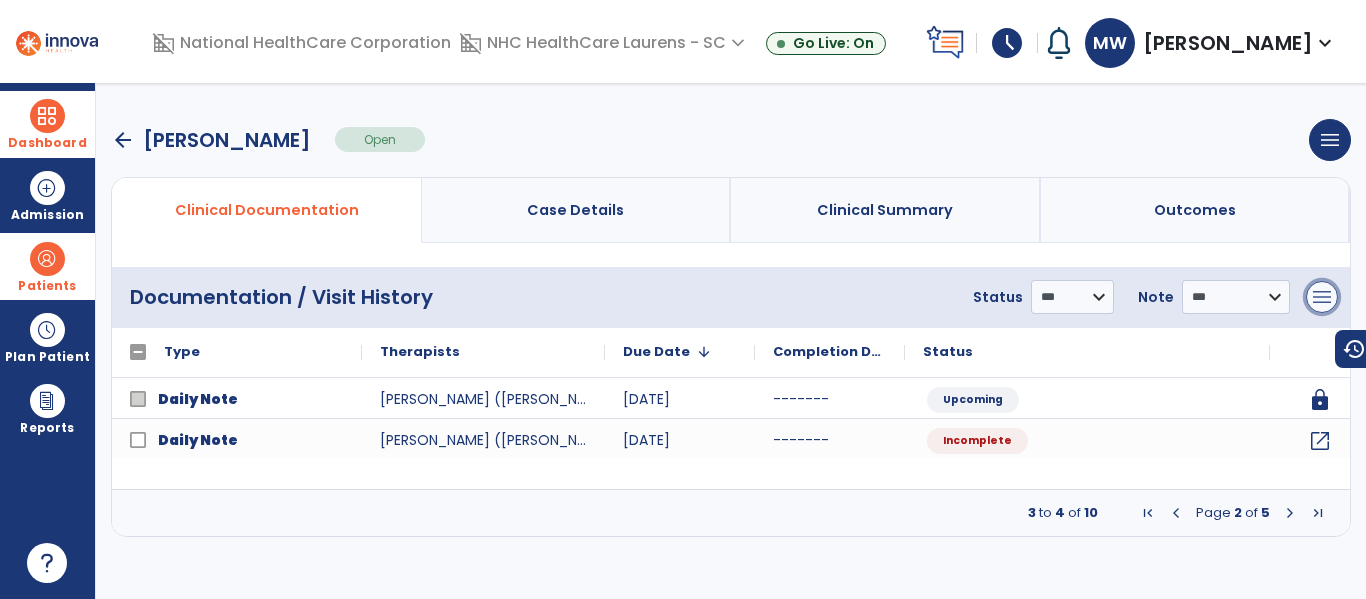 click on "menu" at bounding box center (1322, 297) 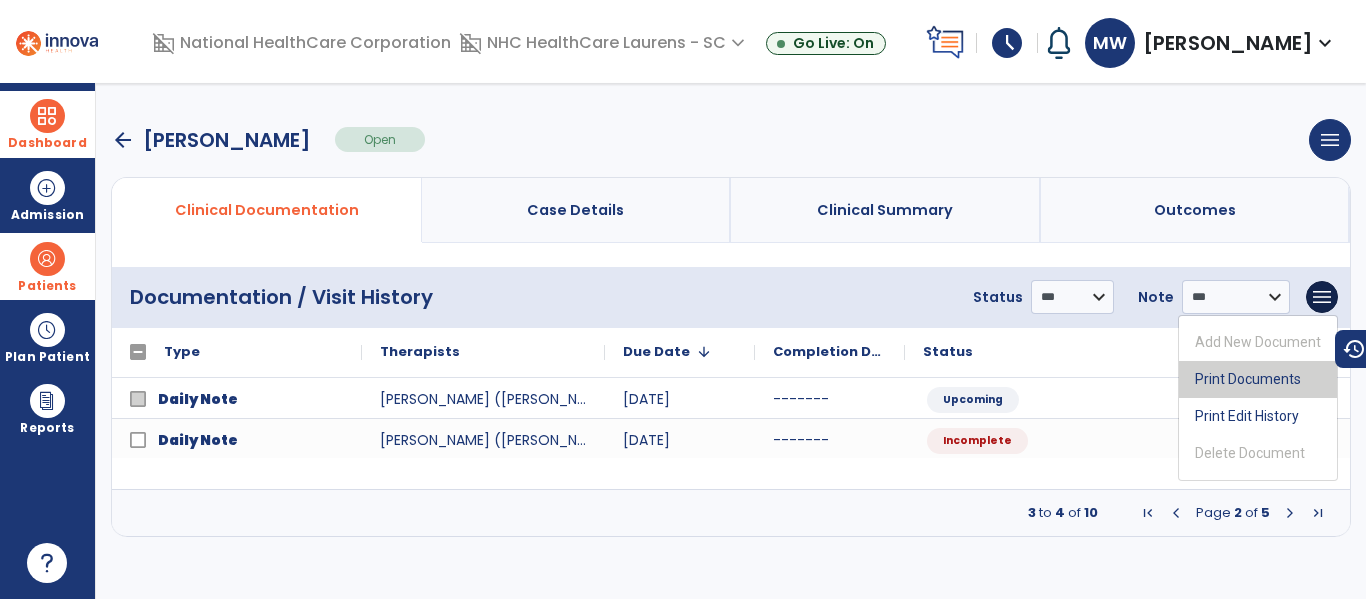 click on "Print Documents" at bounding box center [1258, 379] 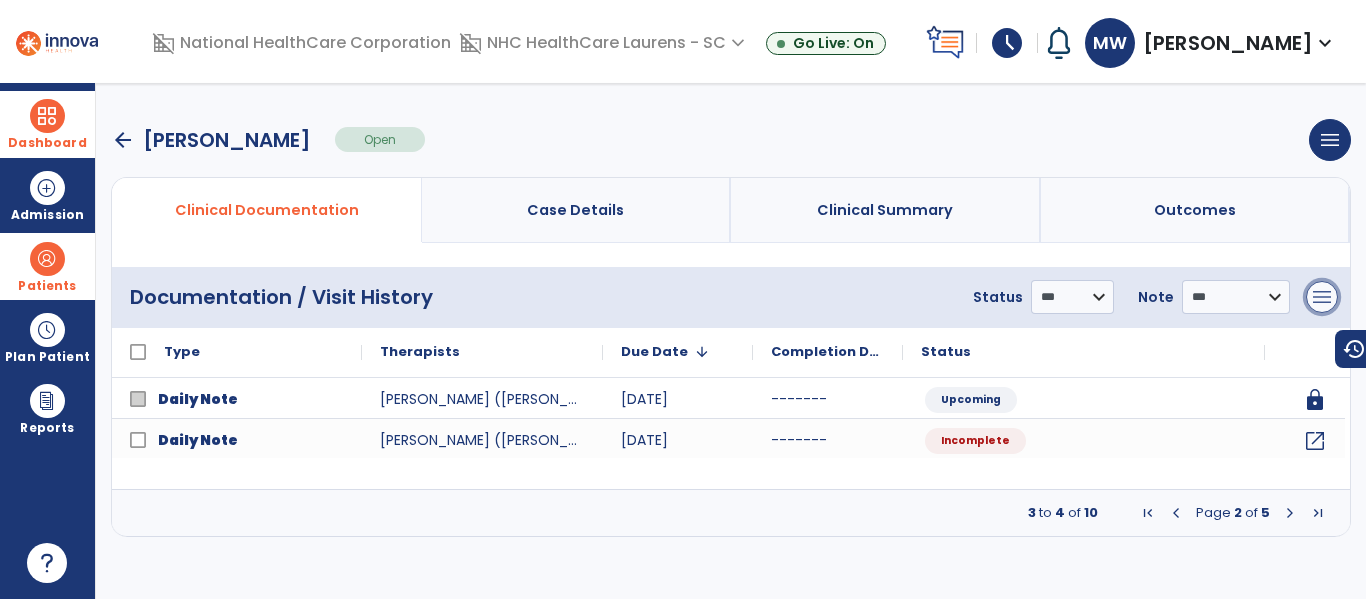 click on "menu" at bounding box center [1322, 297] 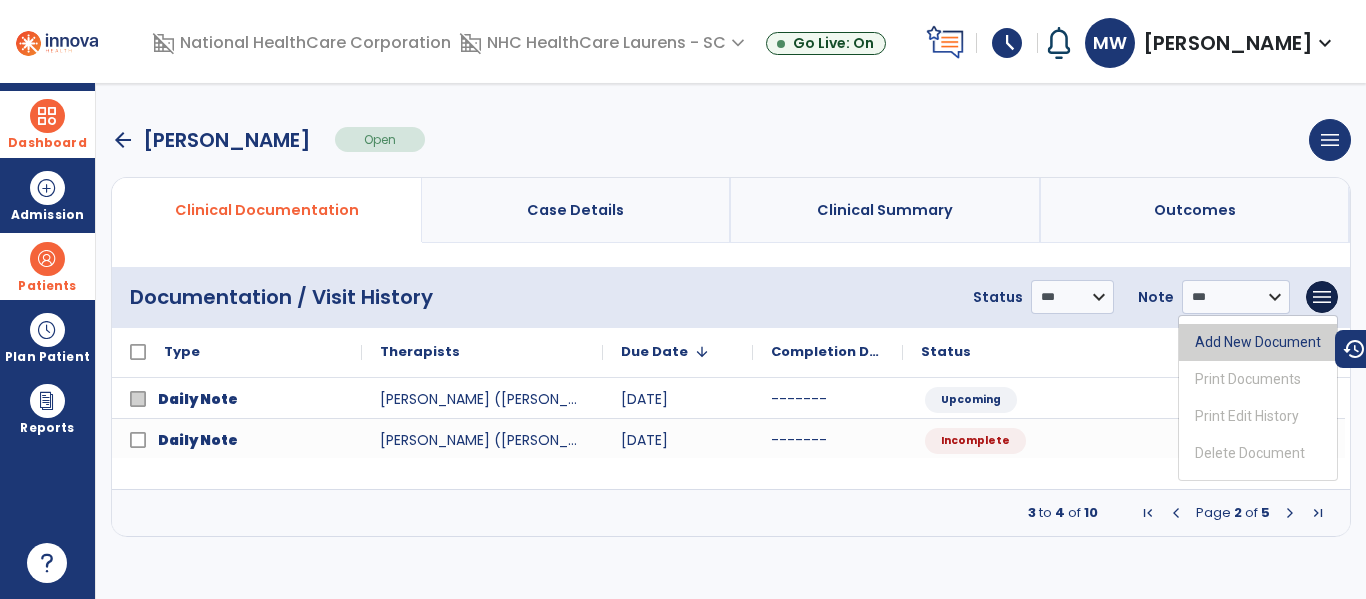 click on "Add New Document" at bounding box center [1258, 342] 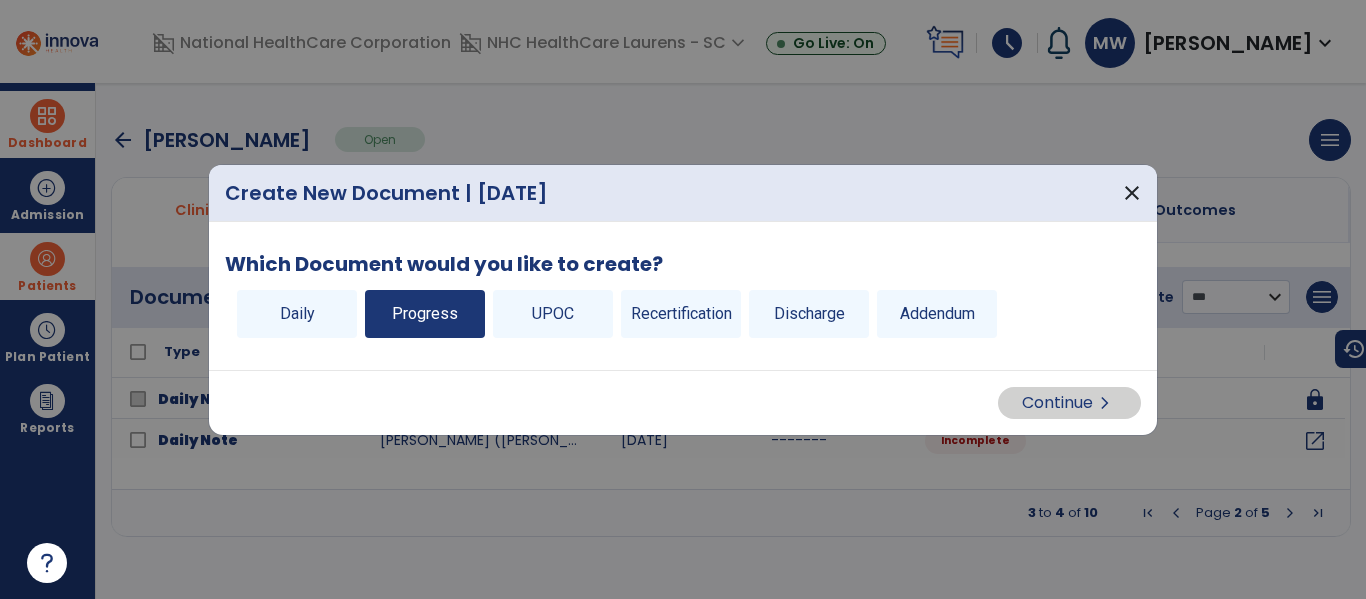 click on "Progress" at bounding box center (425, 314) 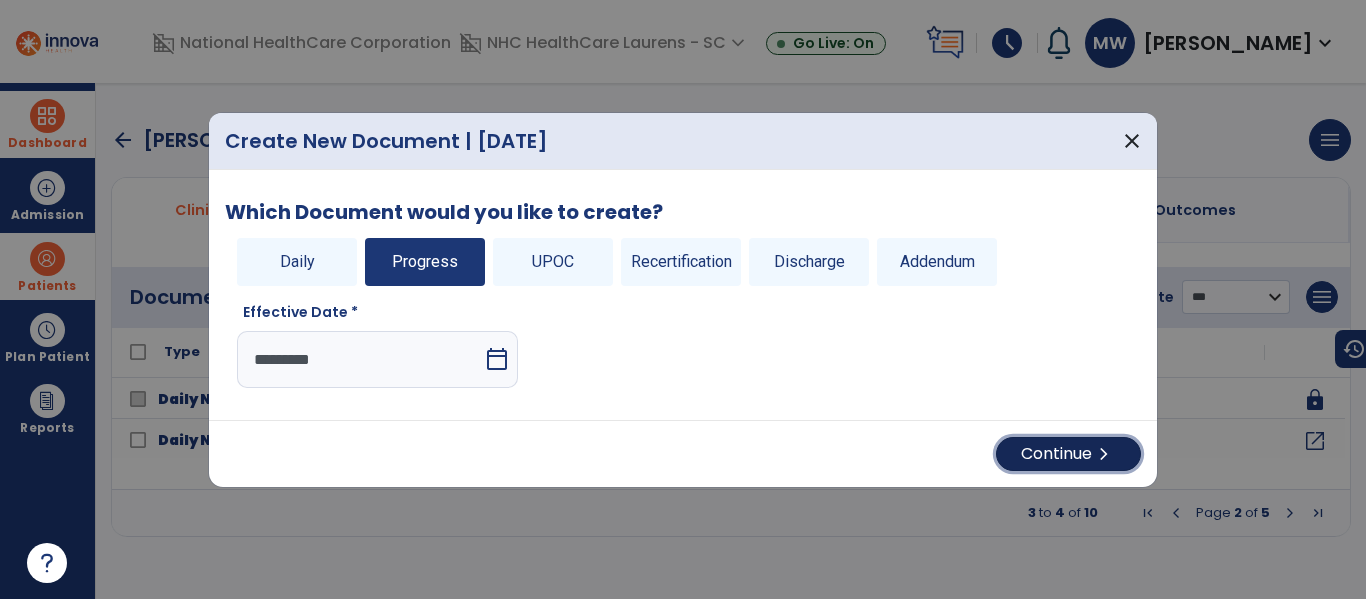 click on "Continue   chevron_right" at bounding box center [1068, 454] 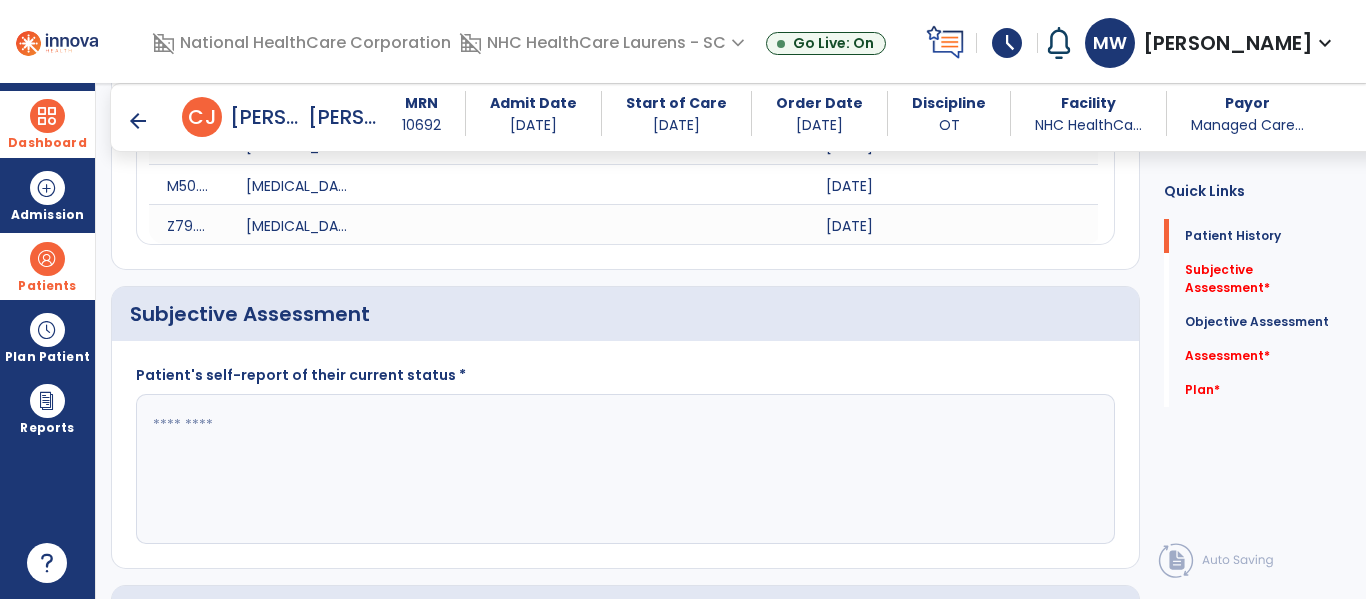 scroll, scrollTop: 900, scrollLeft: 0, axis: vertical 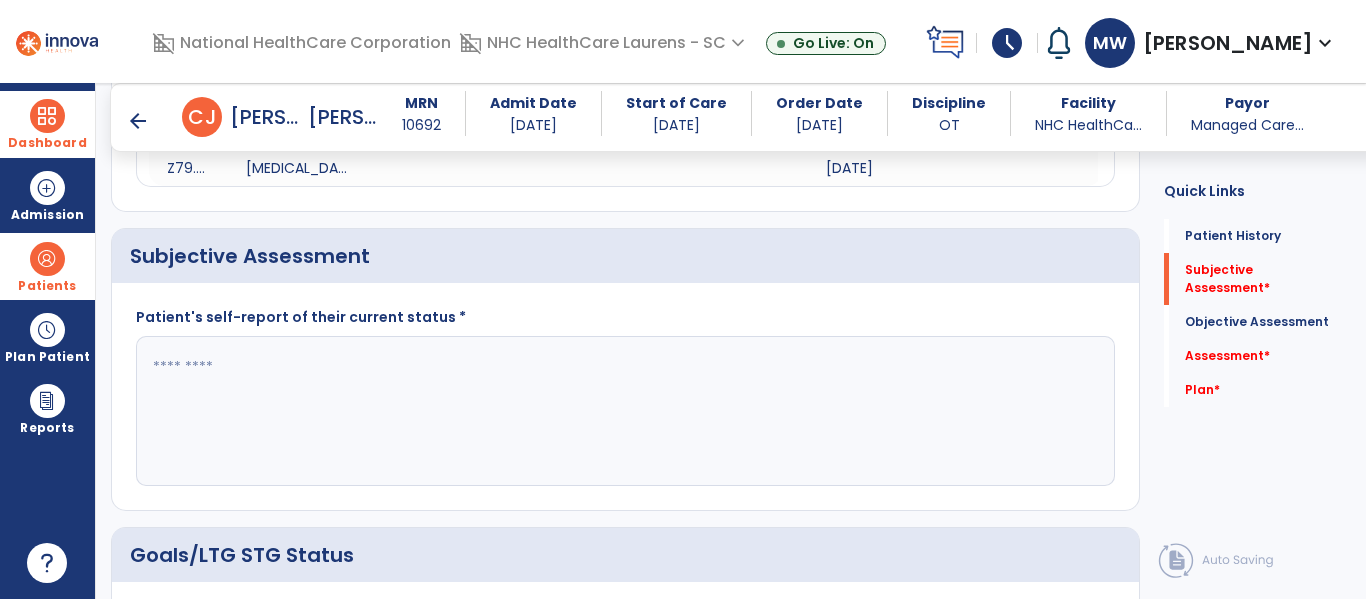 click 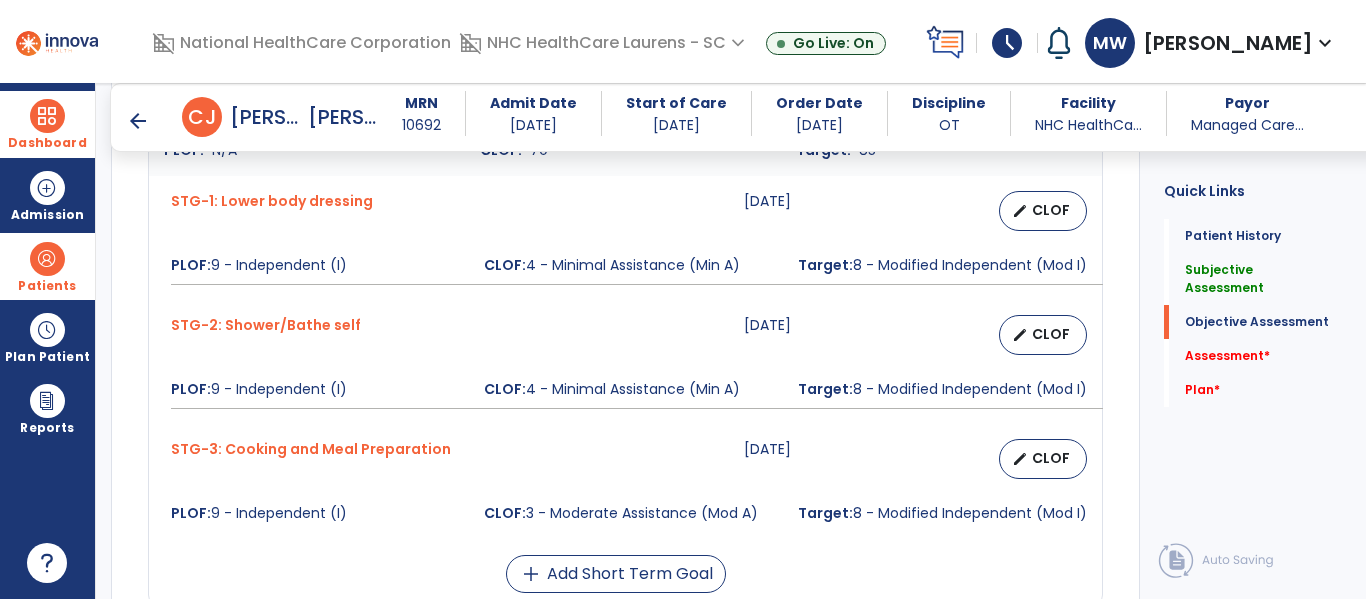 scroll, scrollTop: 1466, scrollLeft: 0, axis: vertical 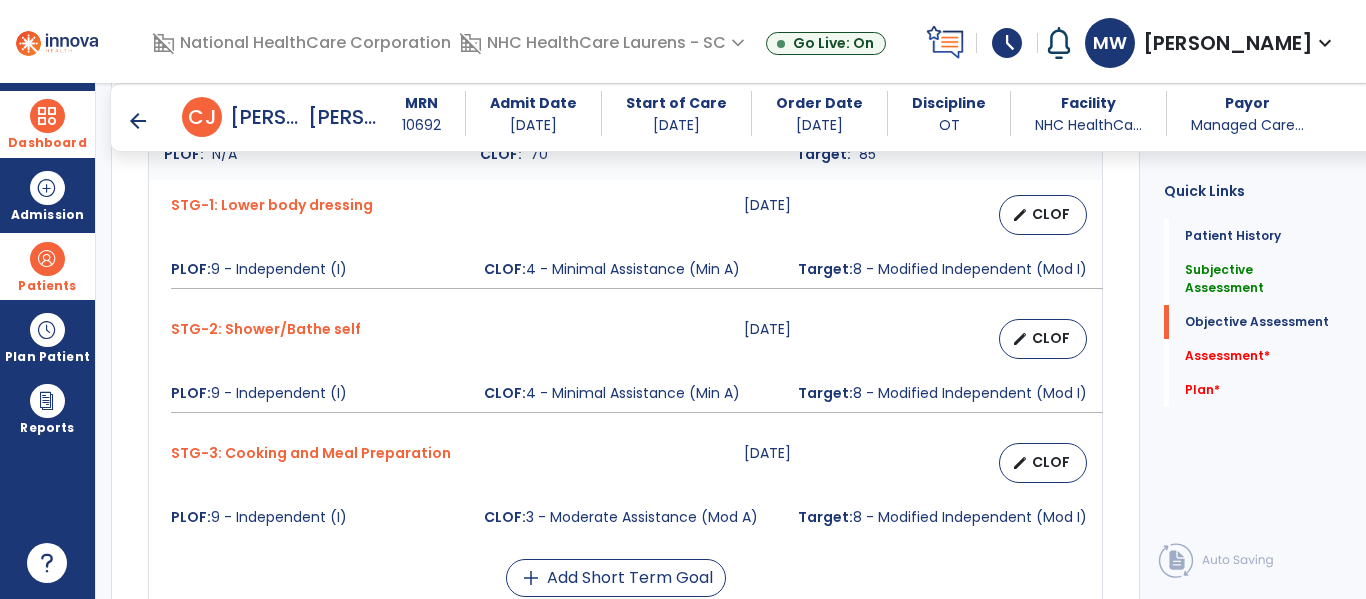 type on "**********" 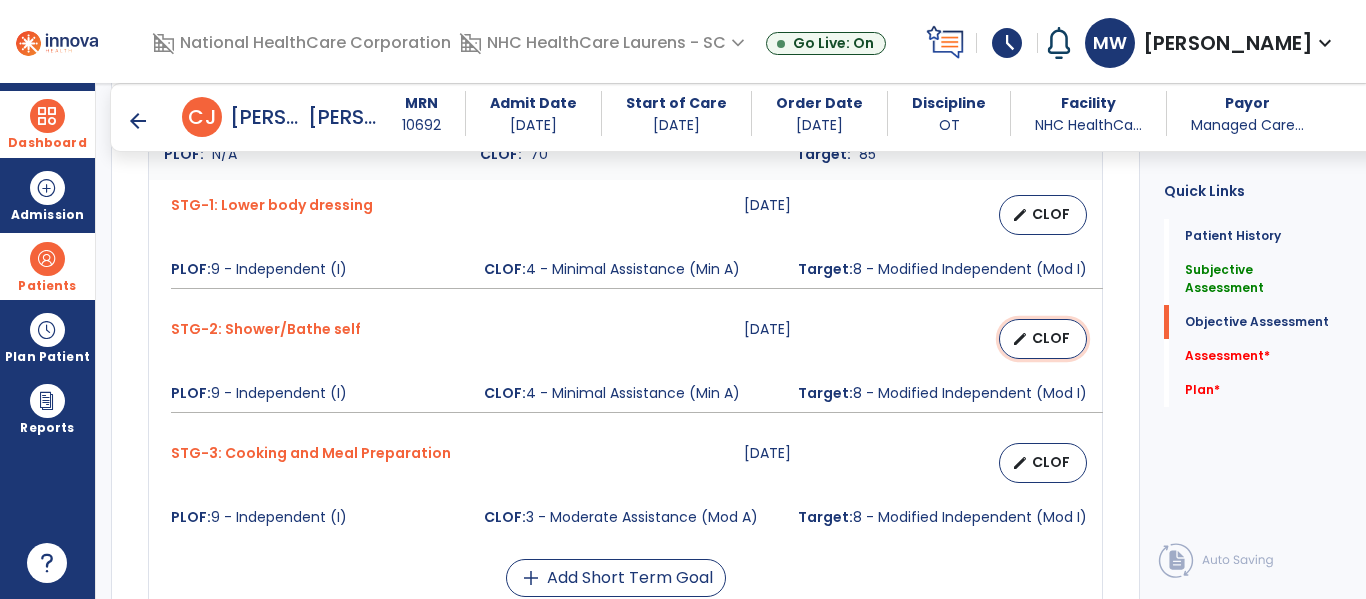 click on "CLOF" at bounding box center (1051, 338) 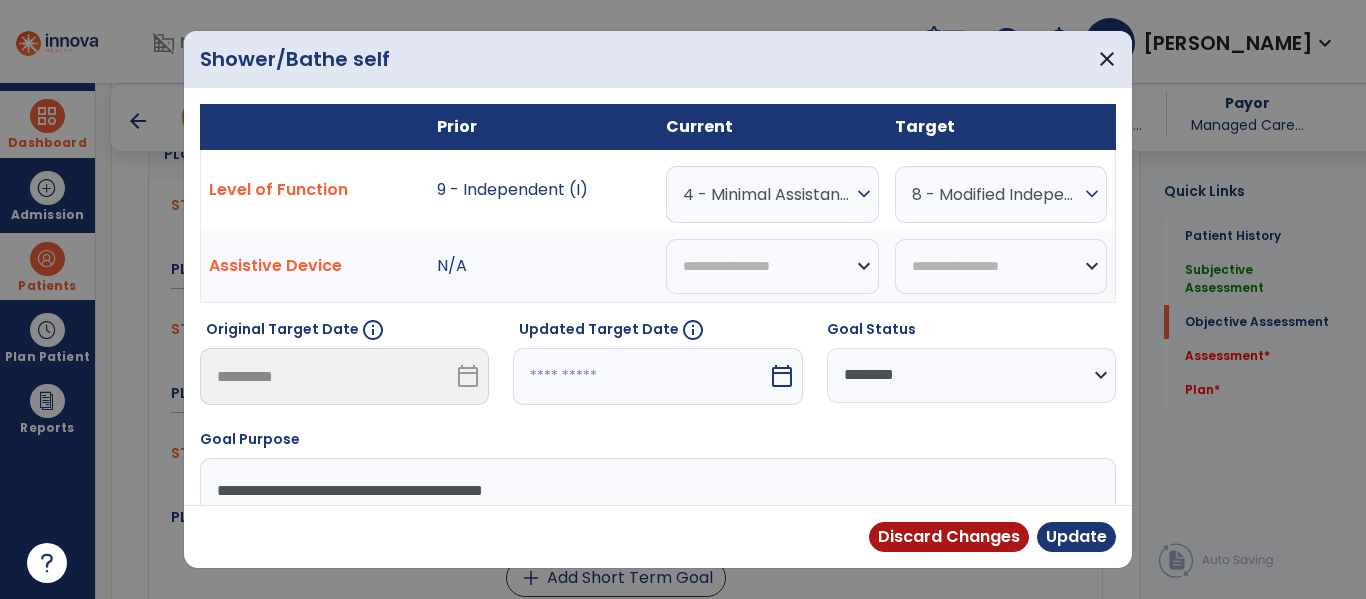 click on "4 - Minimal Assistance (Min A)" at bounding box center [767, 194] 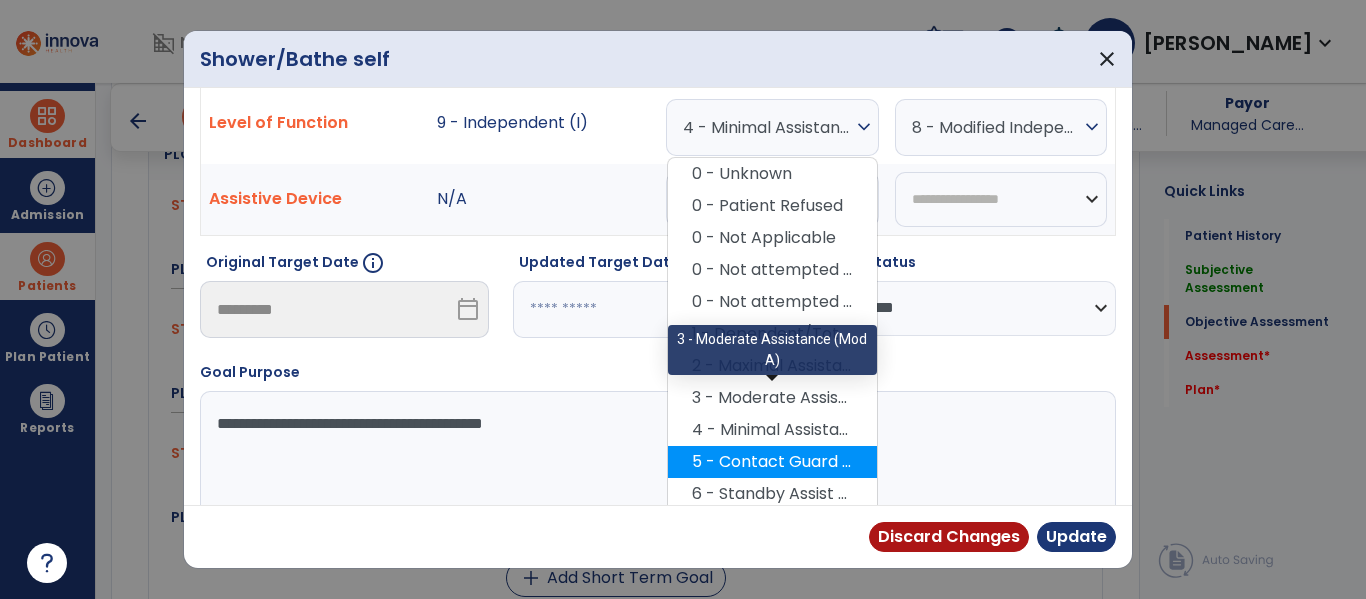 scroll, scrollTop: 72, scrollLeft: 0, axis: vertical 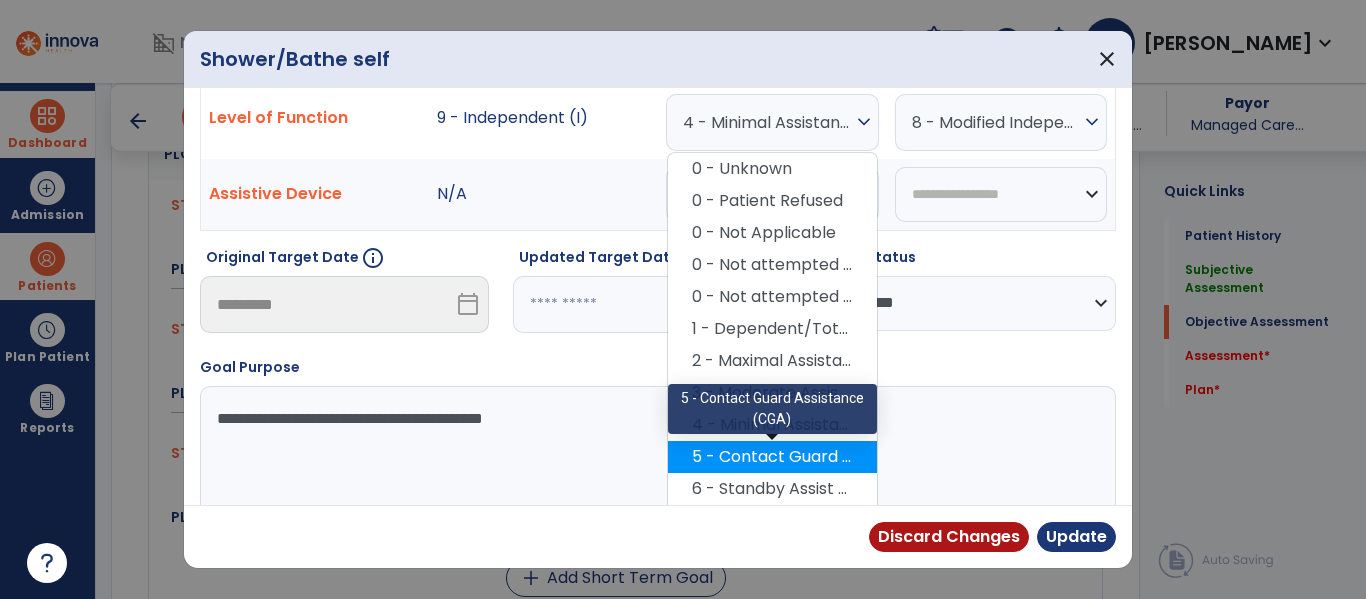 click on "5 - Contact Guard Assistance (CGA)" at bounding box center (772, 457) 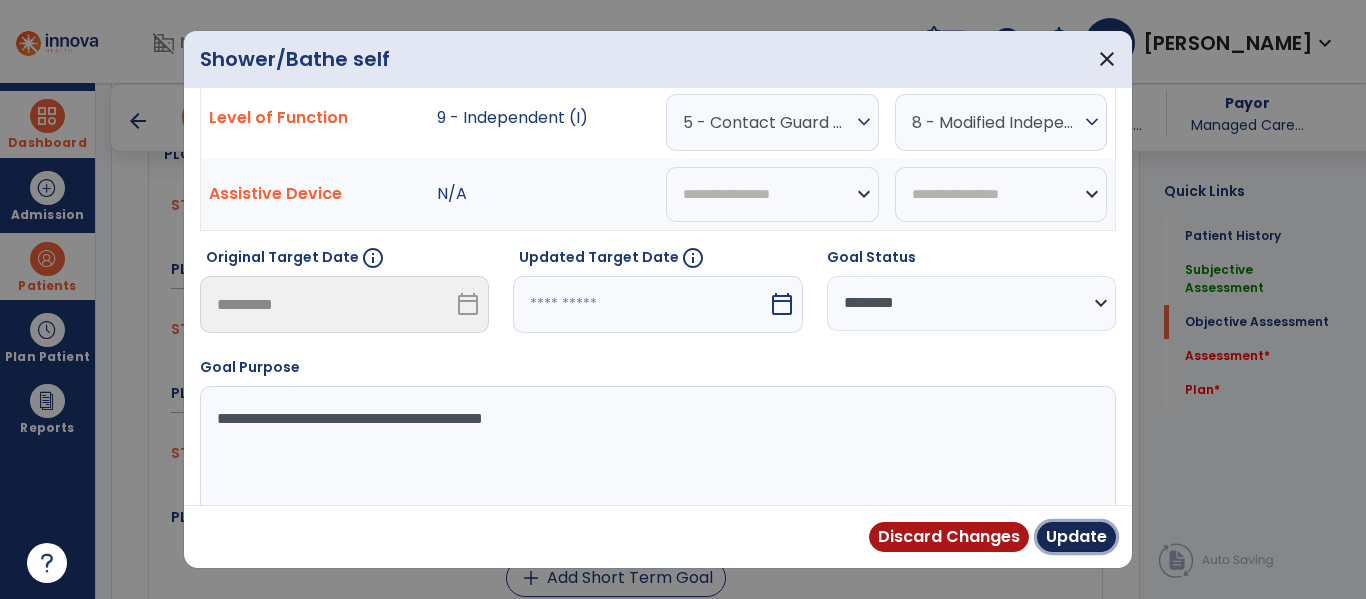 click on "Update" at bounding box center [1076, 537] 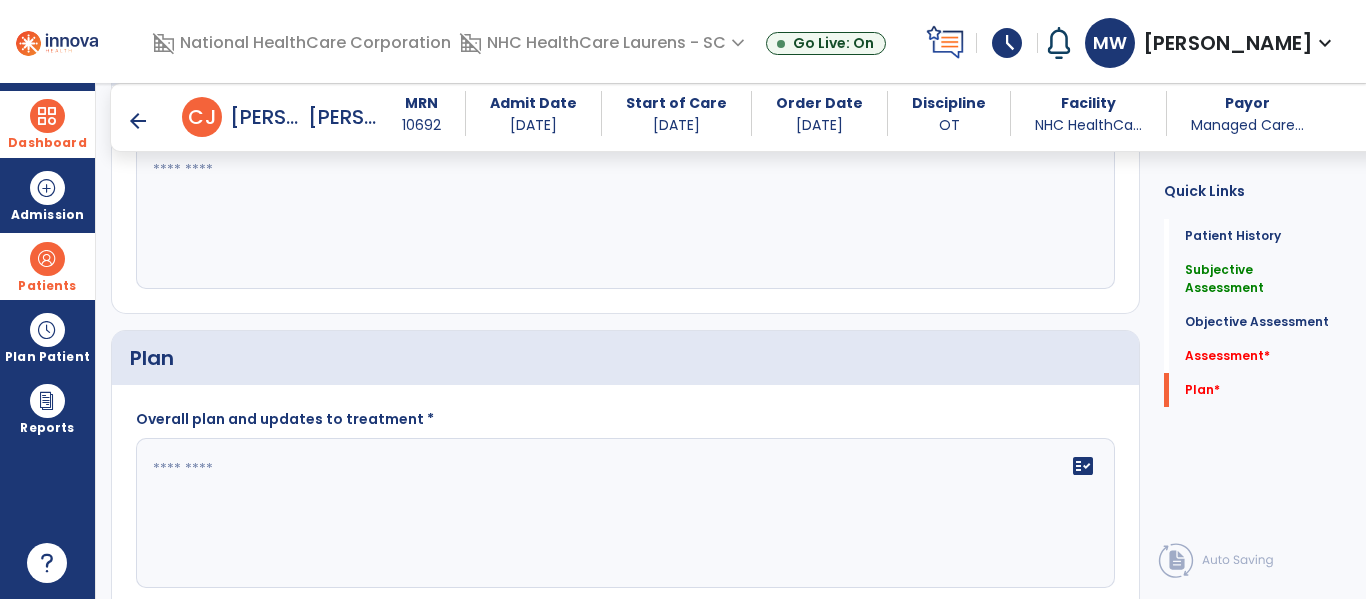 scroll, scrollTop: 2194, scrollLeft: 0, axis: vertical 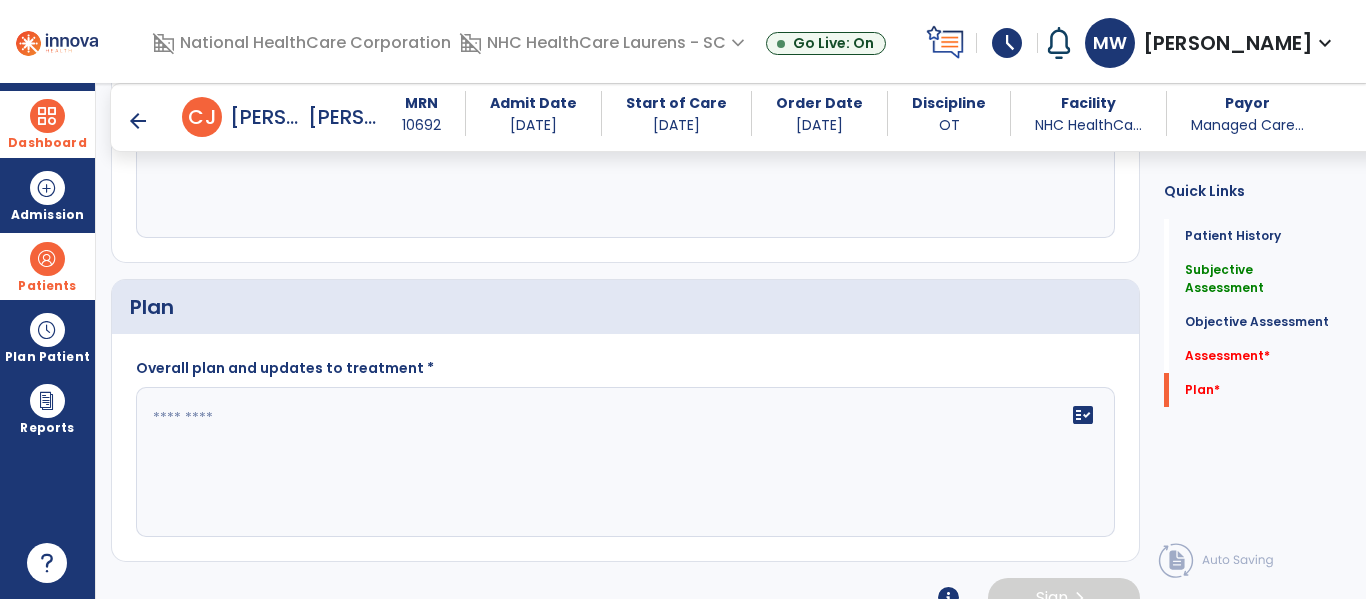 click on "fact_check" 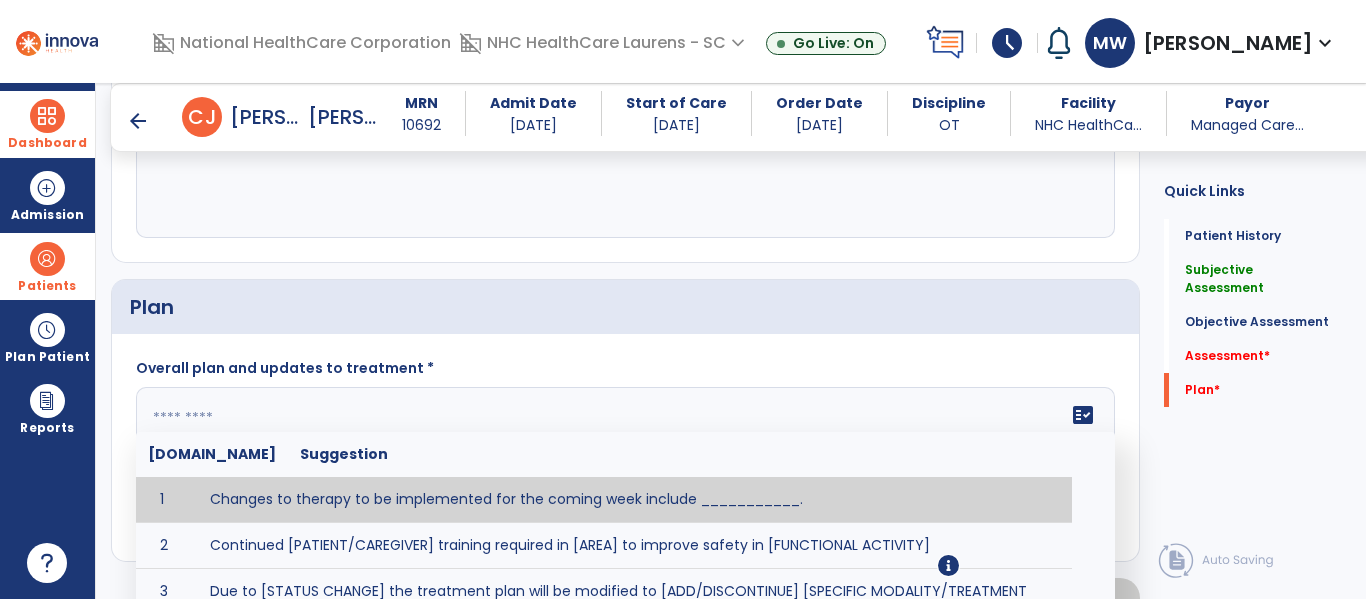 scroll, scrollTop: 2338, scrollLeft: 0, axis: vertical 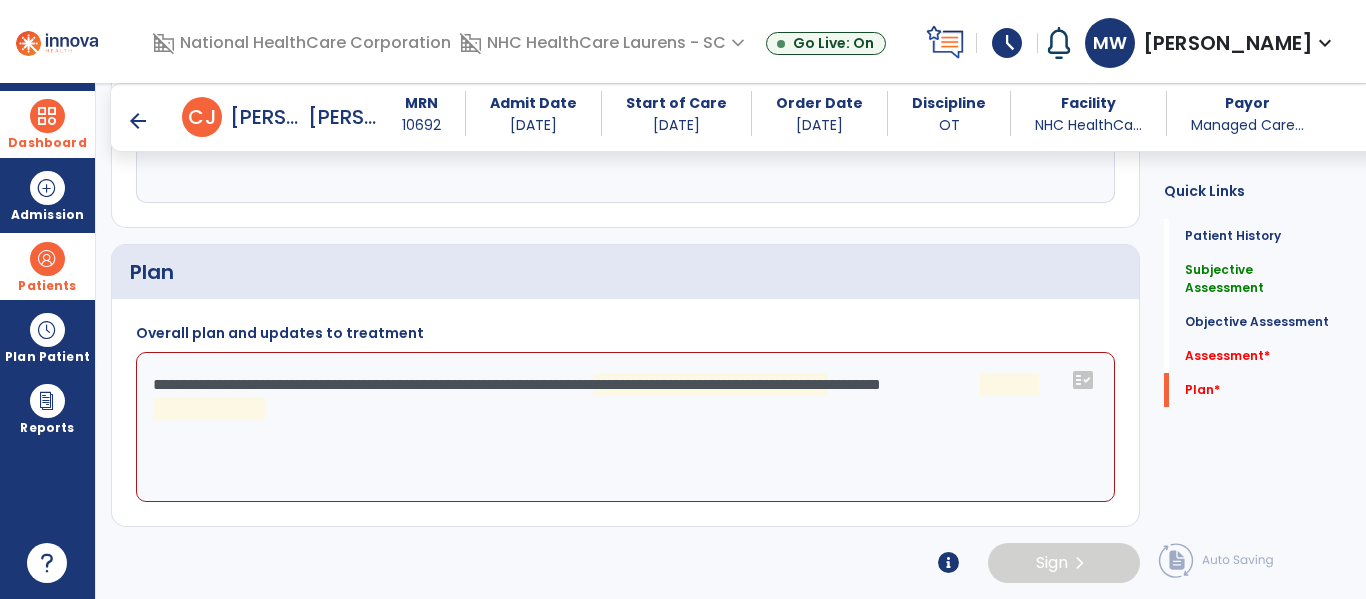 click on "**********" 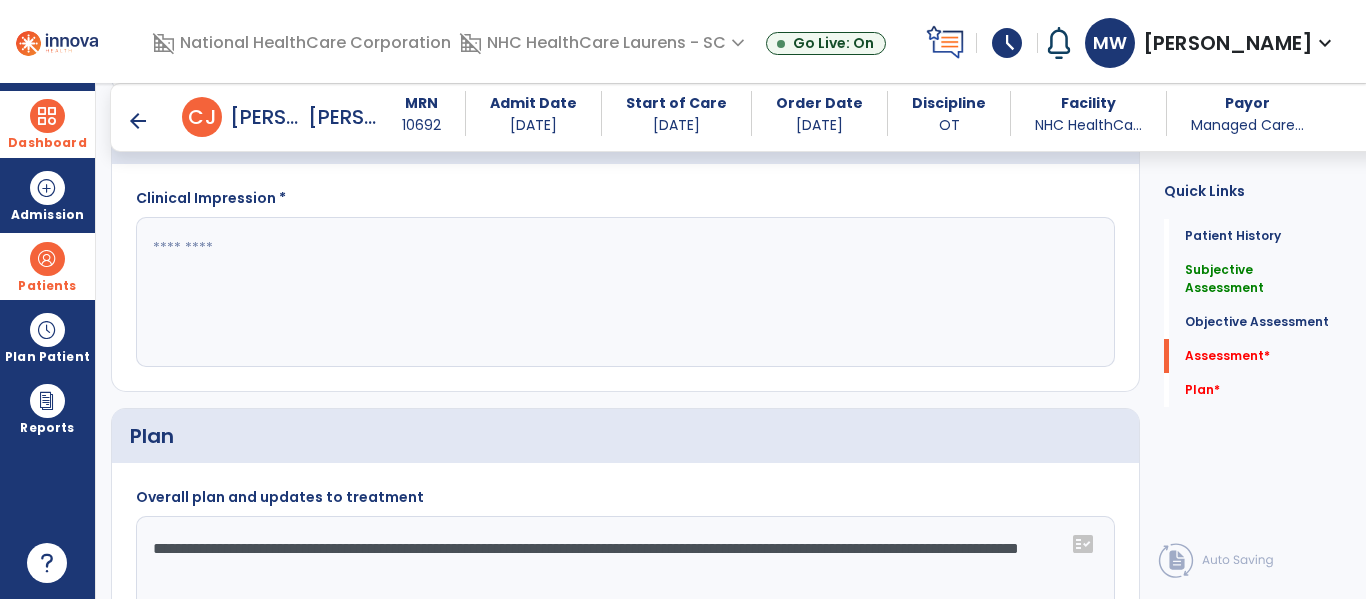 scroll, scrollTop: 2029, scrollLeft: 0, axis: vertical 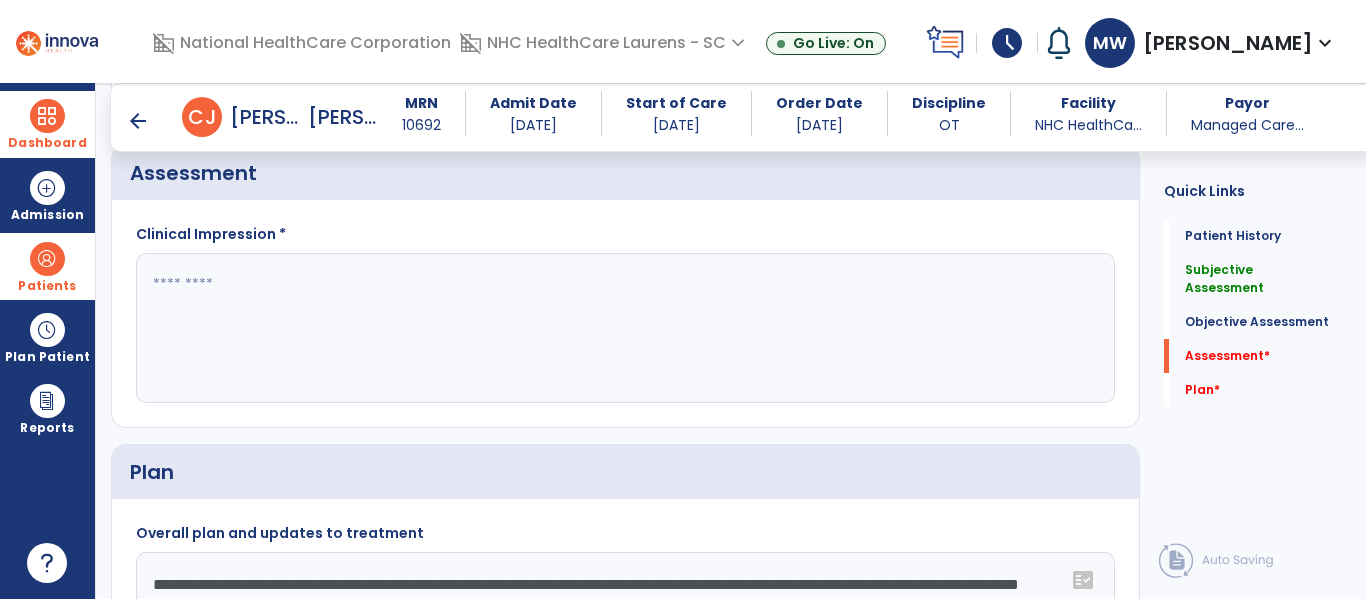 type on "**********" 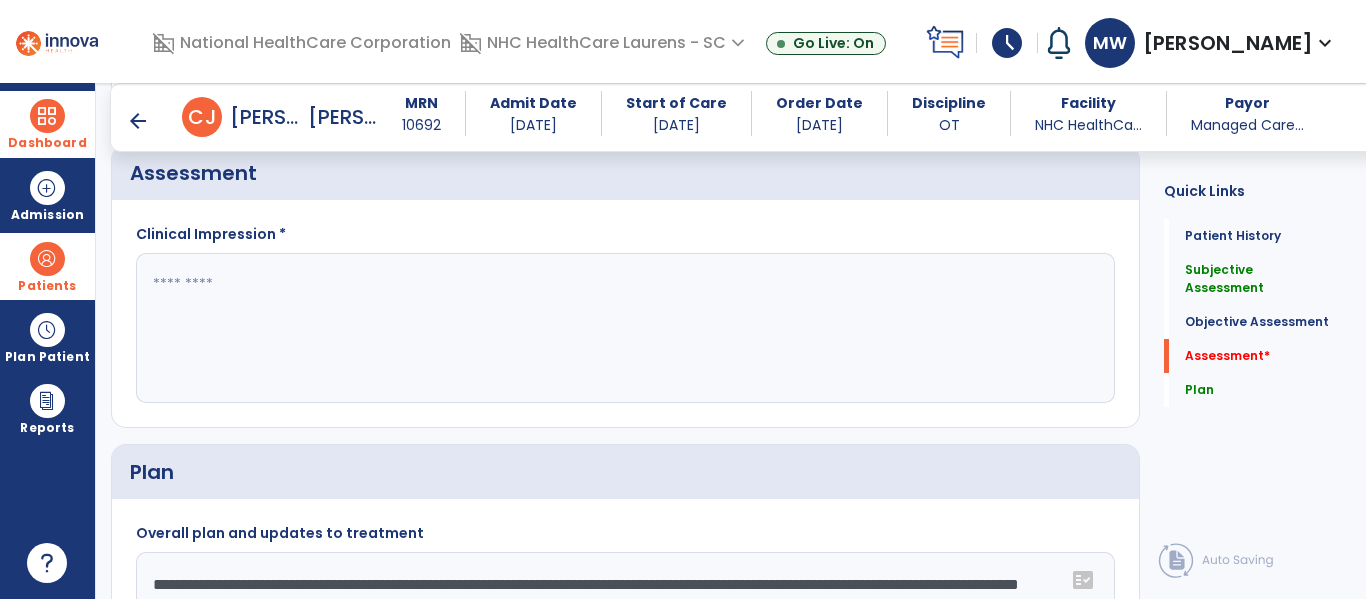 click on "Clinical Impression *" 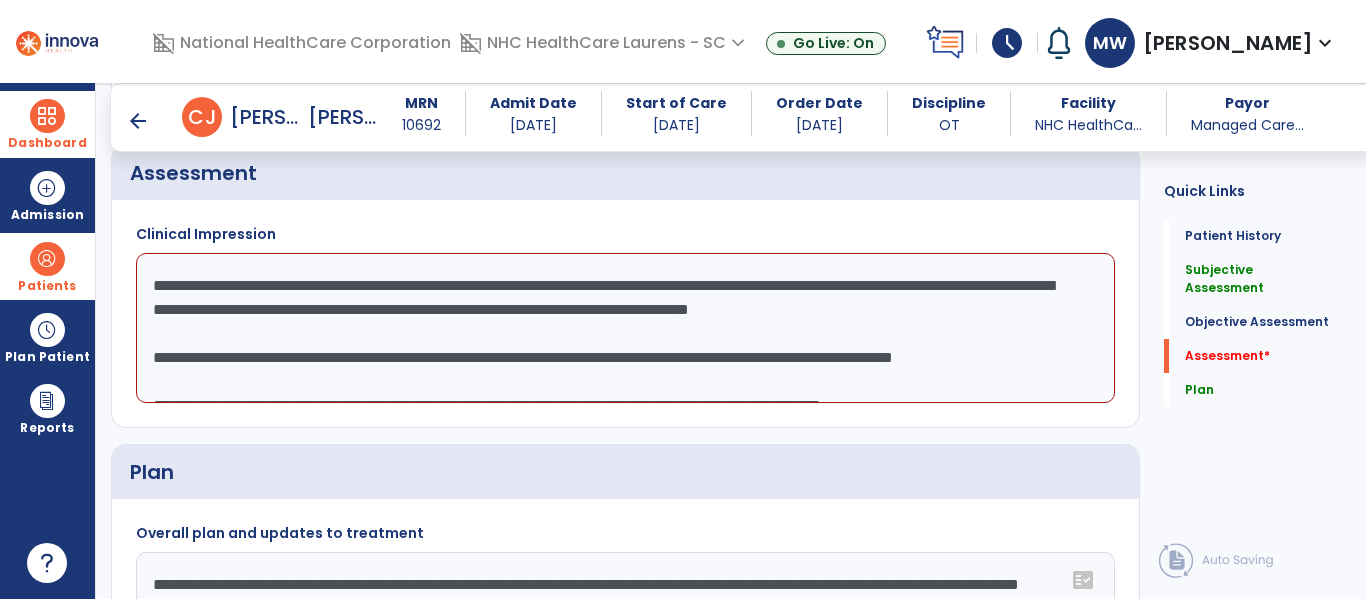 scroll, scrollTop: 207, scrollLeft: 0, axis: vertical 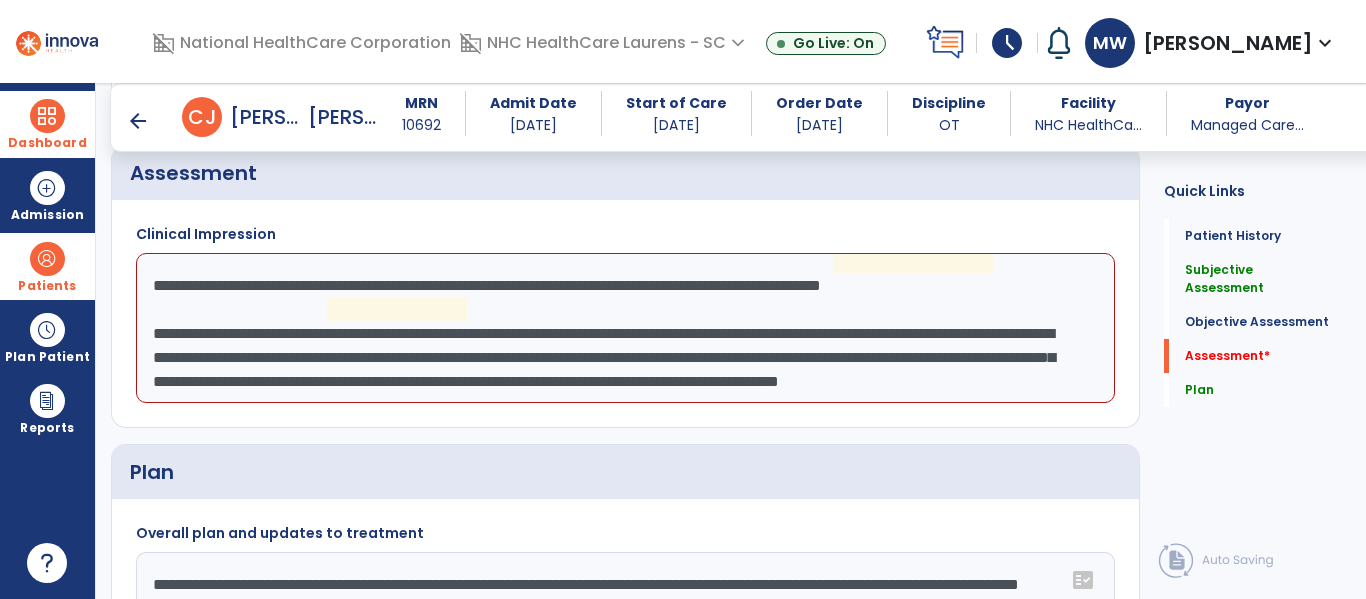 click on "**********" 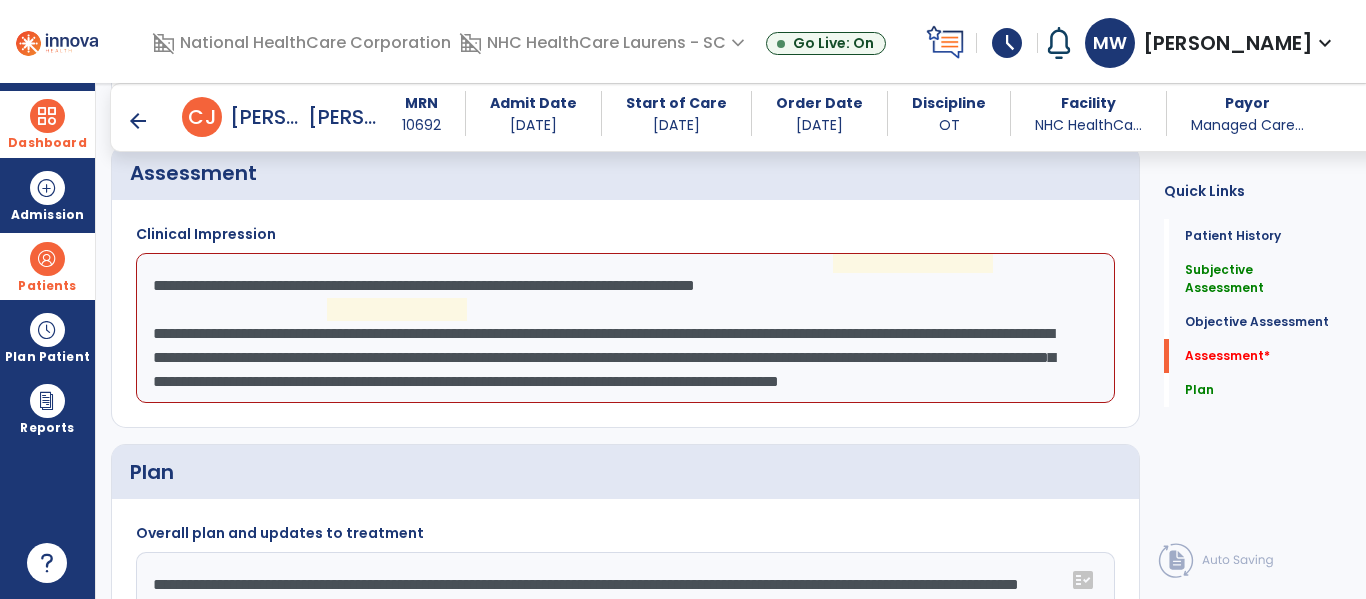 scroll, scrollTop: 187, scrollLeft: 0, axis: vertical 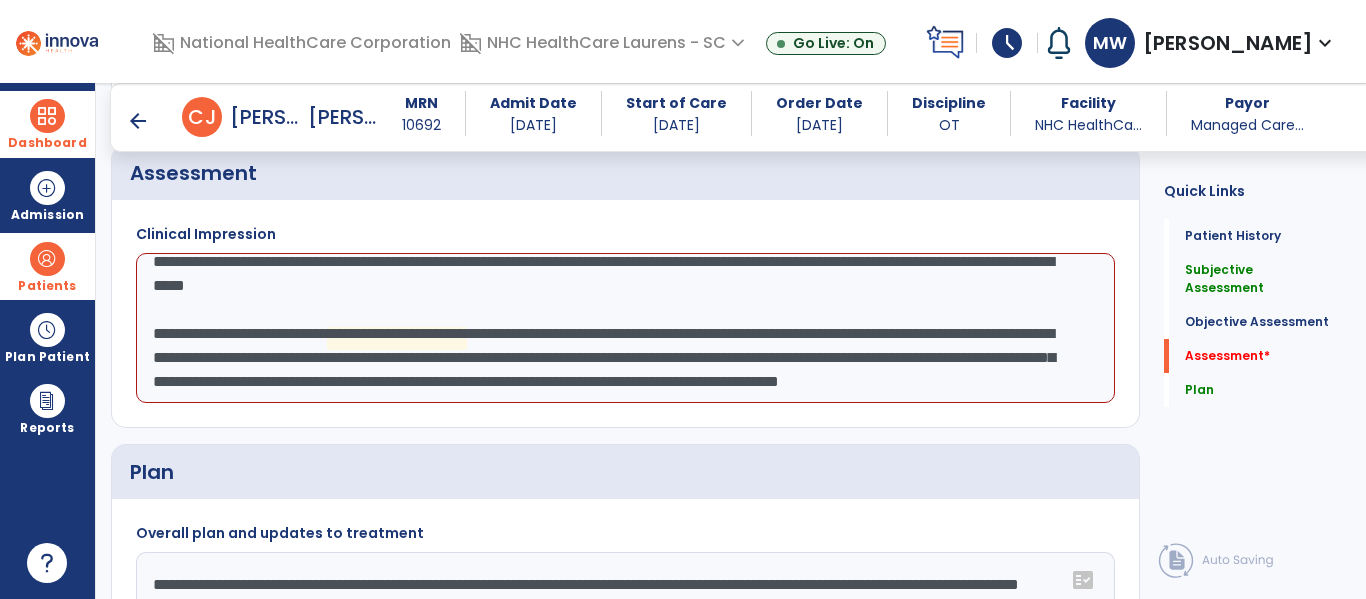 click on "**********" 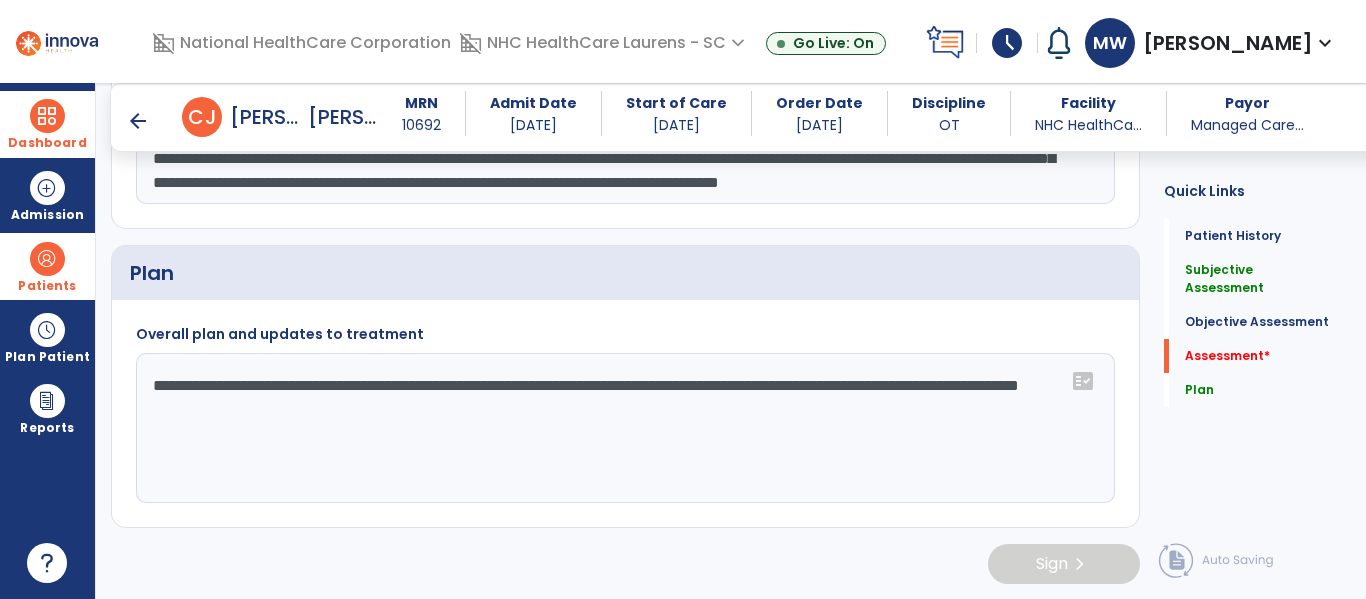 scroll, scrollTop: 2229, scrollLeft: 0, axis: vertical 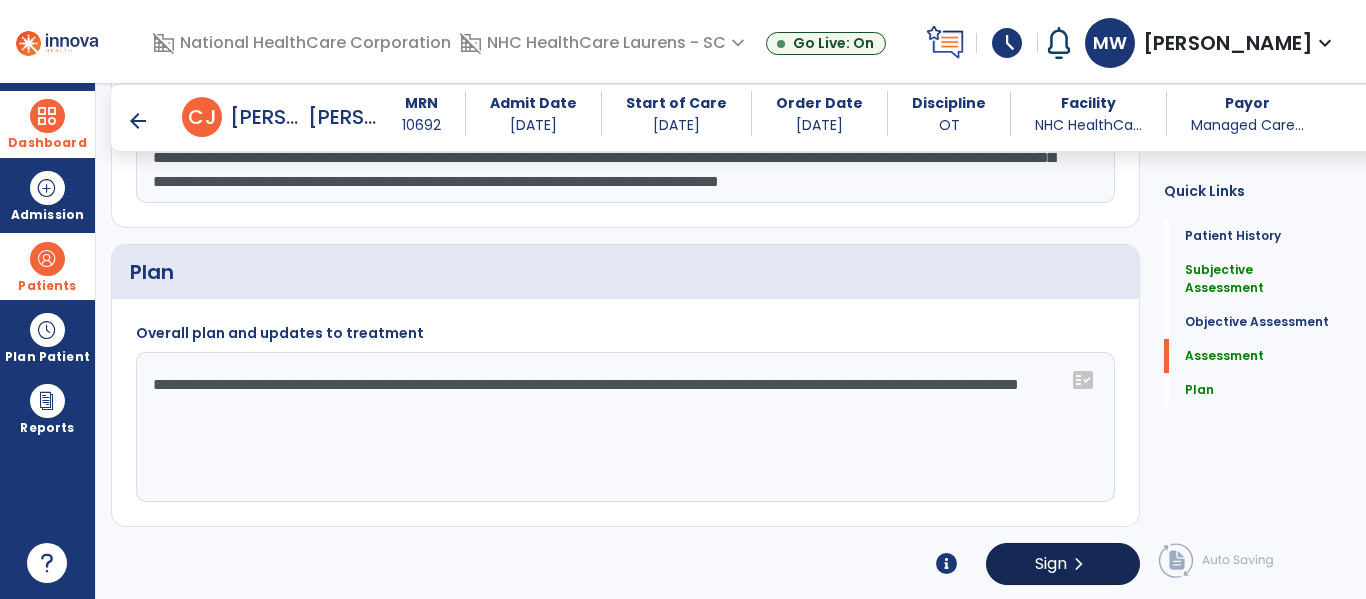 type on "**********" 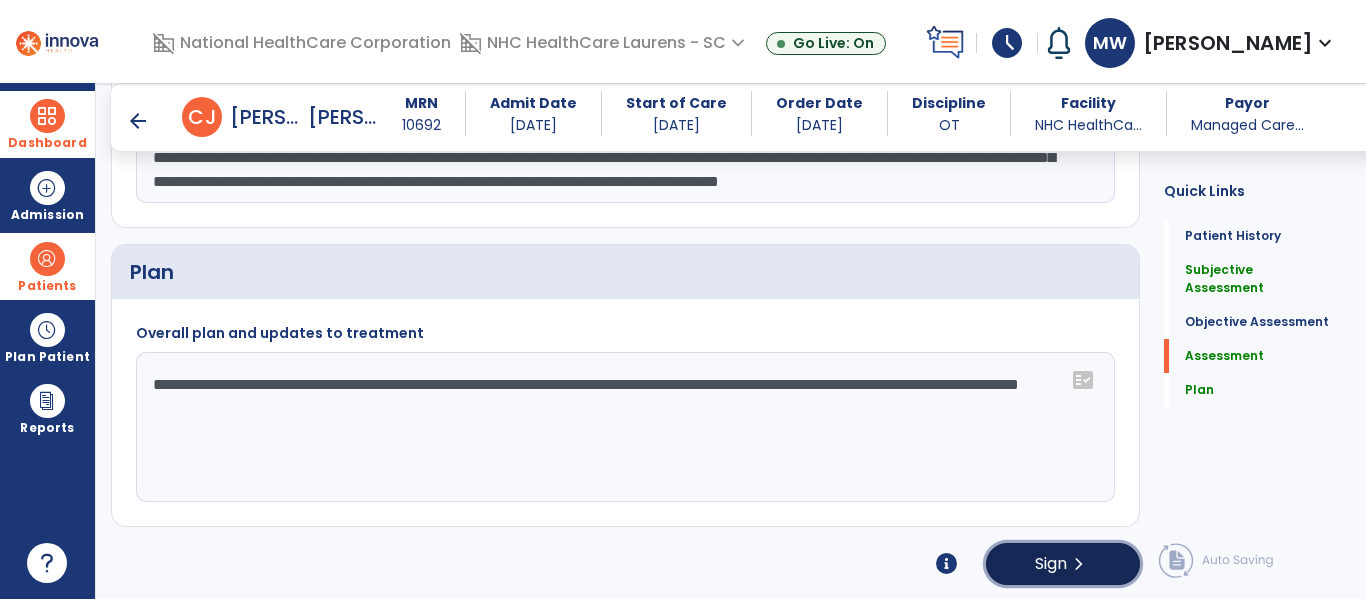 click on "Sign" 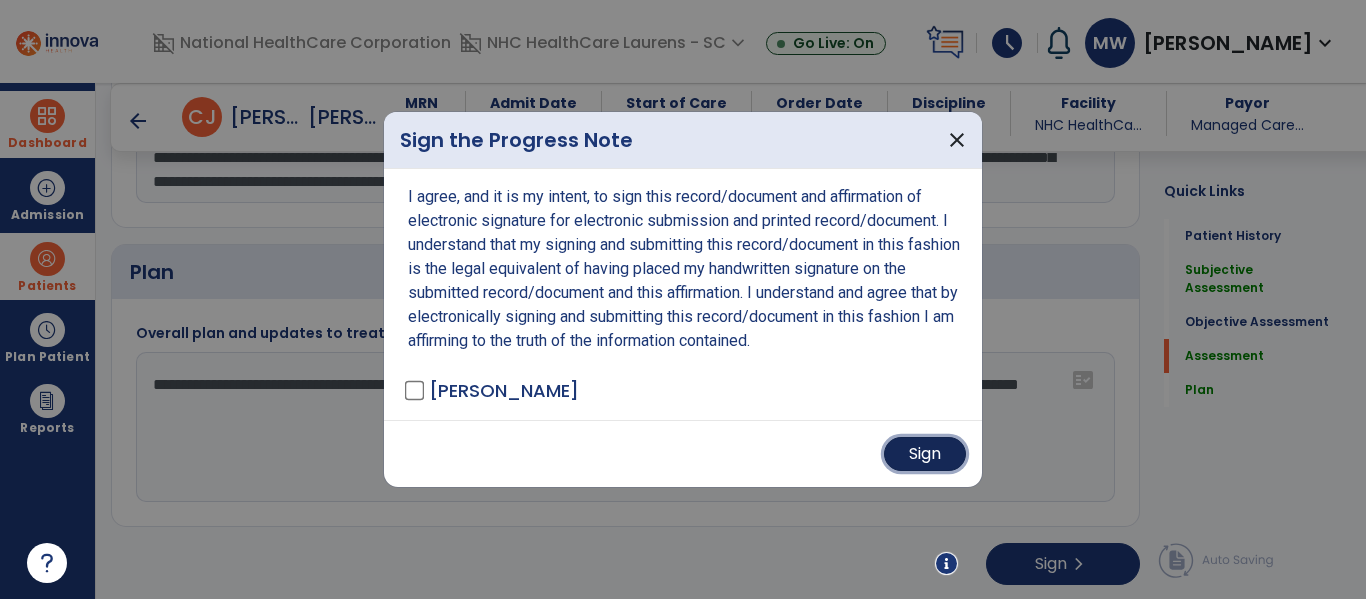click on "Sign" at bounding box center (925, 454) 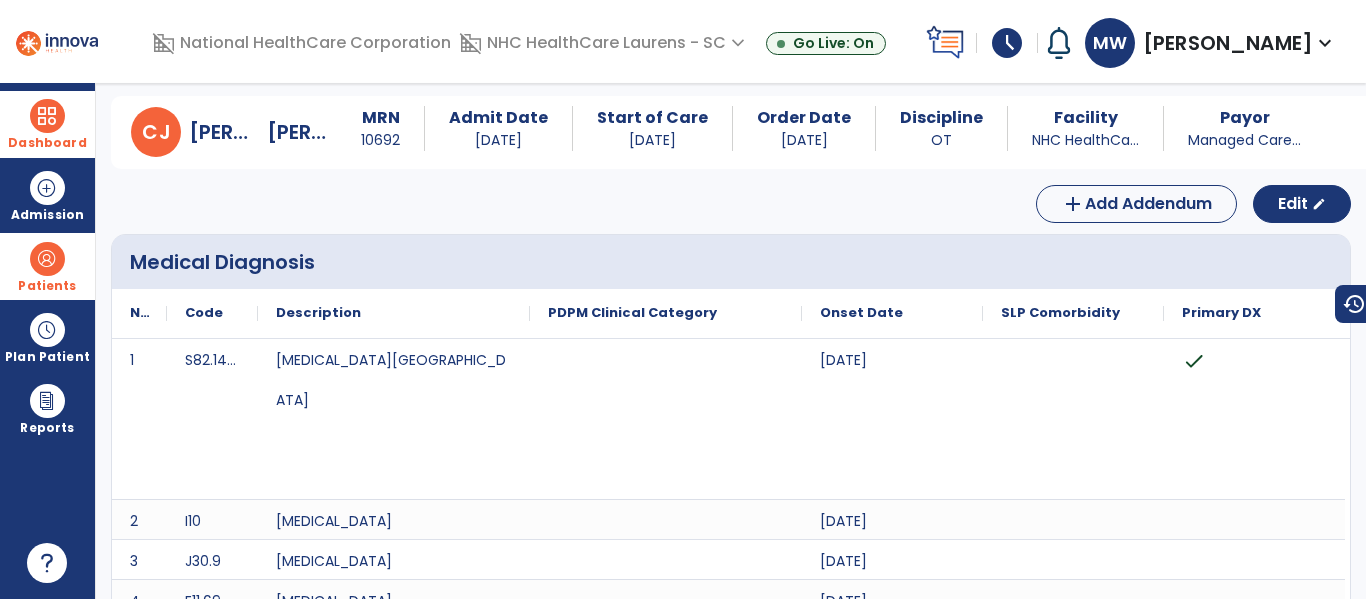 scroll, scrollTop: 0, scrollLeft: 0, axis: both 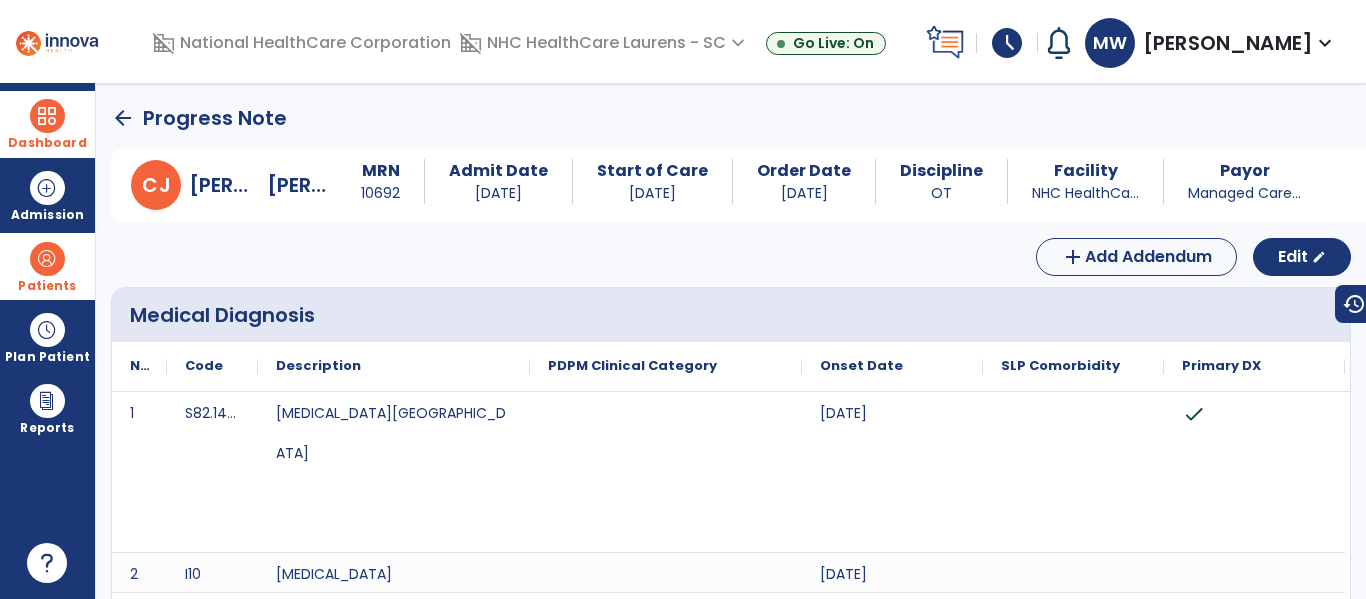 click on "arrow_back" 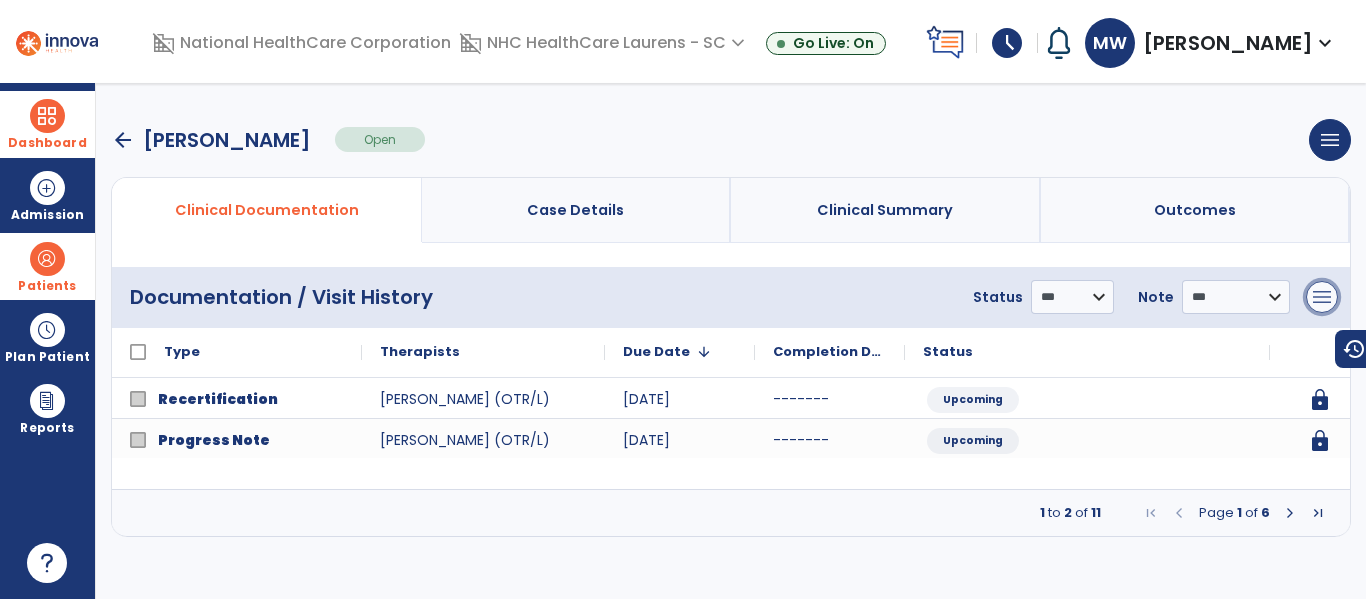 click on "menu" at bounding box center (1322, 297) 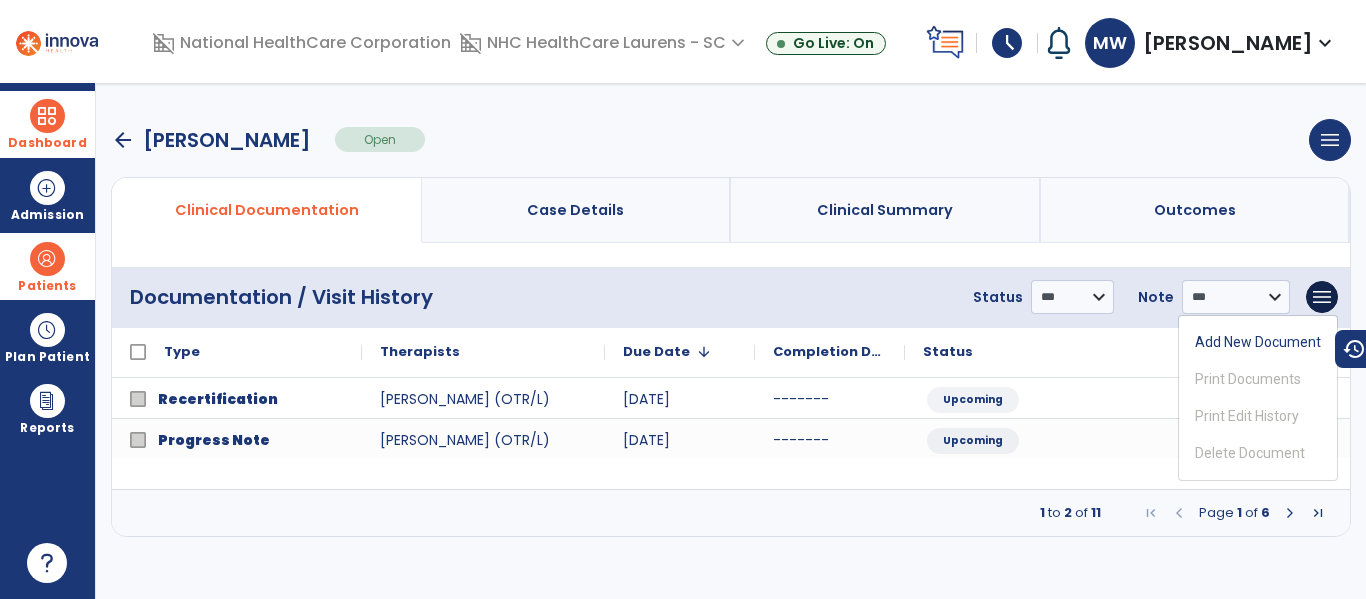 click on "Outcomes" at bounding box center (1196, 210) 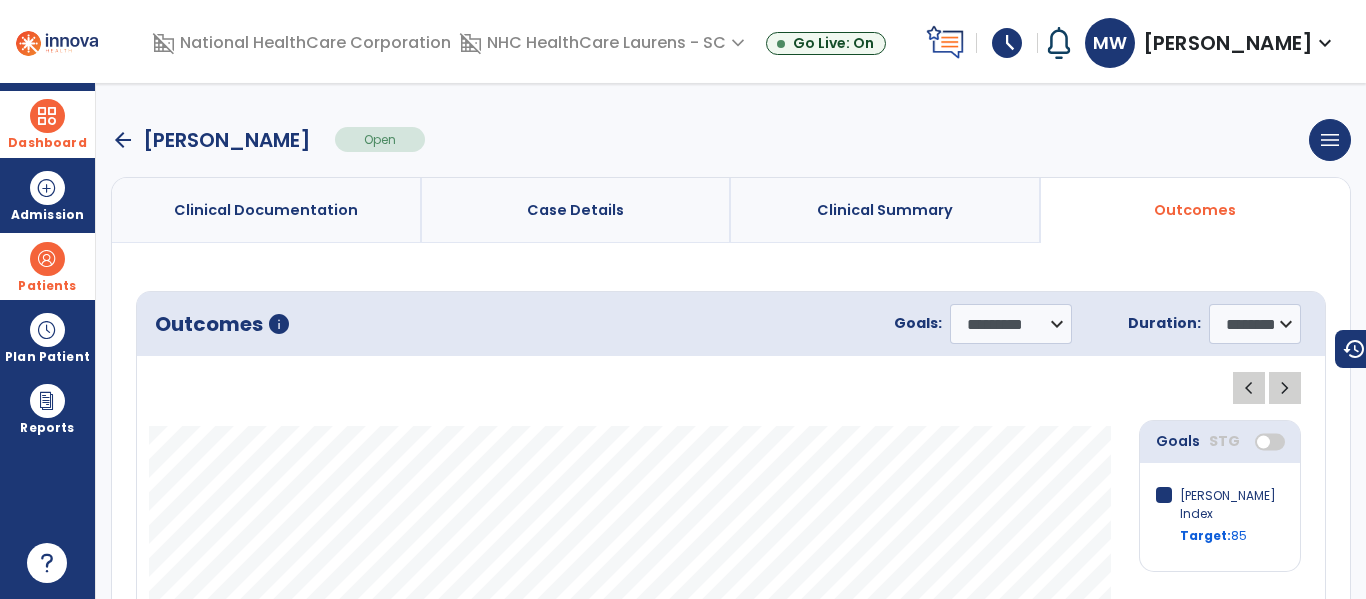 click on "Clinical Documentation" at bounding box center (267, 210) 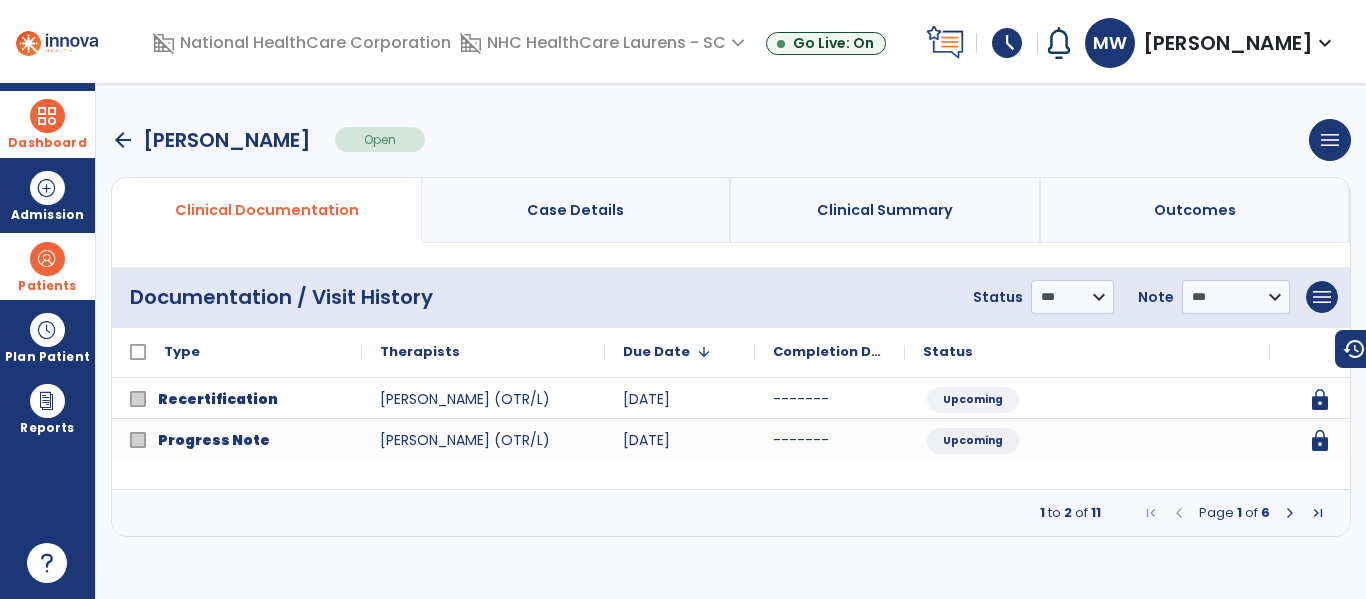 click at bounding box center [1318, 513] 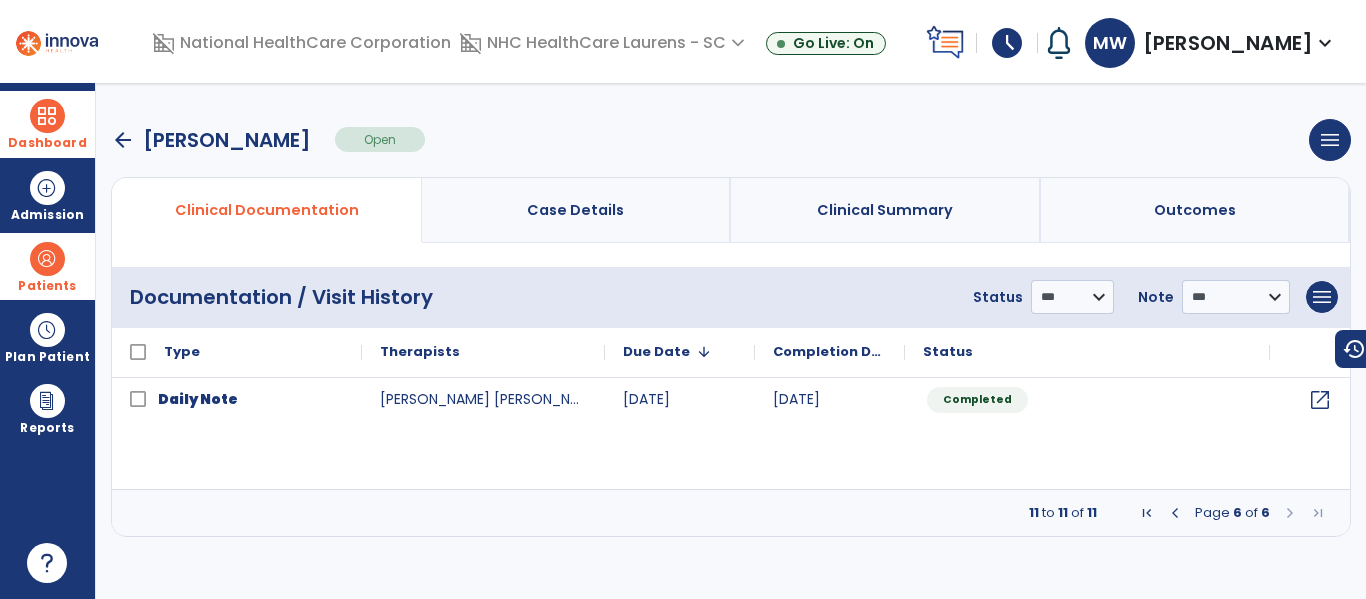 click at bounding box center [1175, 513] 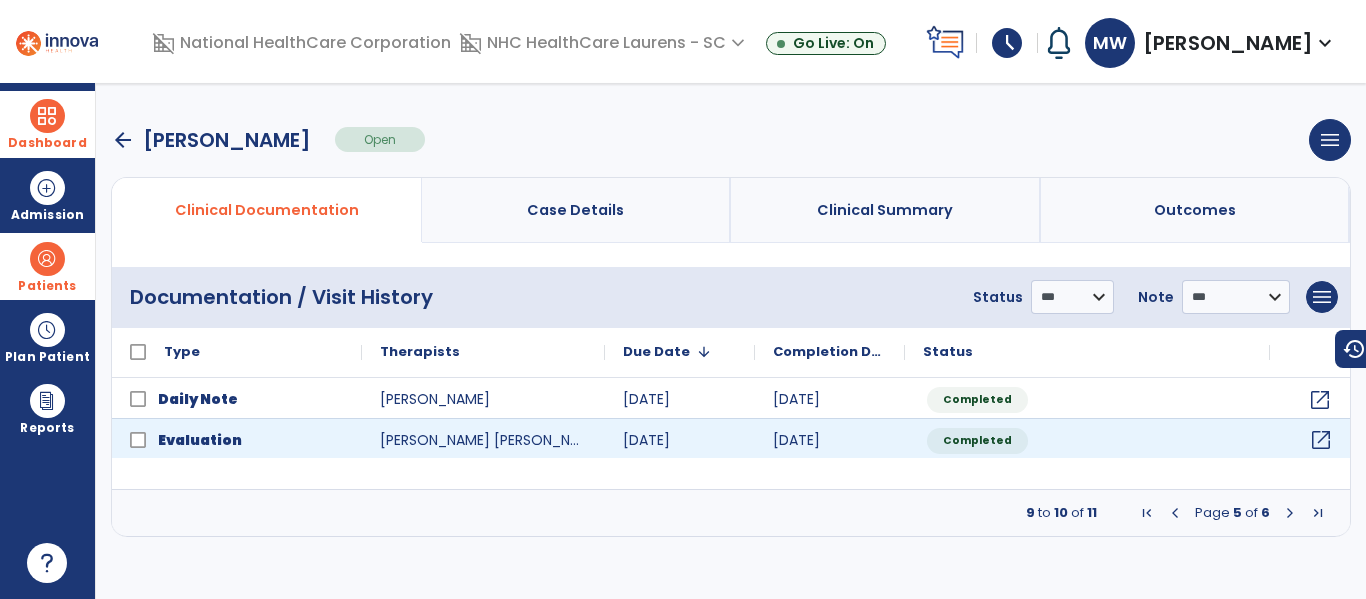click on "open_in_new" 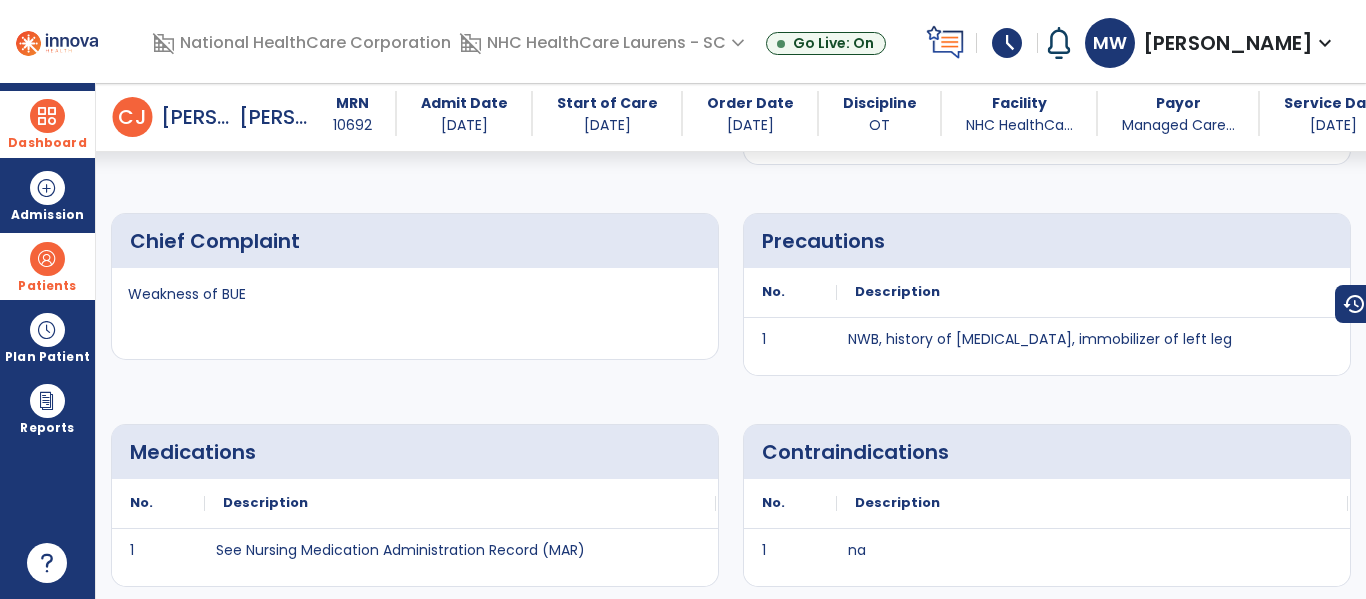scroll, scrollTop: 2124, scrollLeft: 0, axis: vertical 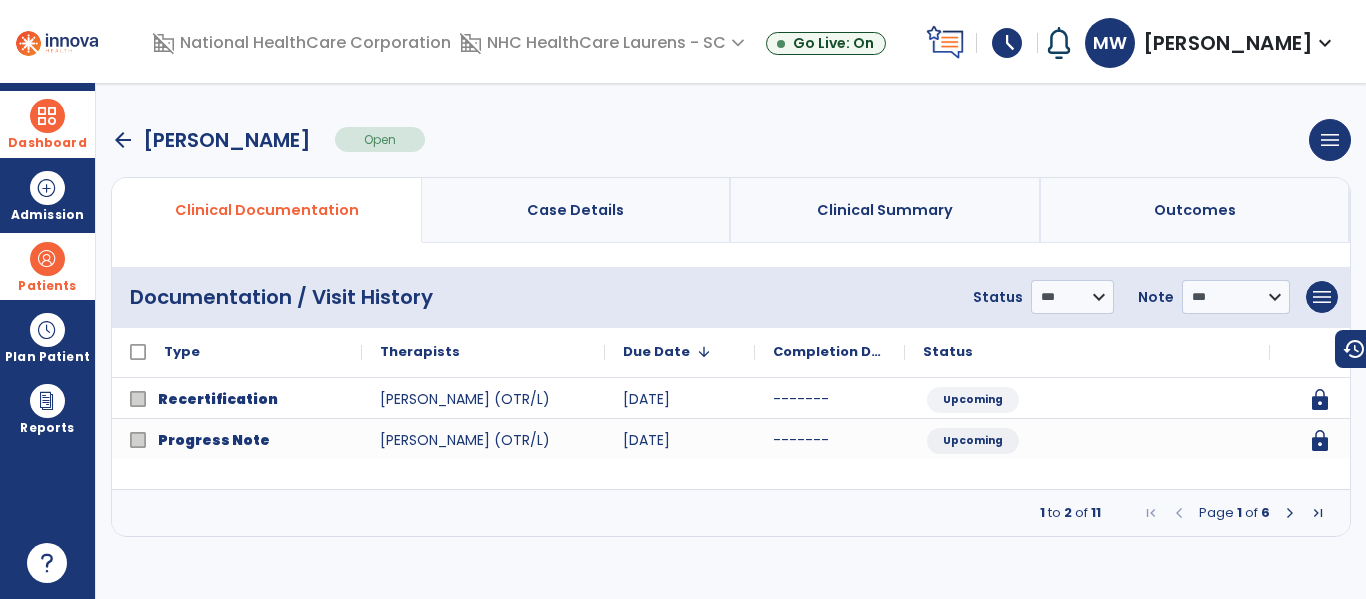 click on "arrow_back" at bounding box center [123, 140] 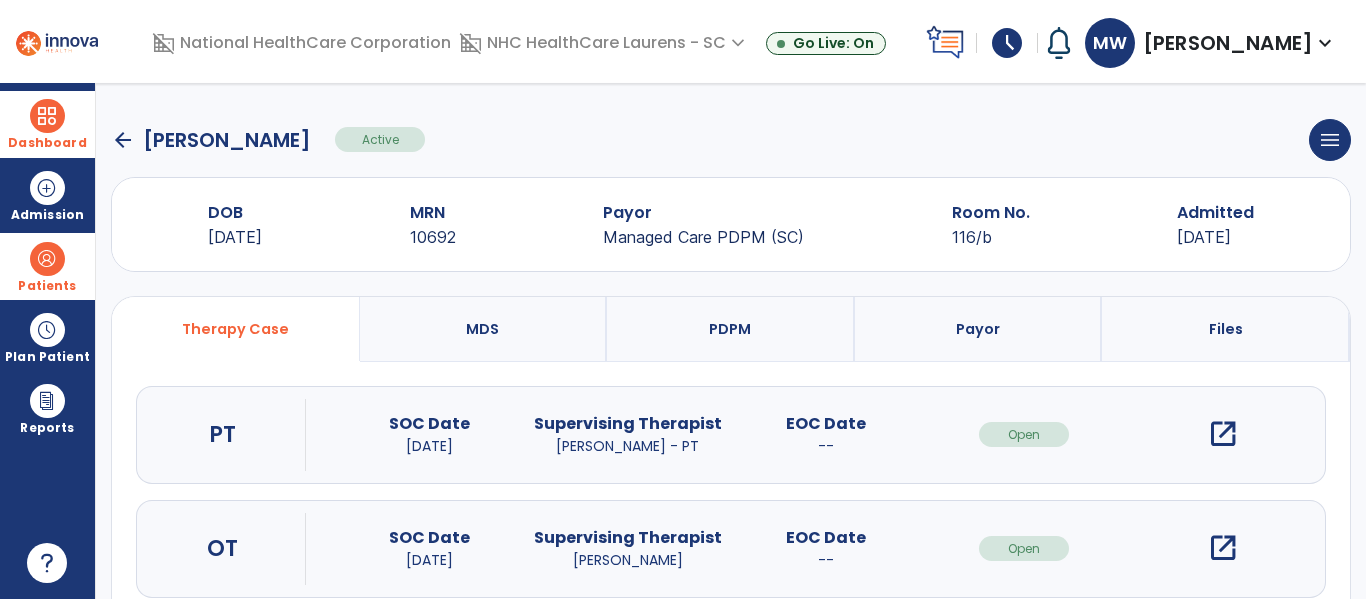 click on "open_in_new" at bounding box center [1223, 434] 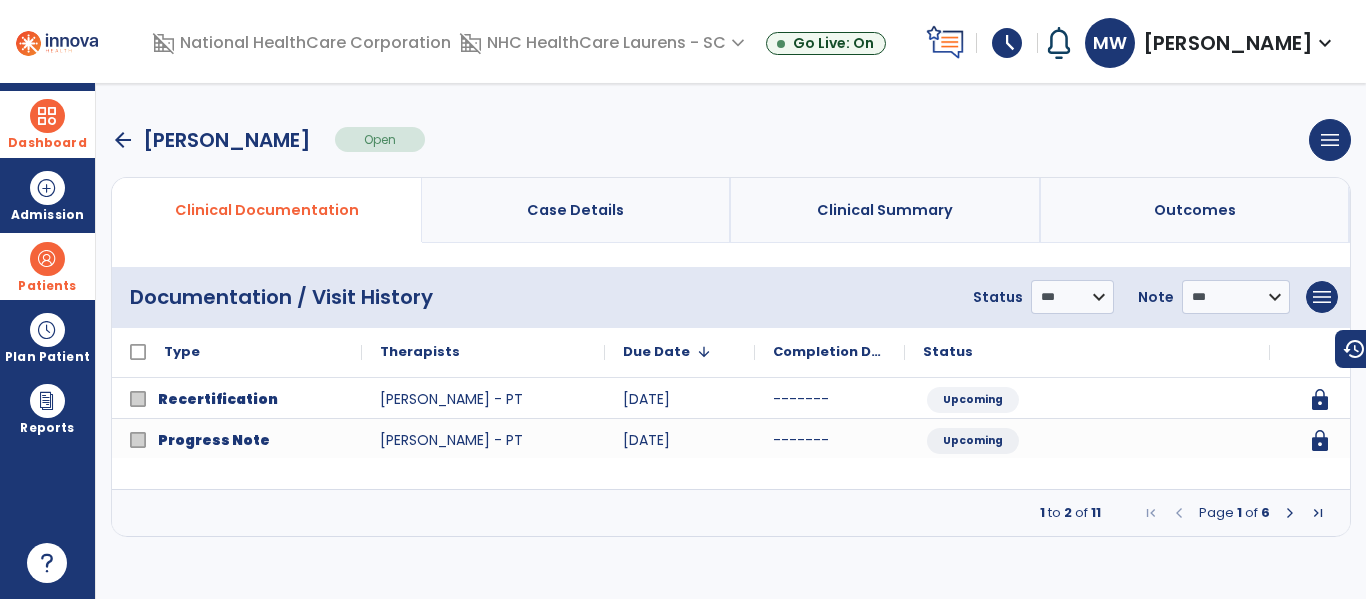 click on "Page
1
of
6" at bounding box center [1234, 513] 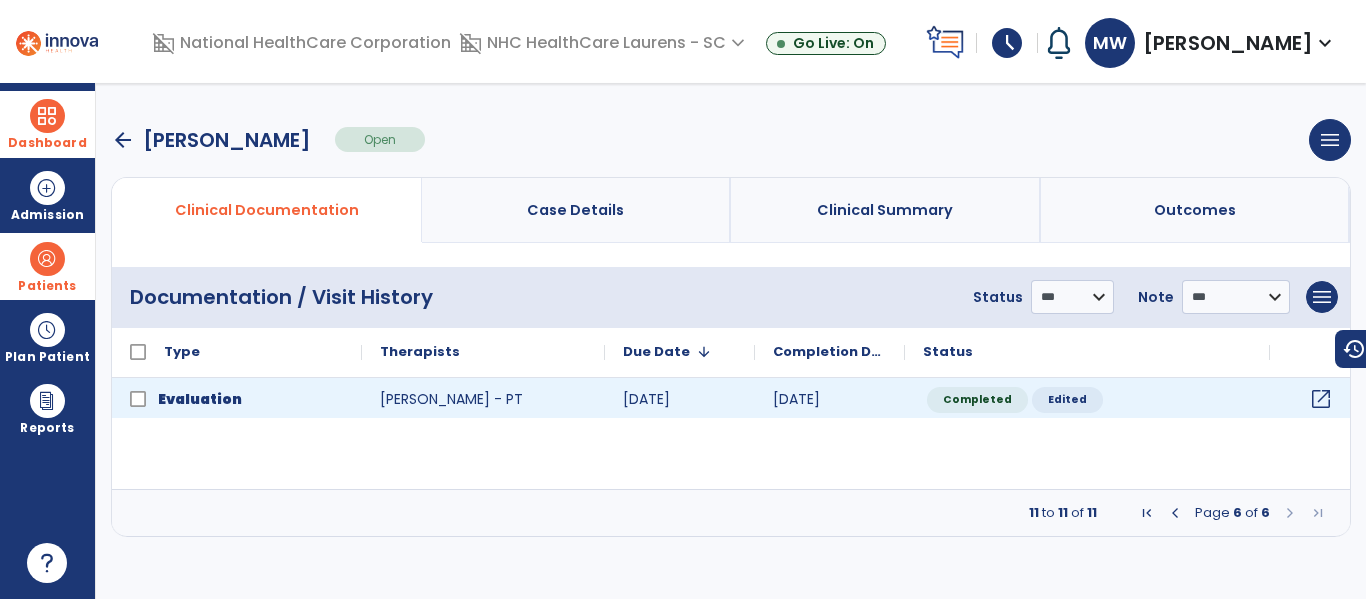 click on "open_in_new" 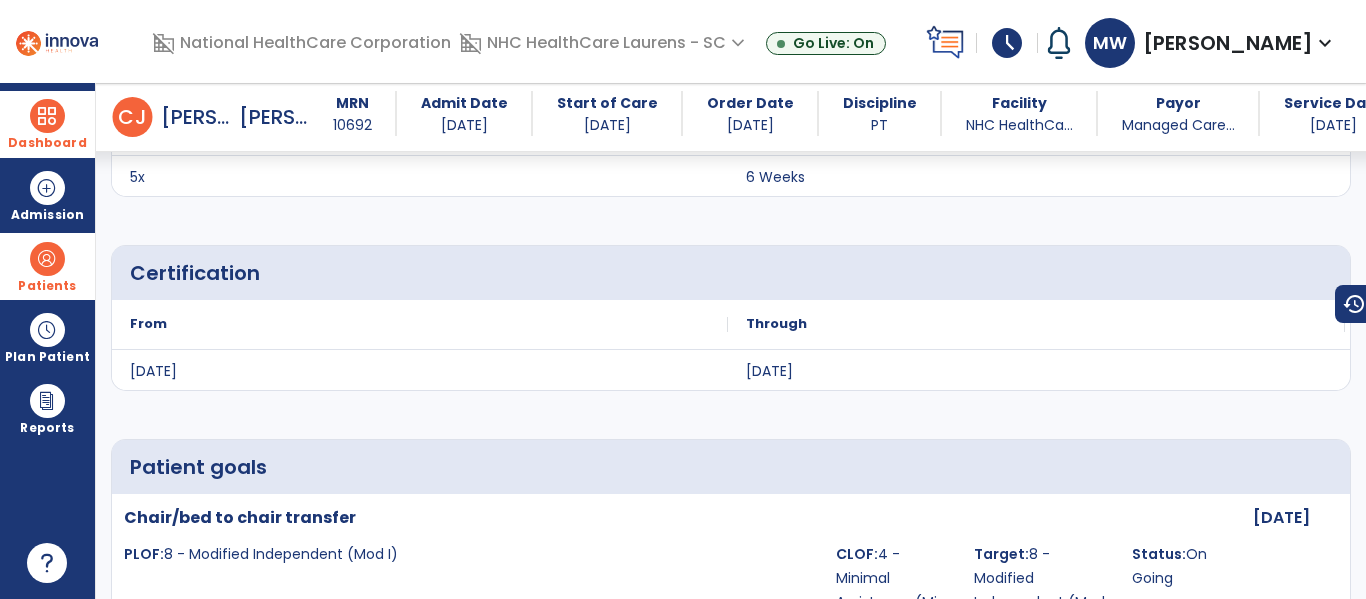 scroll, scrollTop: 5864, scrollLeft: 0, axis: vertical 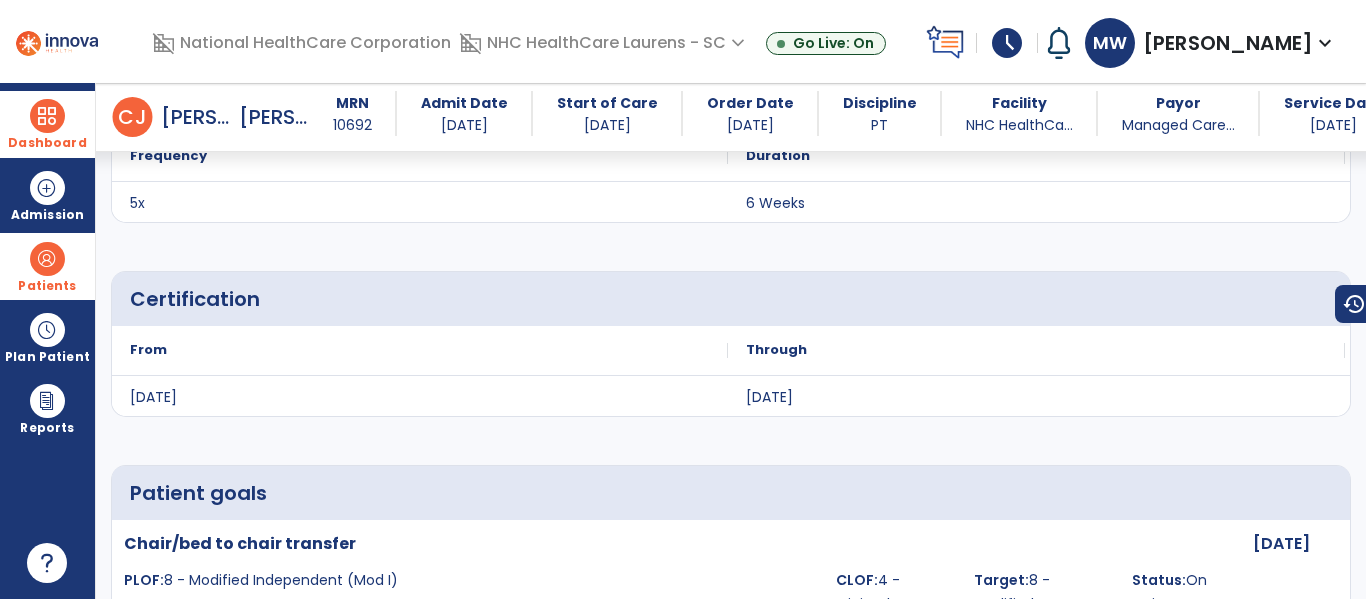 click at bounding box center (47, 259) 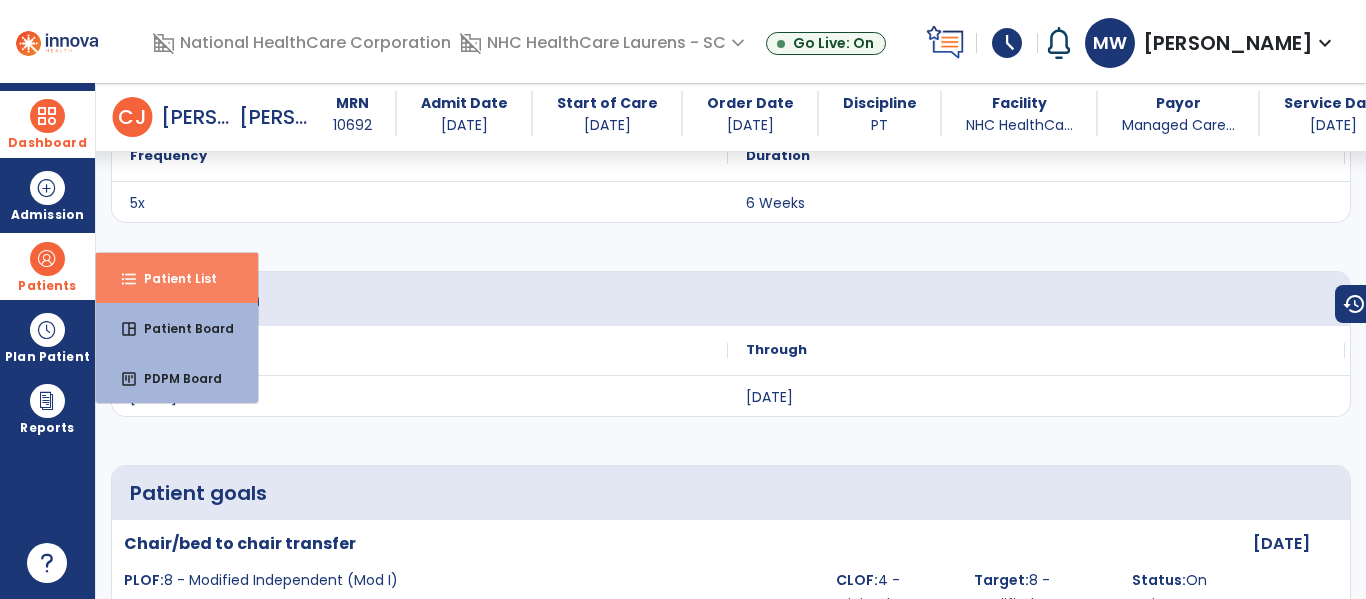click on "format_list_bulleted  Patient List" at bounding box center [177, 278] 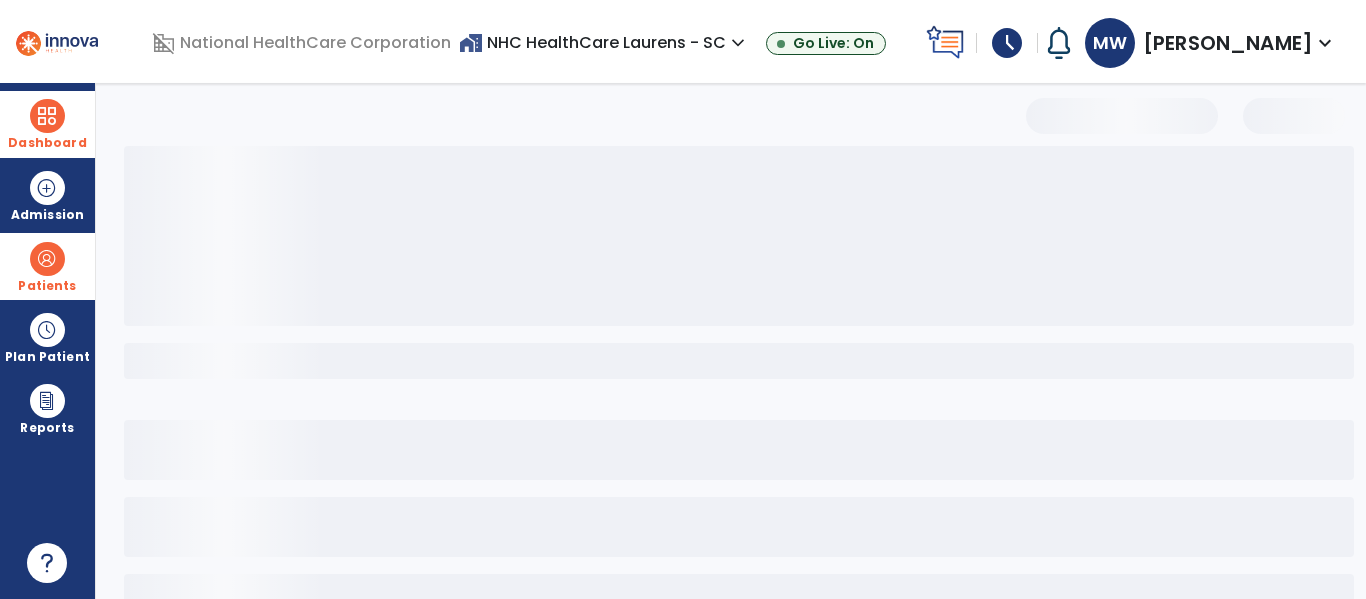 scroll, scrollTop: 144, scrollLeft: 0, axis: vertical 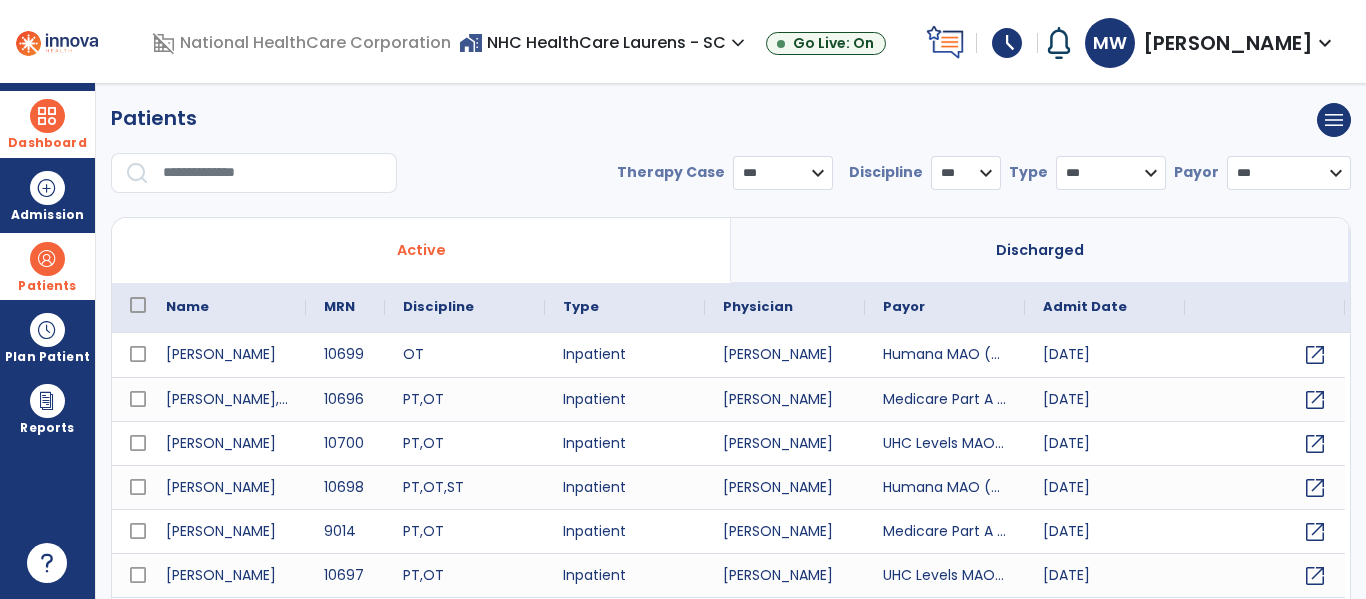 click at bounding box center (273, 173) 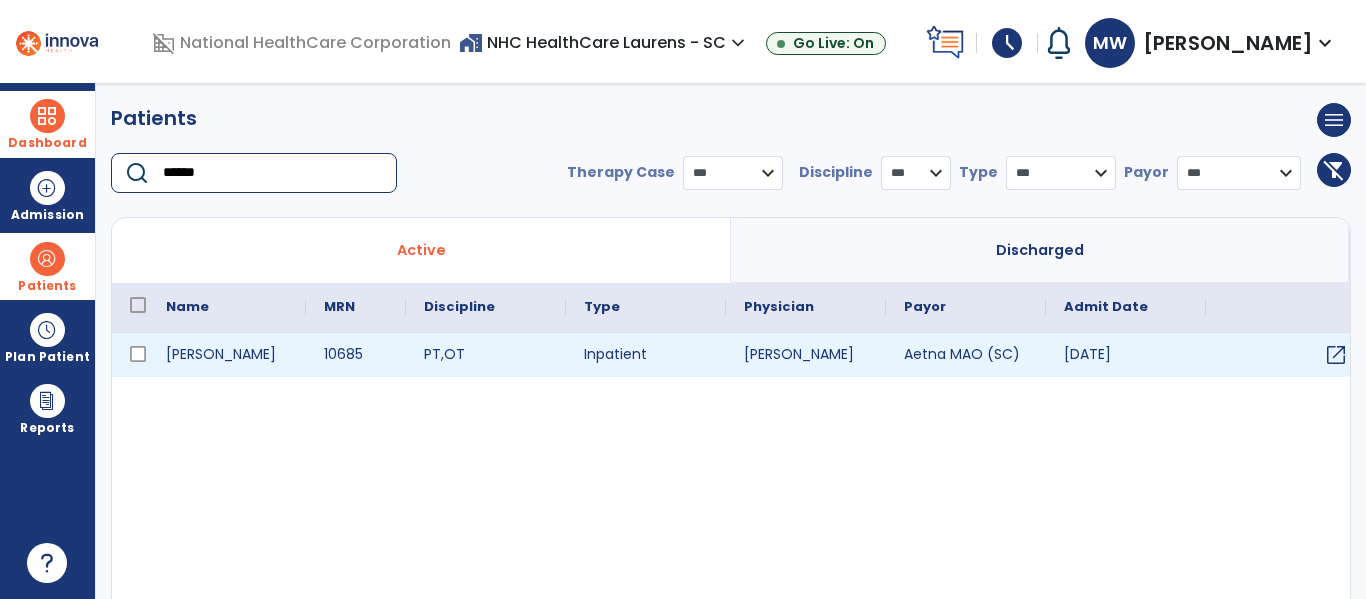 type on "******" 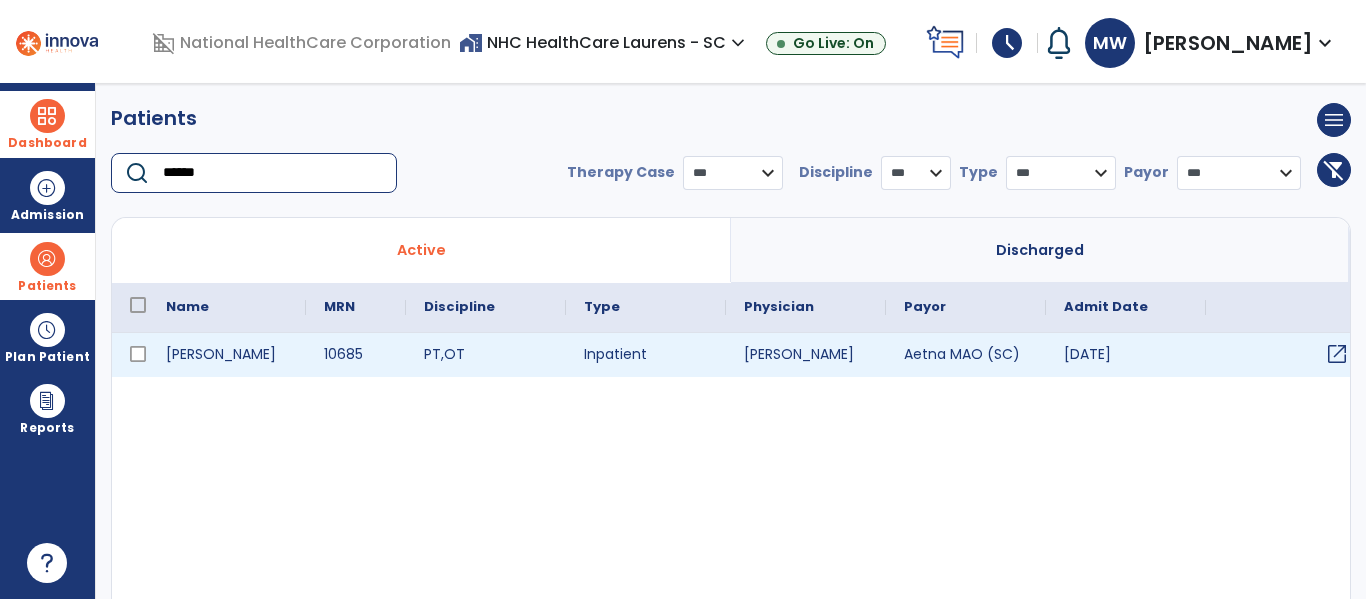 click on "open_in_new" at bounding box center [1337, 354] 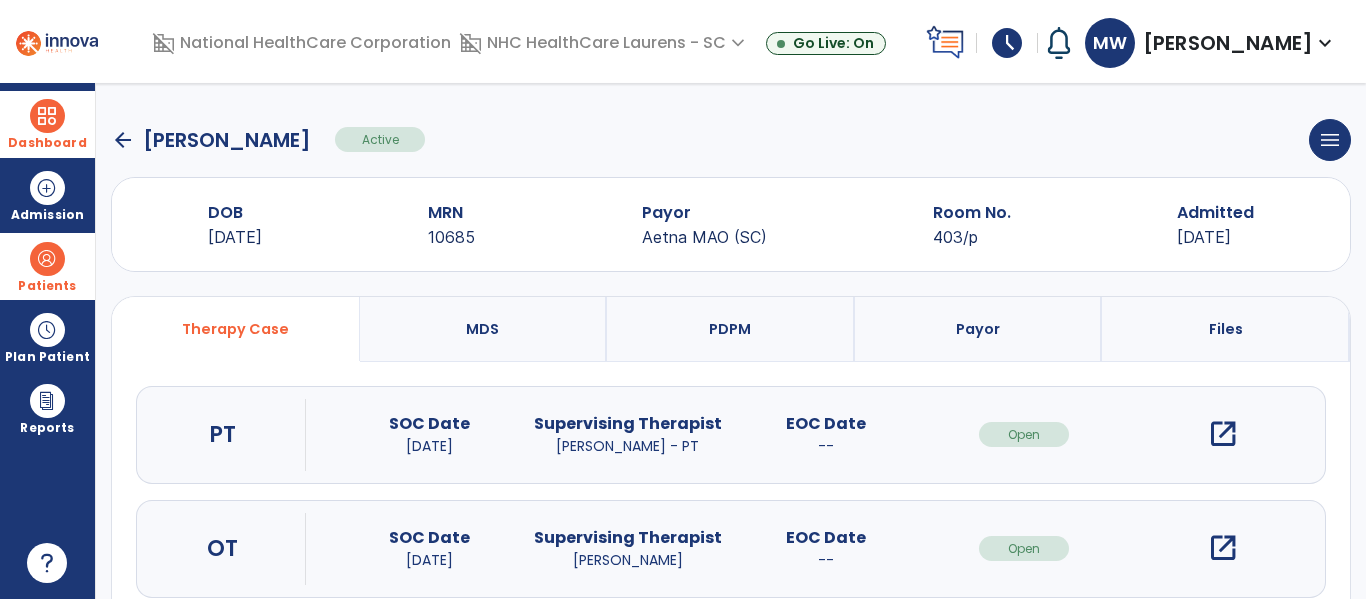 click on "open_in_new" at bounding box center (1223, 548) 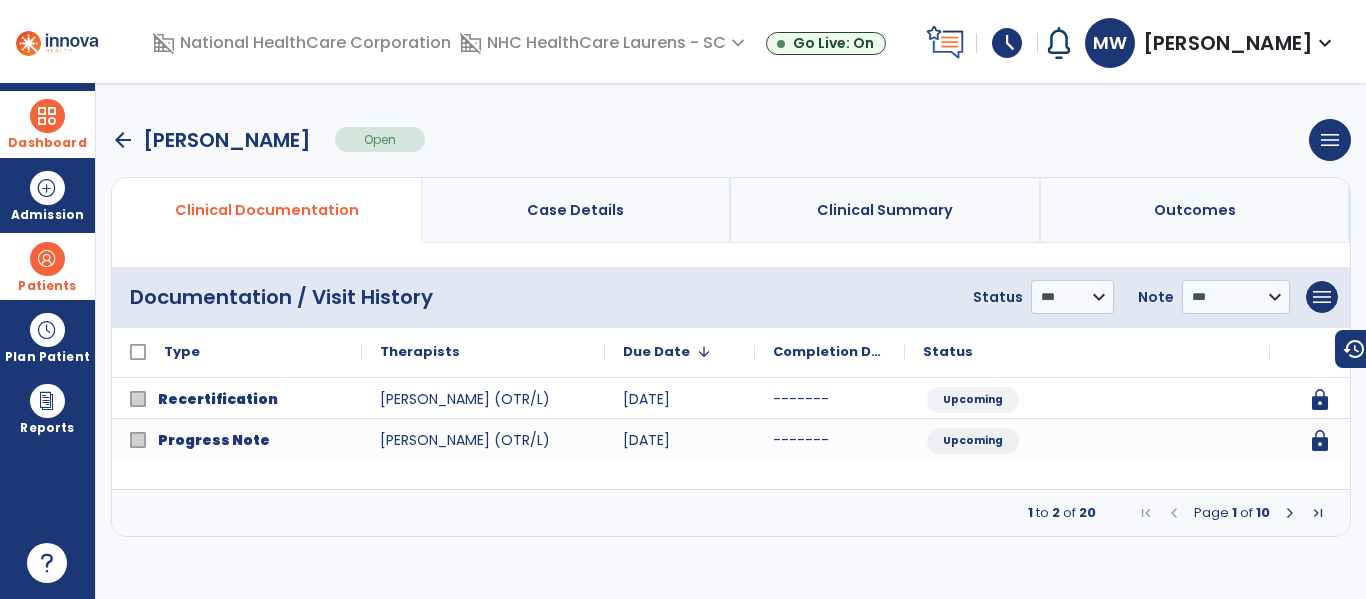 click at bounding box center [1290, 513] 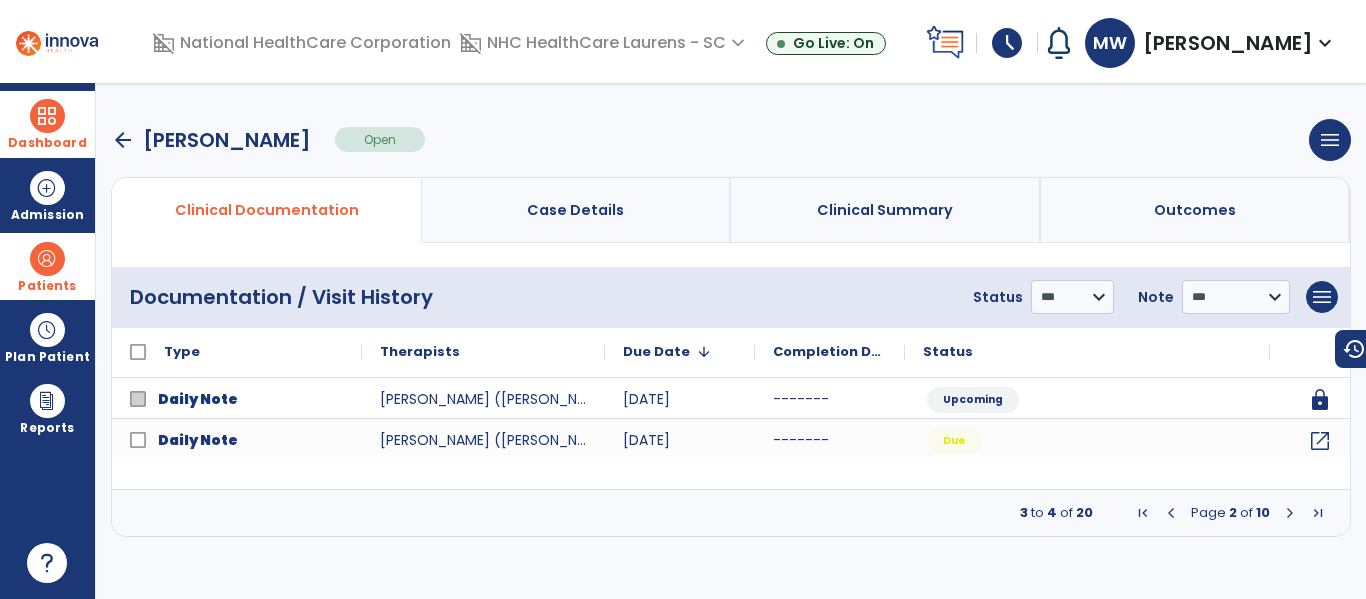 click at bounding box center [1290, 513] 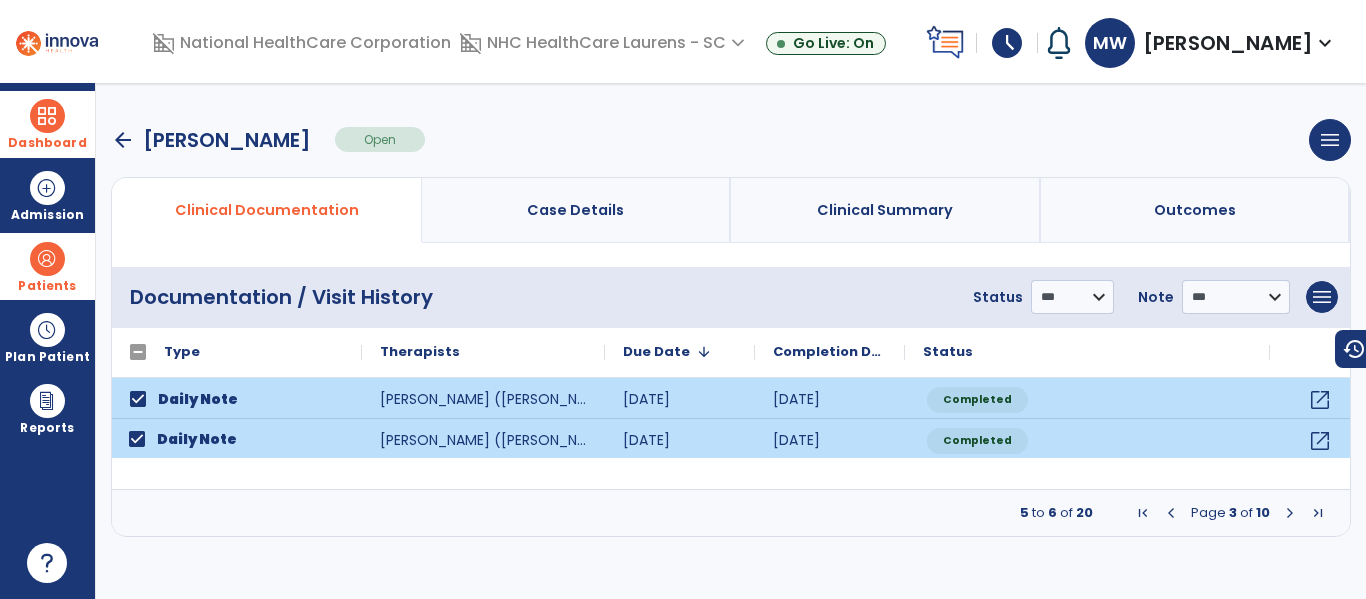 click at bounding box center (1290, 513) 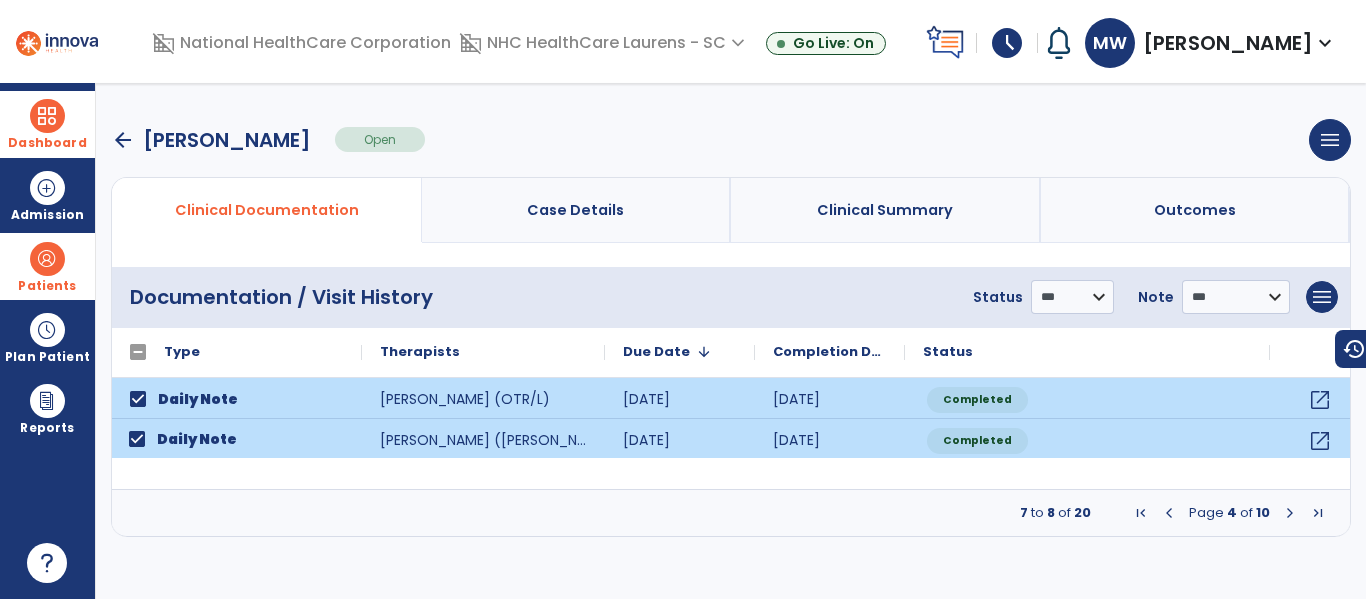 click at bounding box center (1290, 513) 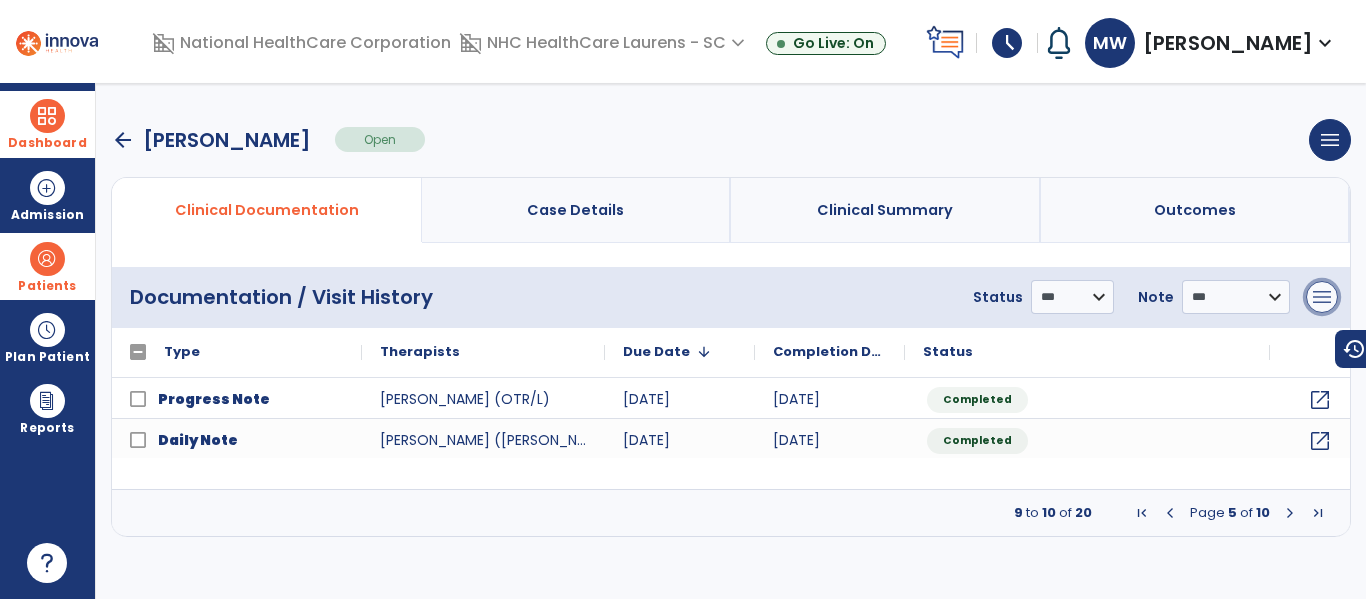 click on "menu" at bounding box center [1322, 297] 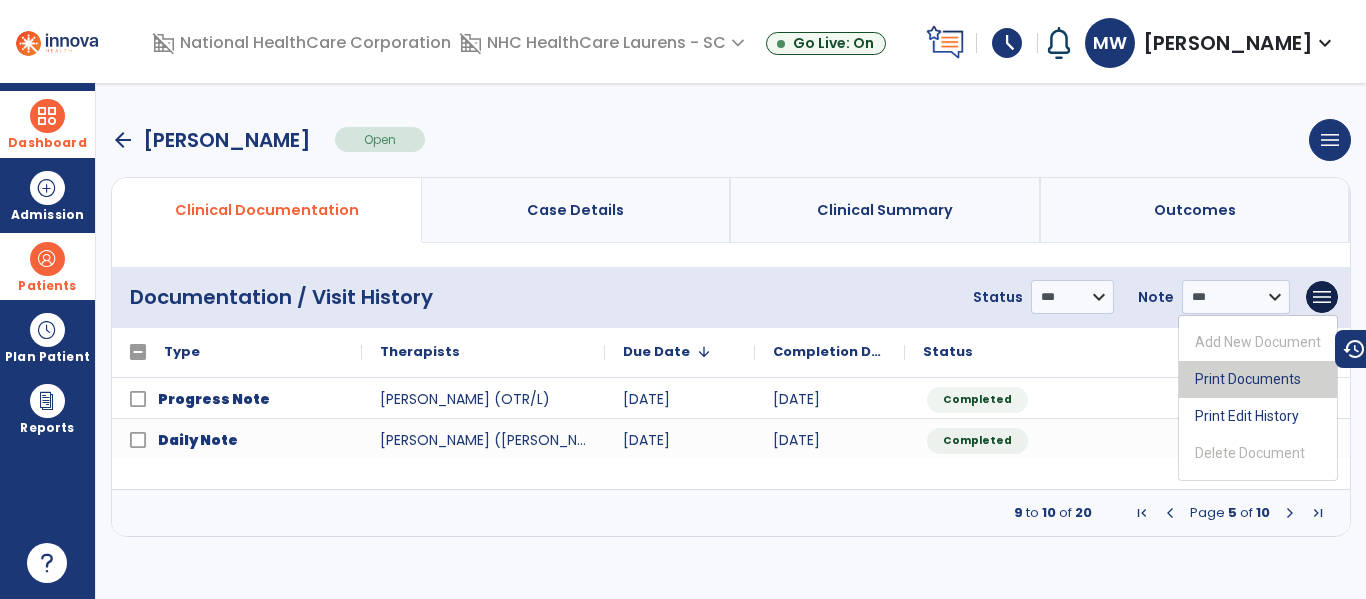 click on "Print Documents" at bounding box center [1258, 379] 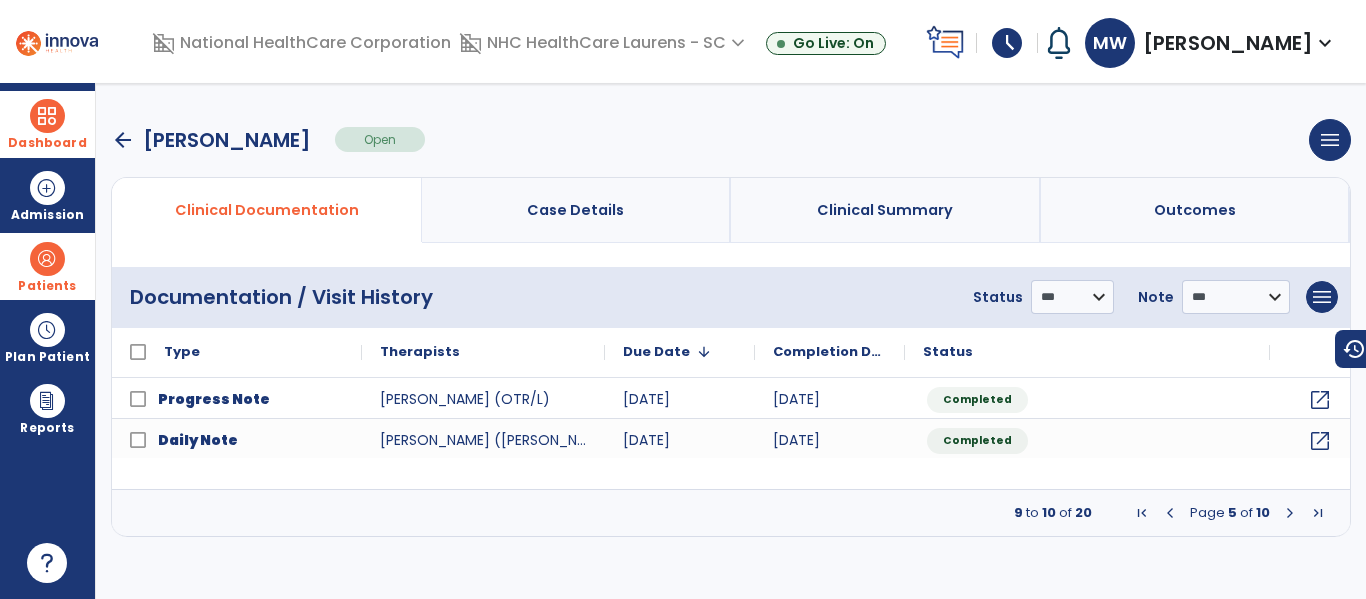 click at bounding box center (1142, 513) 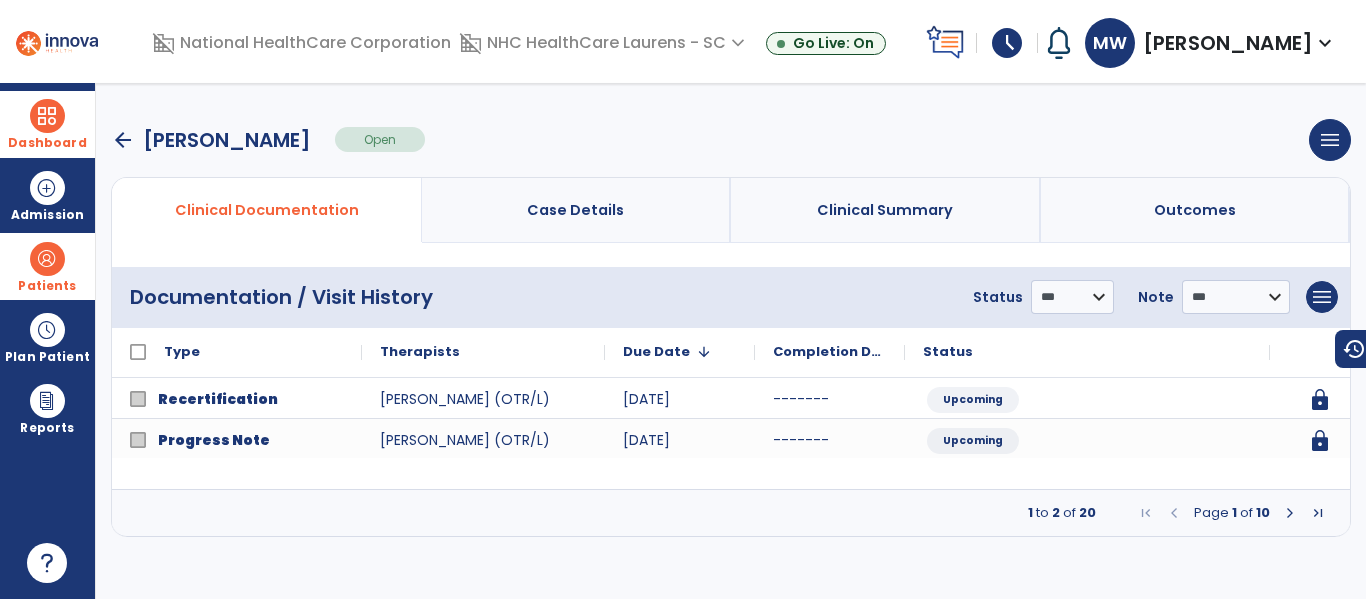 click at bounding box center (1290, 513) 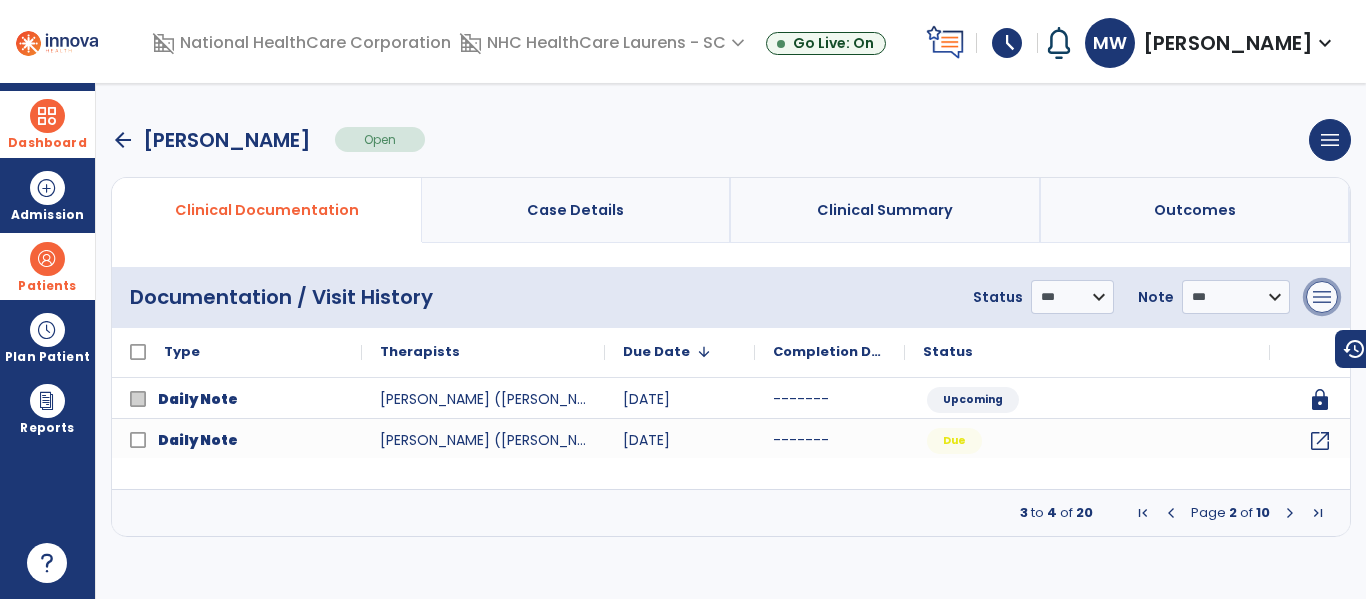 click on "menu" at bounding box center [1322, 297] 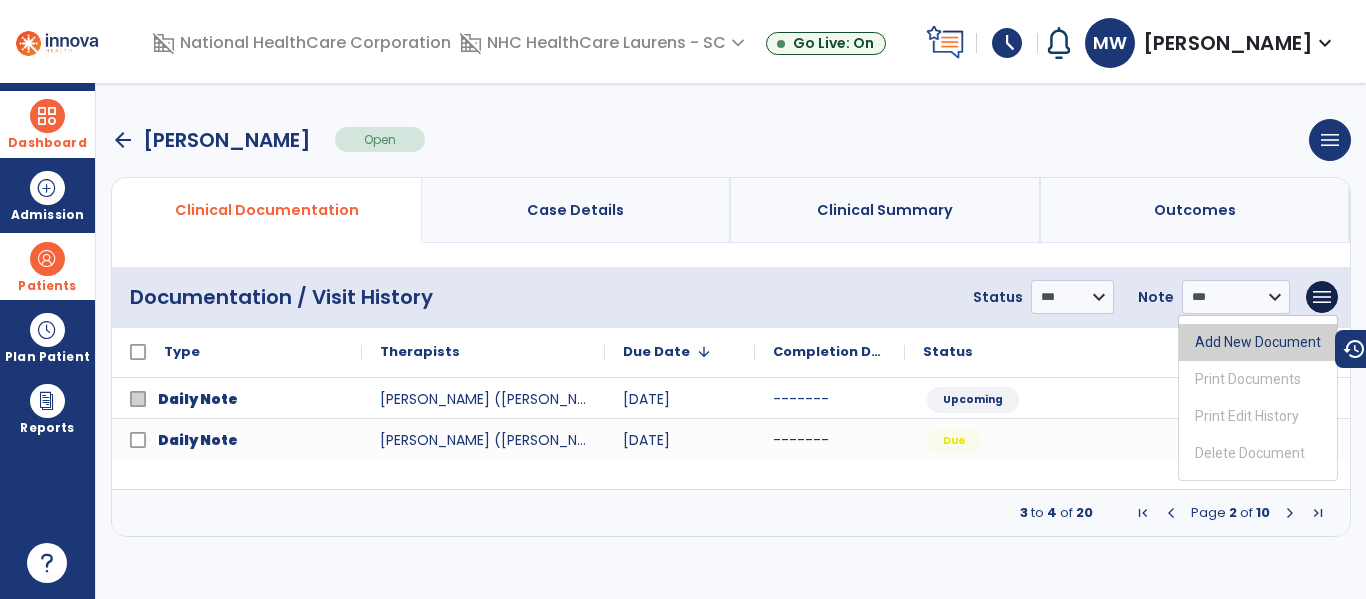 click on "Add New Document" at bounding box center (1258, 342) 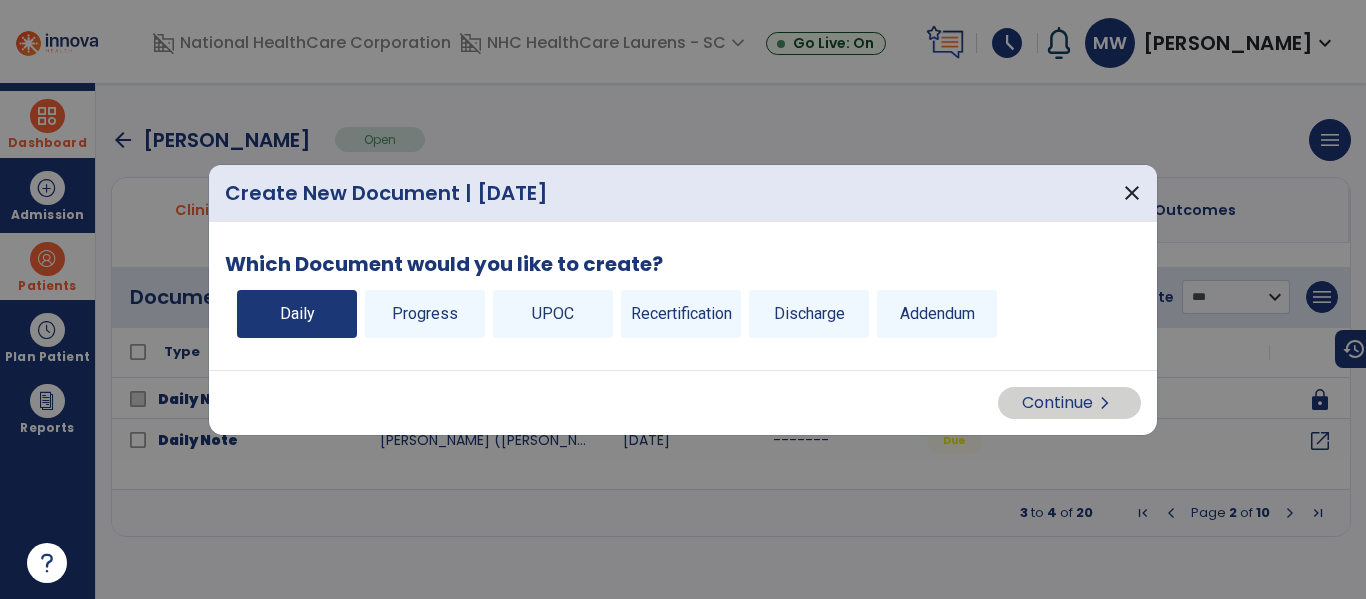 click on "Daily" at bounding box center (297, 314) 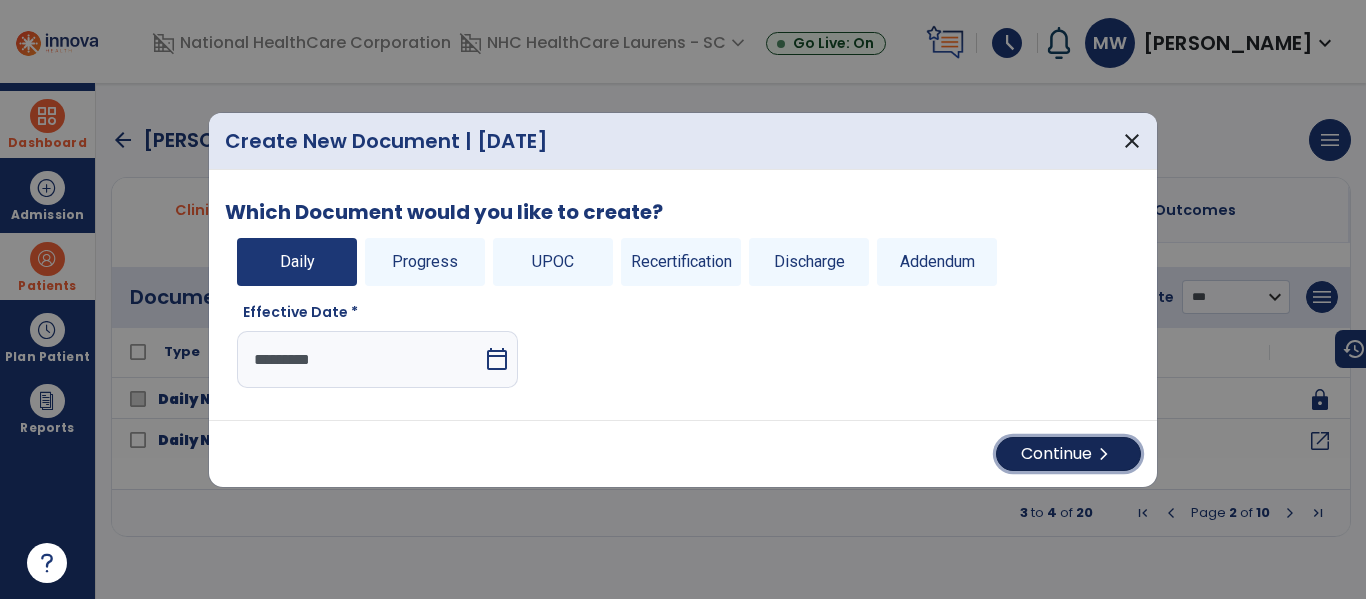 click on "Continue   chevron_right" at bounding box center (1068, 454) 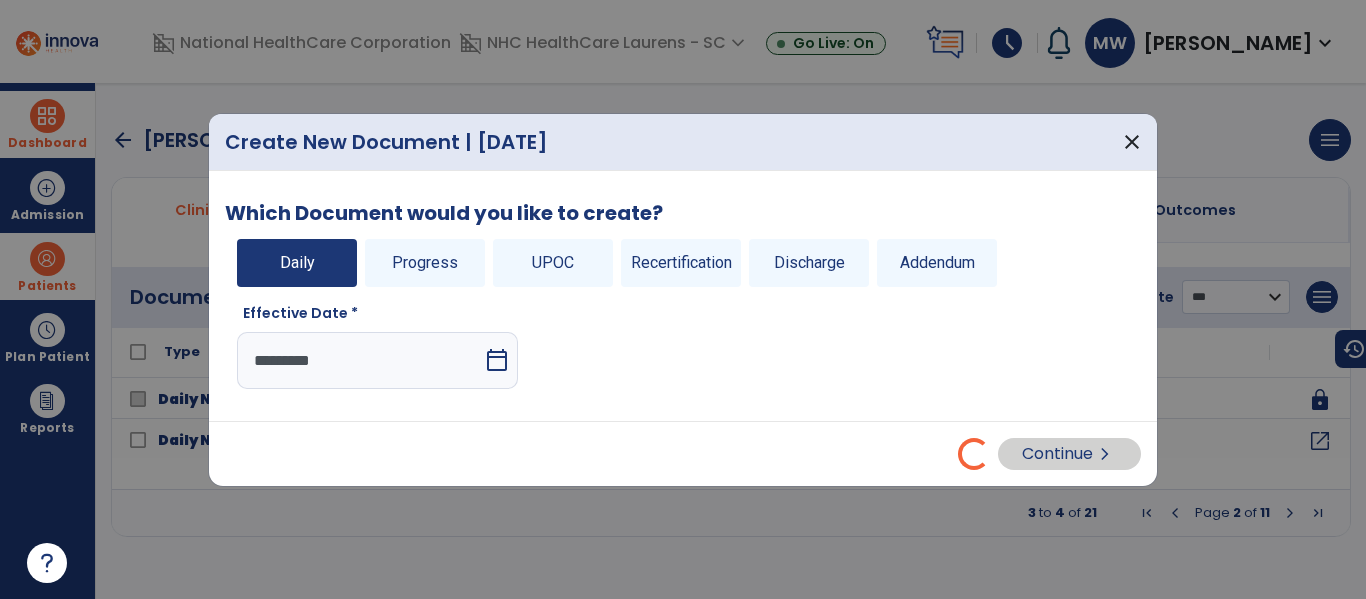 select on "*" 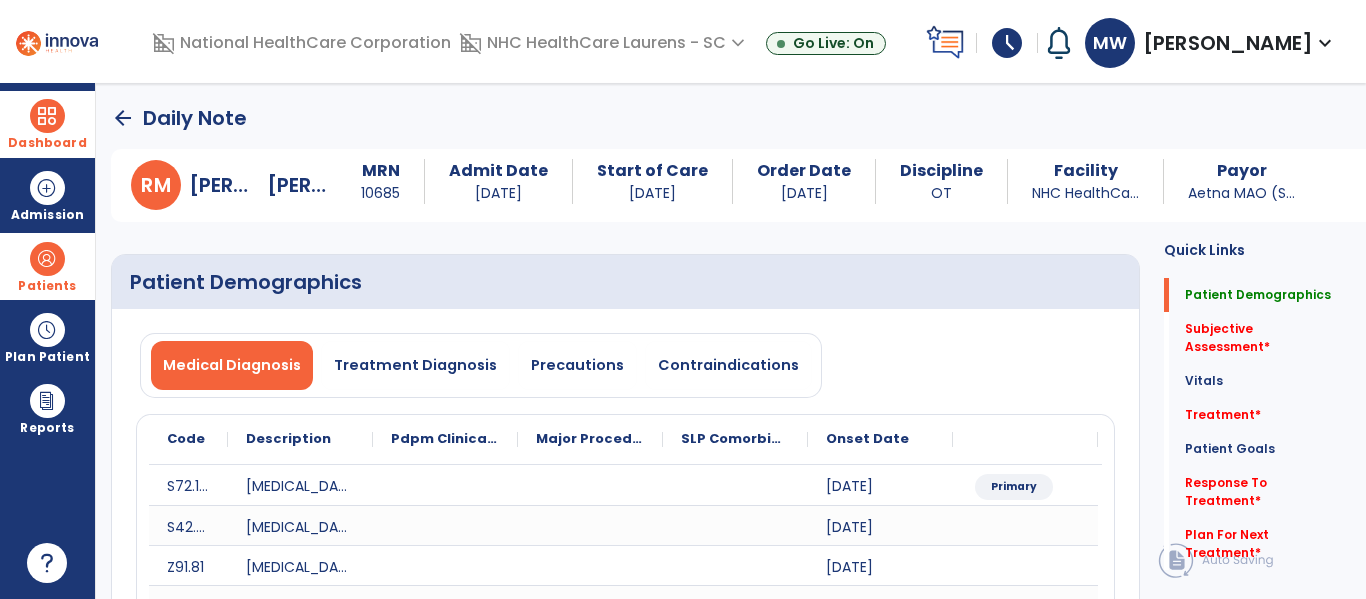 click on "arrow_back" 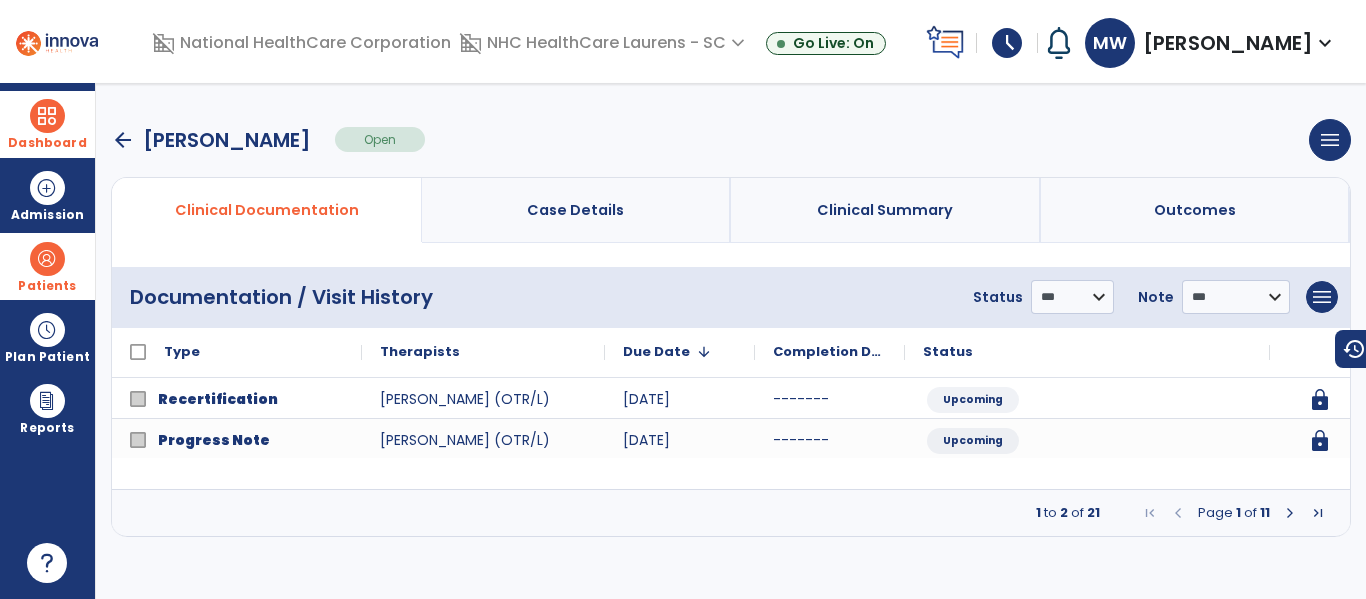 click at bounding box center (1290, 513) 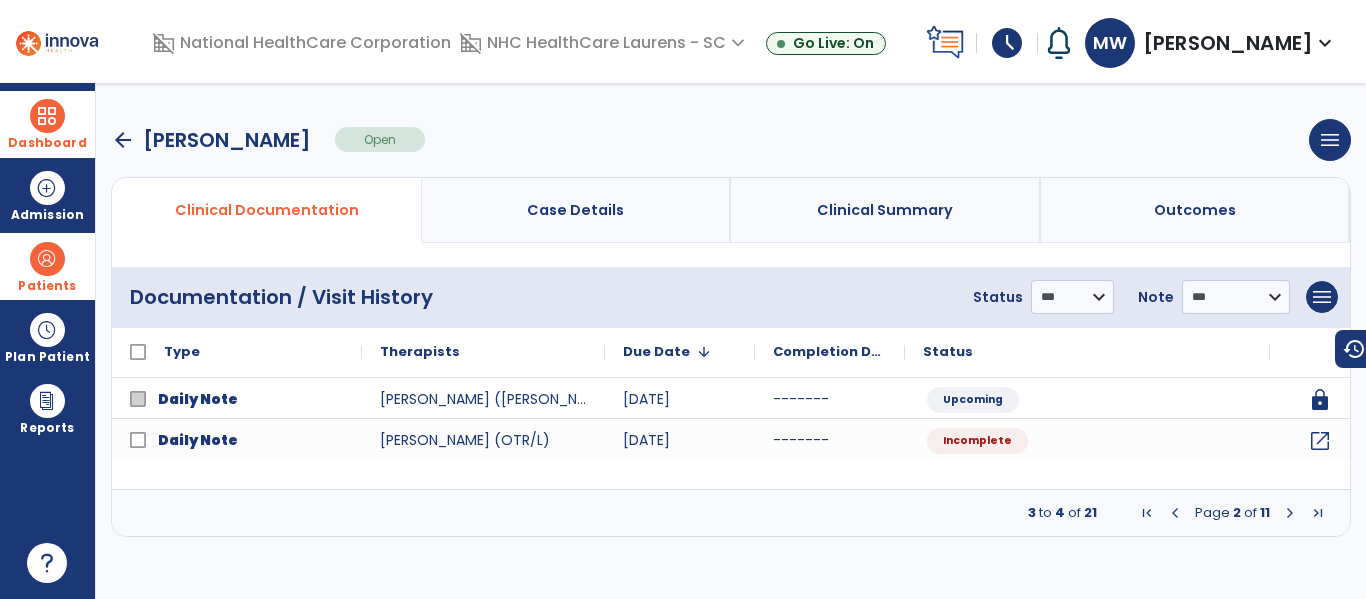 click on "**********" at bounding box center (731, 297) 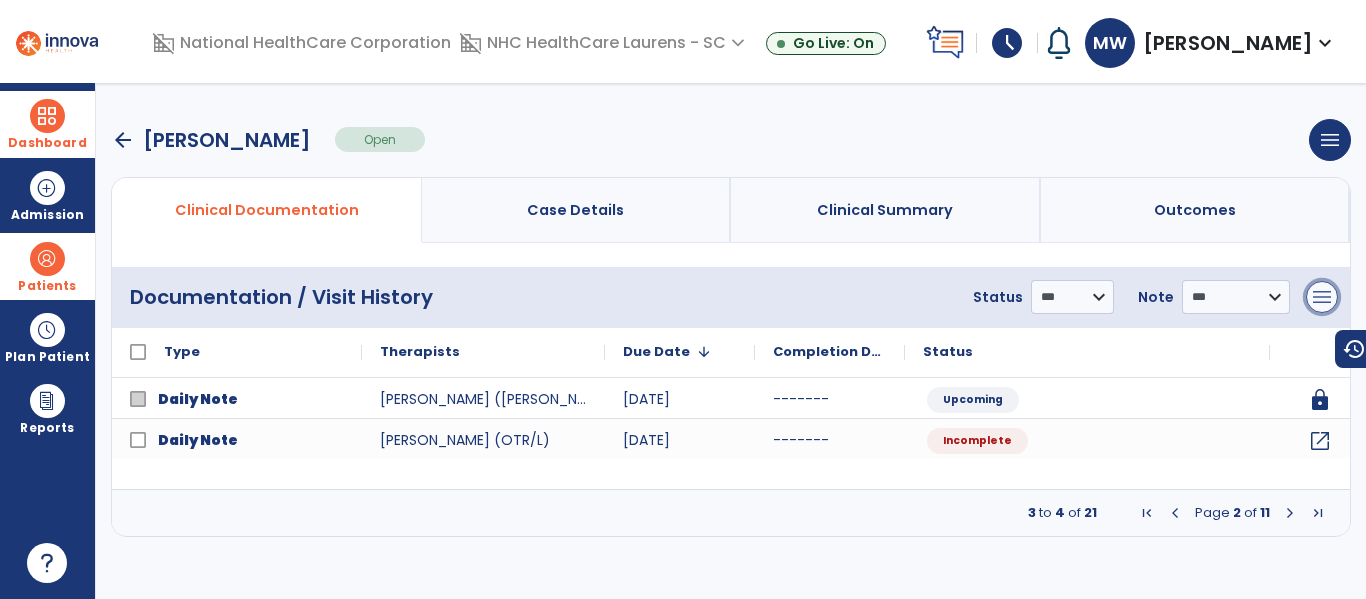 click on "menu" at bounding box center (1322, 297) 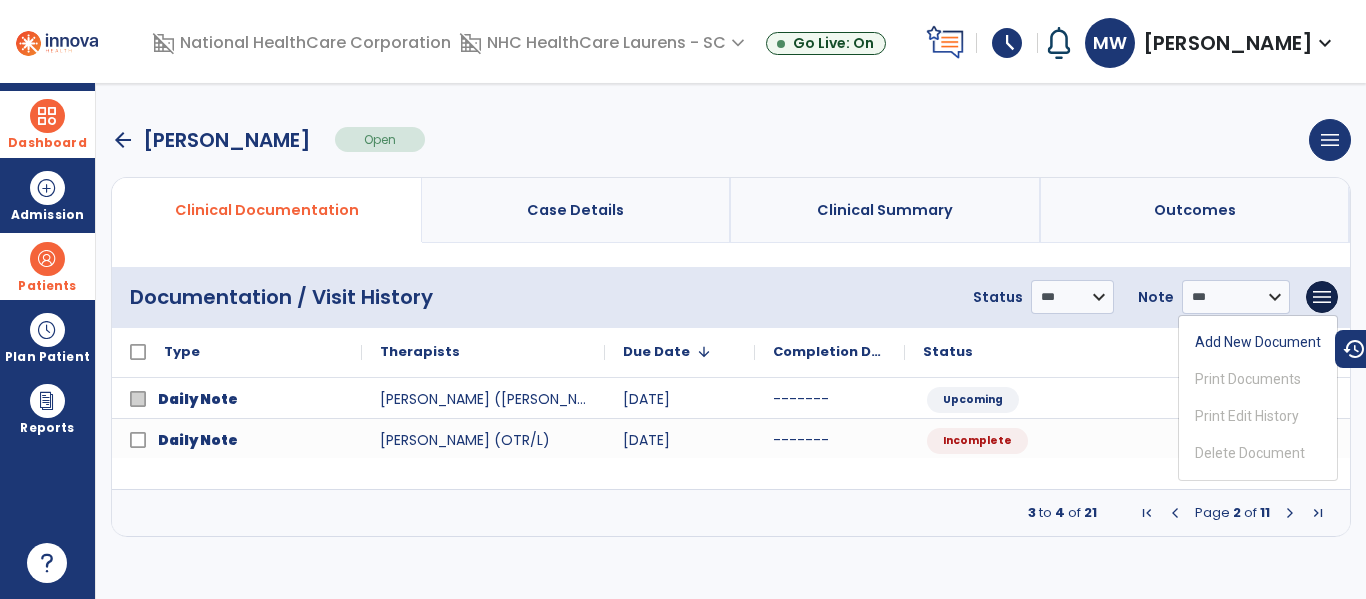 click on "**********" 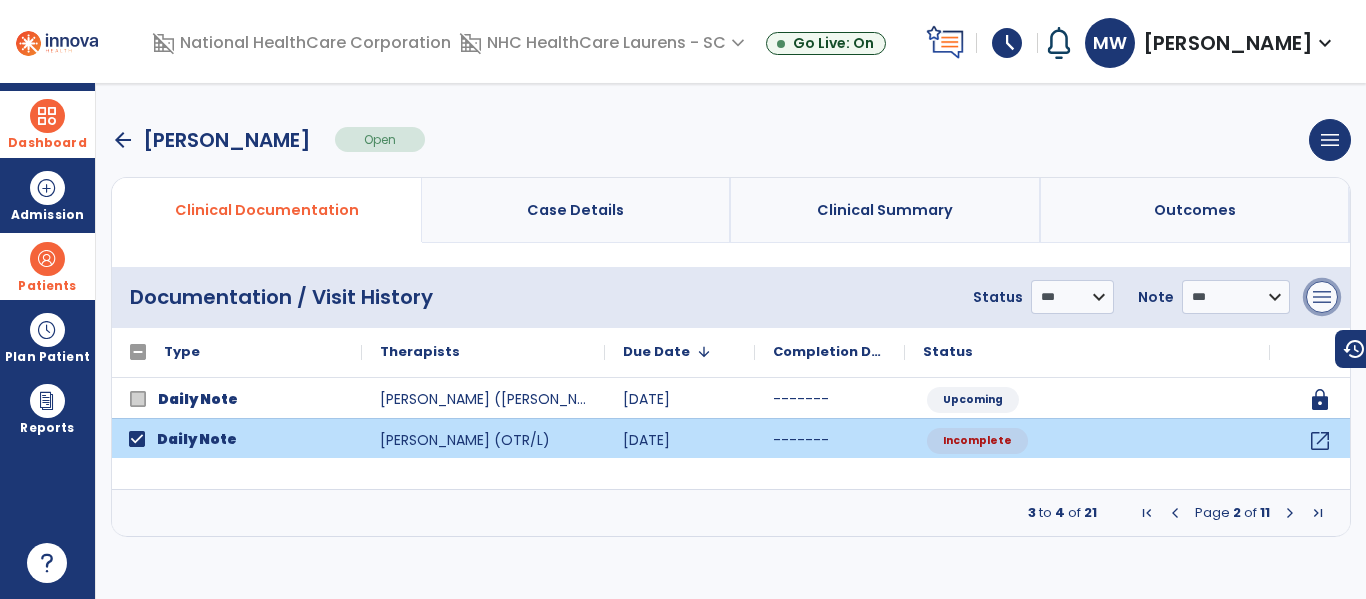 click on "menu" at bounding box center (1322, 297) 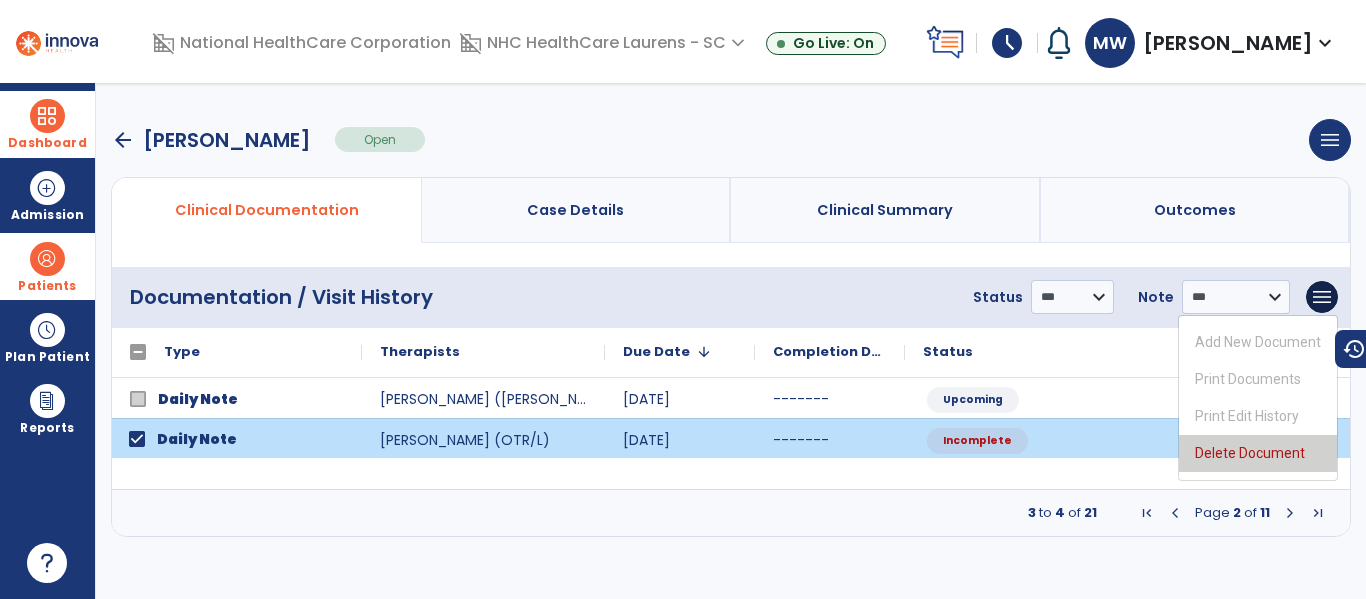 click on "Delete Document" at bounding box center (1258, 453) 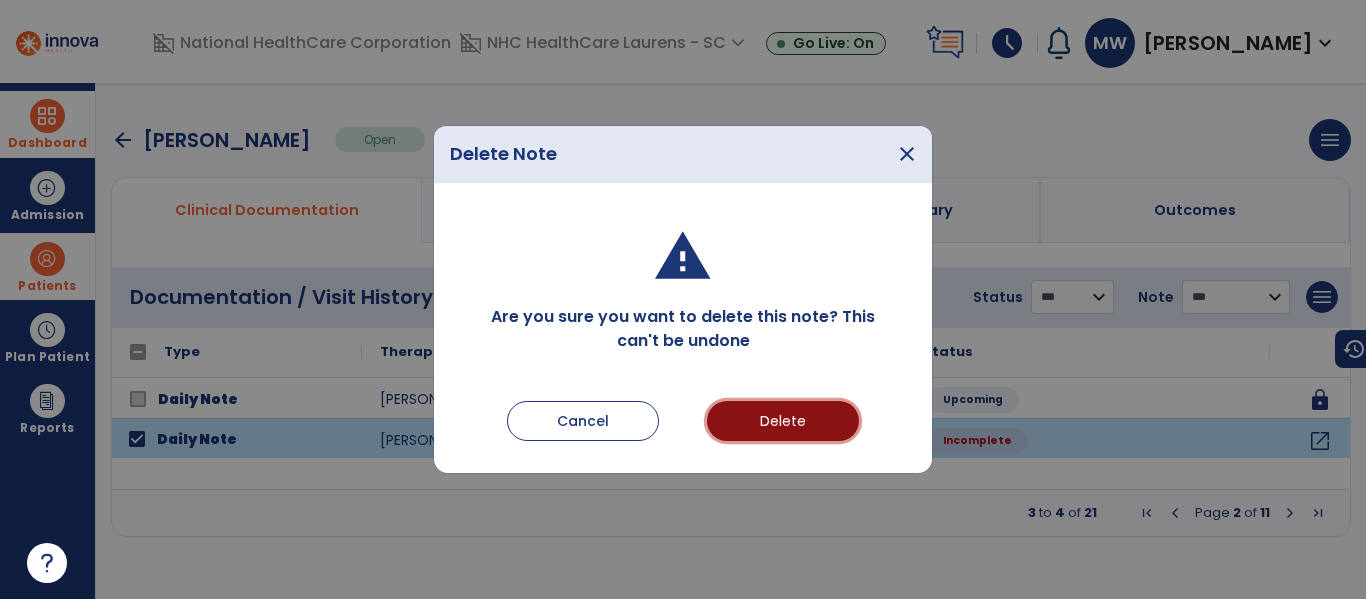 click on "Delete" at bounding box center [783, 421] 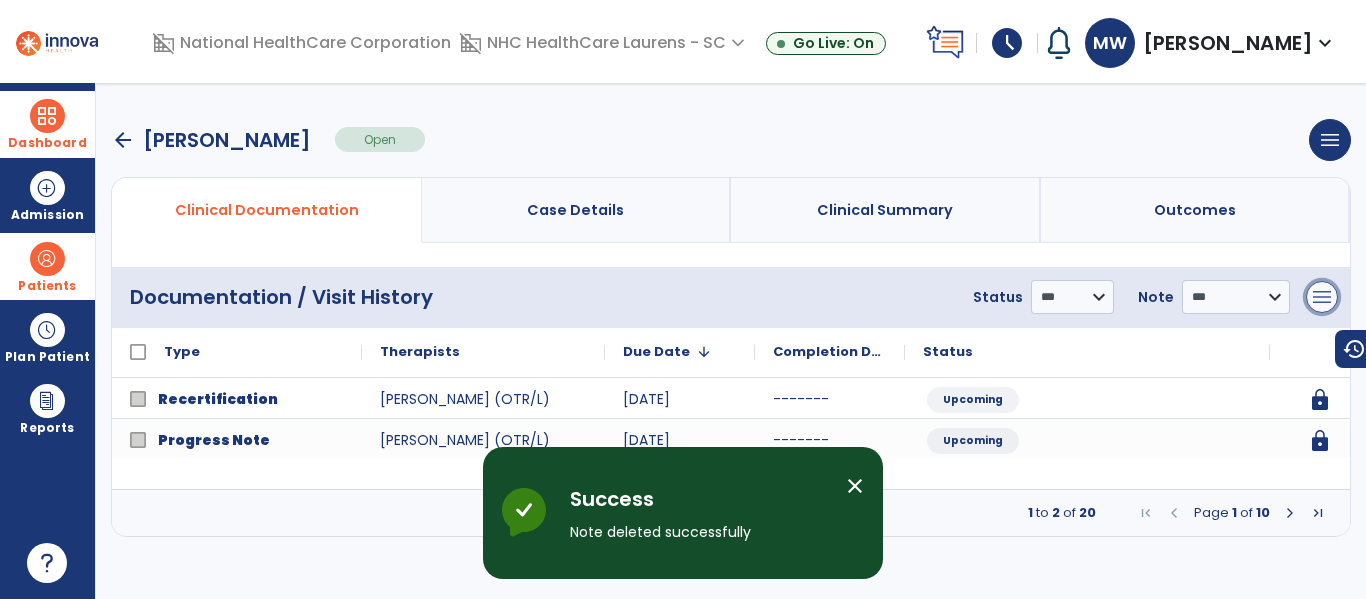 click on "menu" at bounding box center [1322, 297] 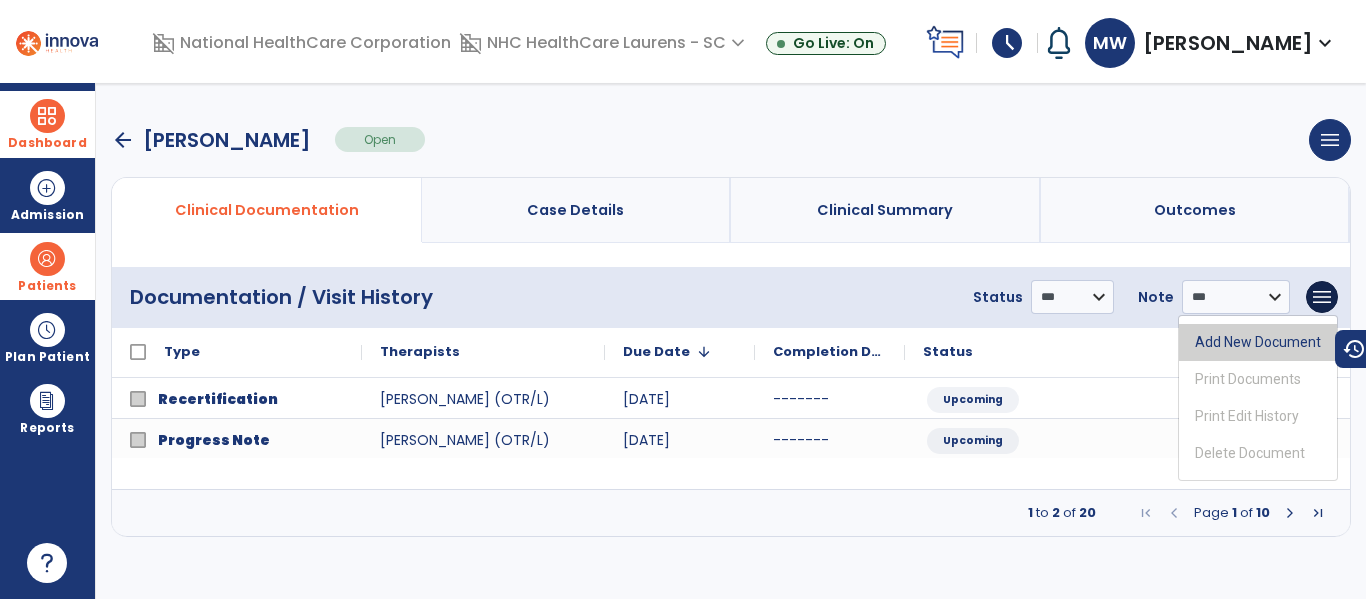 click on "Add New Document" at bounding box center (1258, 342) 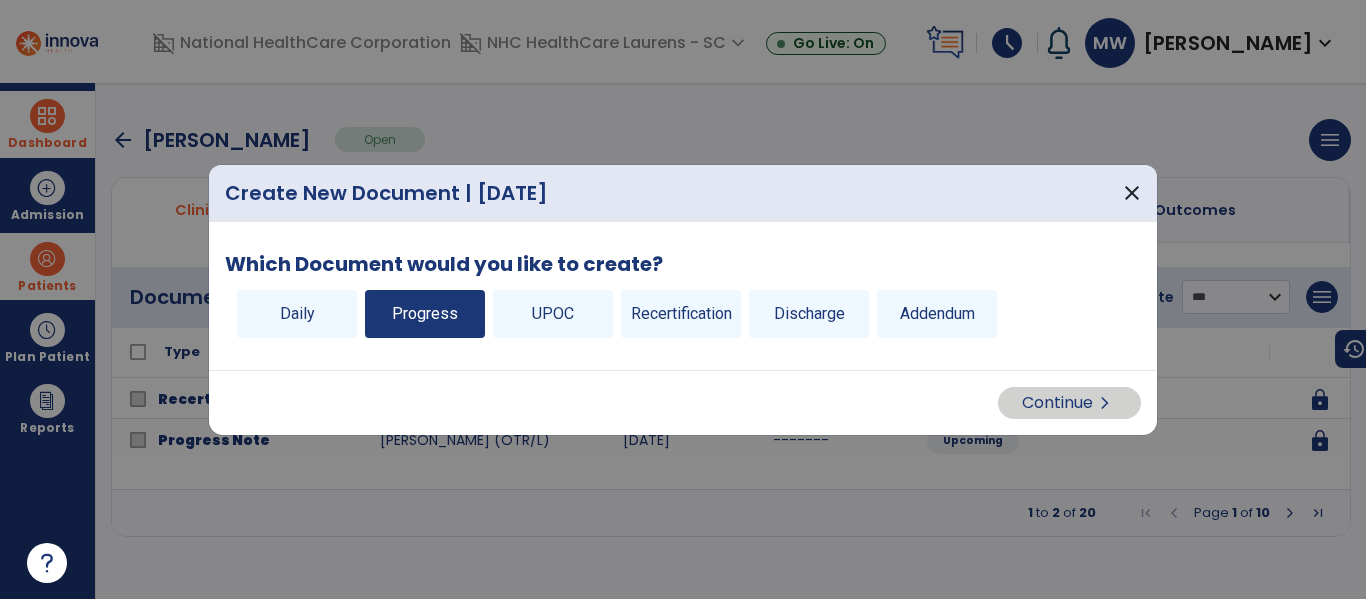 click on "Progress" at bounding box center [425, 314] 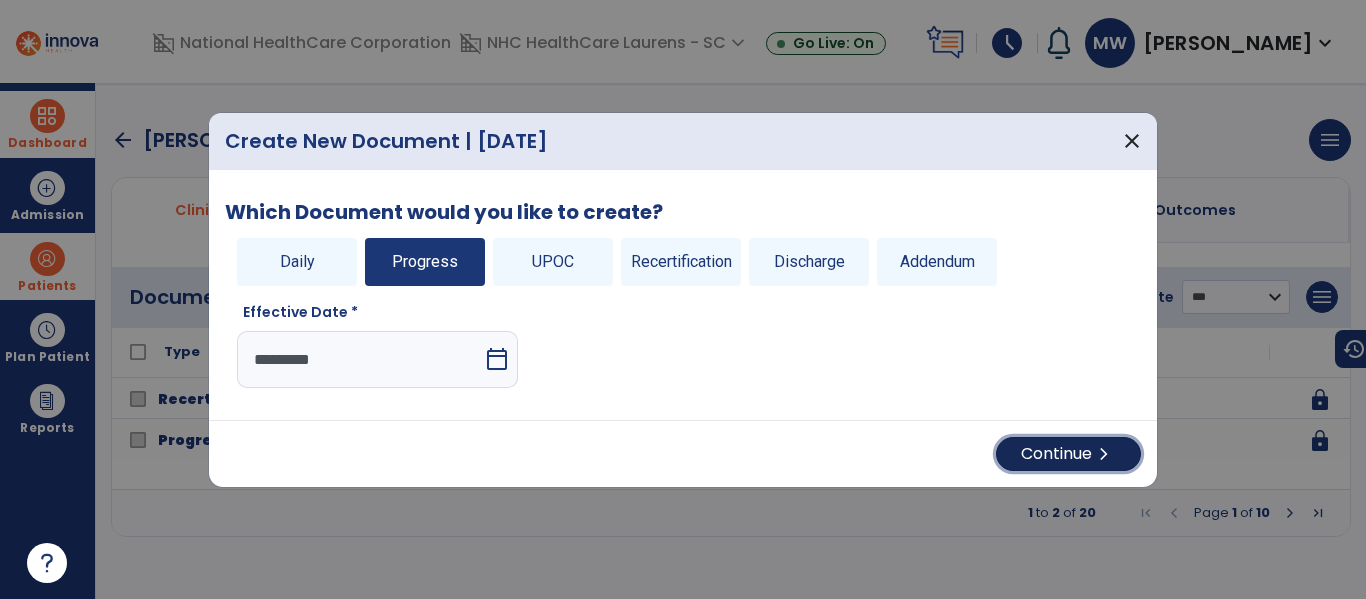 click on "chevron_right" at bounding box center (1104, 454) 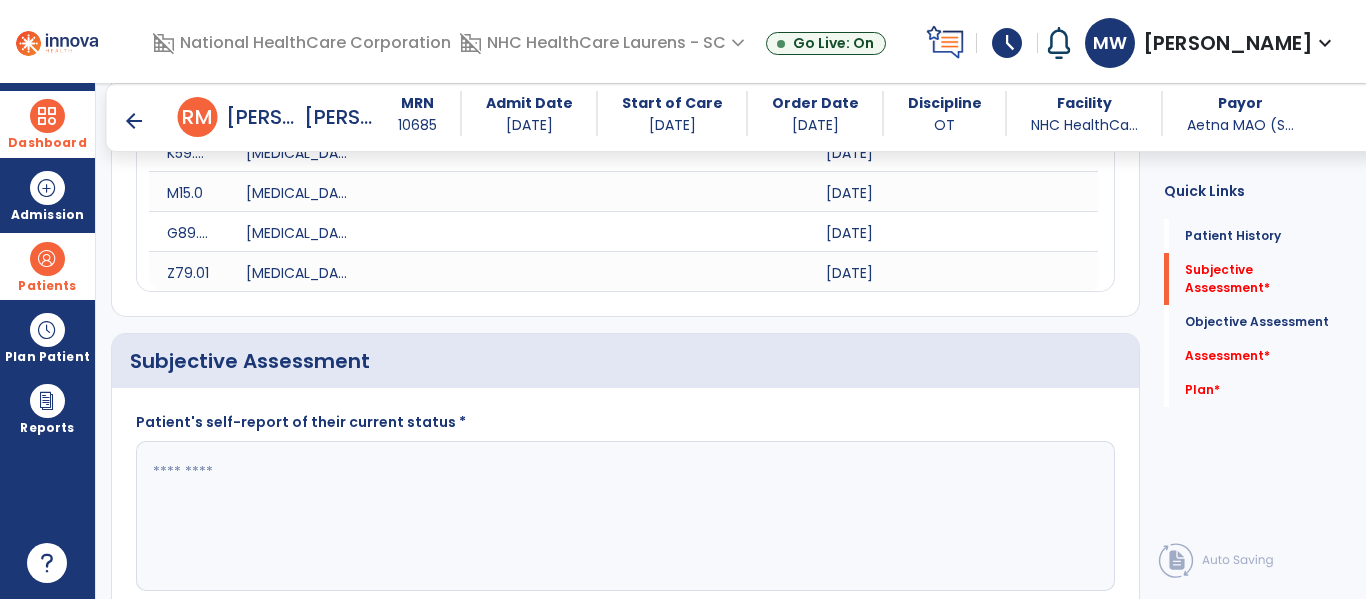 scroll, scrollTop: 1300, scrollLeft: 0, axis: vertical 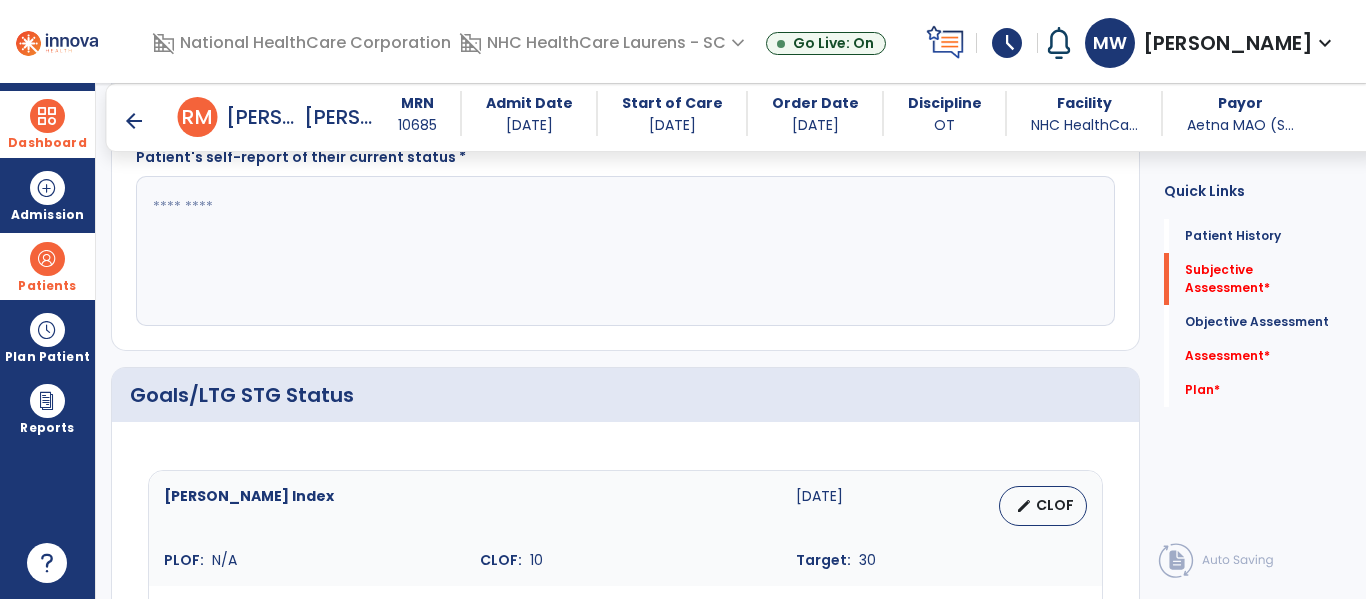 click 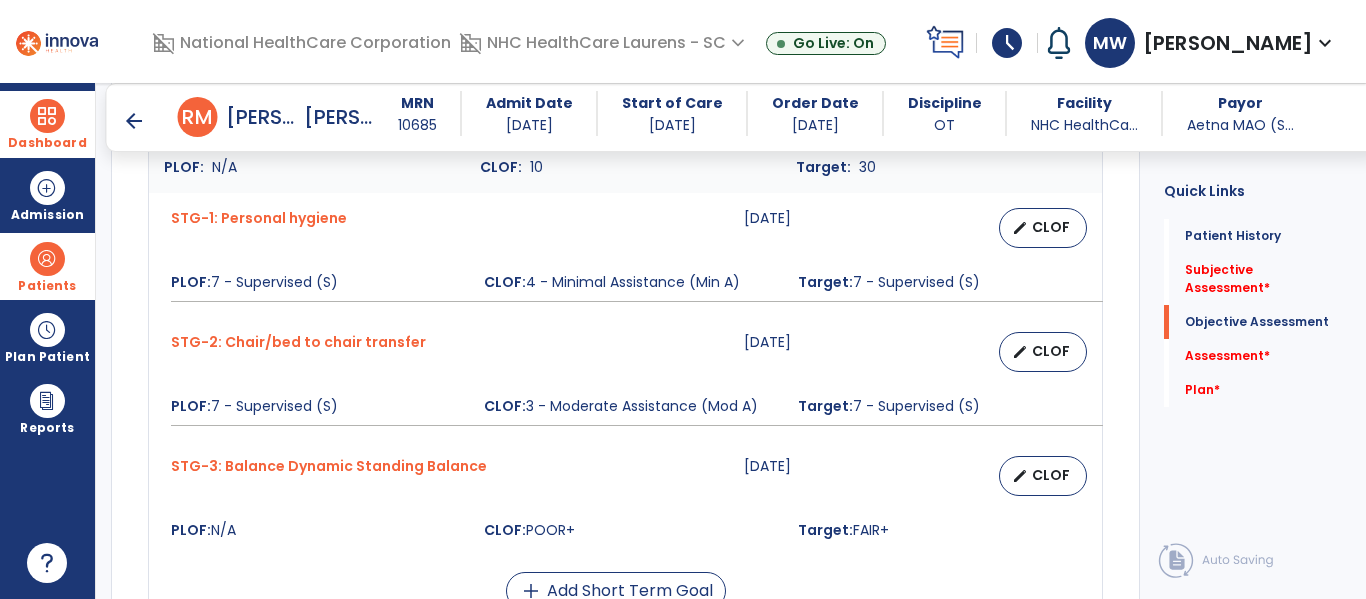 scroll, scrollTop: 1739, scrollLeft: 0, axis: vertical 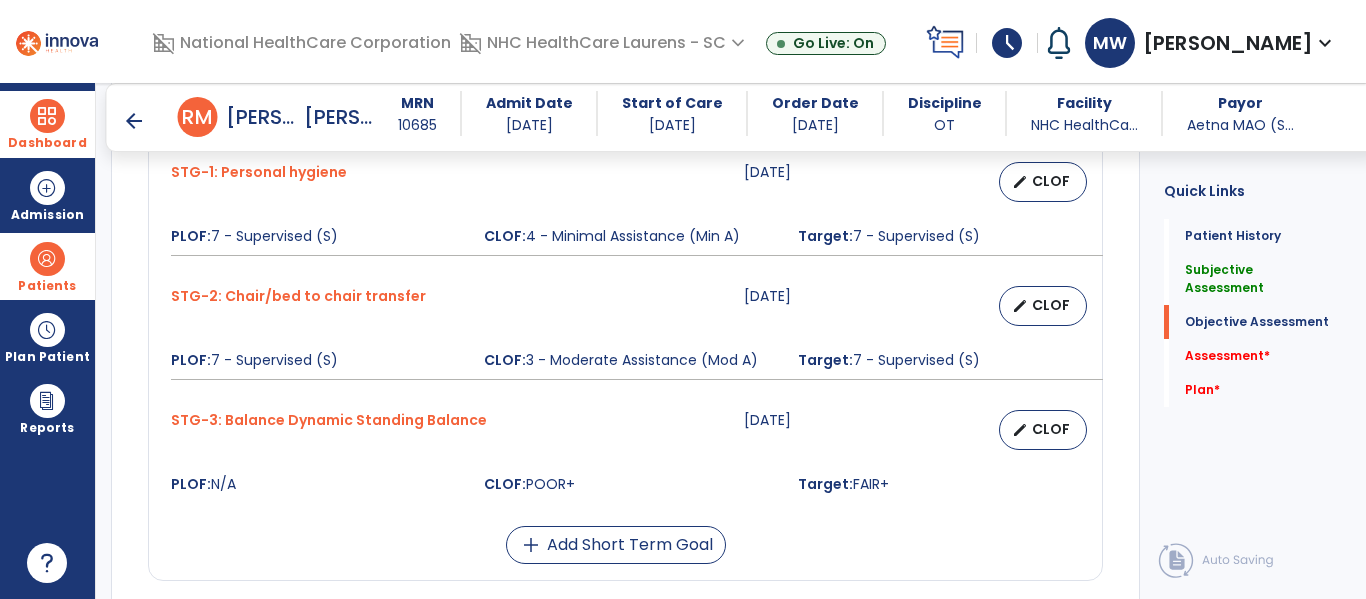 type on "**********" 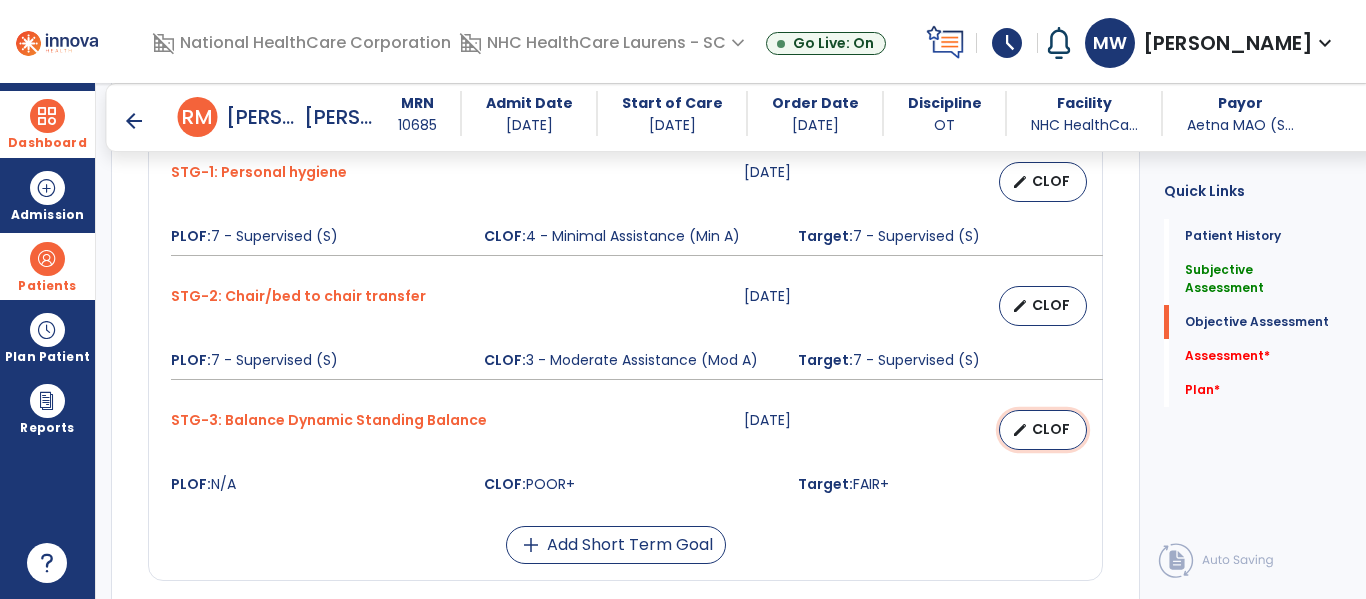 click on "CLOF" at bounding box center [1051, 429] 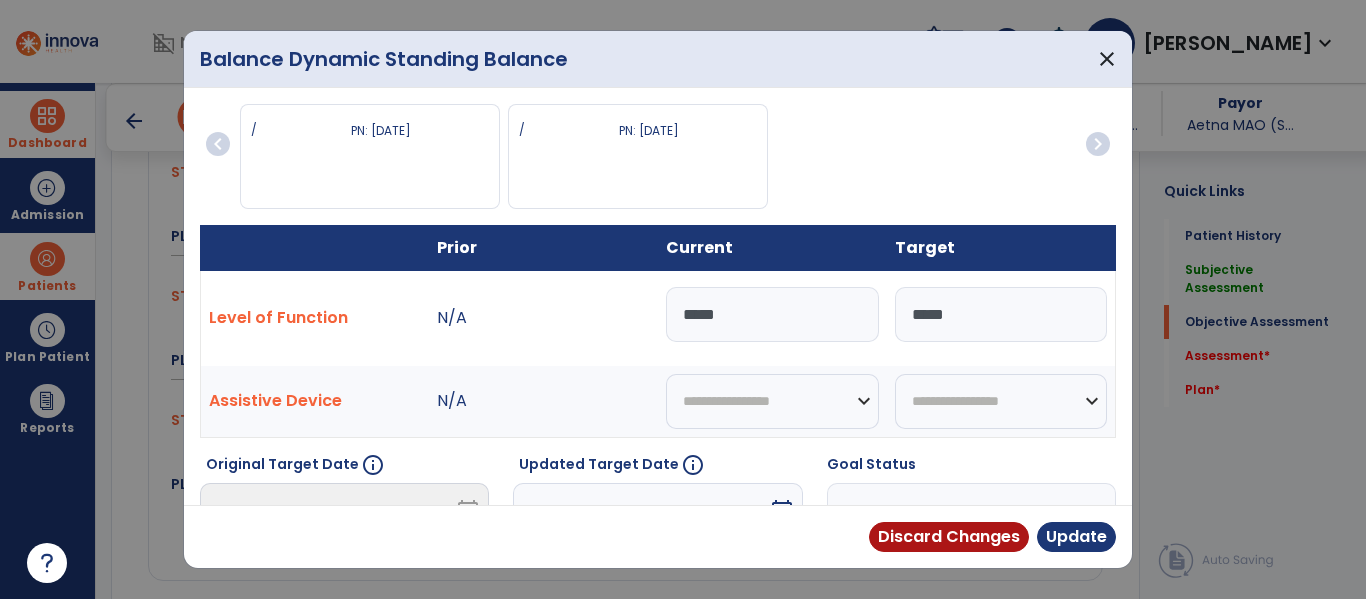 drag, startPoint x: 710, startPoint y: 330, endPoint x: 601, endPoint y: 327, distance: 109.041275 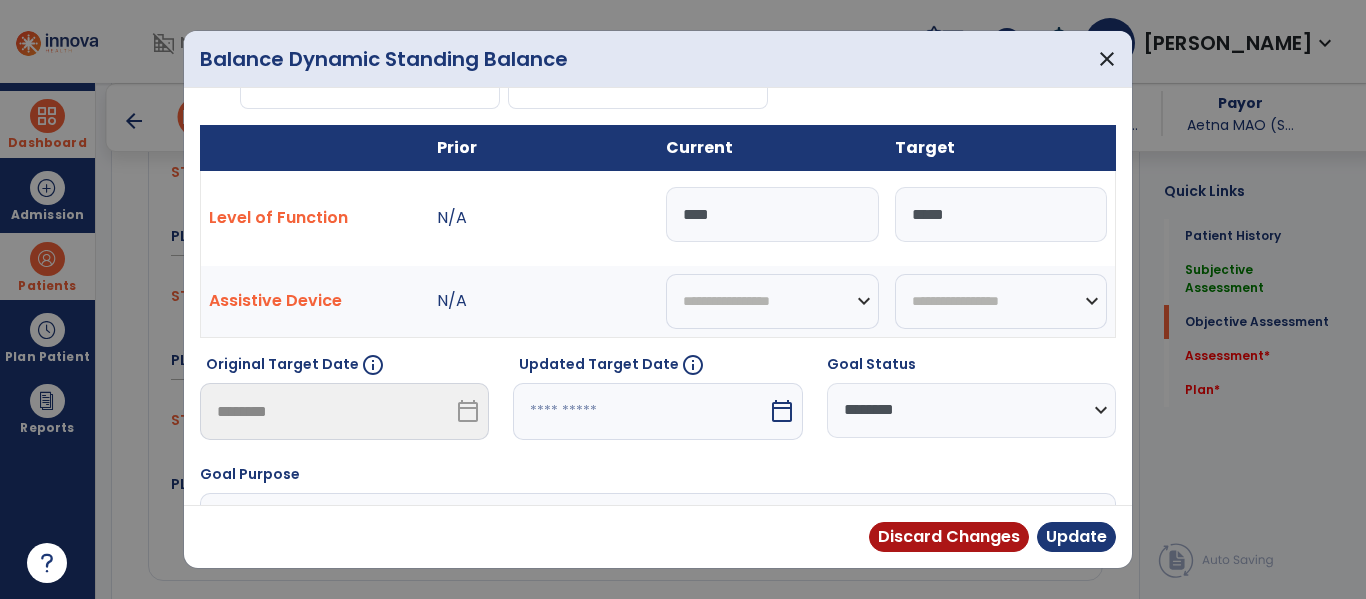 type on "****" 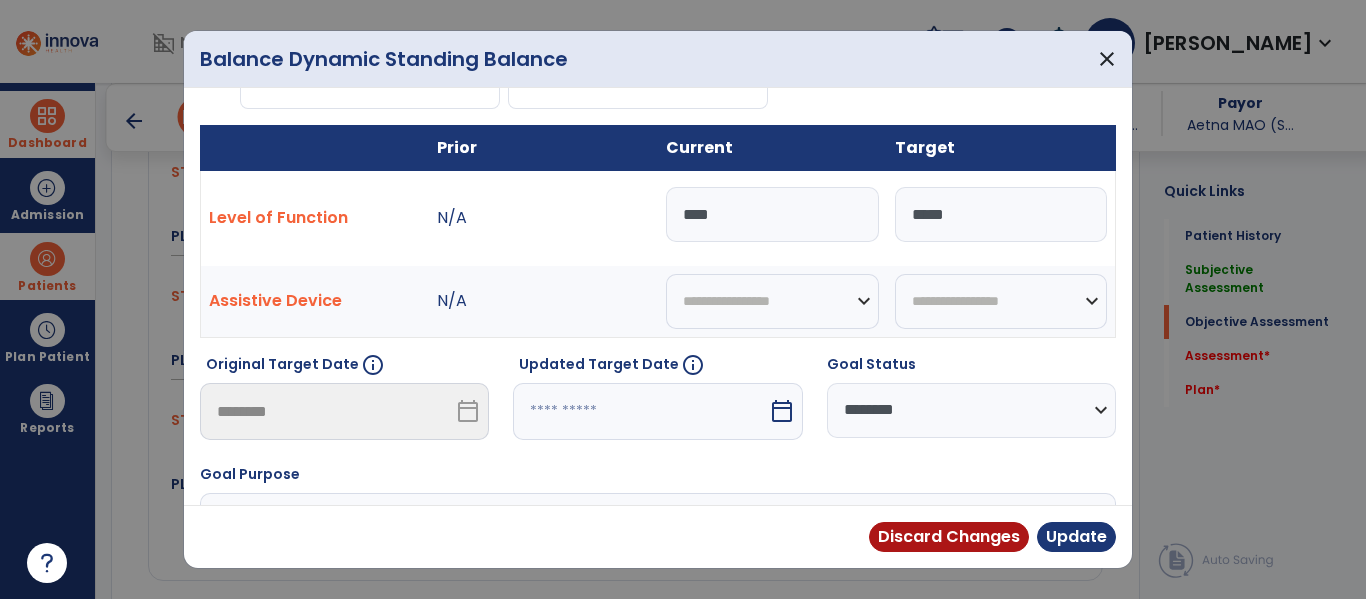 click at bounding box center [640, 411] 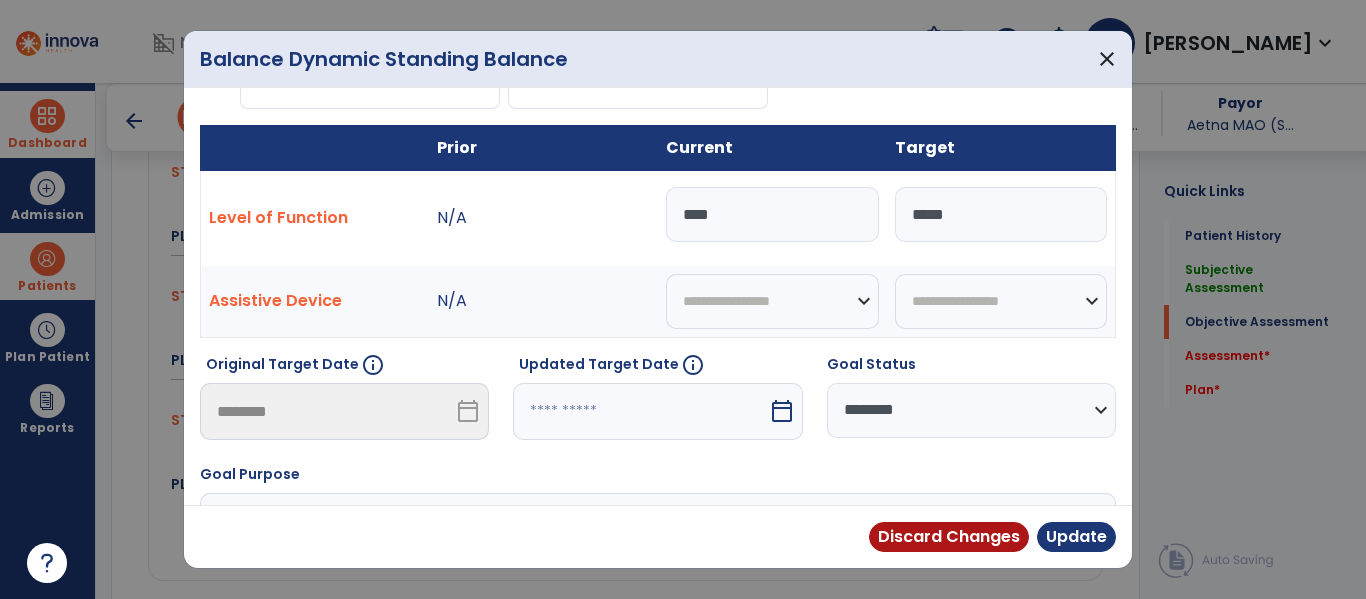 select on "*" 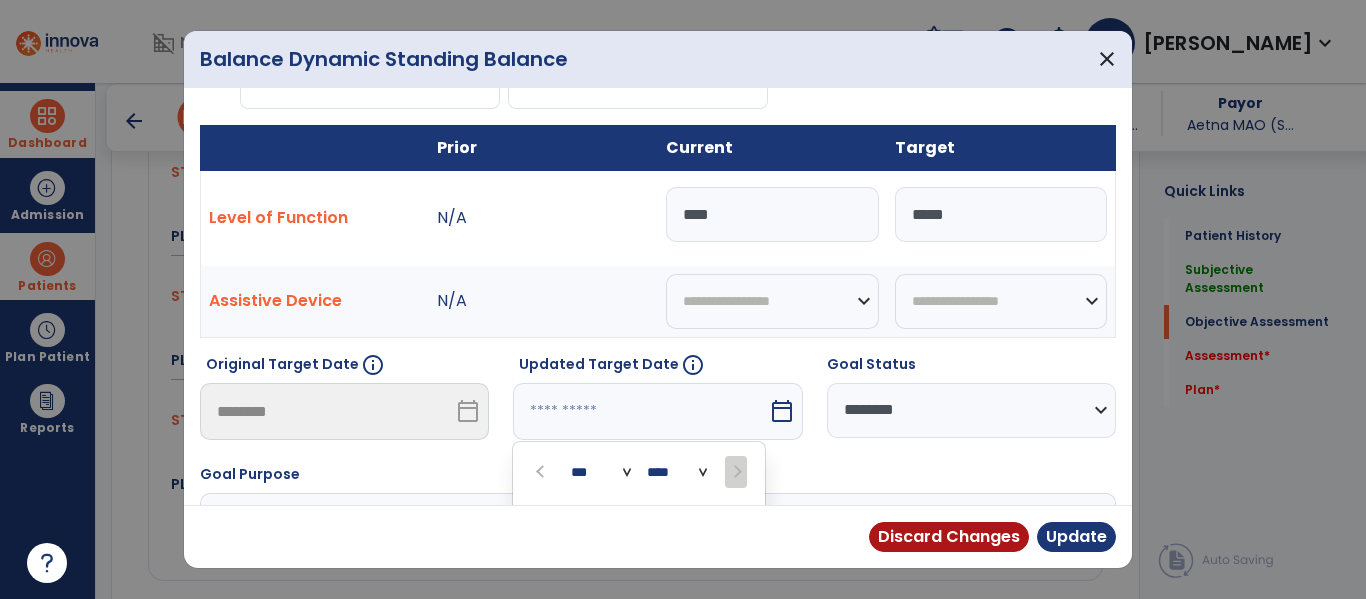 scroll, scrollTop: 332, scrollLeft: 0, axis: vertical 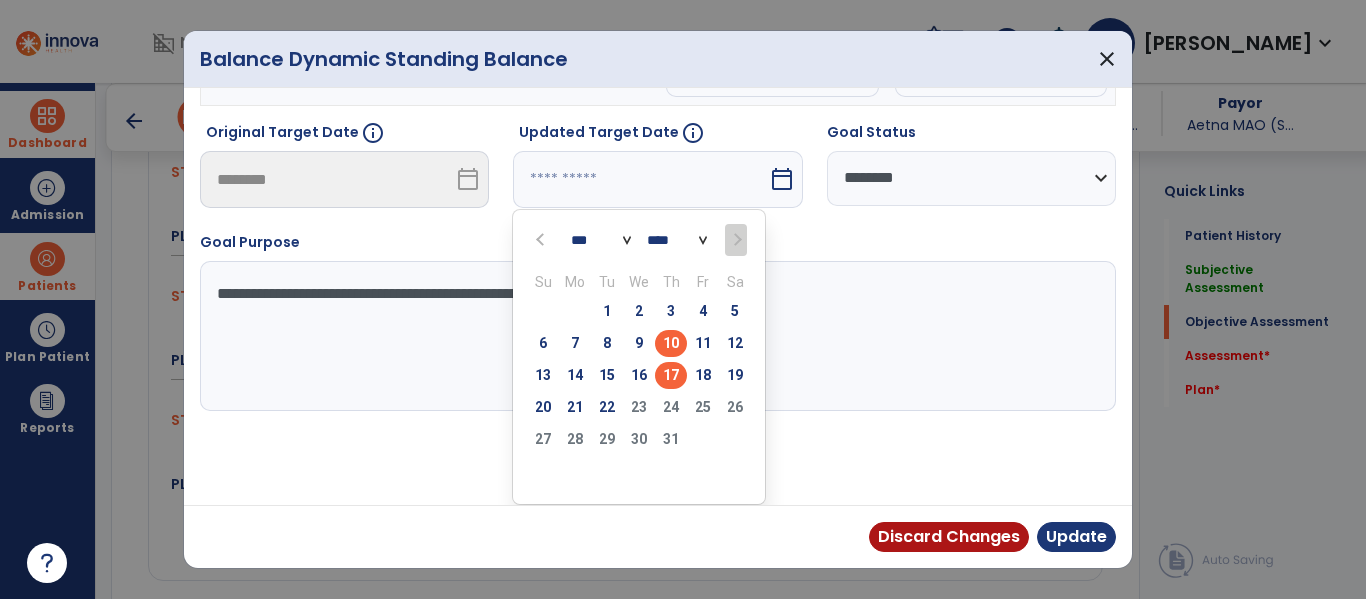 click on "17" at bounding box center [671, 375] 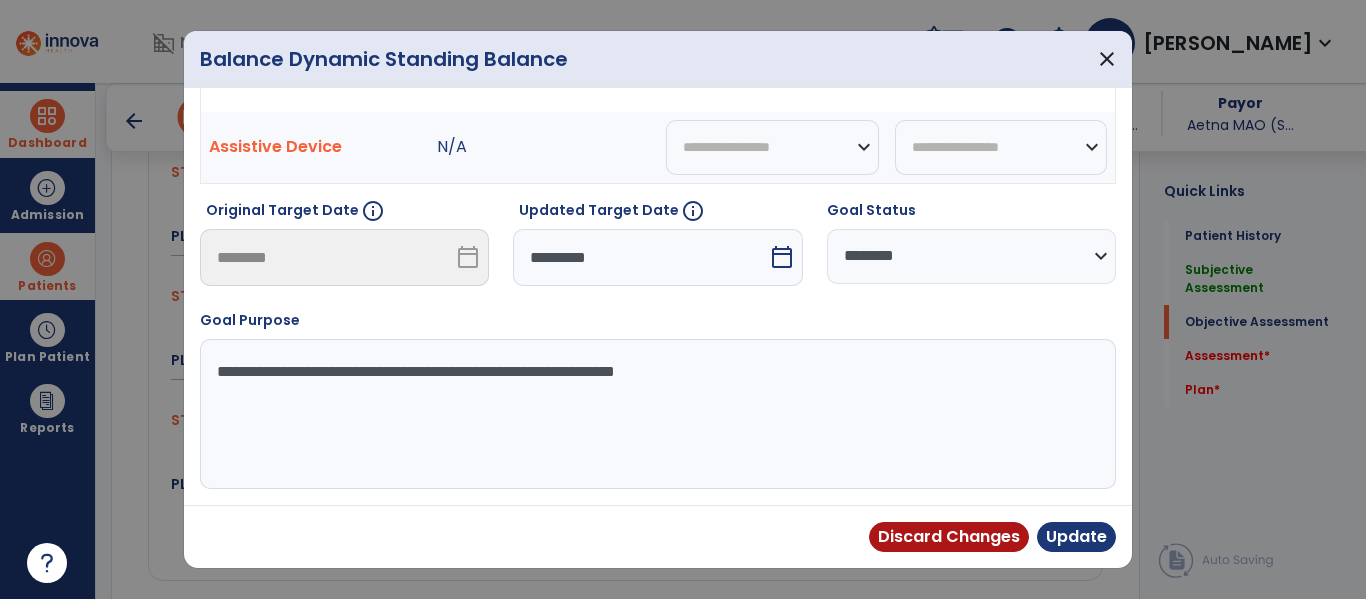 scroll, scrollTop: 254, scrollLeft: 0, axis: vertical 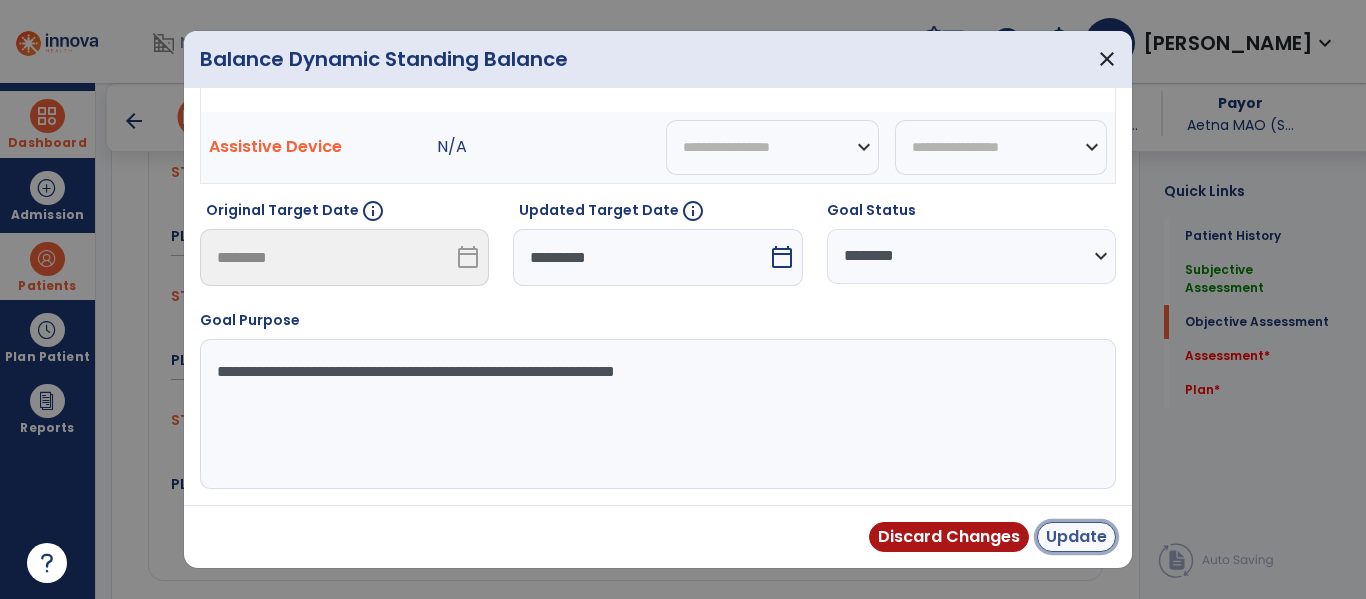 click on "Update" at bounding box center [1076, 537] 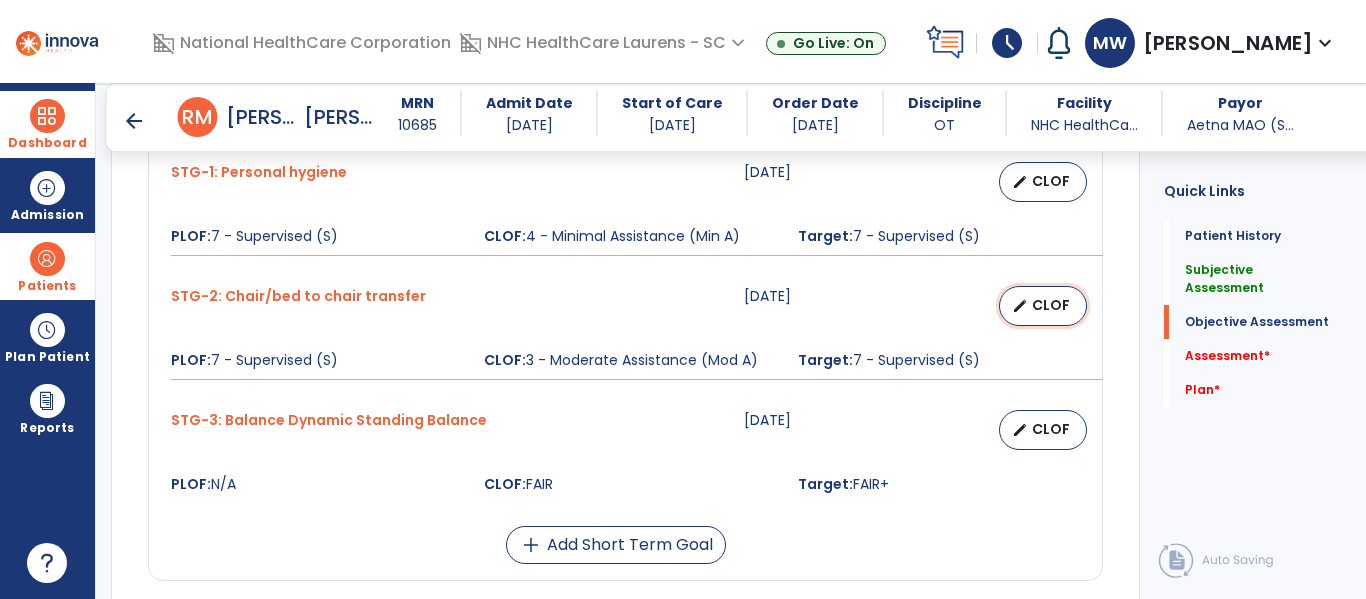 click on "CLOF" at bounding box center [1051, 305] 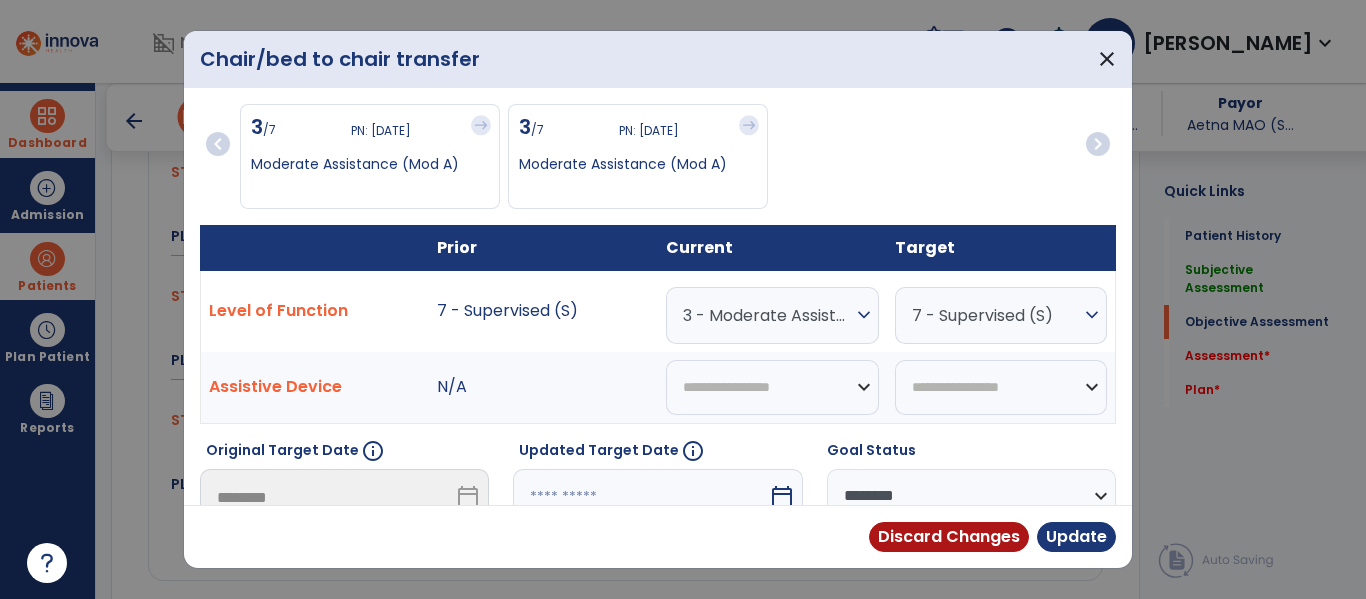 click on "expand_more" at bounding box center [864, 315] 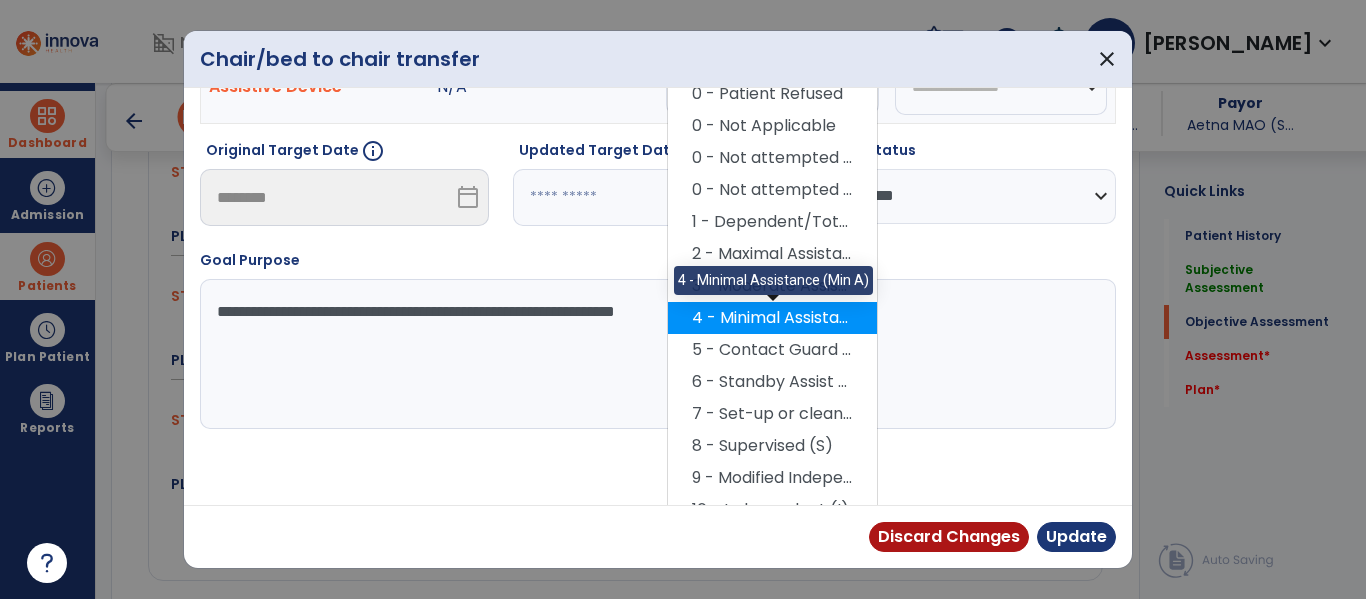click on "4 - Minimal Assistance (Min A)" at bounding box center [772, 318] 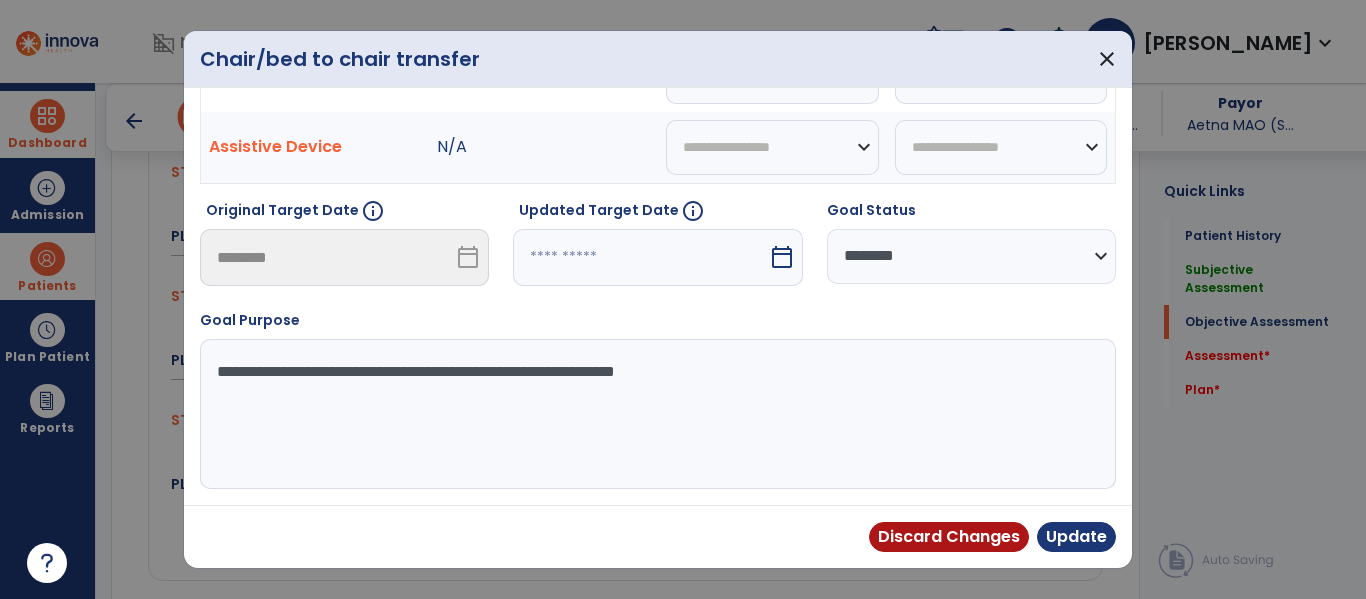 scroll, scrollTop: 240, scrollLeft: 0, axis: vertical 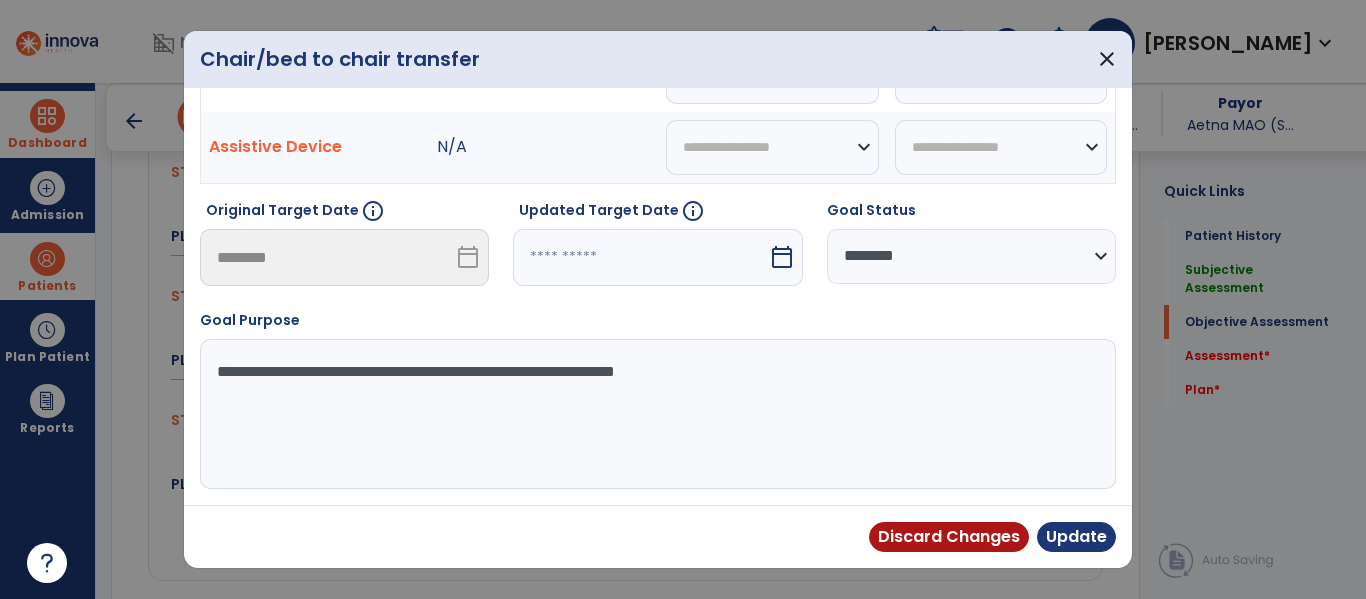 click on "calendar_today" at bounding box center (784, 257) 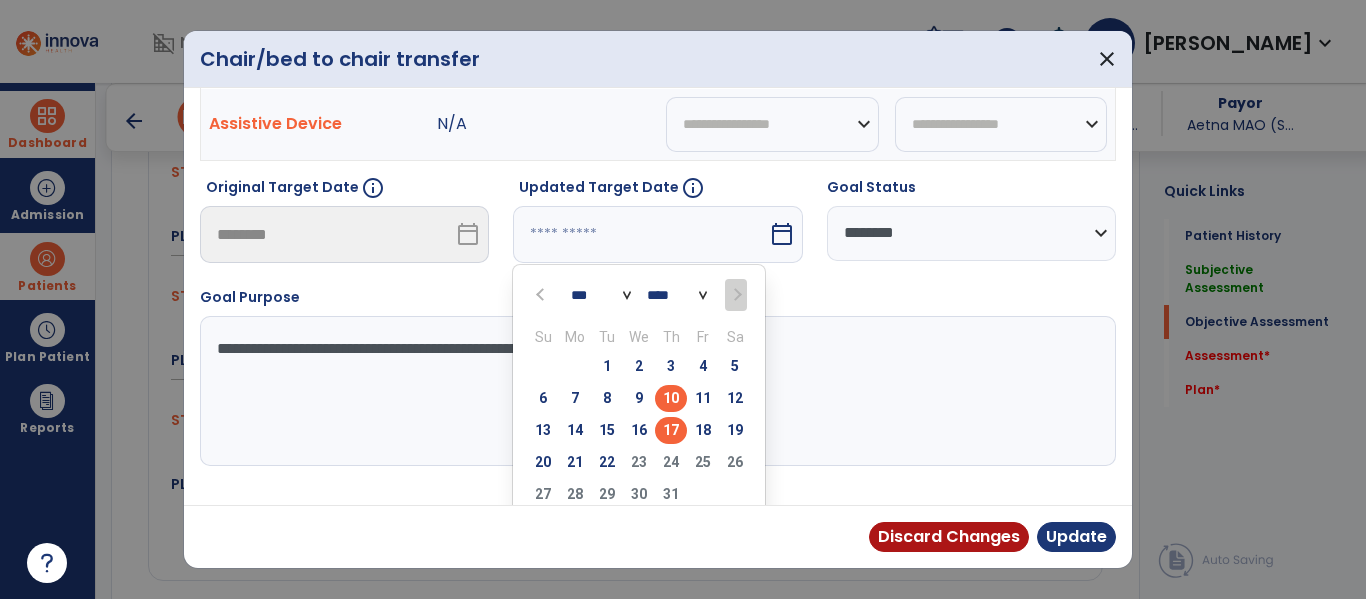 click on "17" at bounding box center [671, 430] 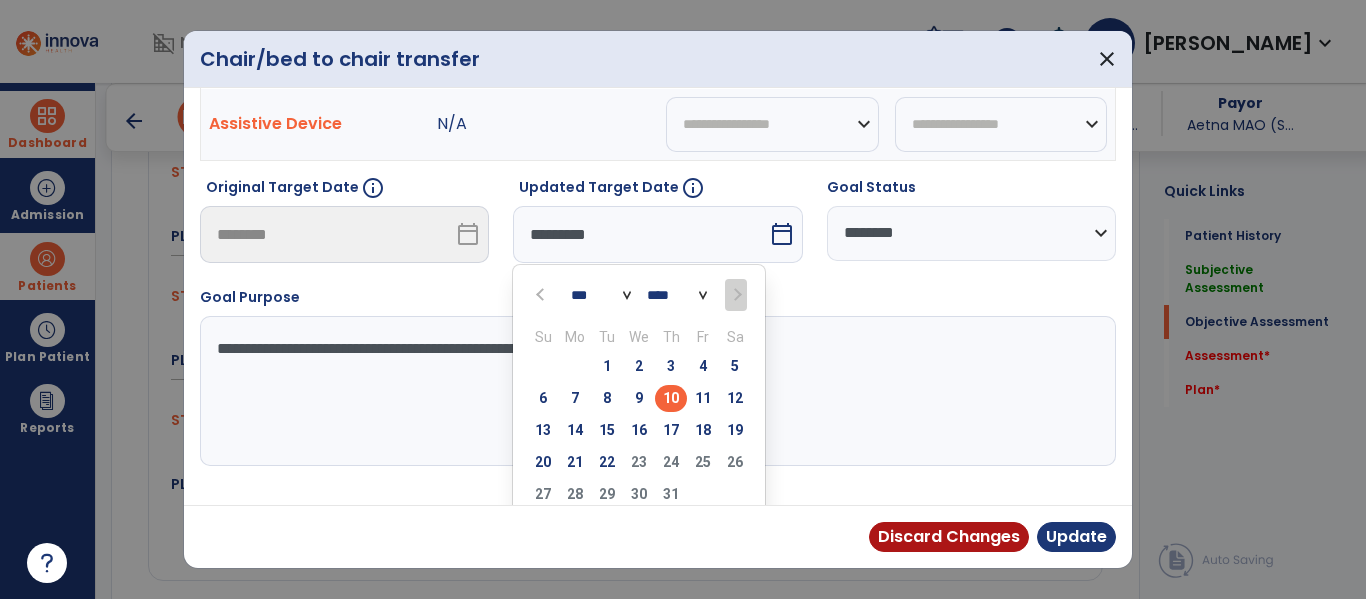 scroll, scrollTop: 240, scrollLeft: 0, axis: vertical 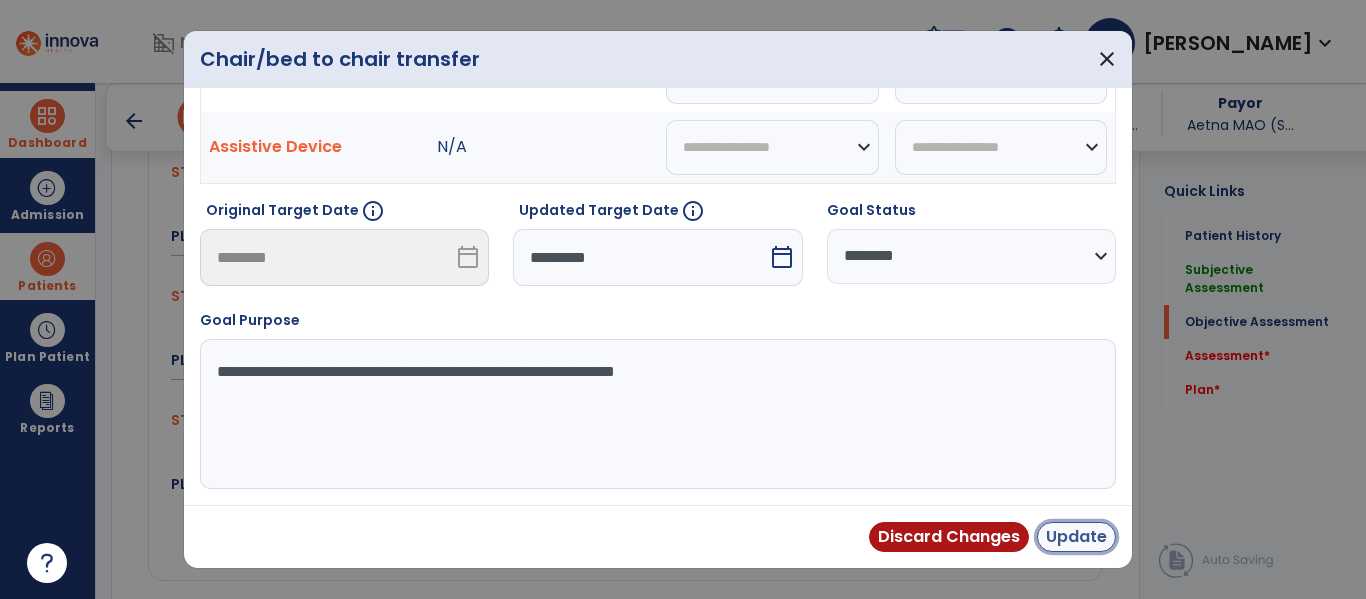 click on "Update" at bounding box center [1076, 537] 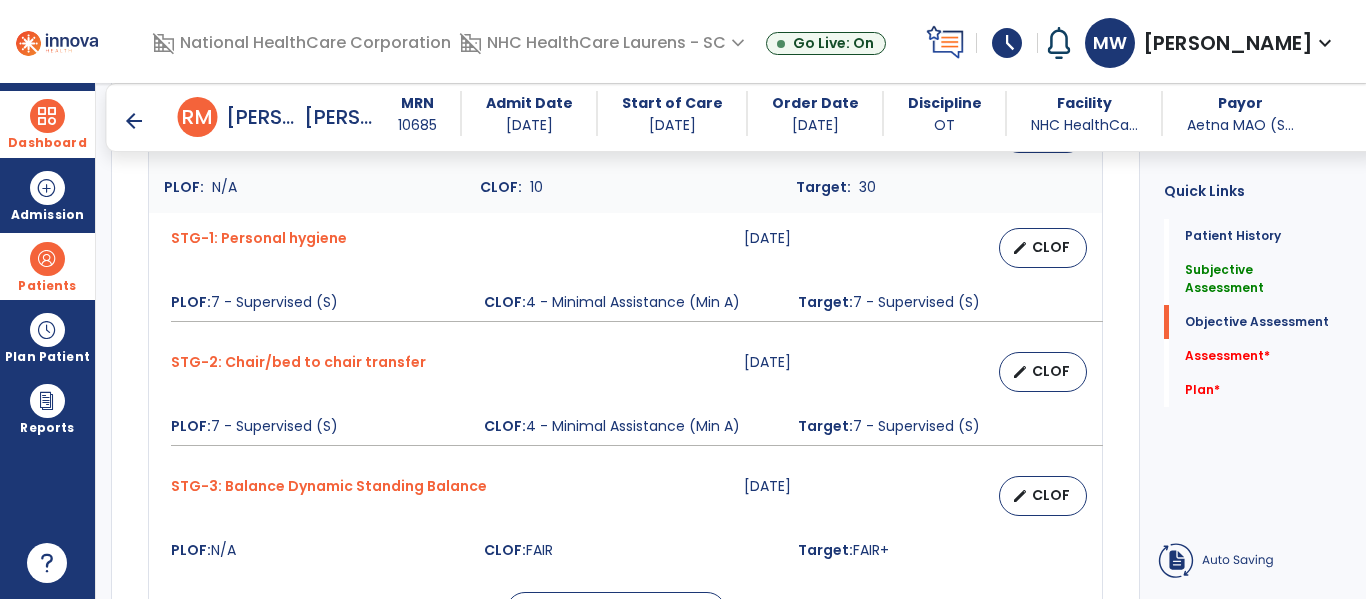 scroll, scrollTop: 1639, scrollLeft: 0, axis: vertical 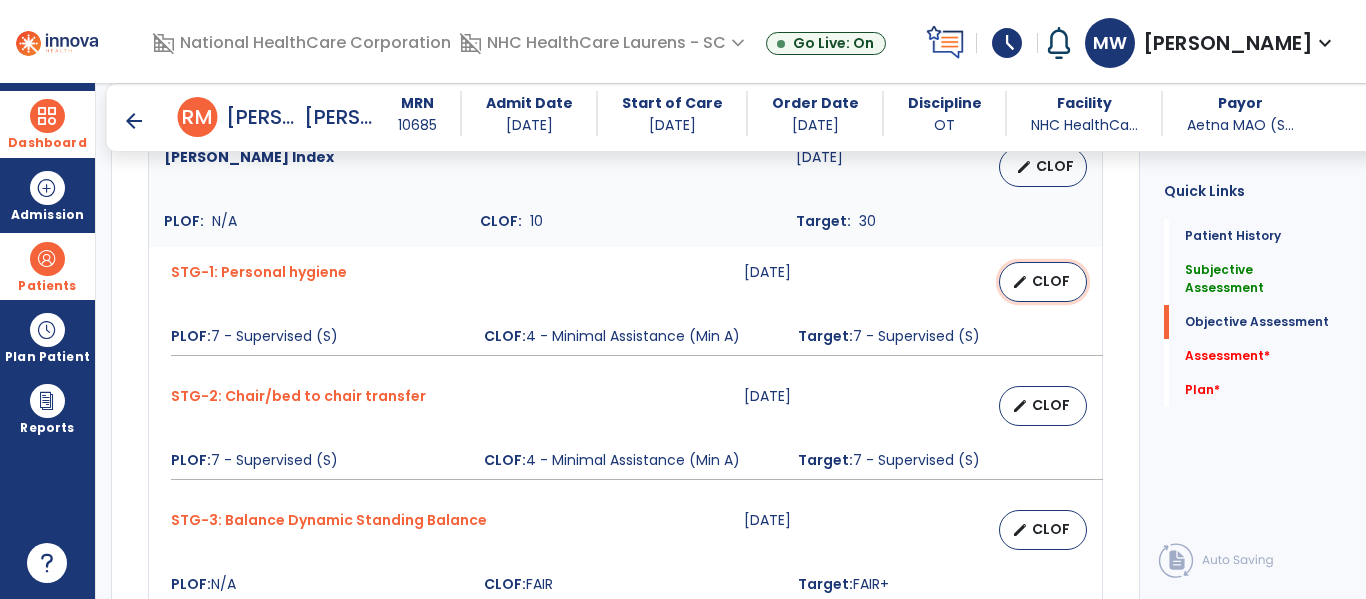 click on "CLOF" at bounding box center [1051, 281] 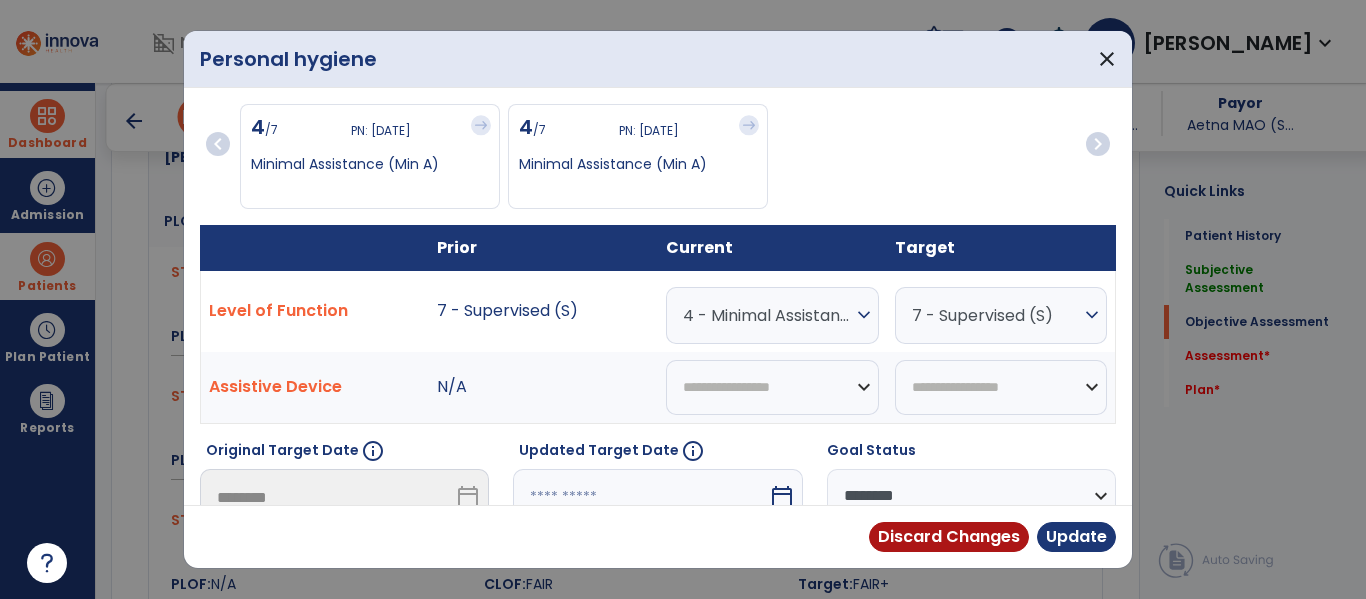 click on "4 - Minimal Assistance (Min A)" at bounding box center (767, 315) 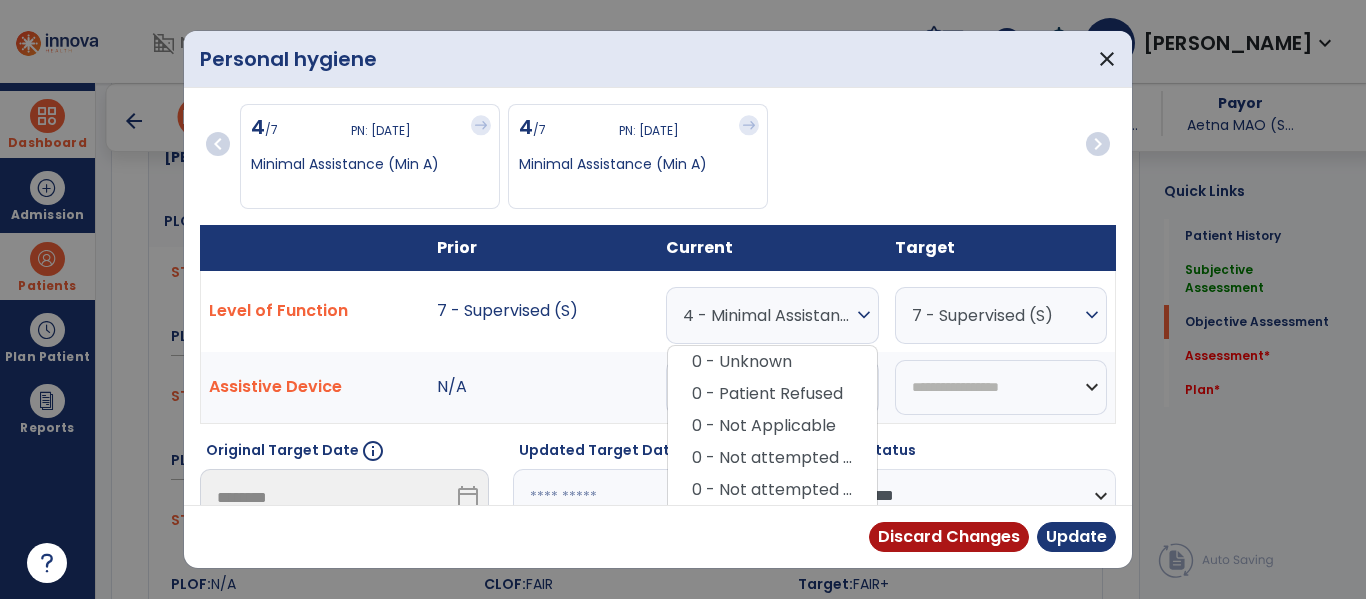 click on "4 - Minimal Assistance (Min A)   expand_more   0 - Unknown   0 - Patient Refused   0 - Not Applicable   0 - Not attempted due to environmental limitation   0 - Not attempted due to medical condition or safety concerns   1 - Dependent/Total Assistance (D)   2 - Maximal Assistance (Max A)   3 - Moderate Assistance (Mod A)   4 - Minimal Assistance (Min A)   5 - Contact Guard Assistance (CGA)   6 - Standby Assist (SBA)   7 - Set-up or clean-up assistance   8 - Supervised (S)   9 - Modified Independent (Mod I)   10 - Independent (I)" at bounding box center (772, 311) 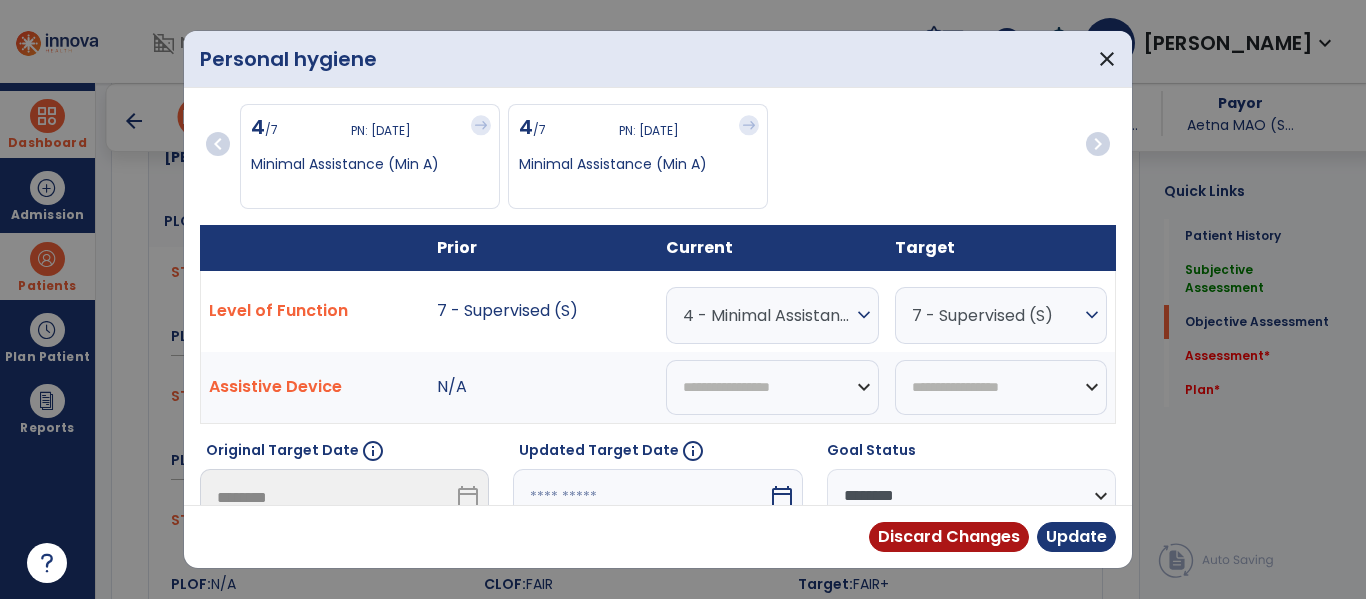 click on "calendar_today" at bounding box center [784, 497] 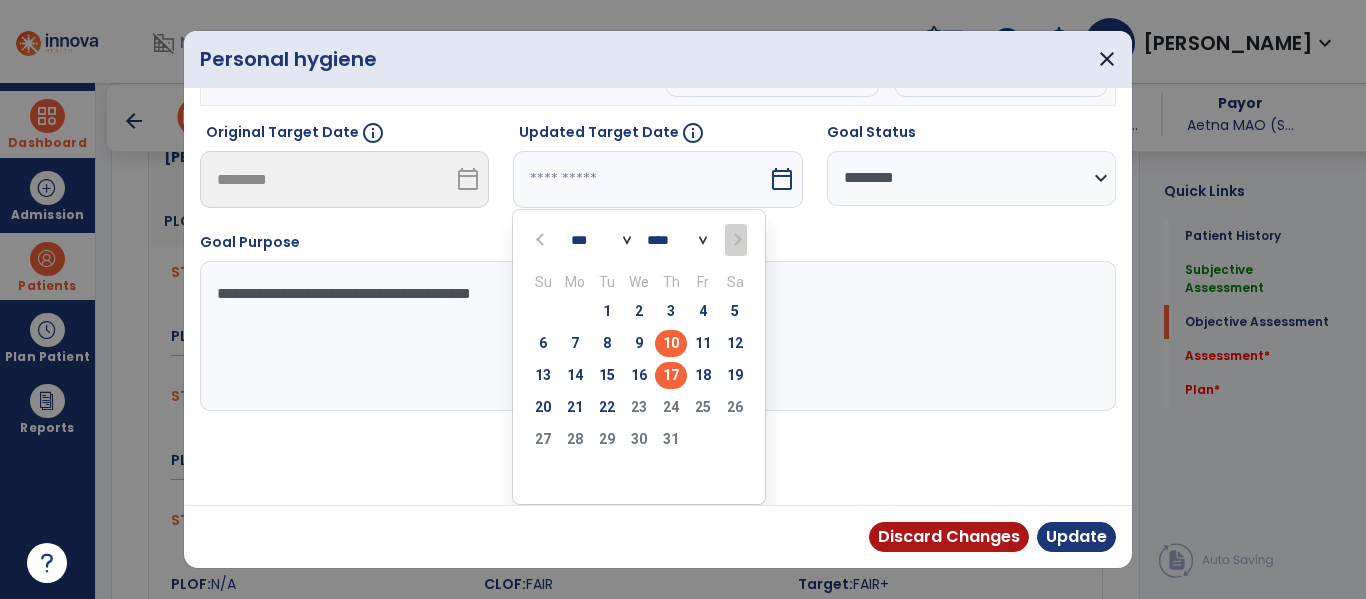 click on "17" at bounding box center (671, 375) 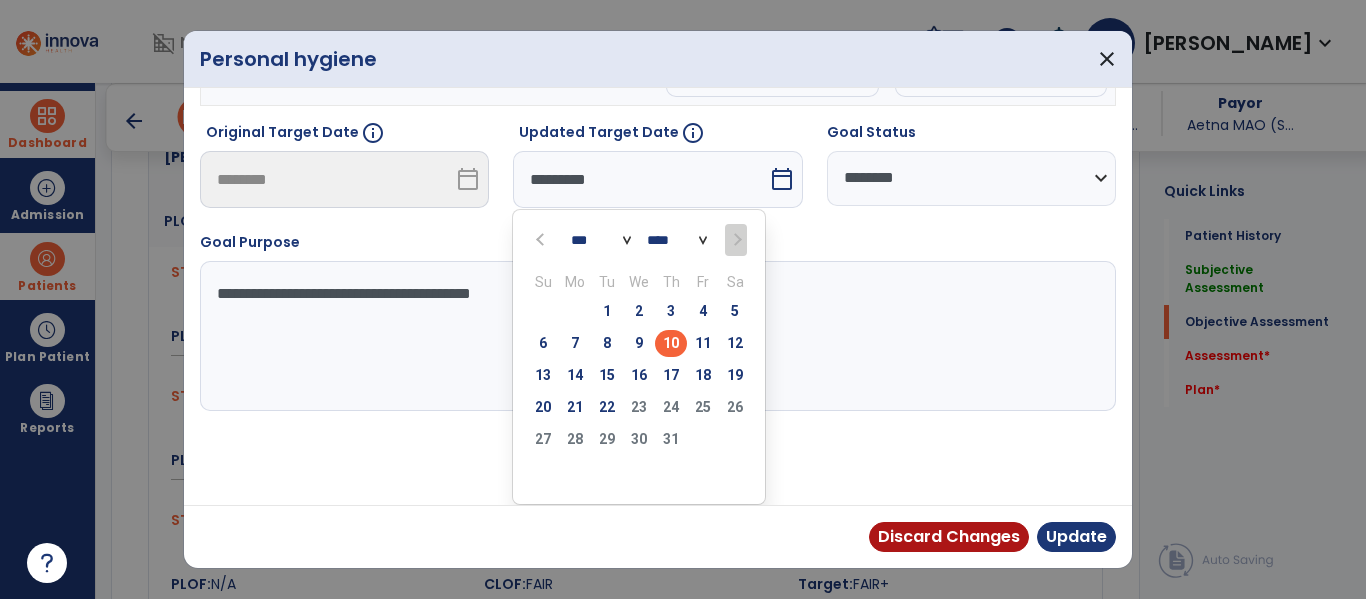scroll, scrollTop: 240, scrollLeft: 0, axis: vertical 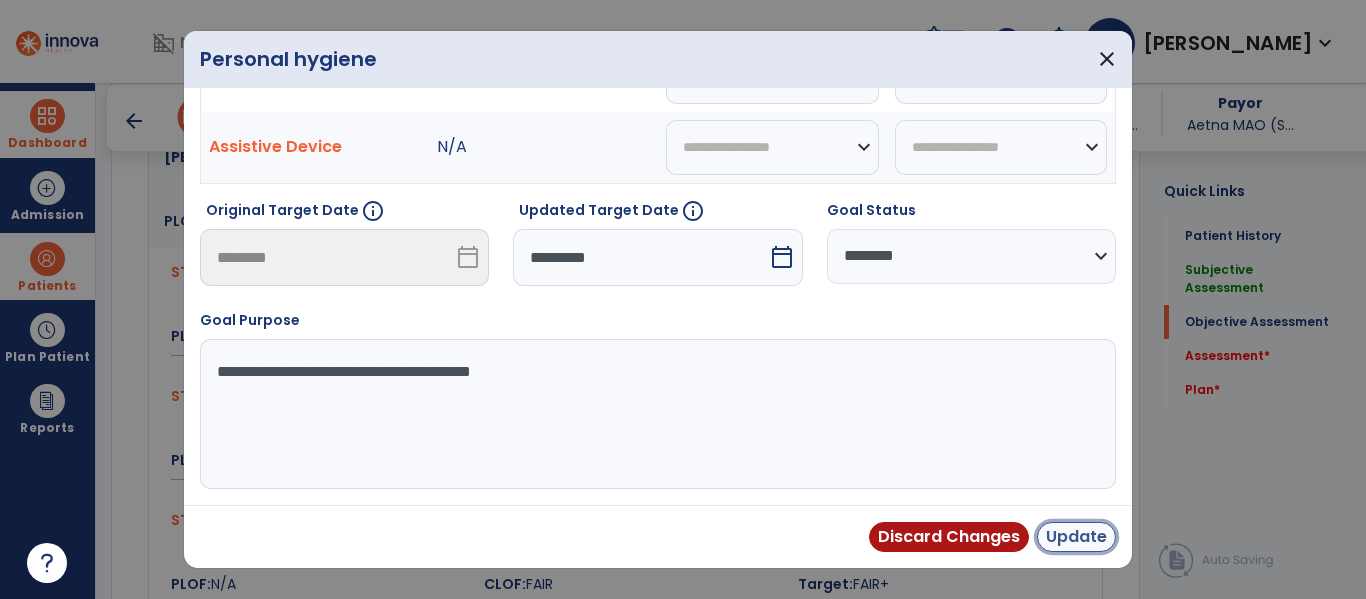 click on "Update" at bounding box center [1076, 537] 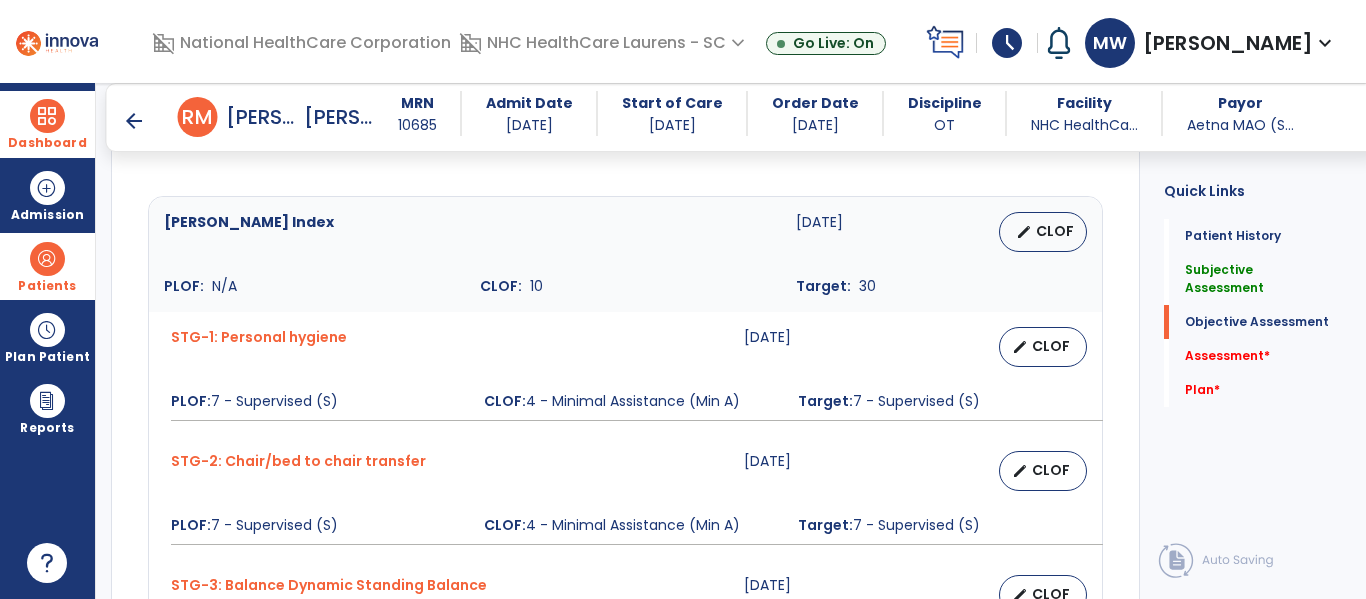 scroll, scrollTop: 1539, scrollLeft: 0, axis: vertical 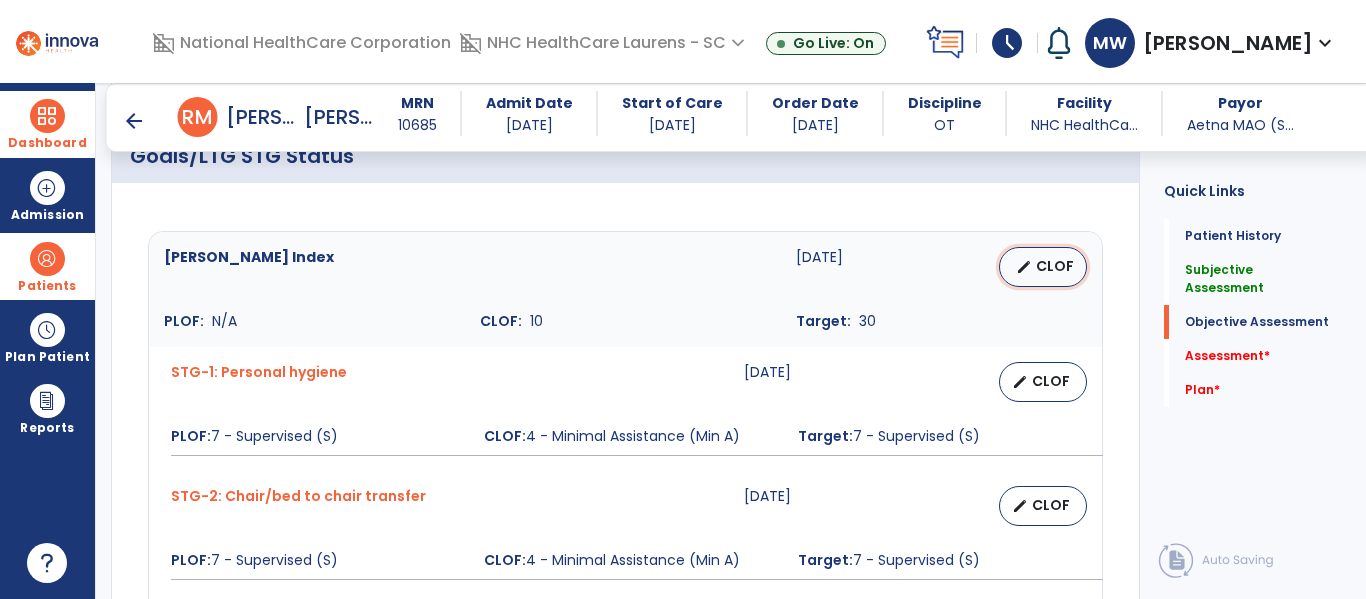 click on "CLOF" at bounding box center (1055, 266) 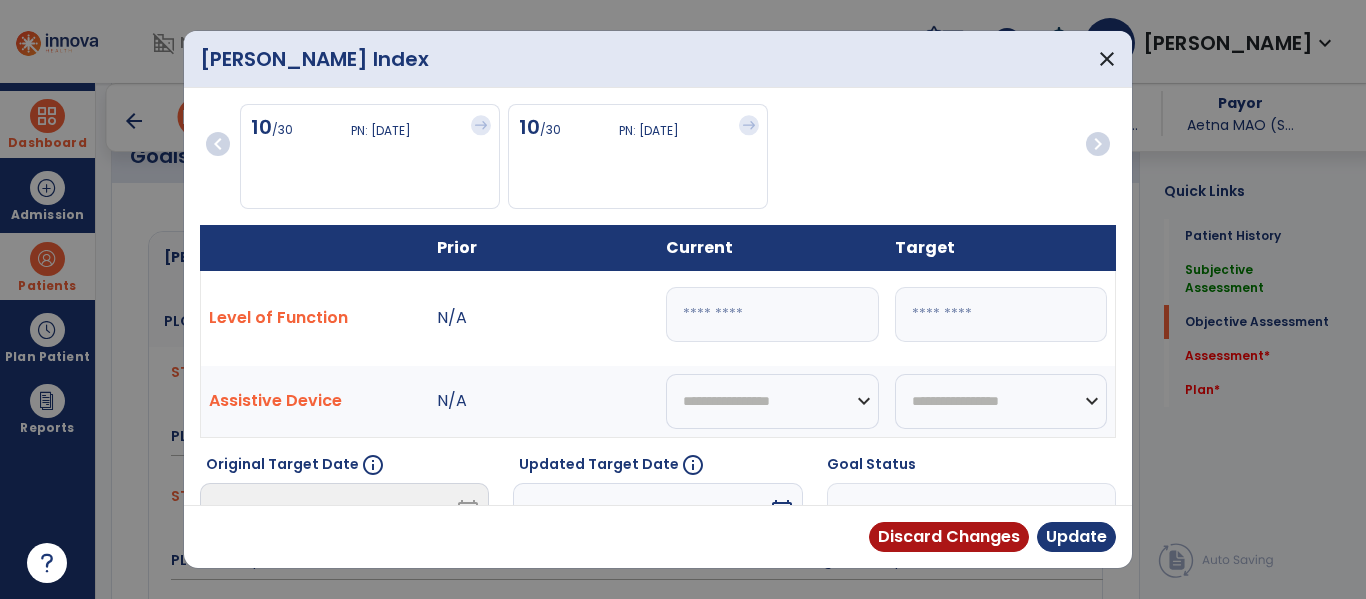 drag, startPoint x: 769, startPoint y: 313, endPoint x: 577, endPoint y: 297, distance: 192.66551 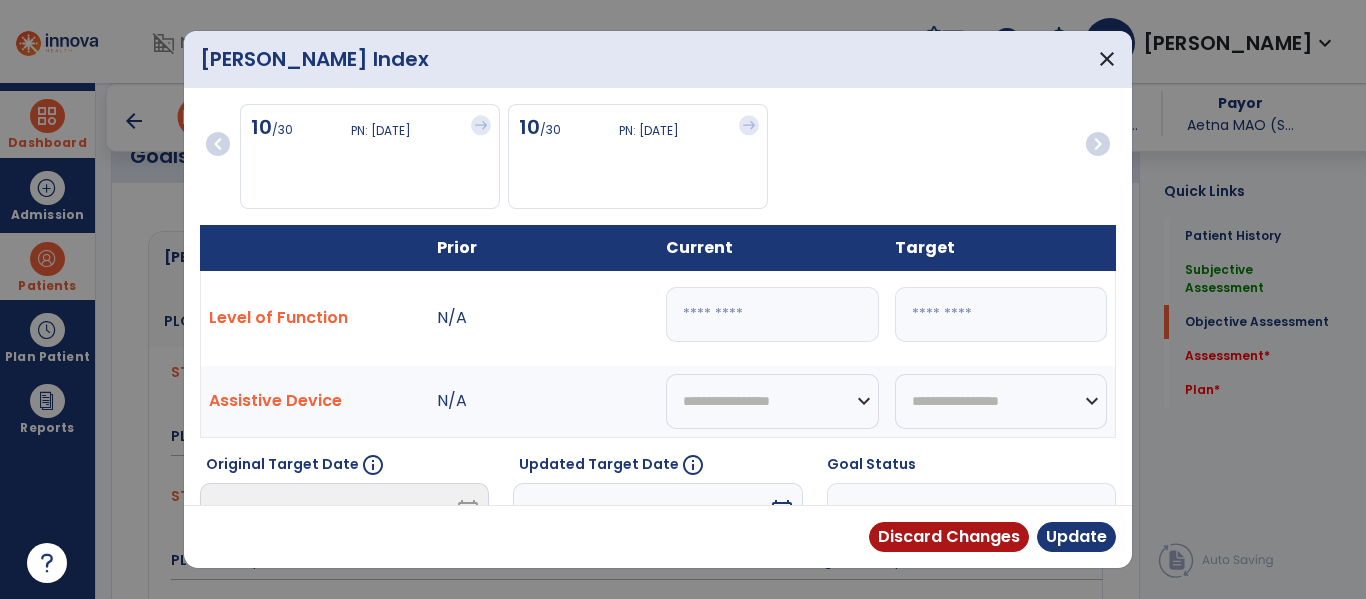 click on "Level of Function  N/A    **   **" at bounding box center (658, 318) 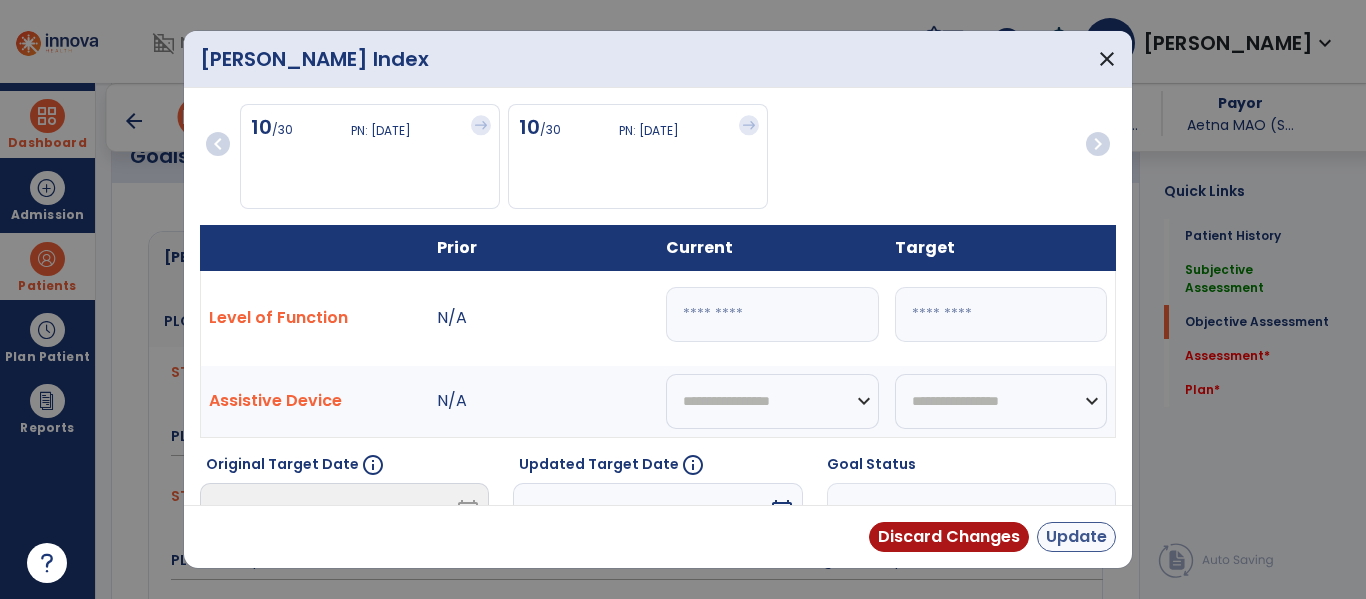 type on "**" 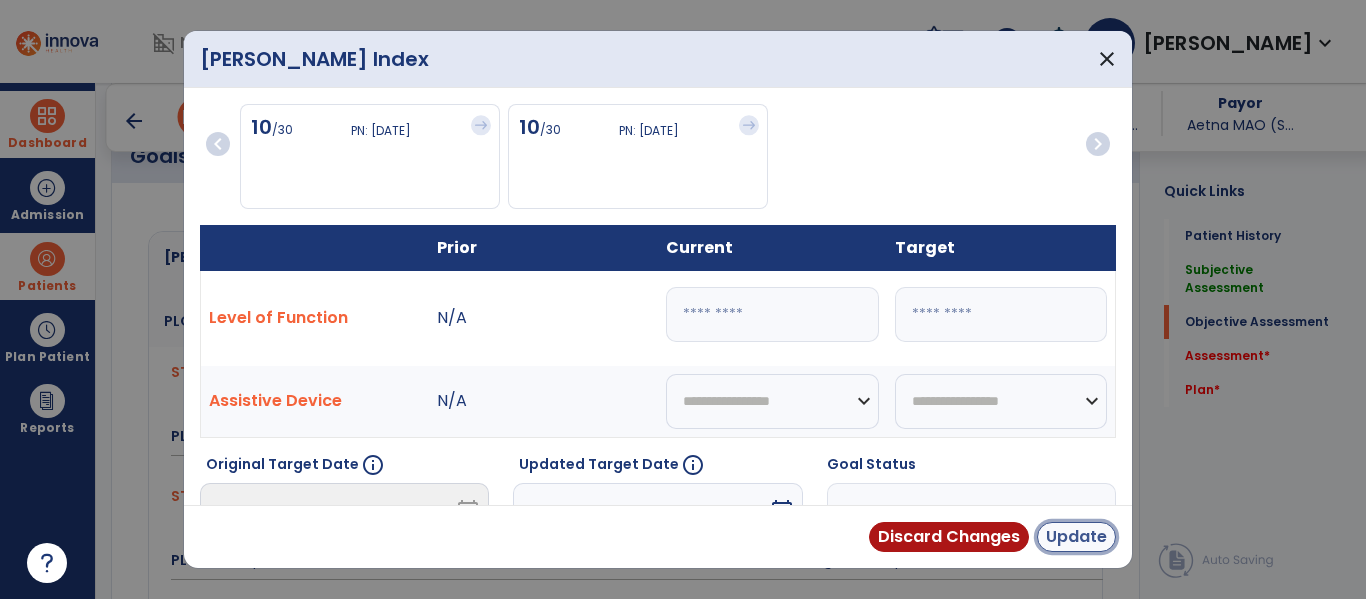 click on "Update" at bounding box center (1076, 537) 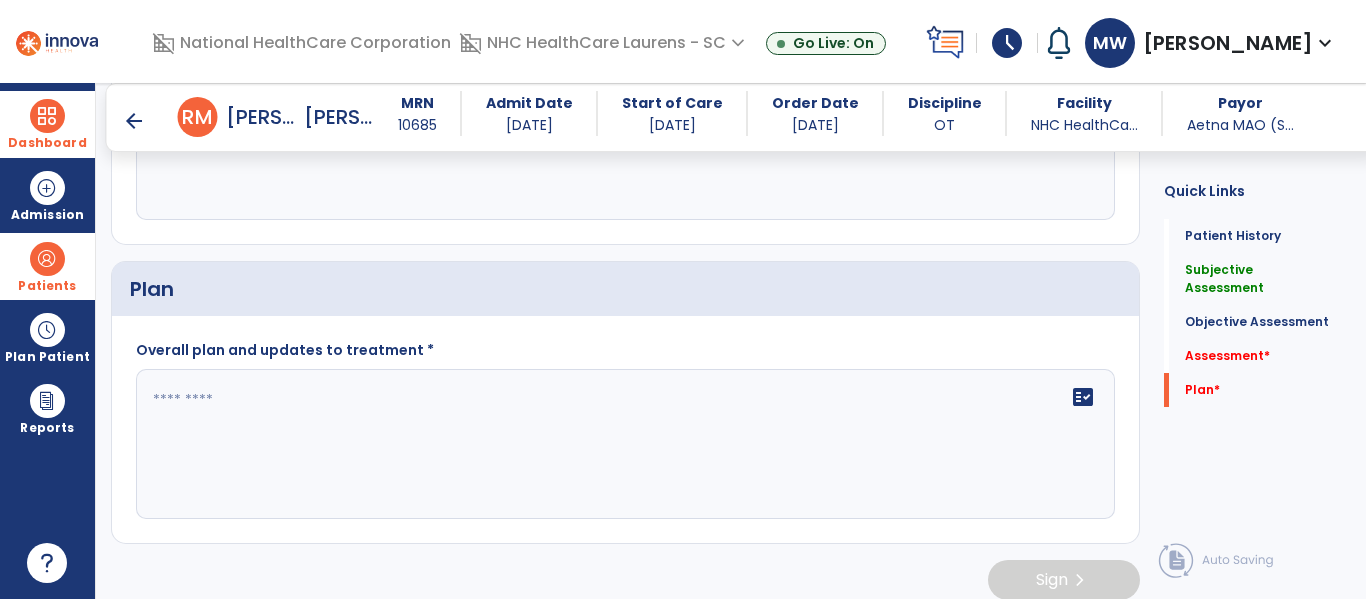 scroll, scrollTop: 2439, scrollLeft: 0, axis: vertical 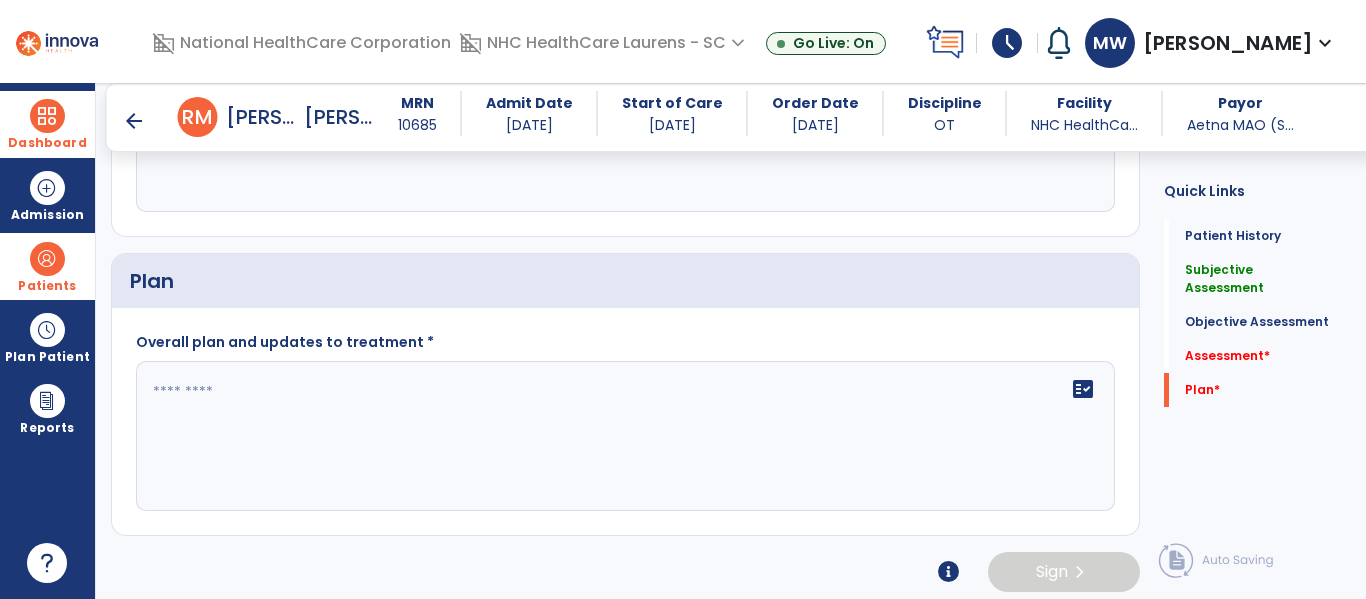 click 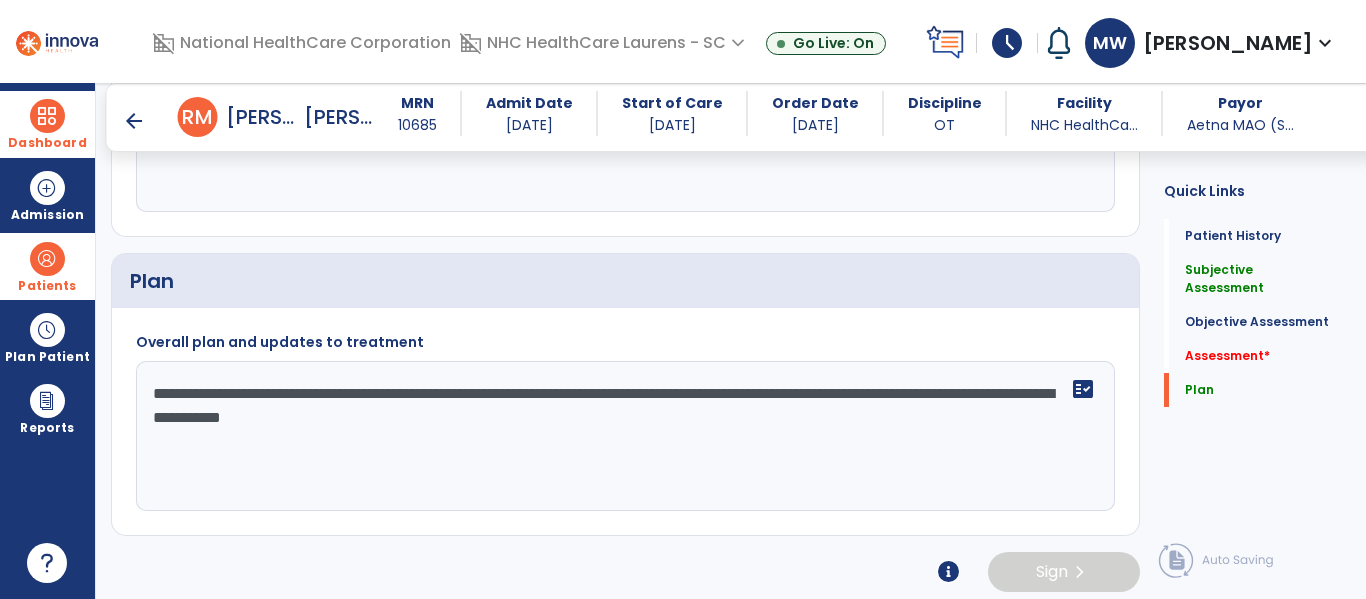 drag, startPoint x: 631, startPoint y: 414, endPoint x: 133, endPoint y: 377, distance: 499.37262 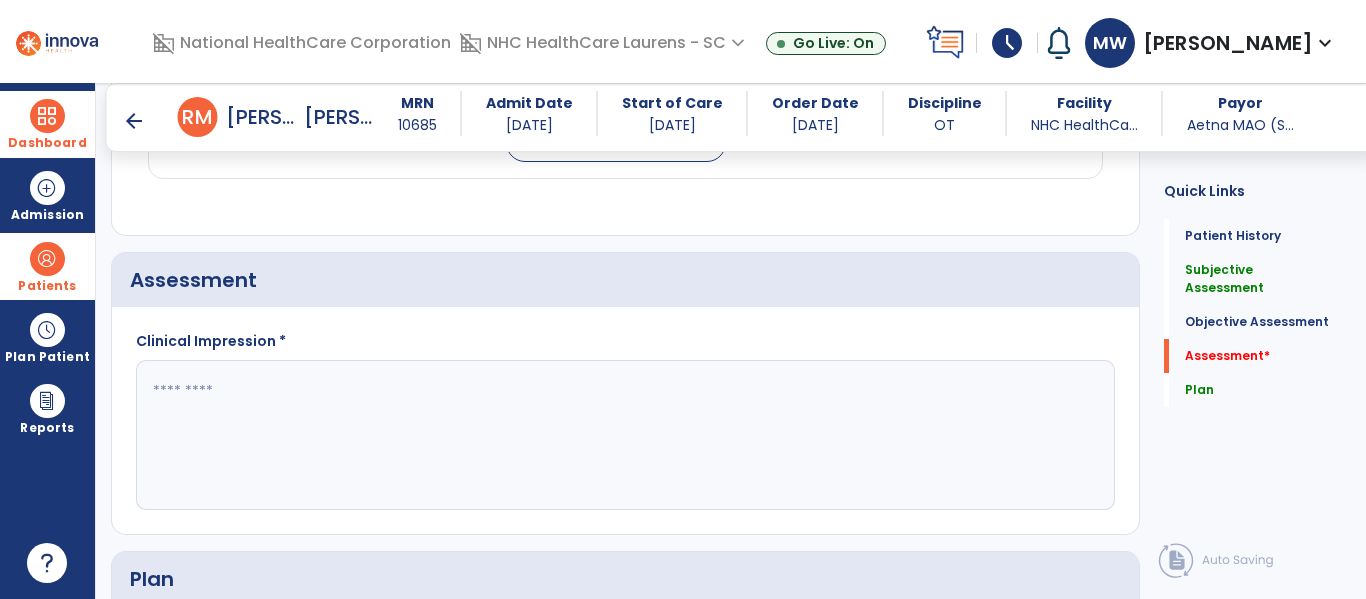 scroll, scrollTop: 2139, scrollLeft: 0, axis: vertical 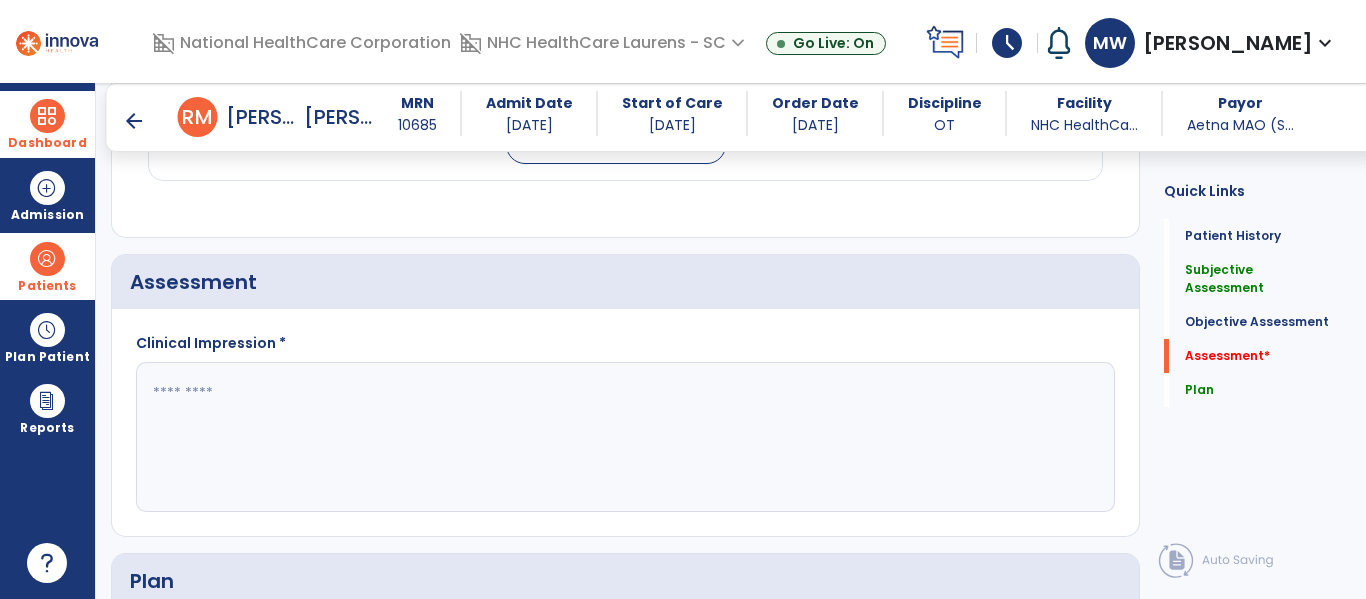 paste on "**********" 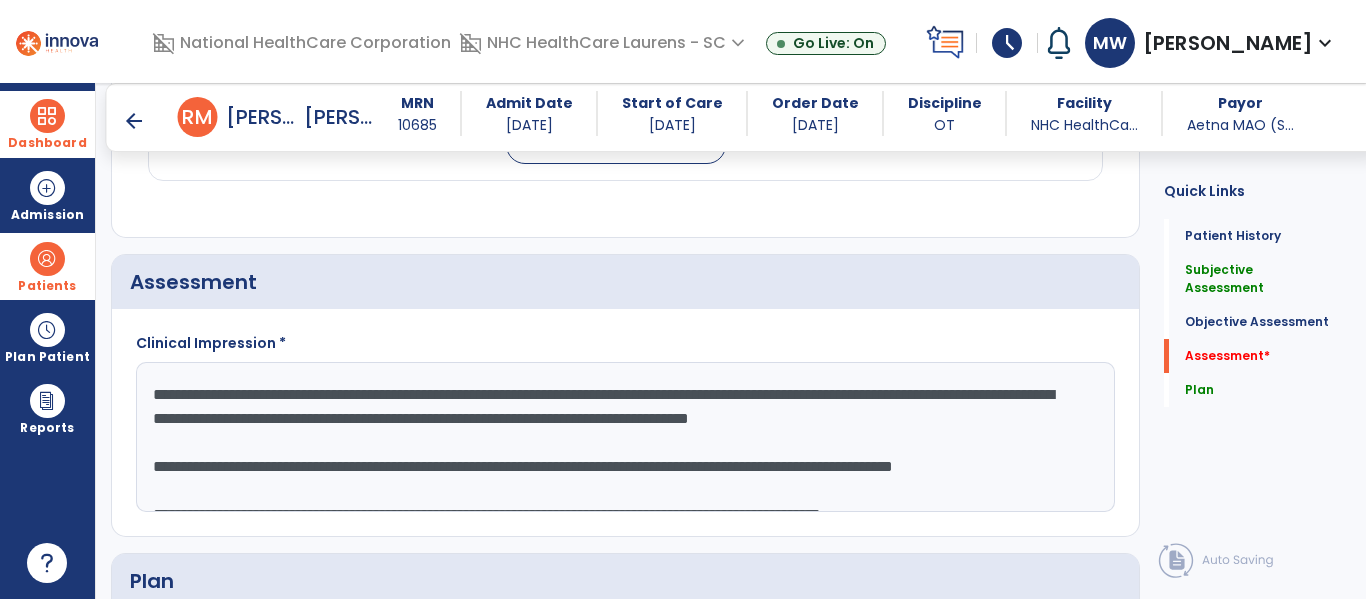 scroll, scrollTop: 207, scrollLeft: 0, axis: vertical 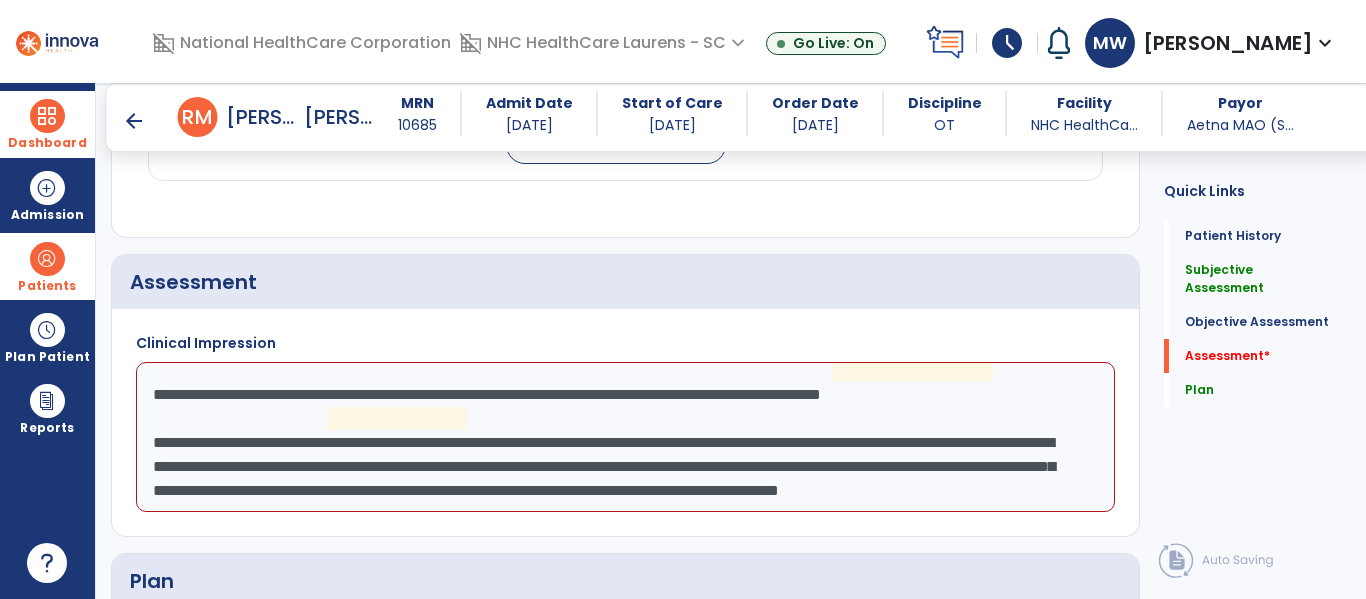 click on "**********" 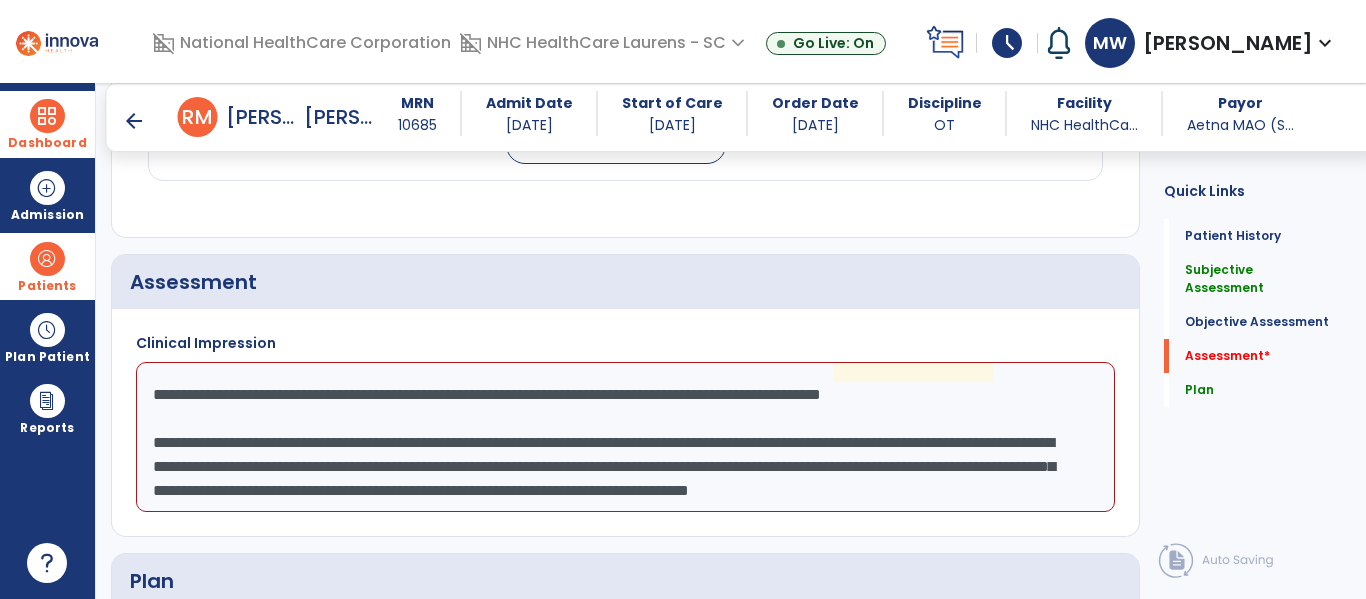 click on "**********" 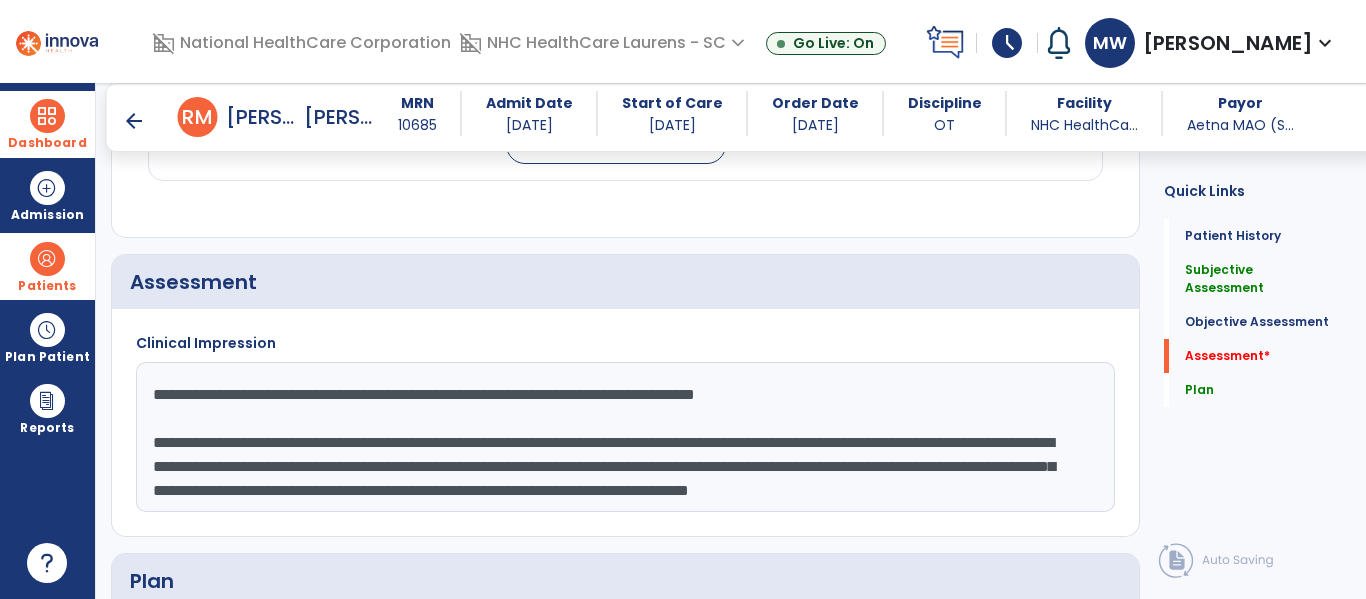 scroll, scrollTop: 187, scrollLeft: 0, axis: vertical 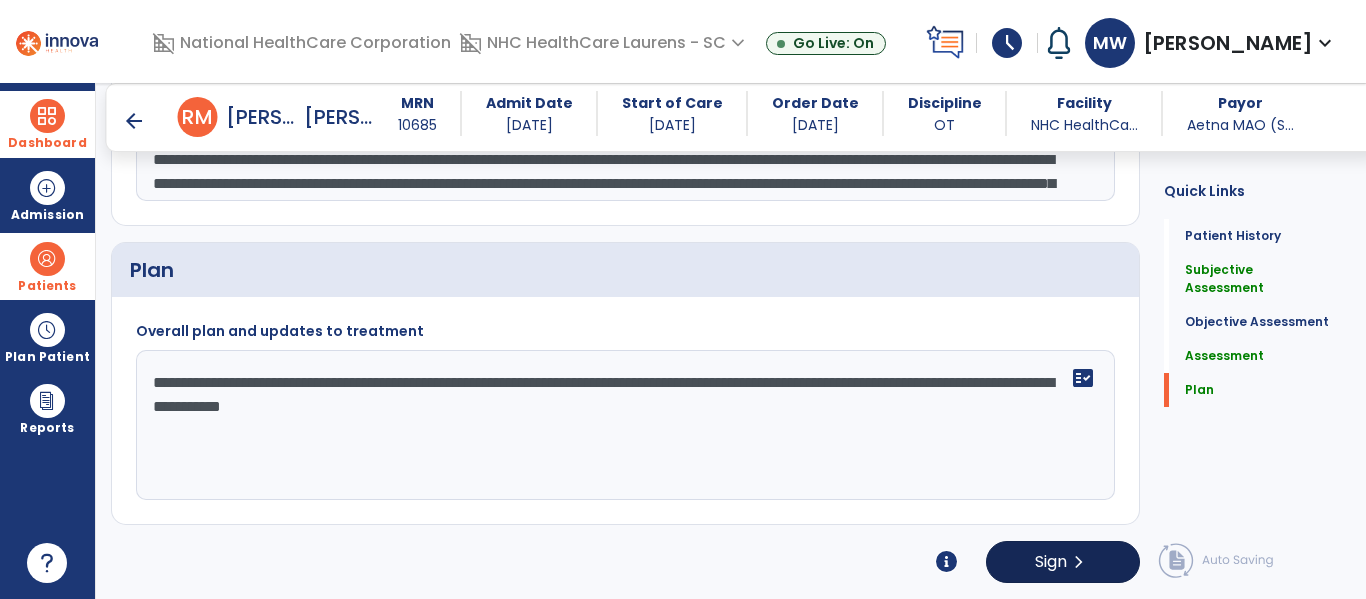 type on "**********" 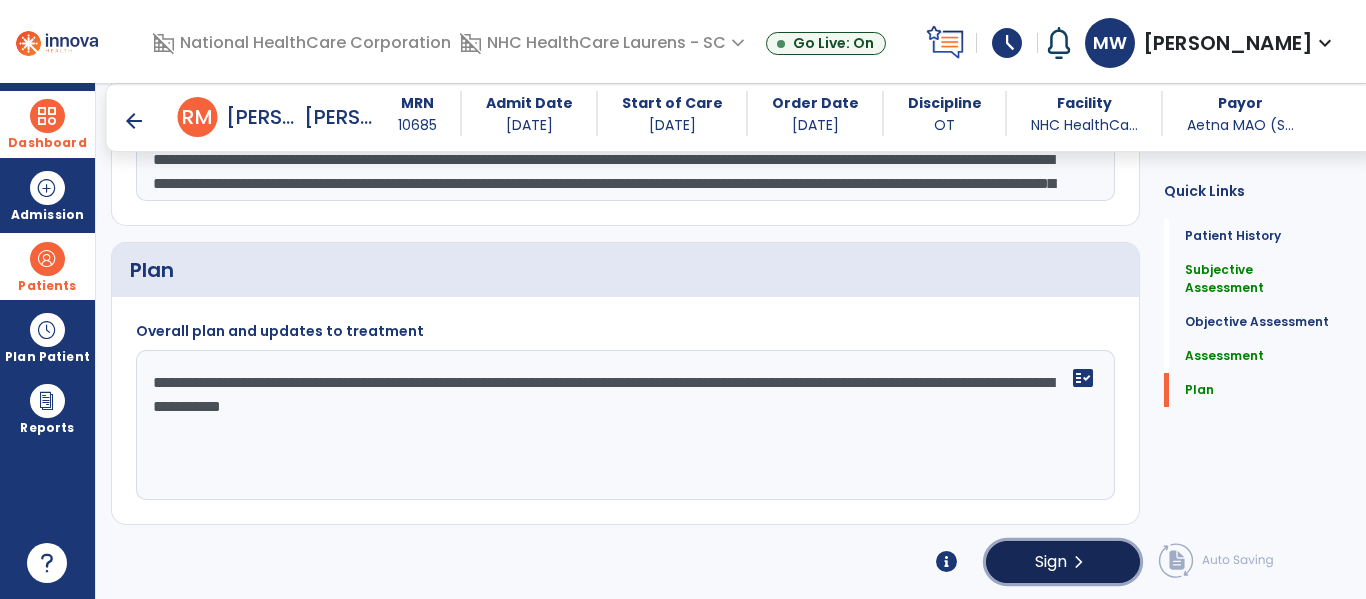 click on "Sign  chevron_right" 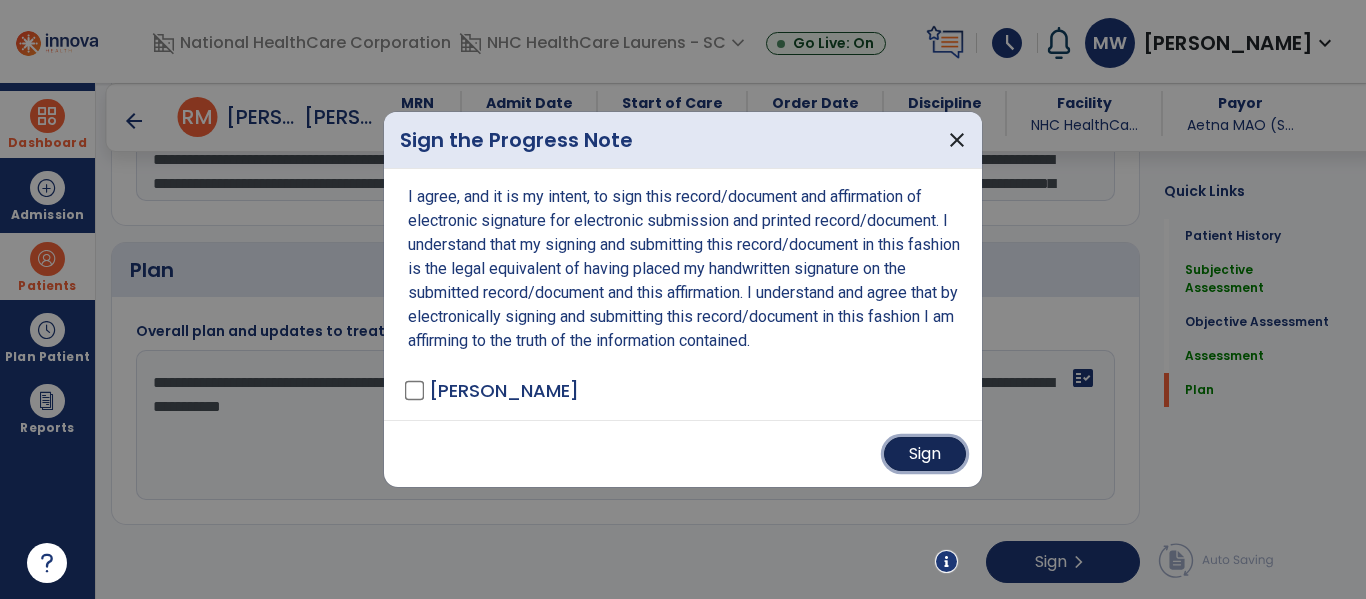 click on "Sign" at bounding box center [925, 454] 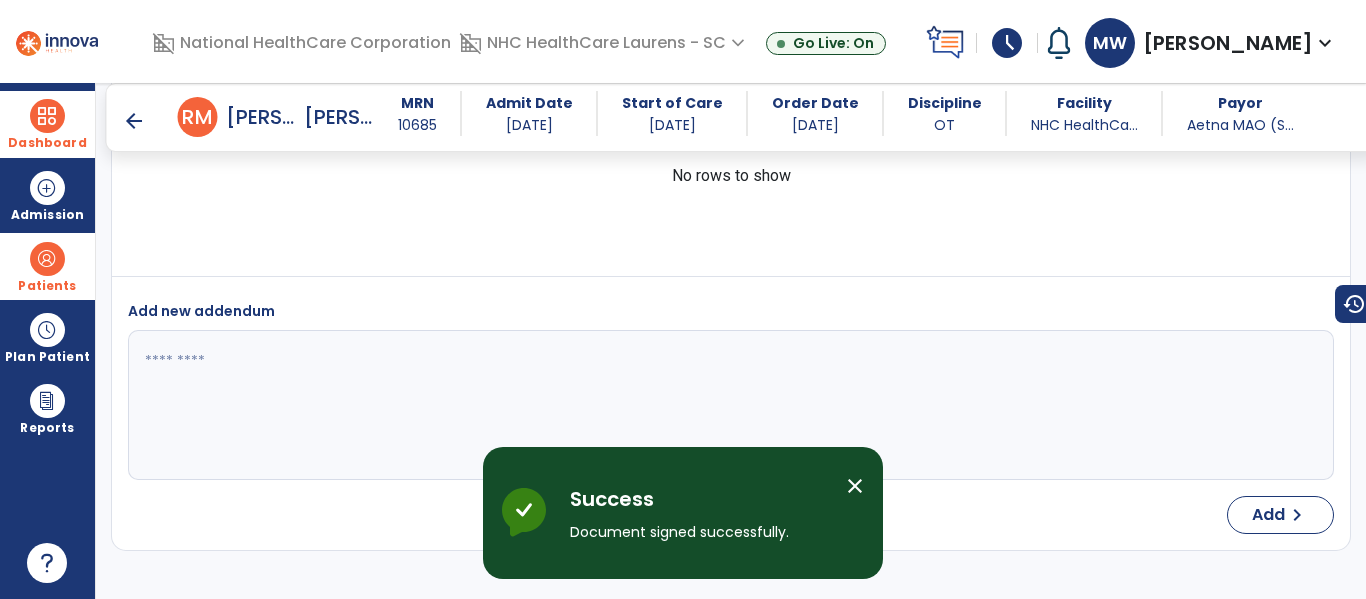 scroll, scrollTop: 3691, scrollLeft: 0, axis: vertical 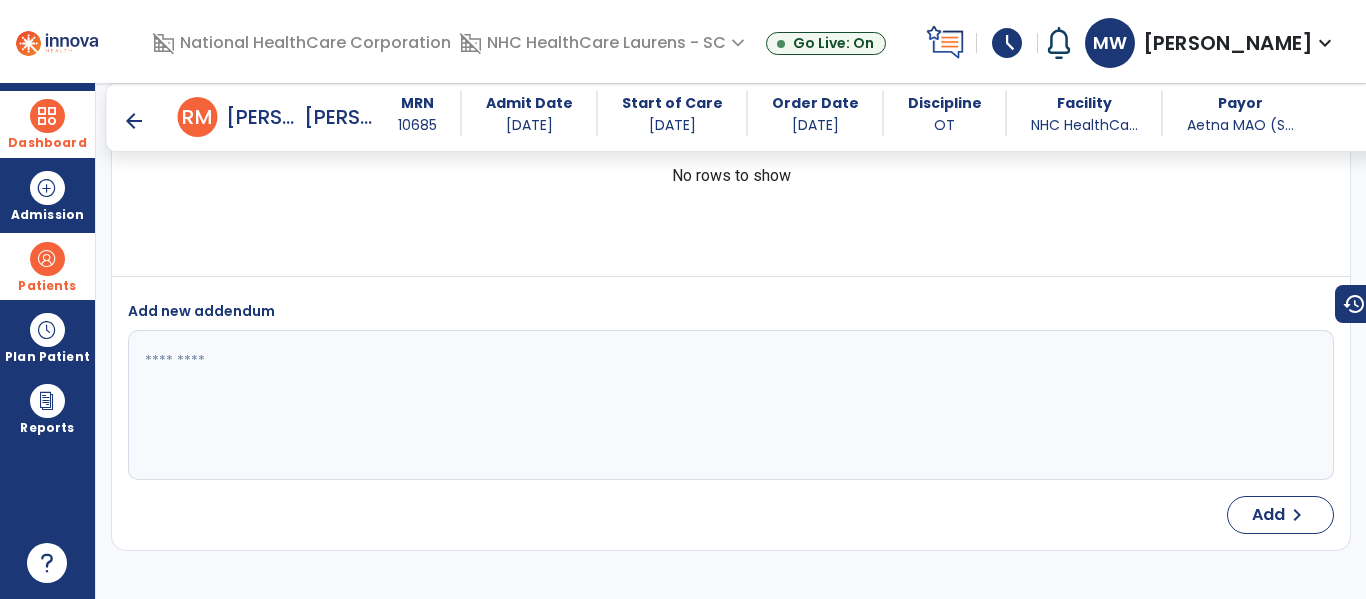click on "Add new addendum" at bounding box center [731, 378] 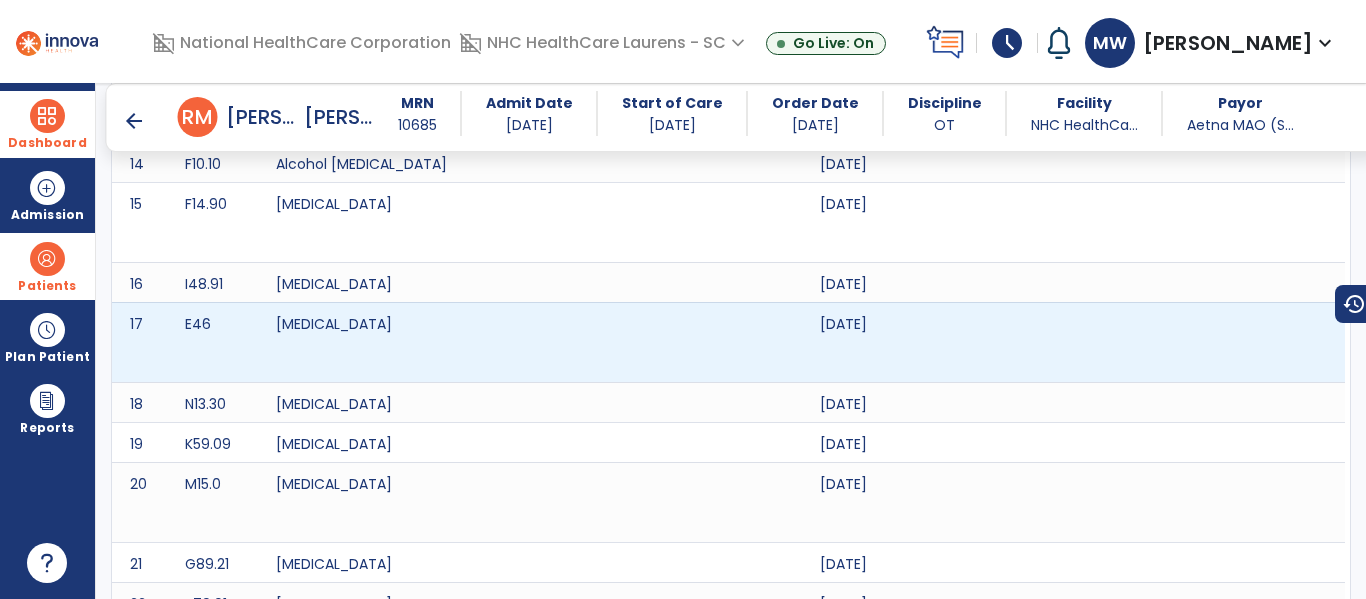 scroll, scrollTop: 0, scrollLeft: 0, axis: both 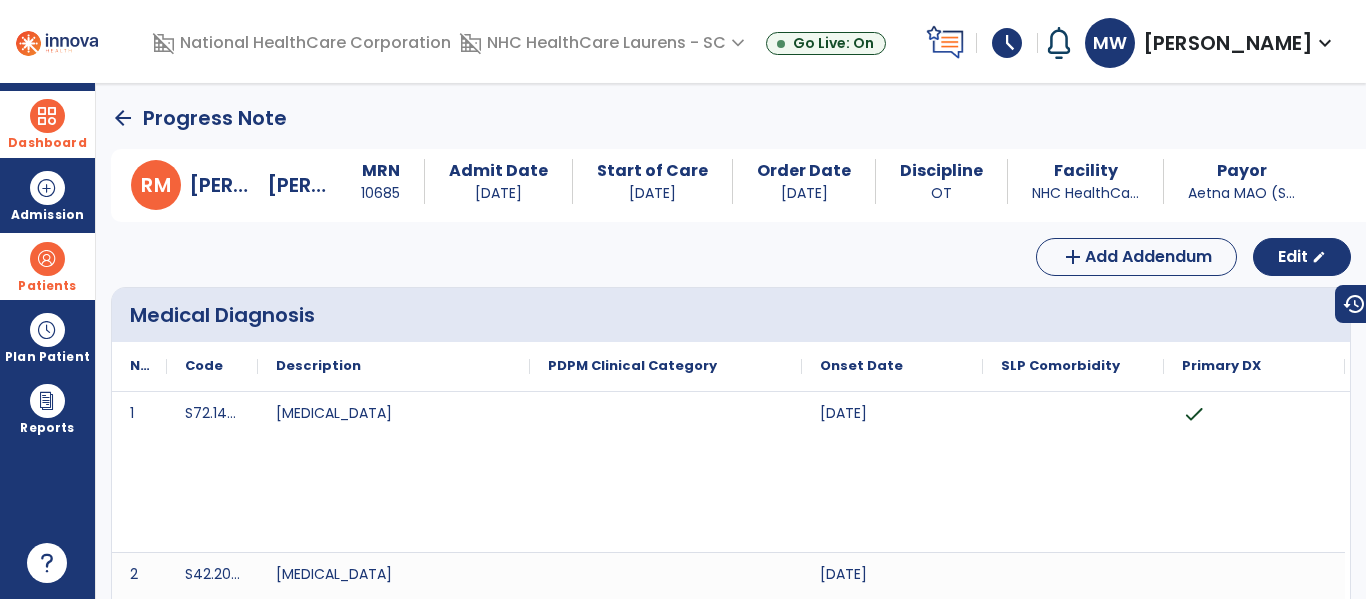 click on "arrow_back" 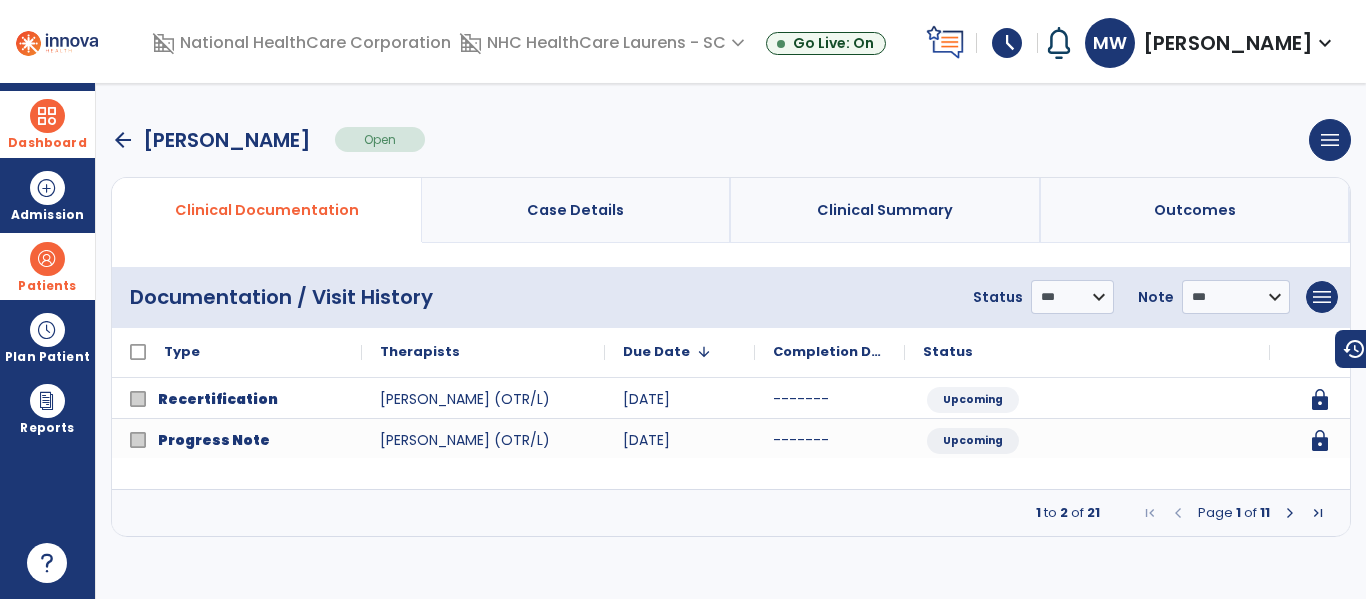 click at bounding box center (1290, 513) 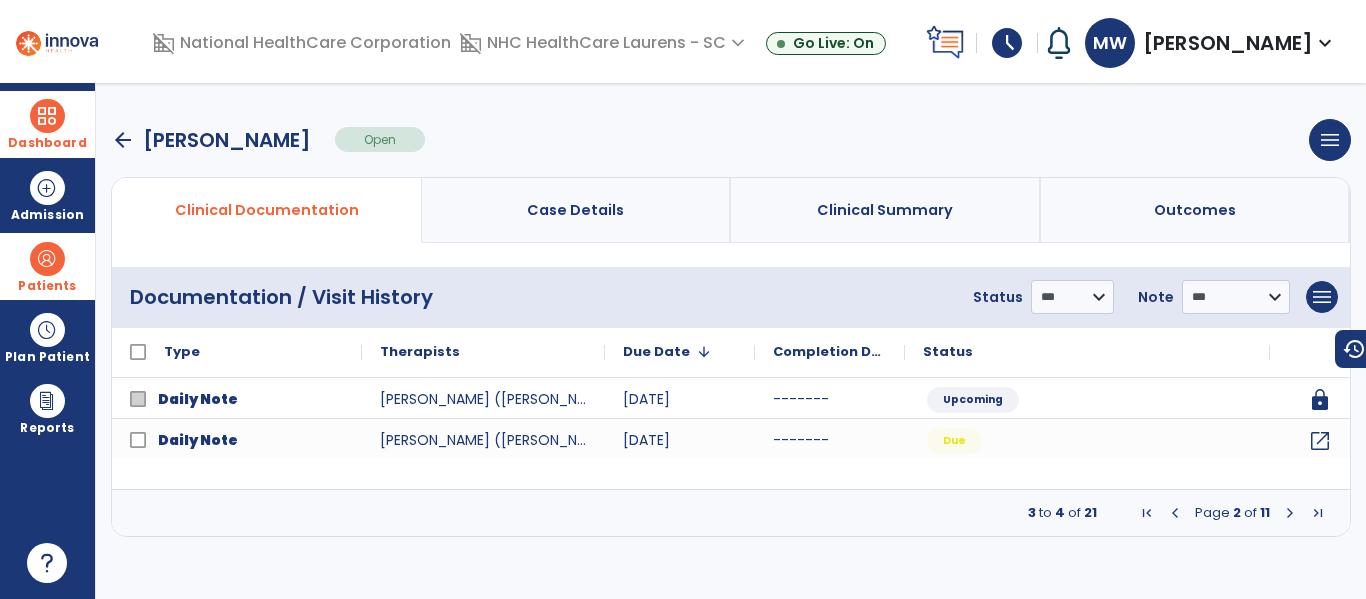 click at bounding box center (1290, 513) 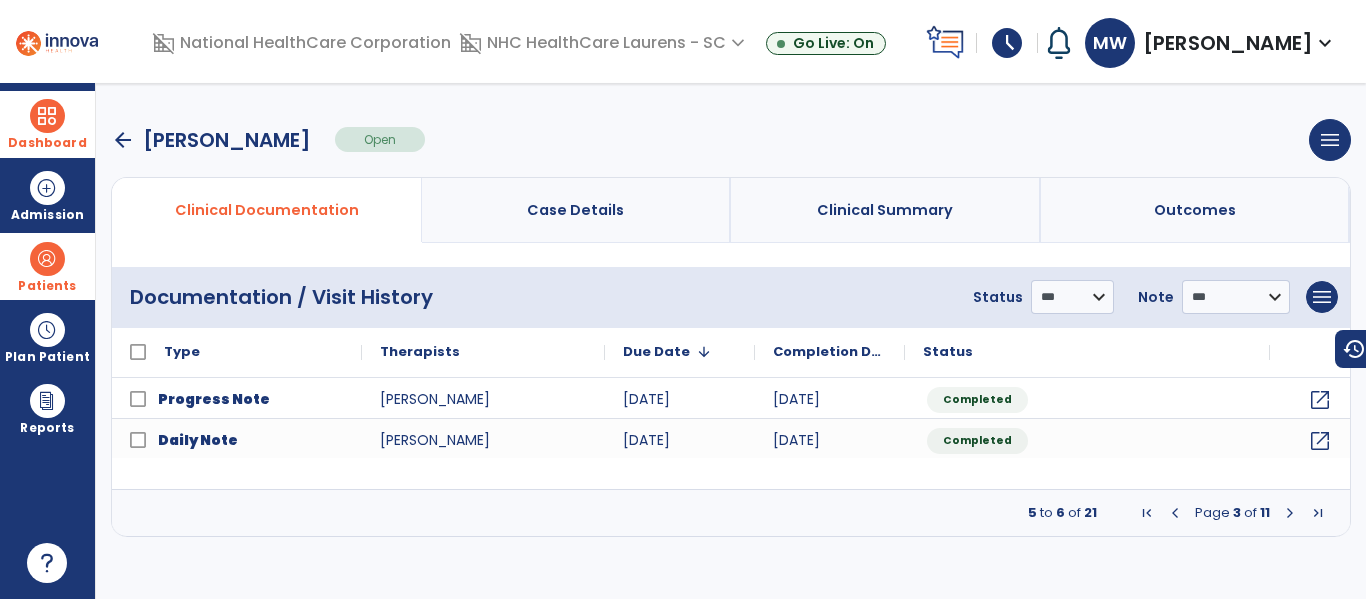 click at bounding box center (1290, 513) 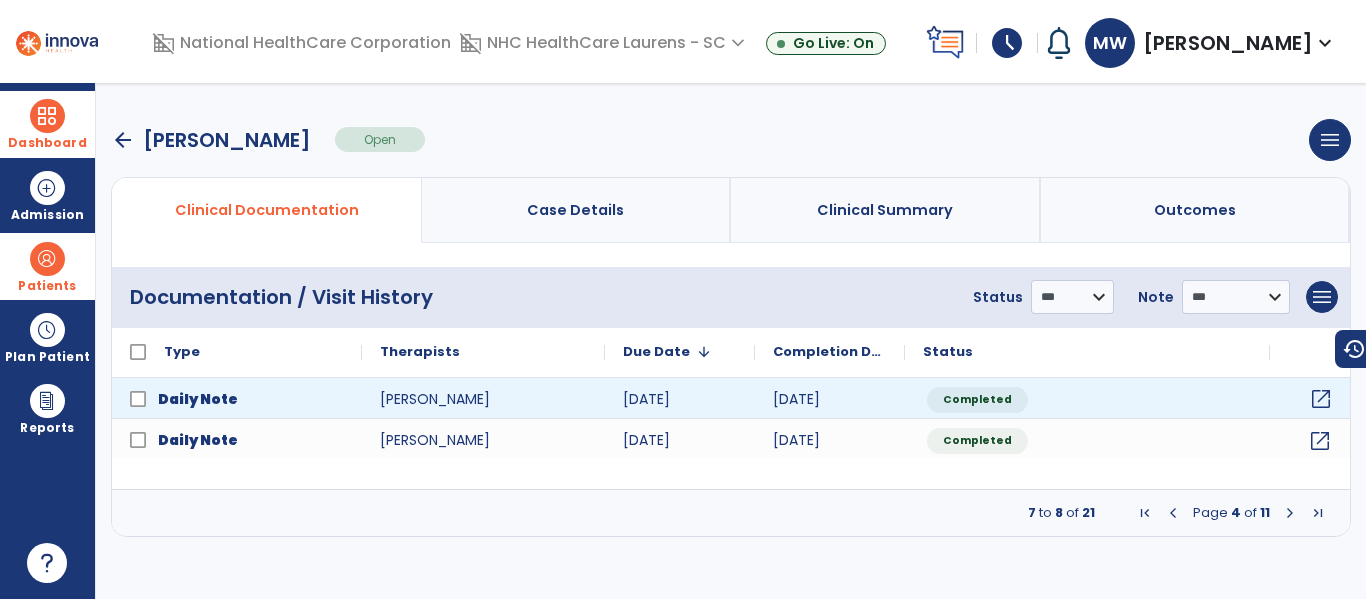 click on "open_in_new" 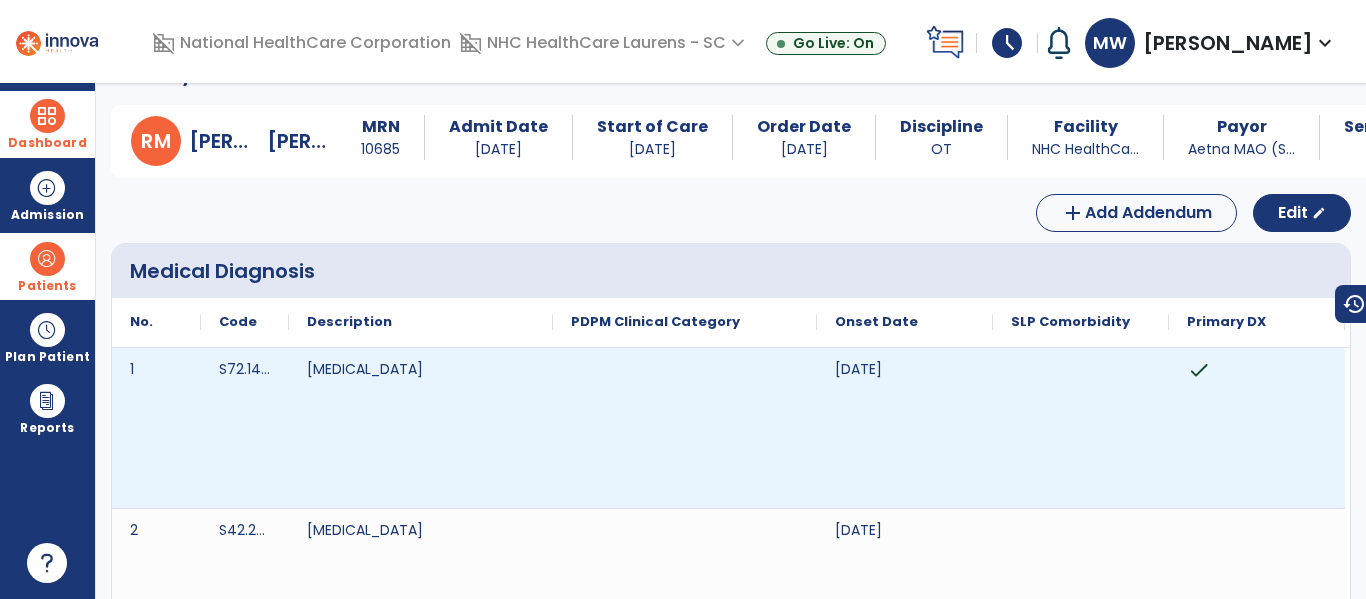 scroll, scrollTop: 0, scrollLeft: 0, axis: both 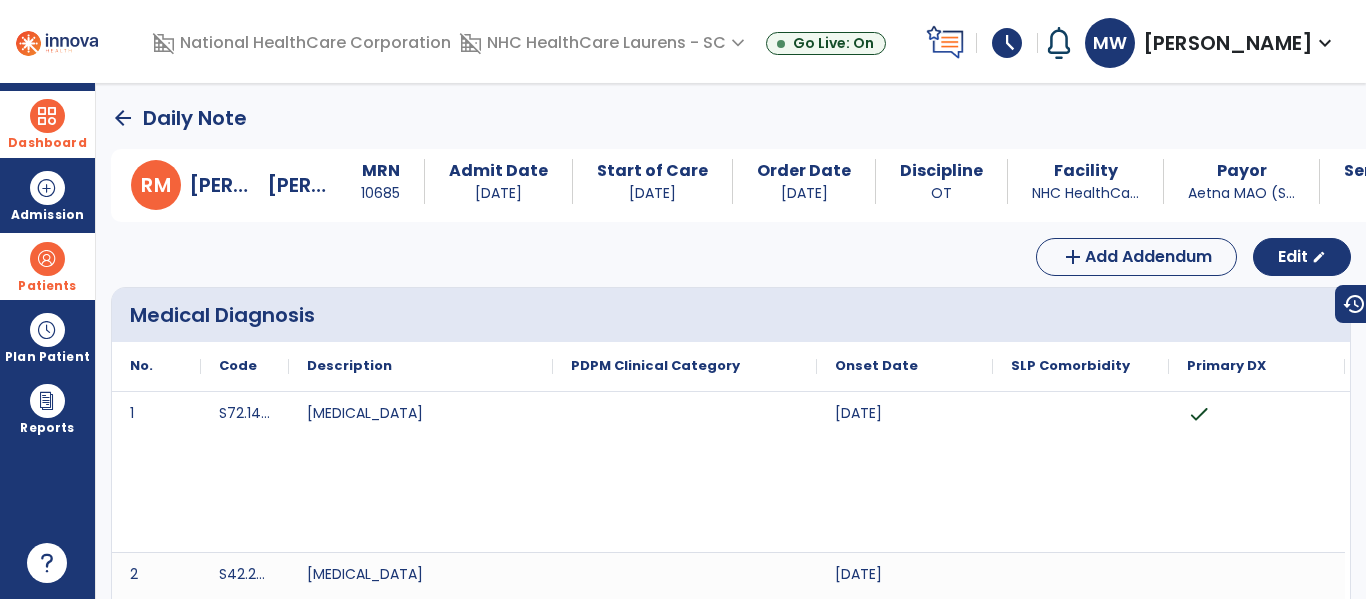 click on "arrow_back" 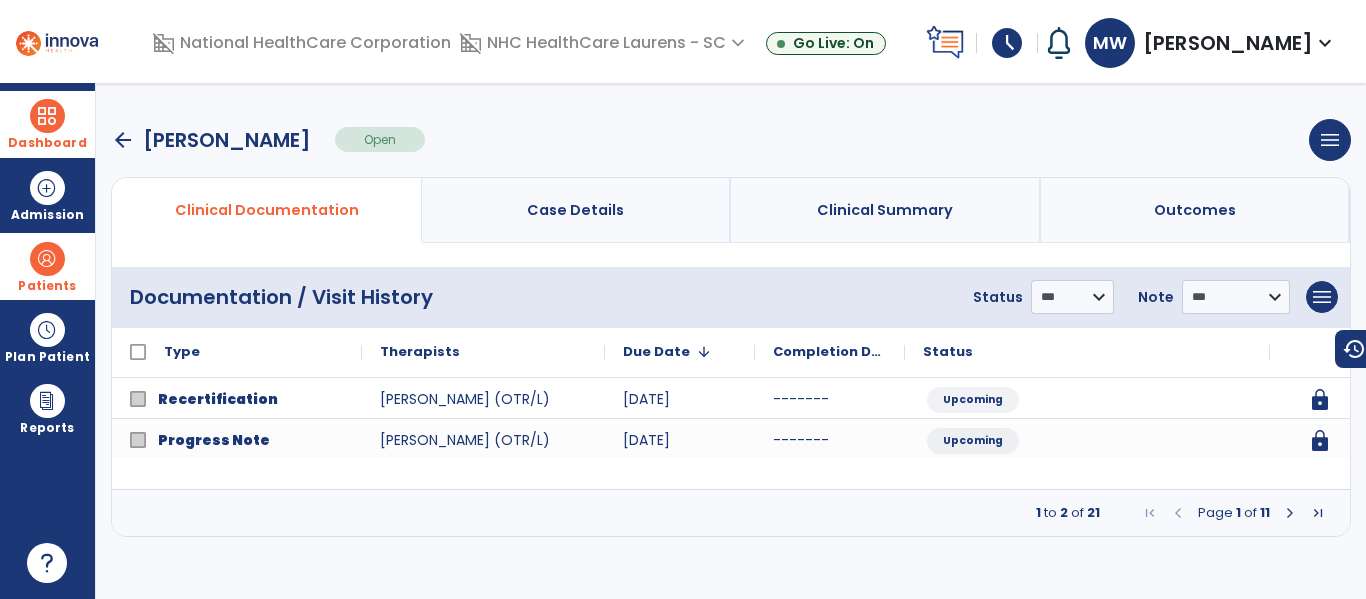 click at bounding box center (1318, 513) 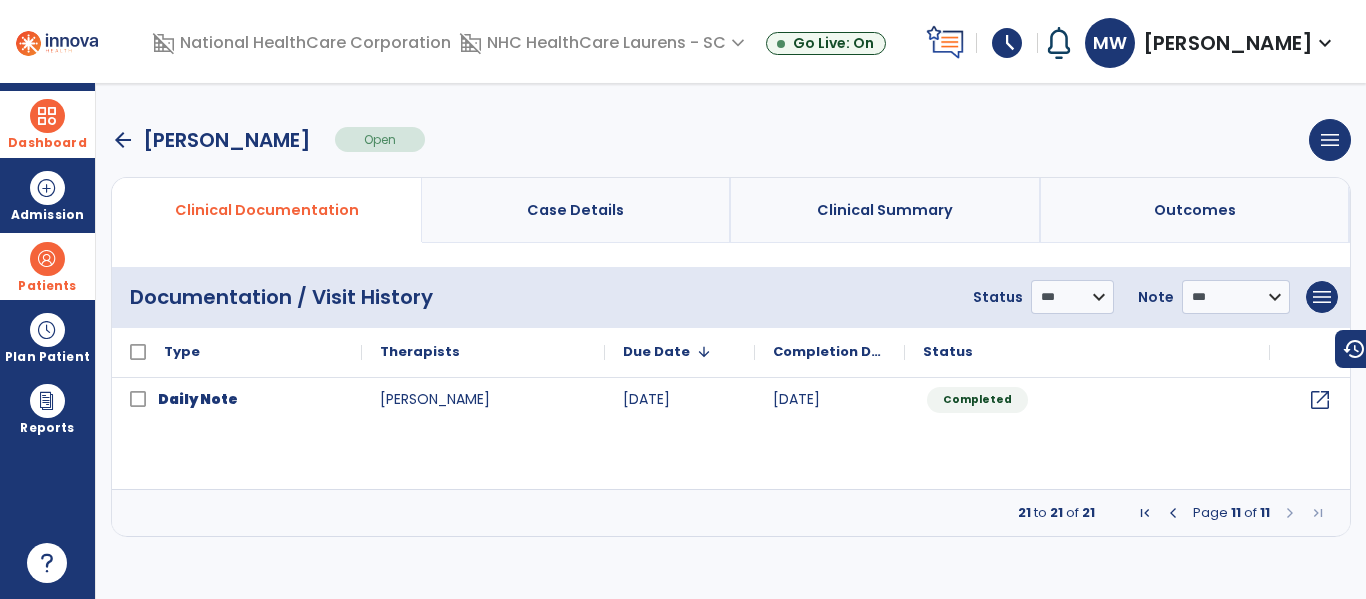 click at bounding box center (1173, 513) 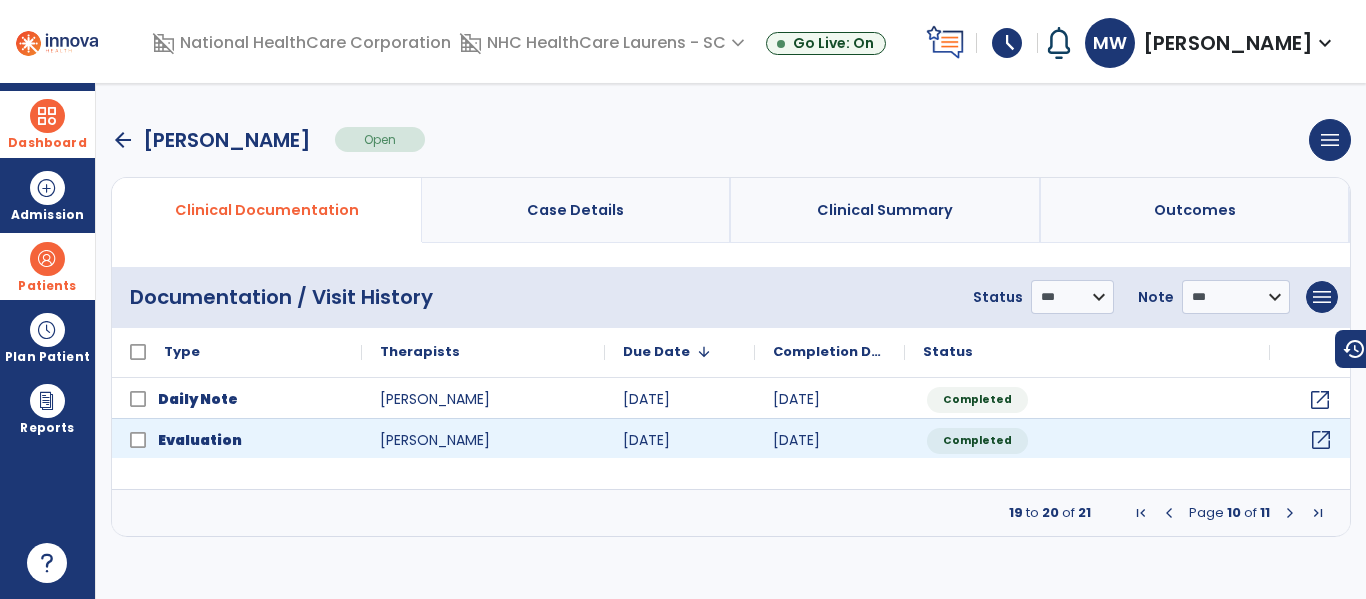 click on "open_in_new" 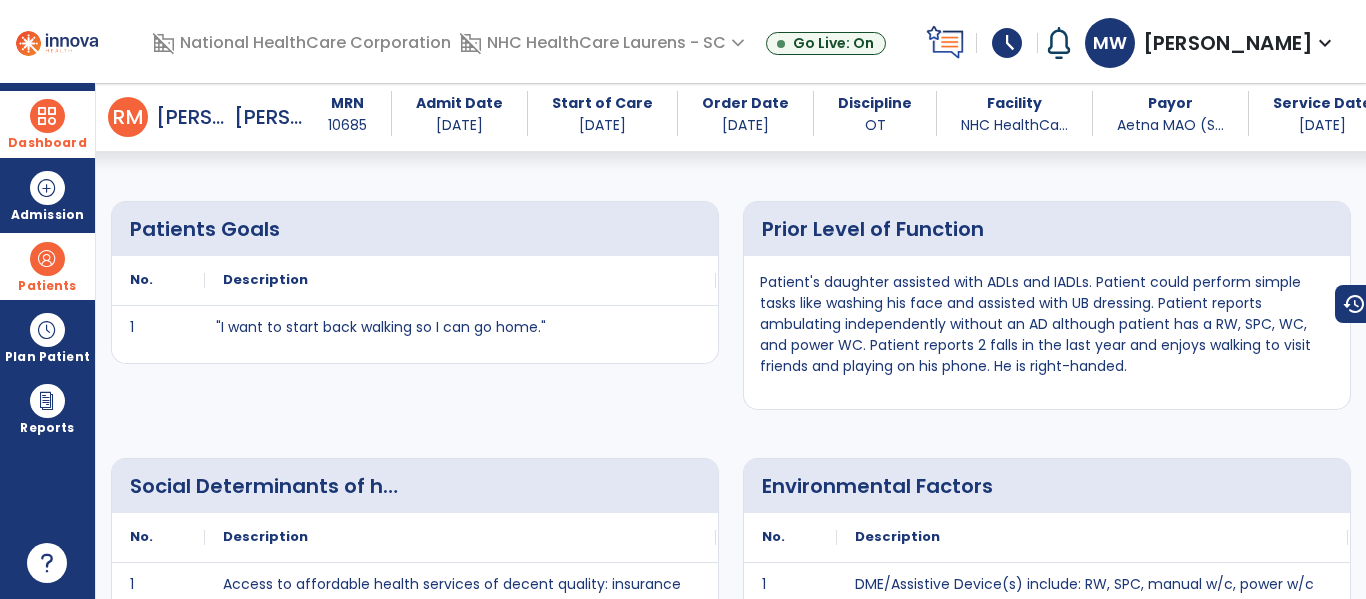 scroll, scrollTop: 3602, scrollLeft: 0, axis: vertical 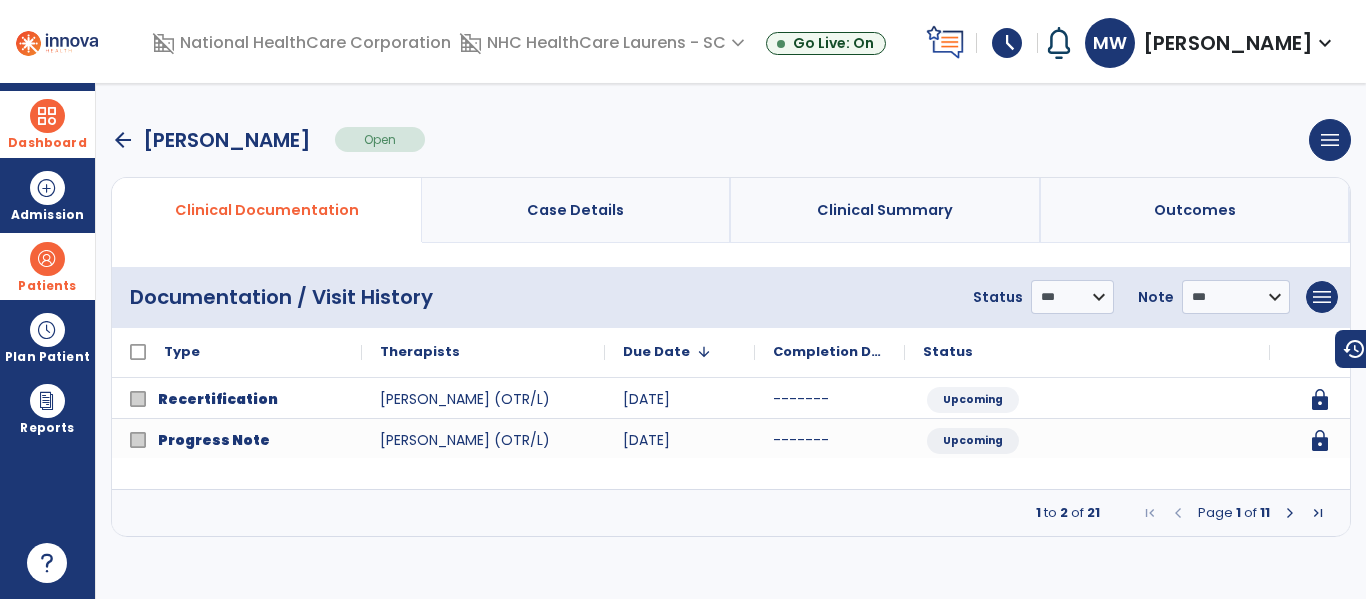 click on "arrow_back" at bounding box center [123, 140] 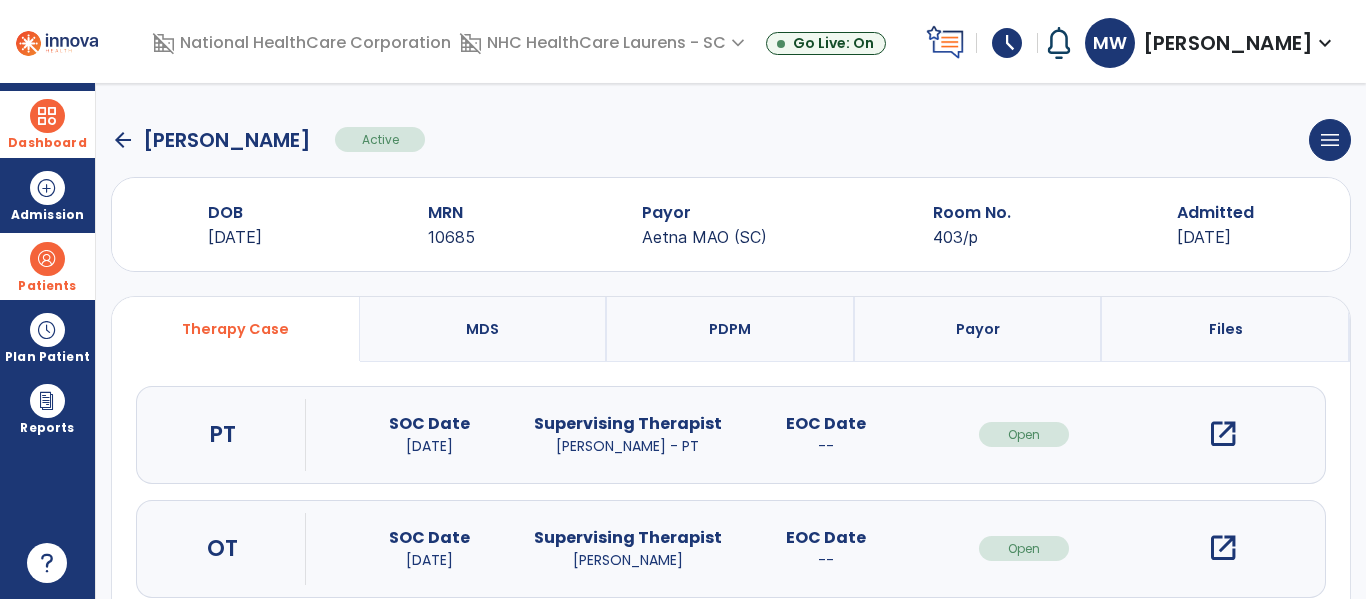 click on "open_in_new" at bounding box center [1223, 434] 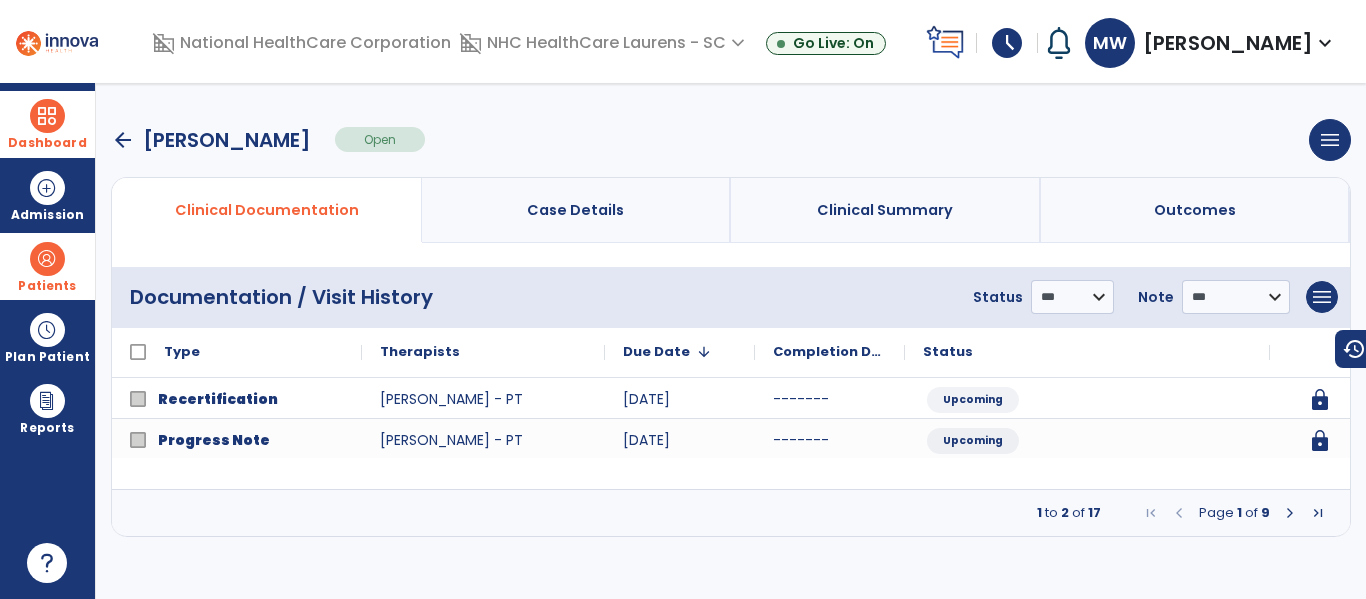 click at bounding box center (1318, 513) 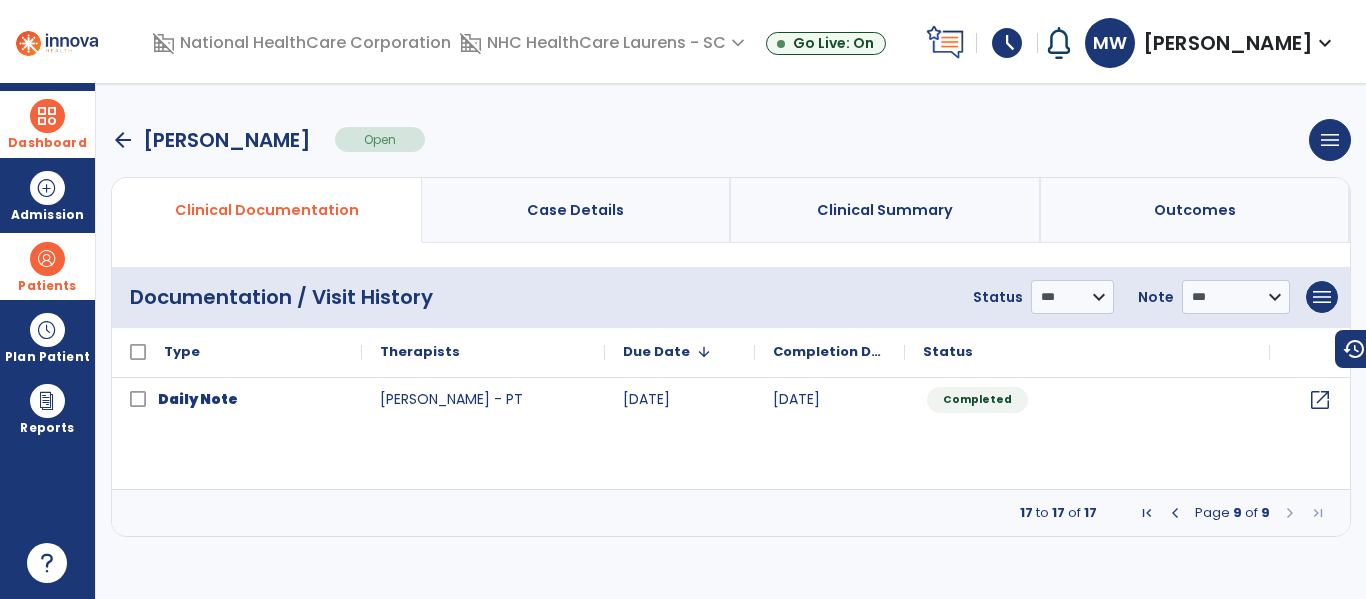click at bounding box center [1175, 513] 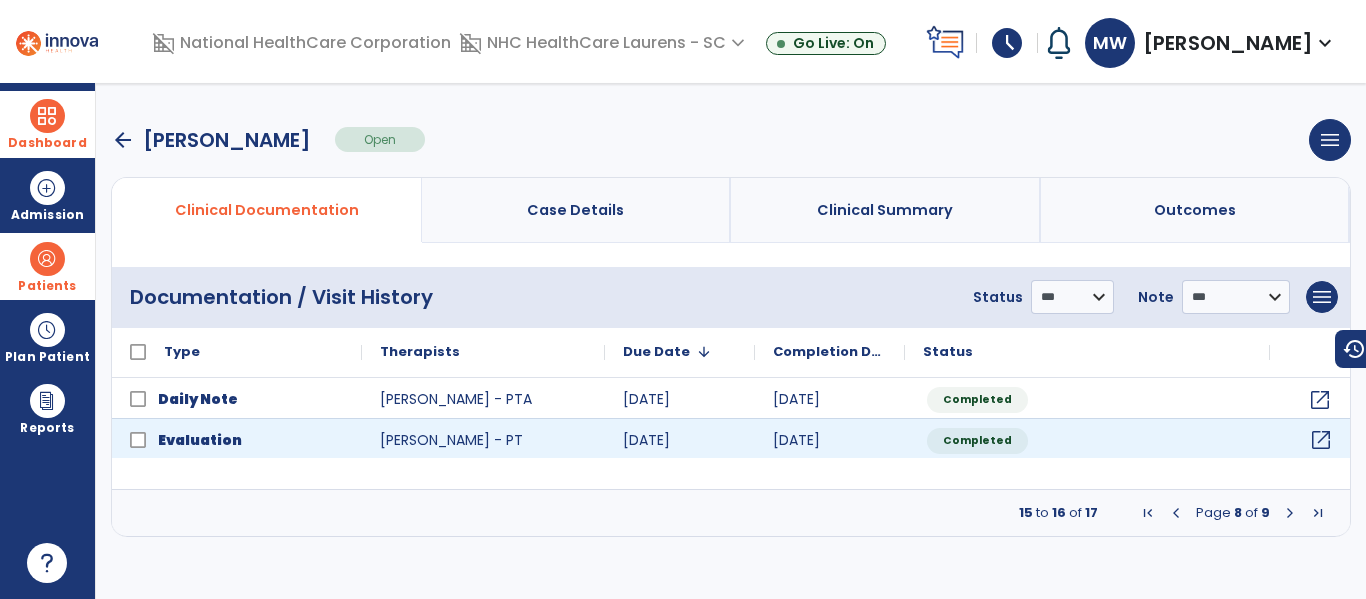 click on "open_in_new" 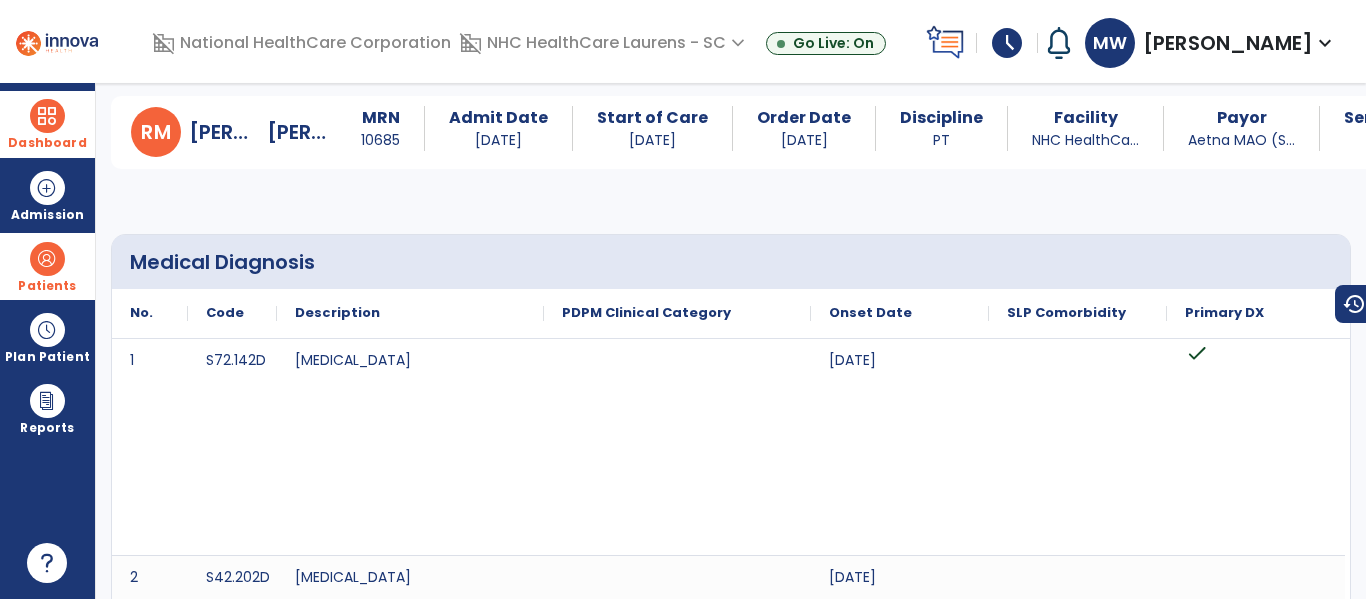 scroll, scrollTop: 0, scrollLeft: 0, axis: both 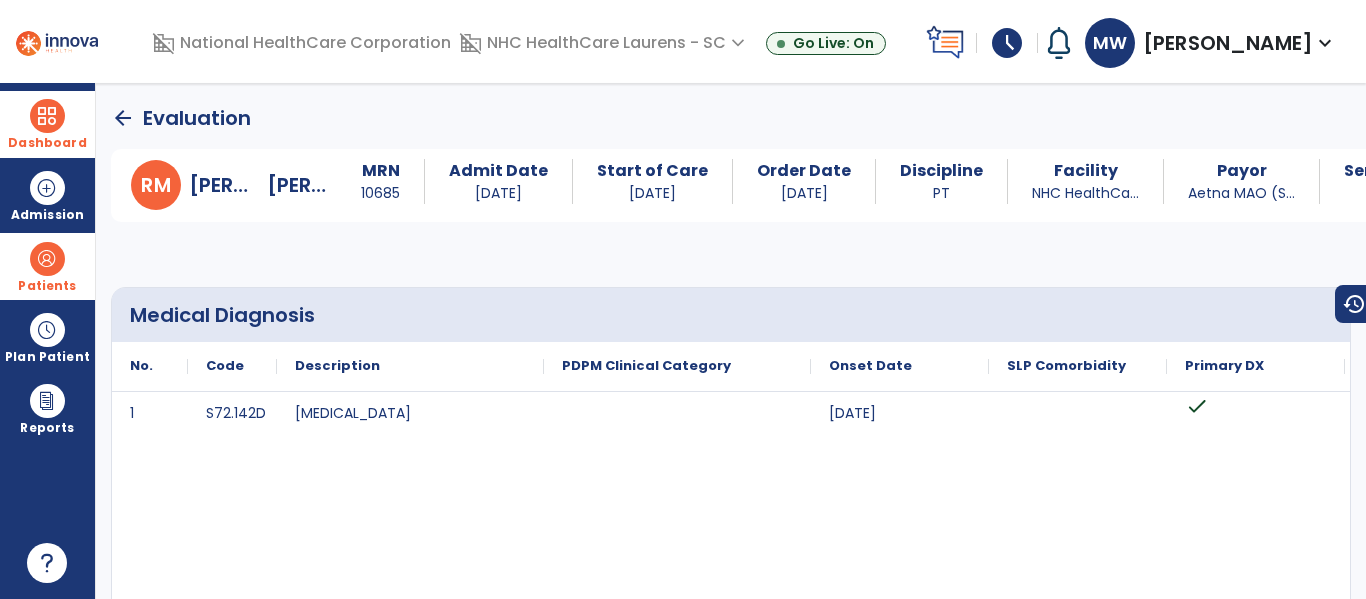 click on "arrow_back" 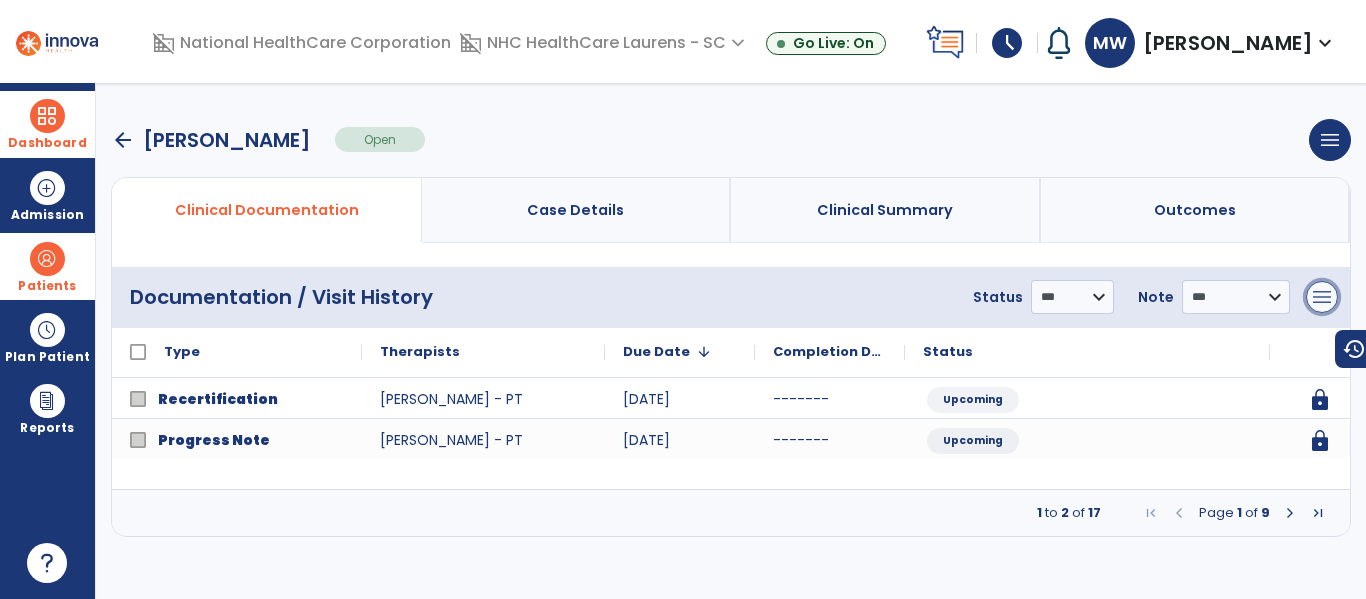 click on "menu" at bounding box center [1322, 297] 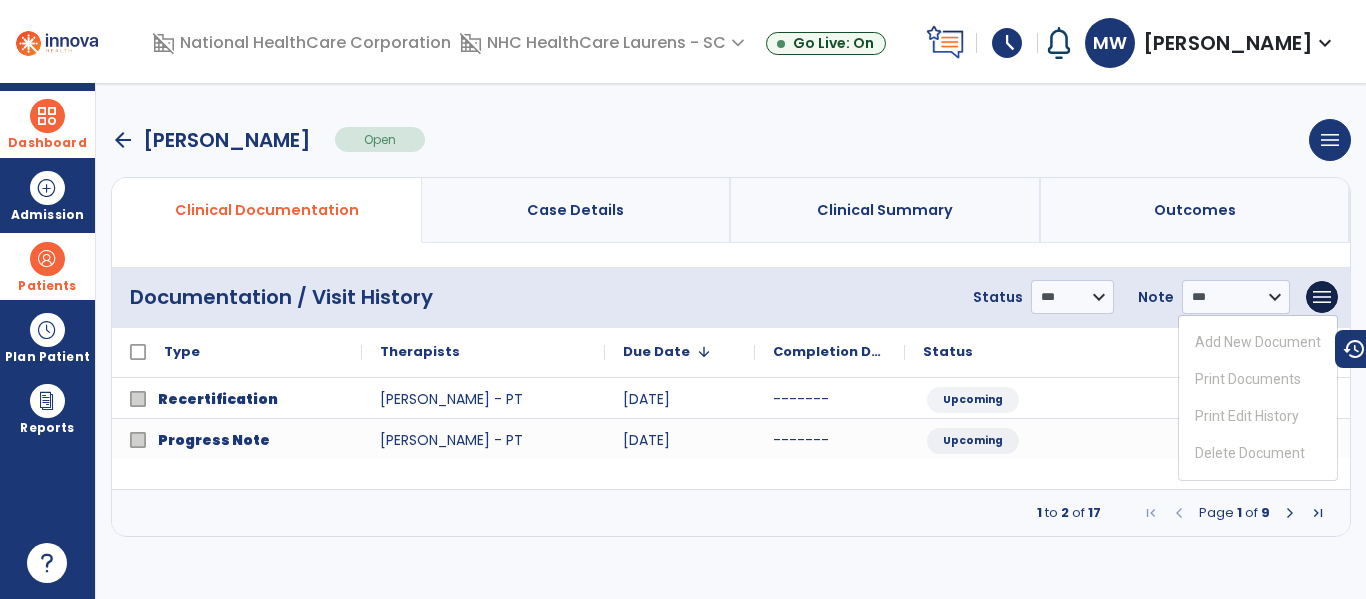 click on "**********" 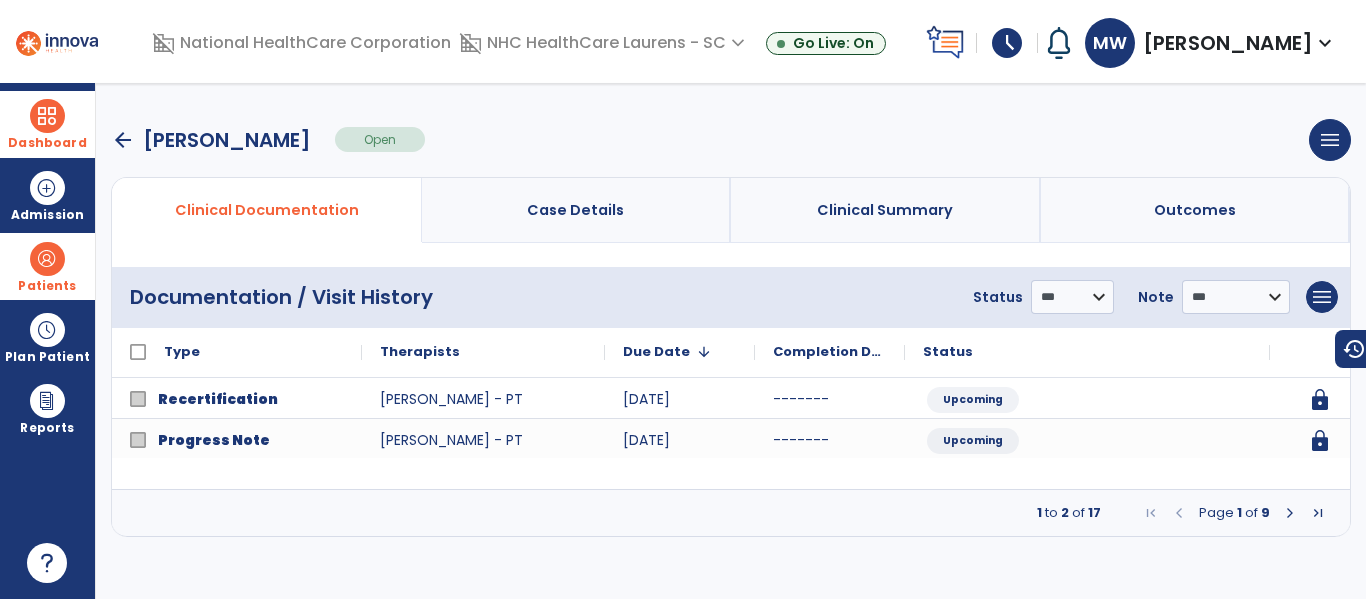 click on "arrow_back" at bounding box center [123, 140] 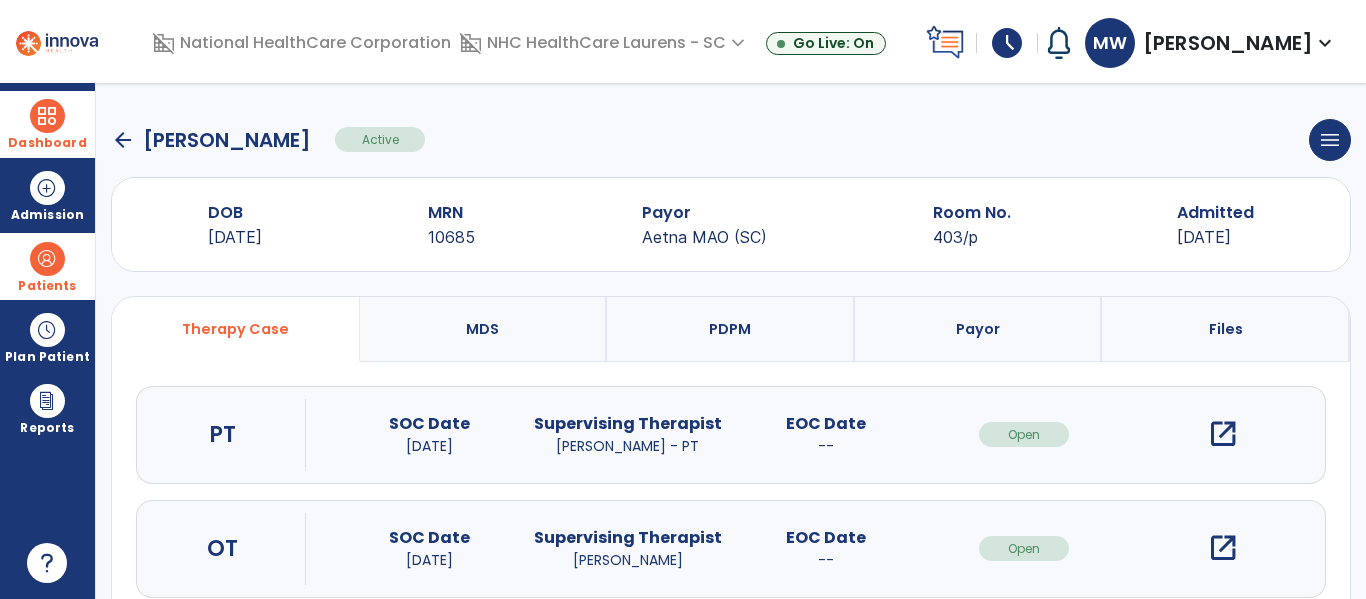 click on "open_in_new" at bounding box center [1223, 548] 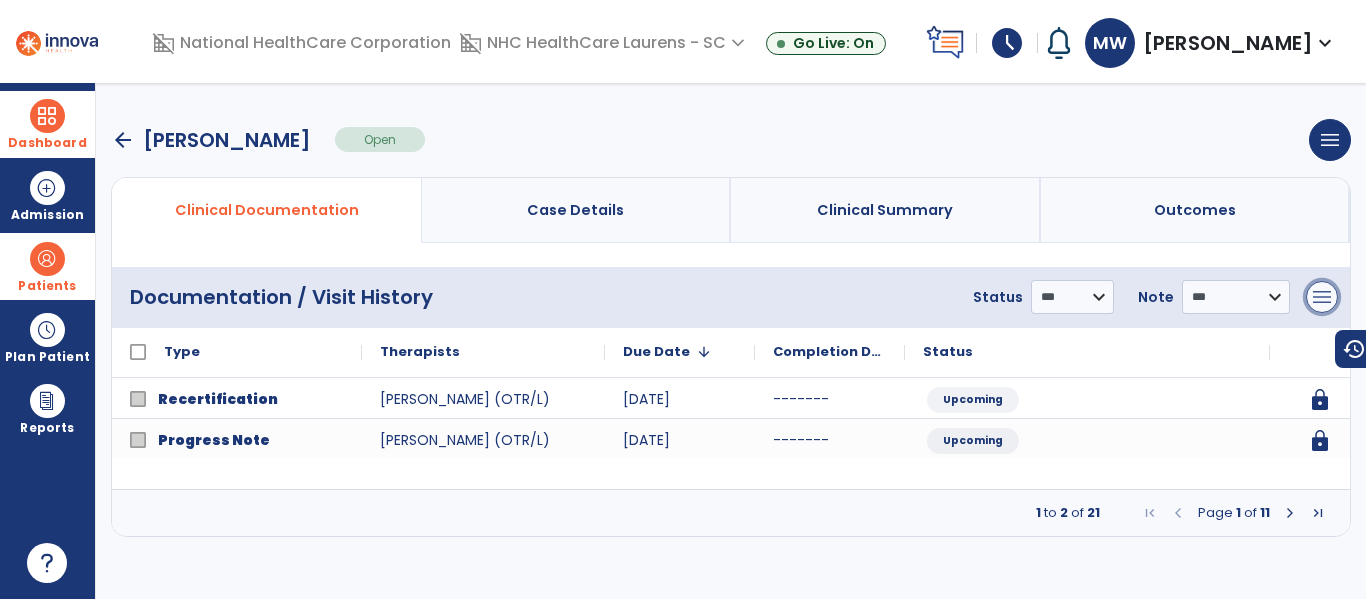 click on "menu" at bounding box center [1322, 297] 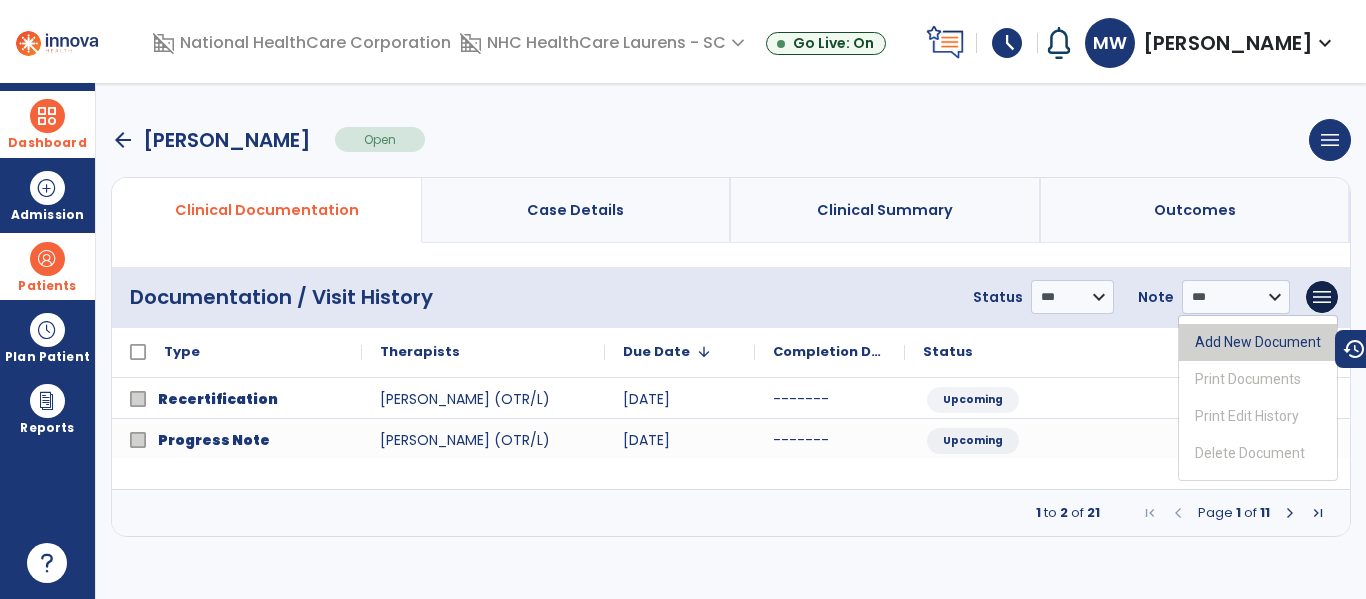 click on "Add New Document" at bounding box center (1258, 342) 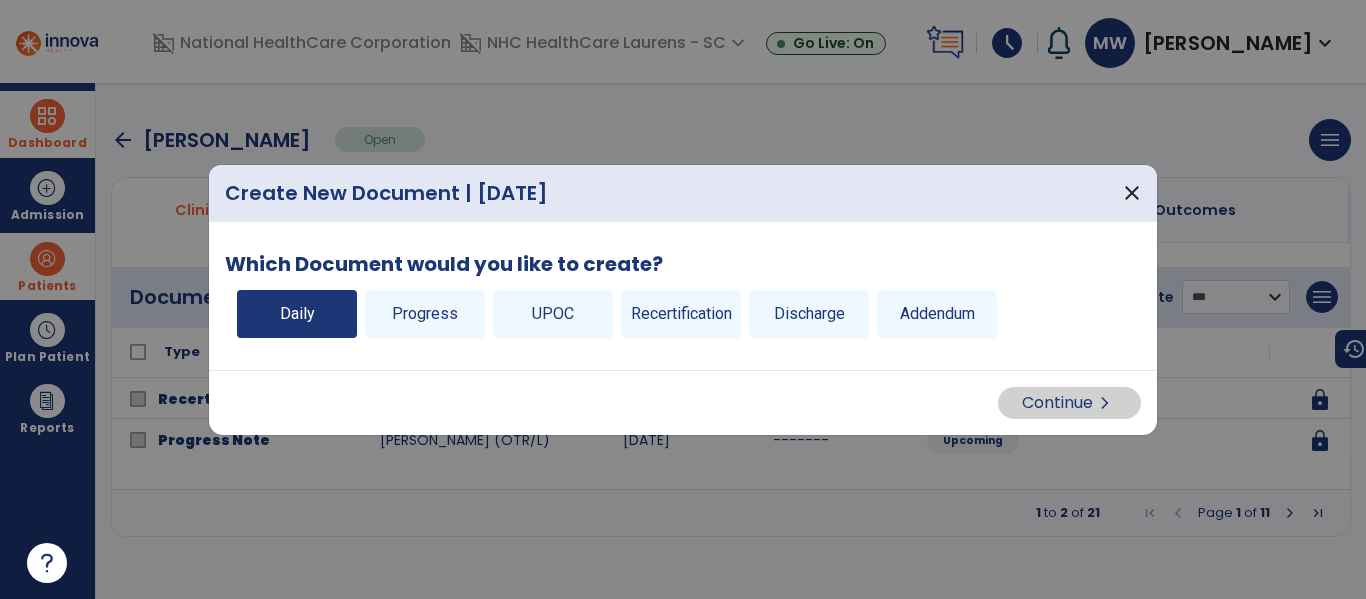 click on "Daily" at bounding box center (297, 314) 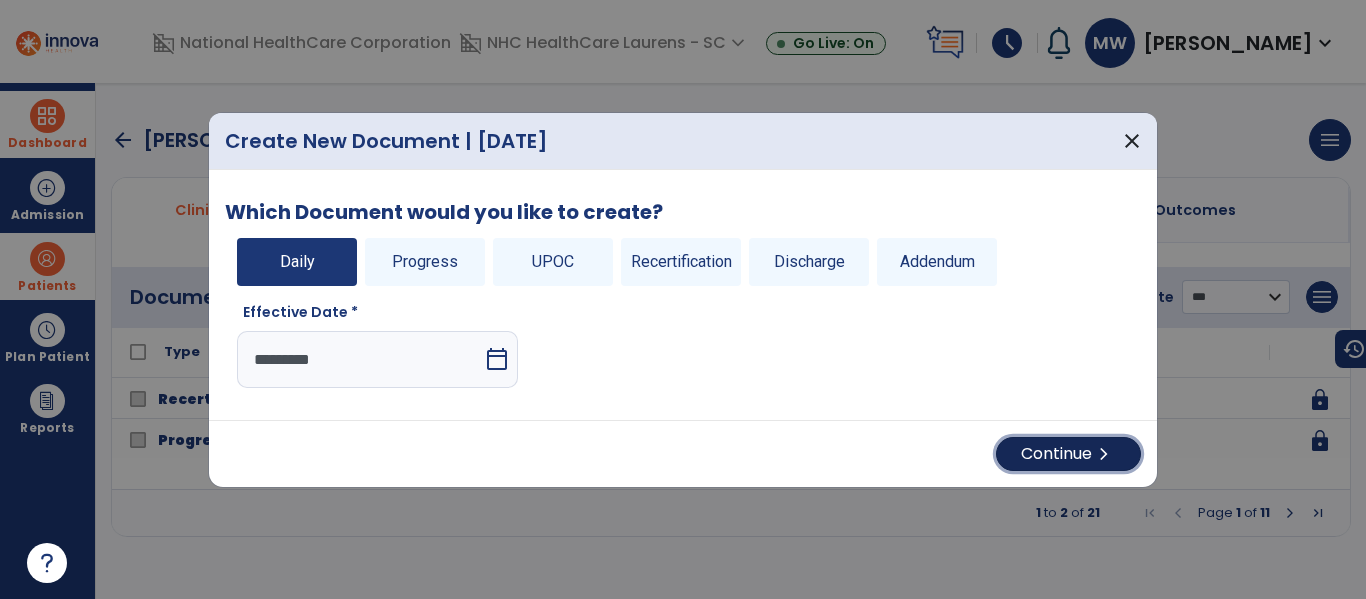 click on "Continue   chevron_right" at bounding box center [1068, 454] 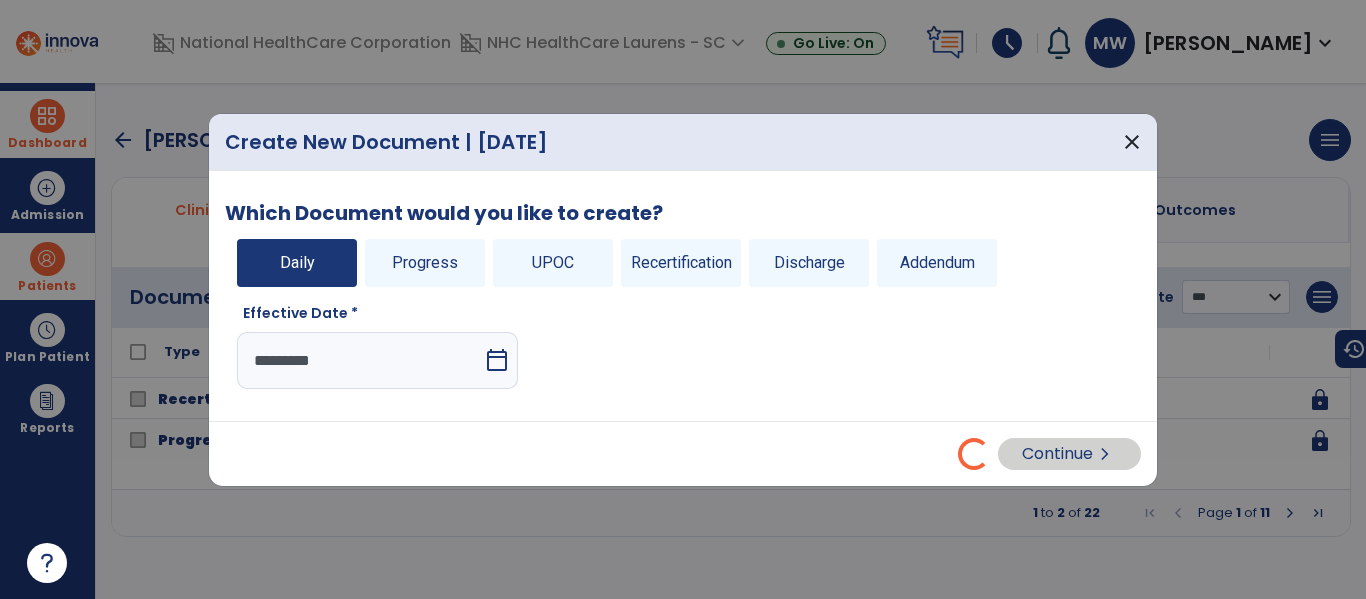 select on "*" 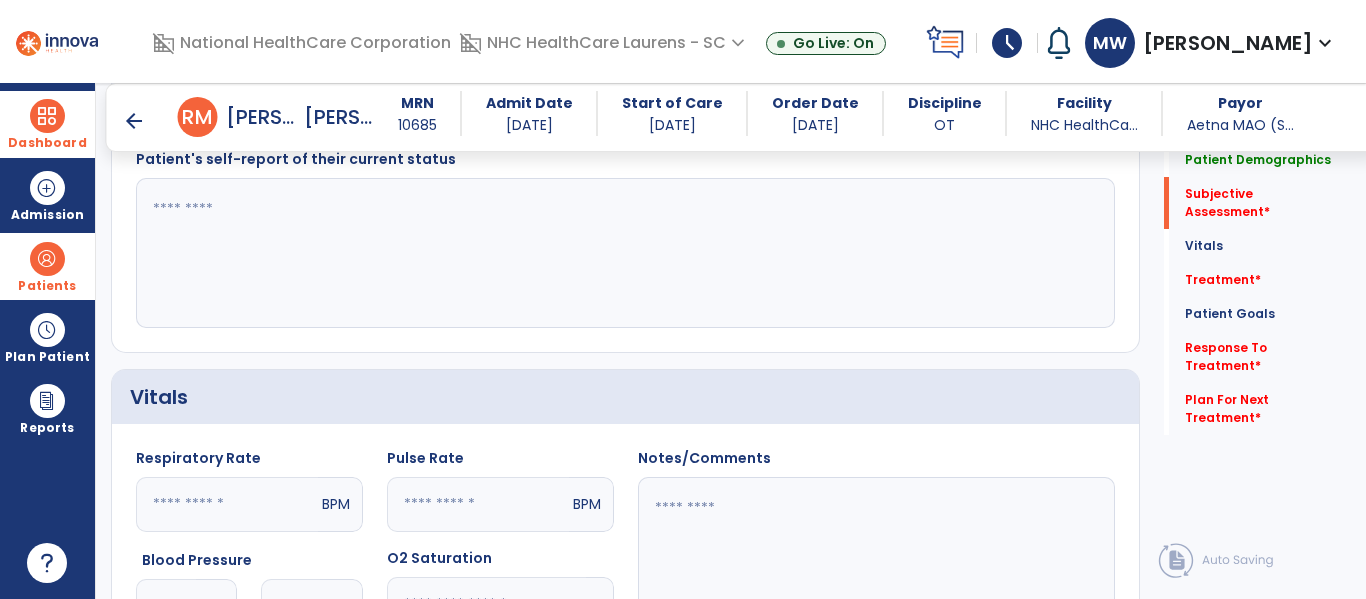 scroll, scrollTop: 1300, scrollLeft: 0, axis: vertical 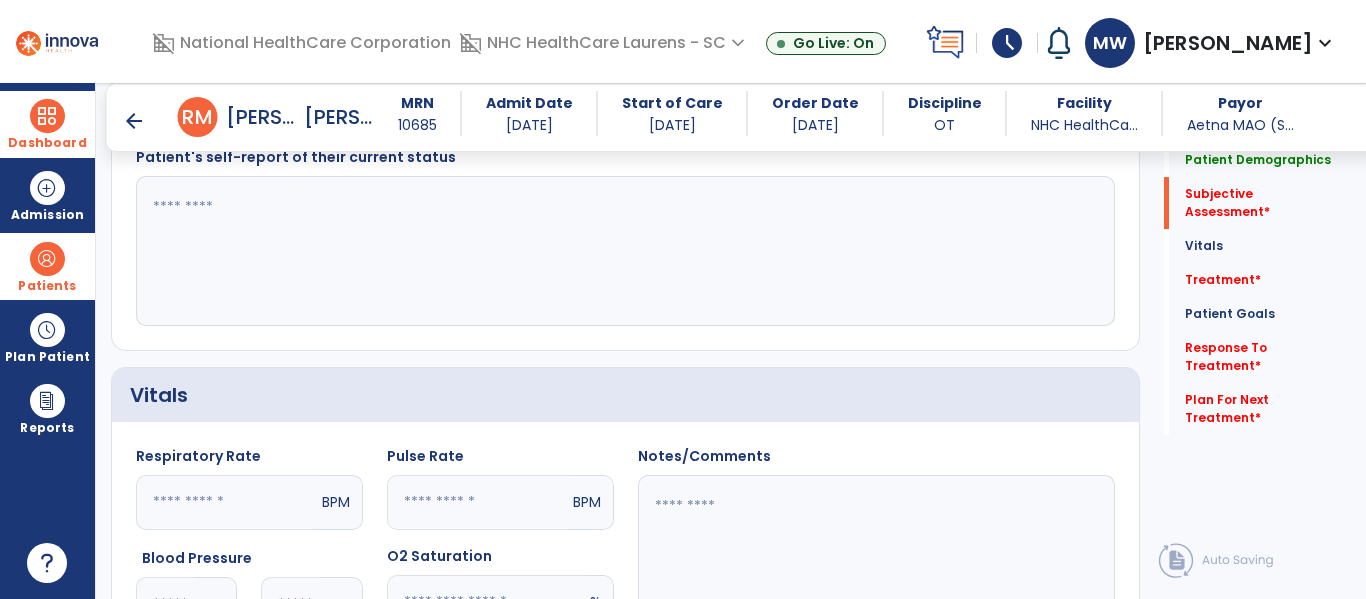 click 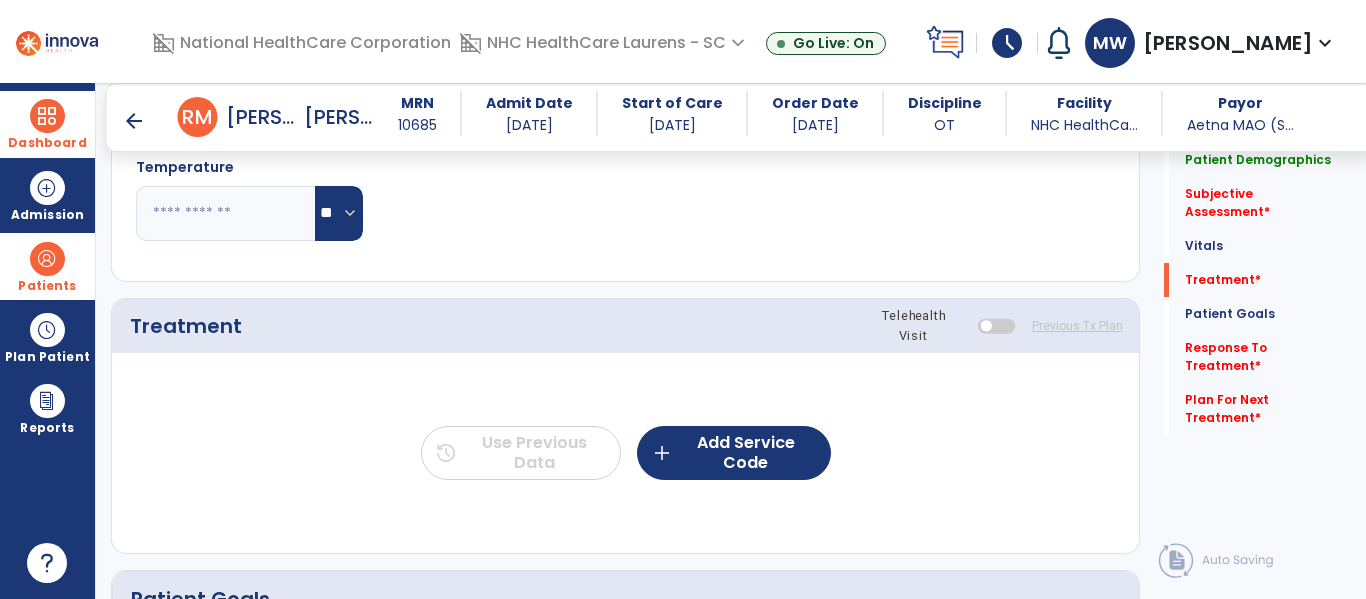 scroll, scrollTop: 1800, scrollLeft: 0, axis: vertical 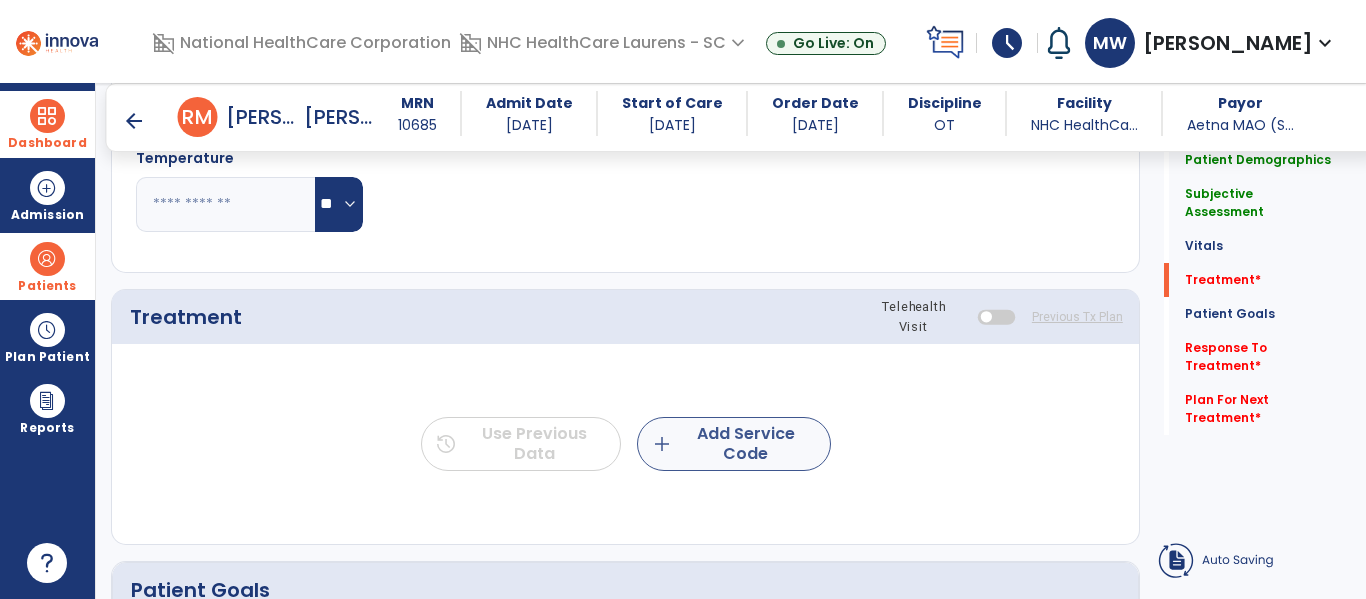 type on "**********" 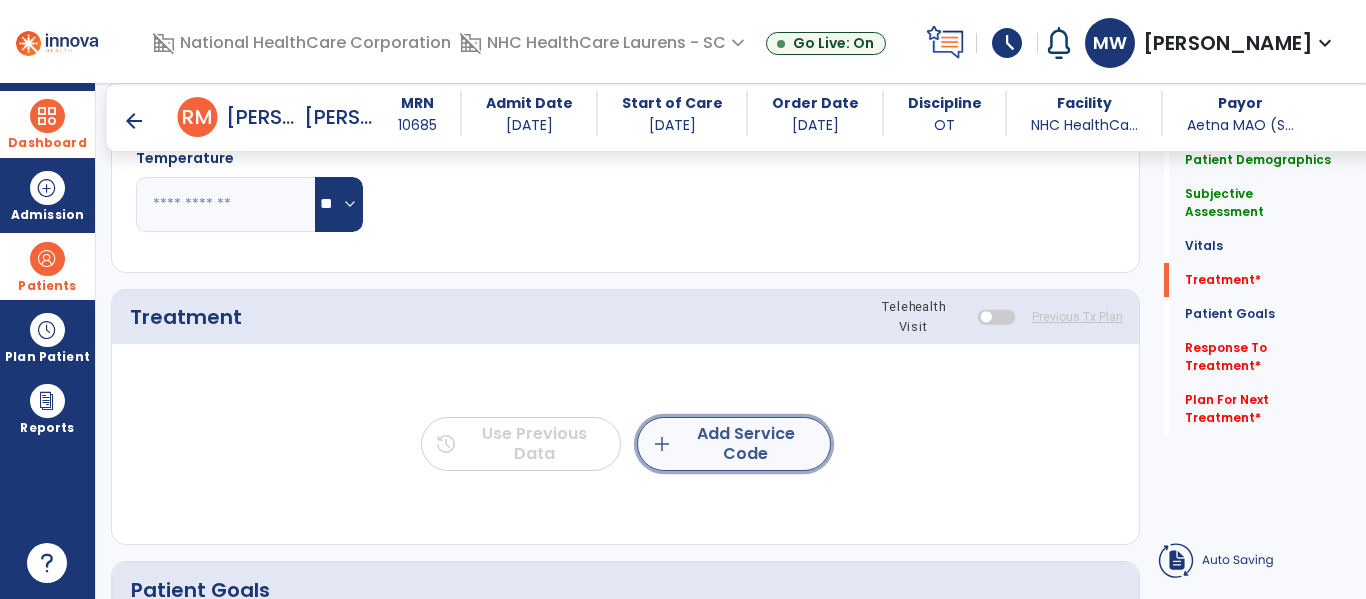 click on "add  Add Service Code" 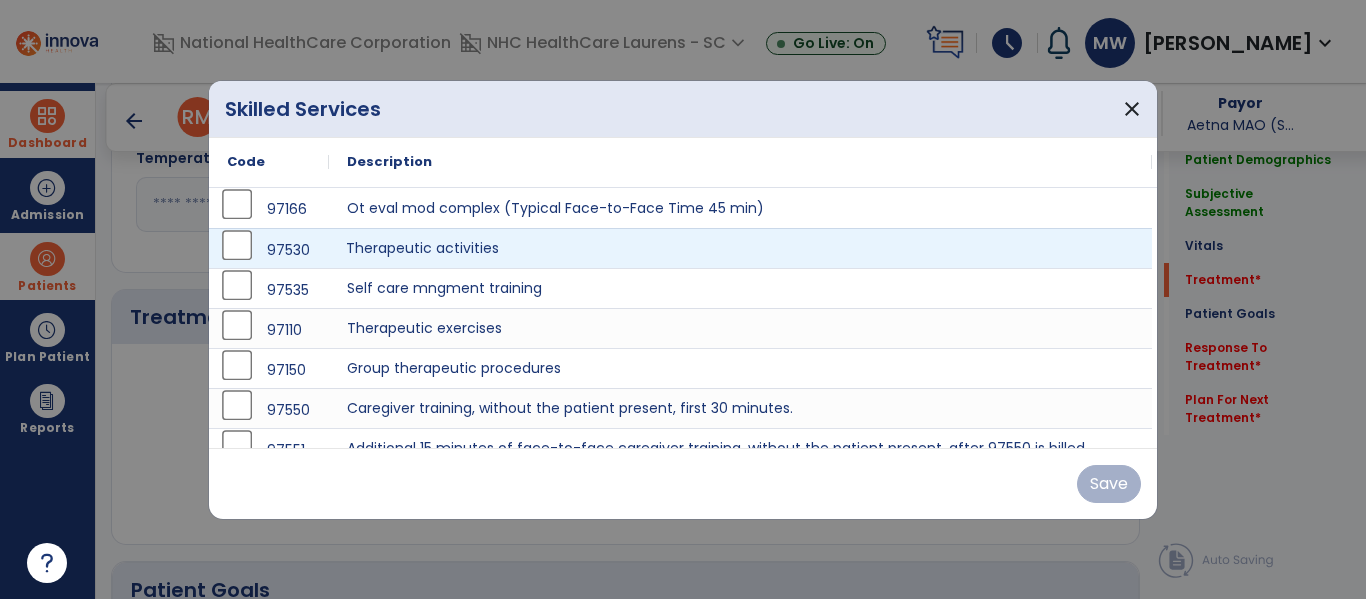 click on "Therapeutic activities" at bounding box center [740, 248] 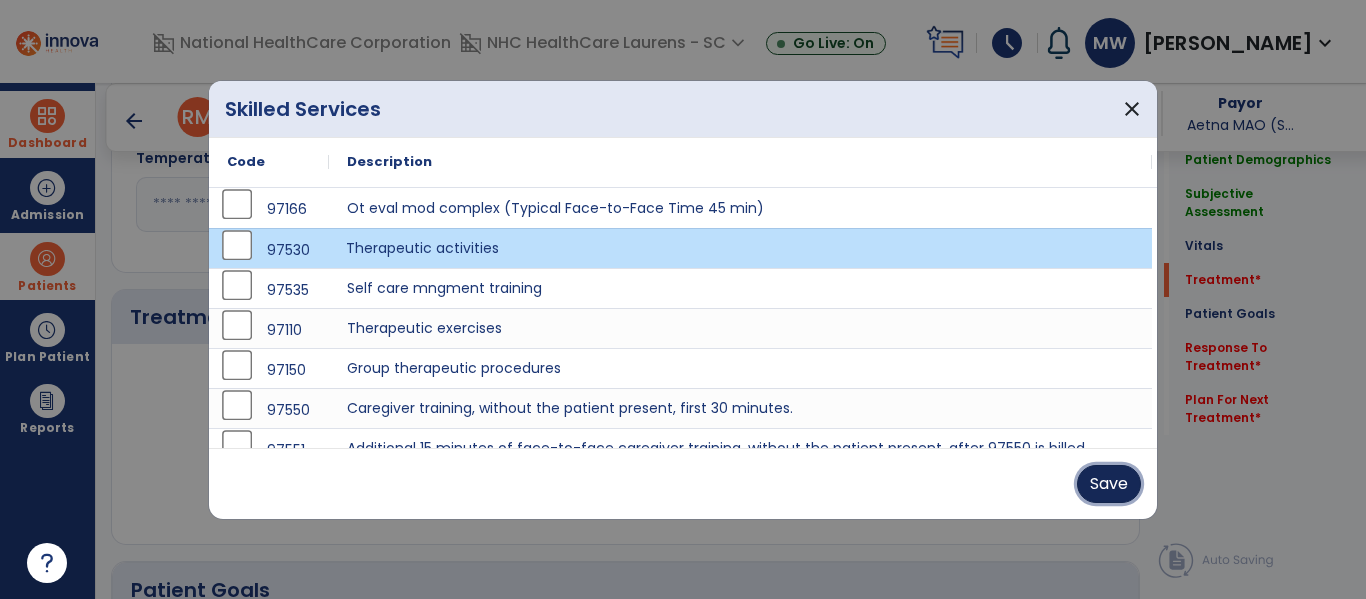 click on "Save" at bounding box center (1109, 484) 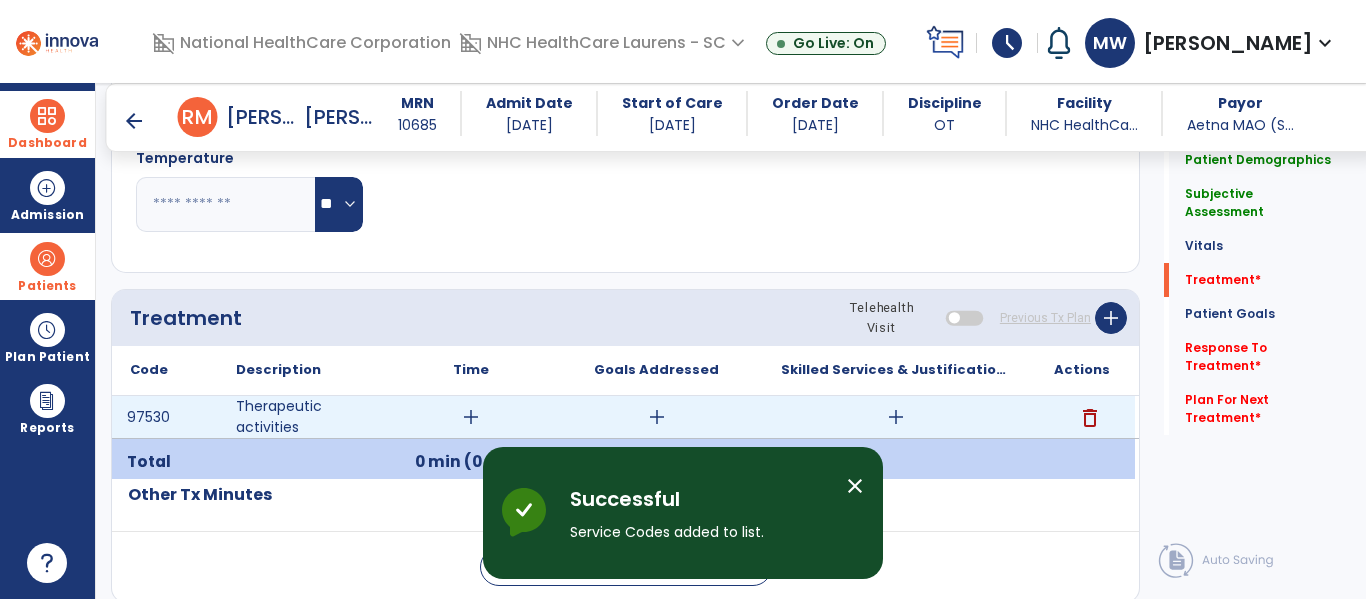 click on "add" at bounding box center (471, 417) 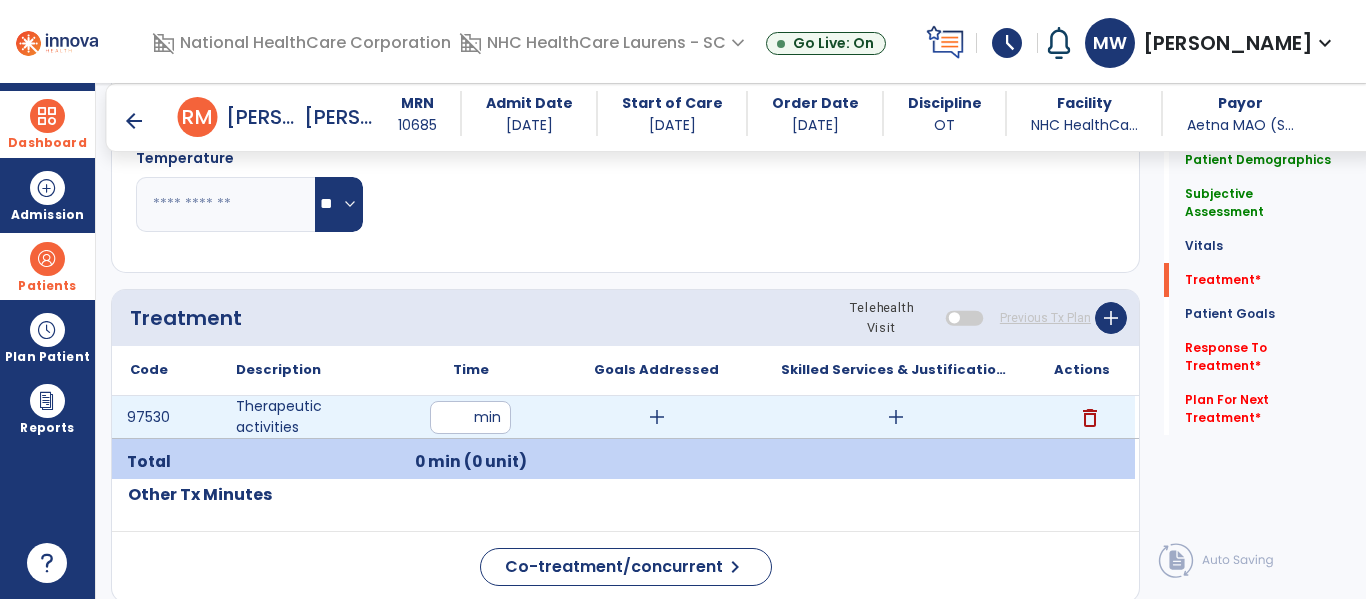 type on "*" 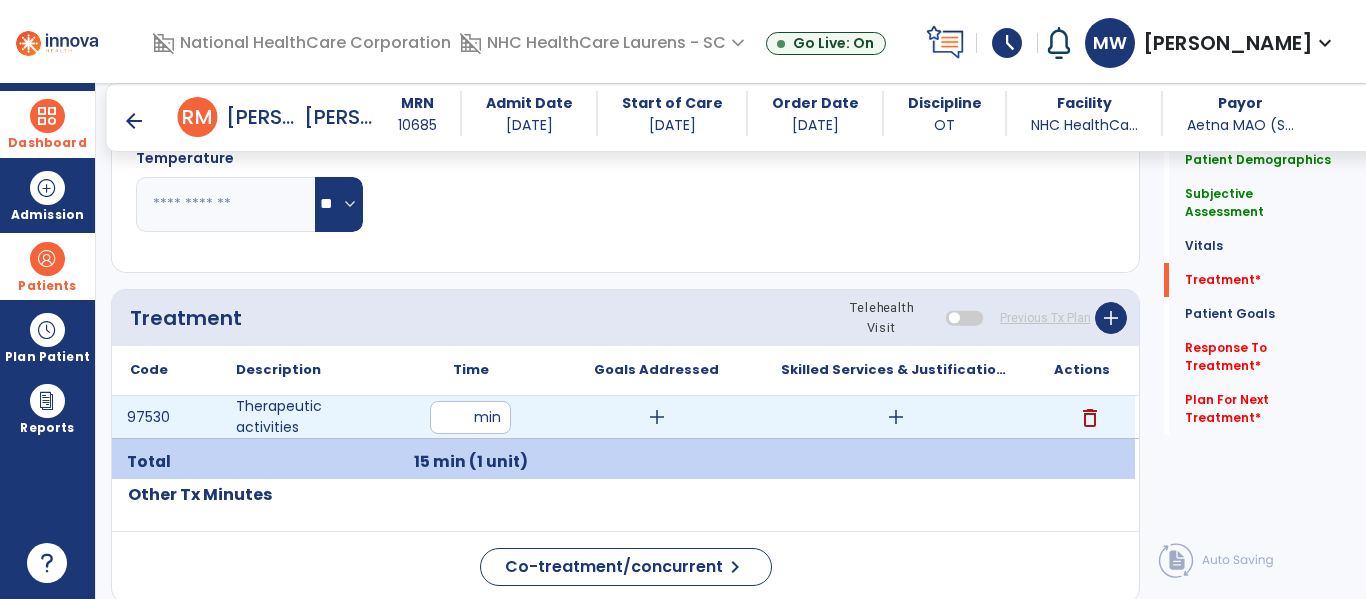 click on "add" at bounding box center (656, 417) 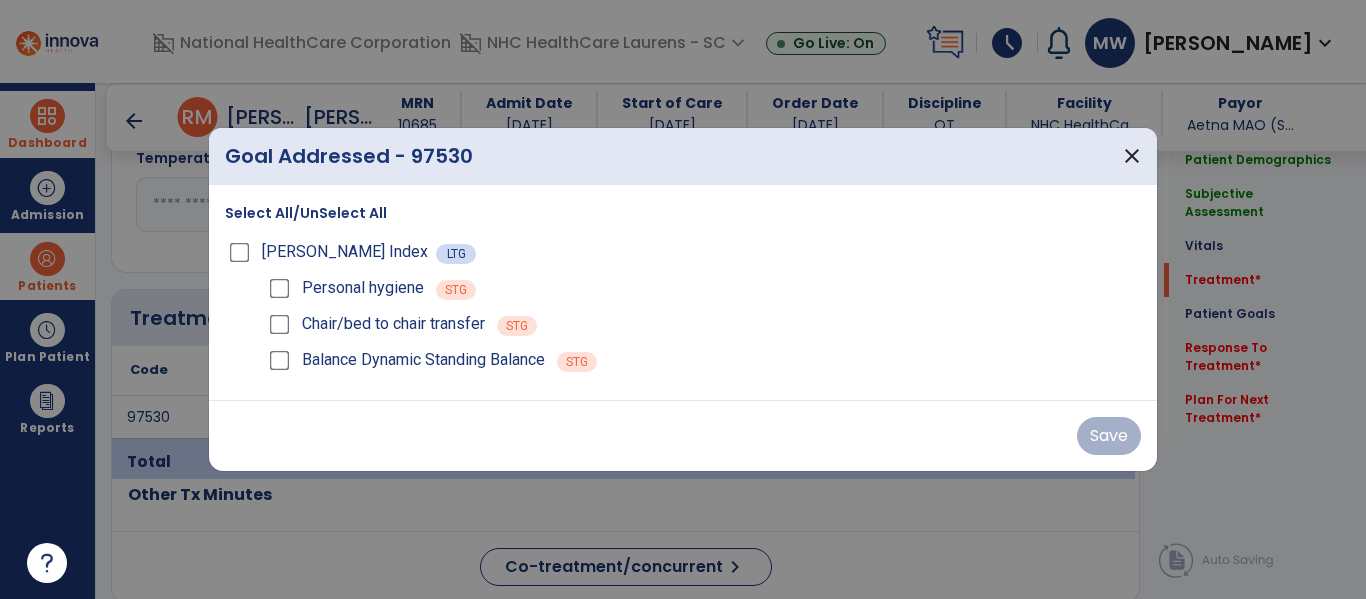 click on "Select All/UnSelect All" at bounding box center [306, 213] 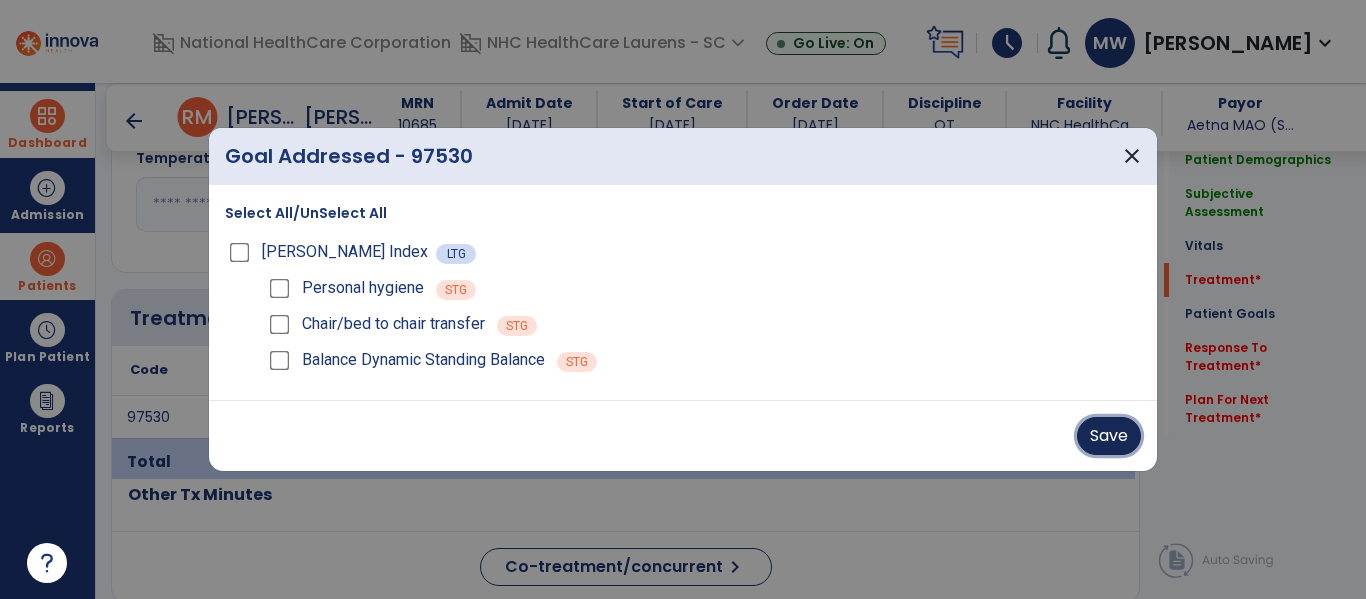click on "Save" at bounding box center (1109, 436) 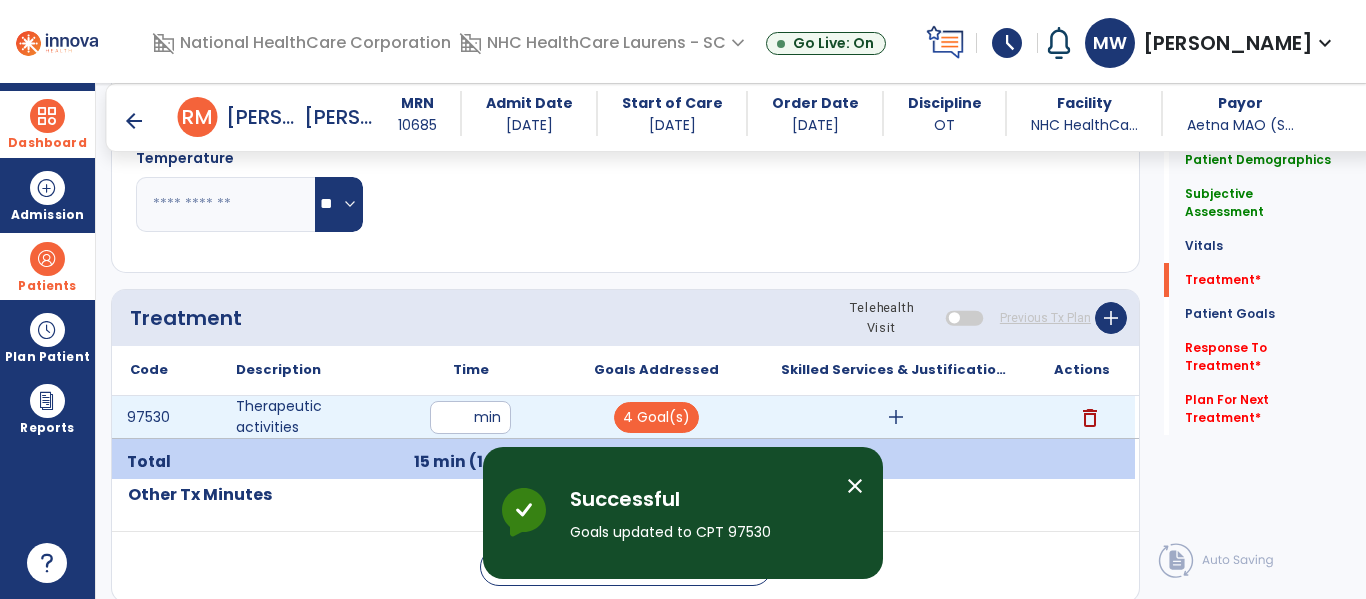 click on "add" at bounding box center (896, 417) 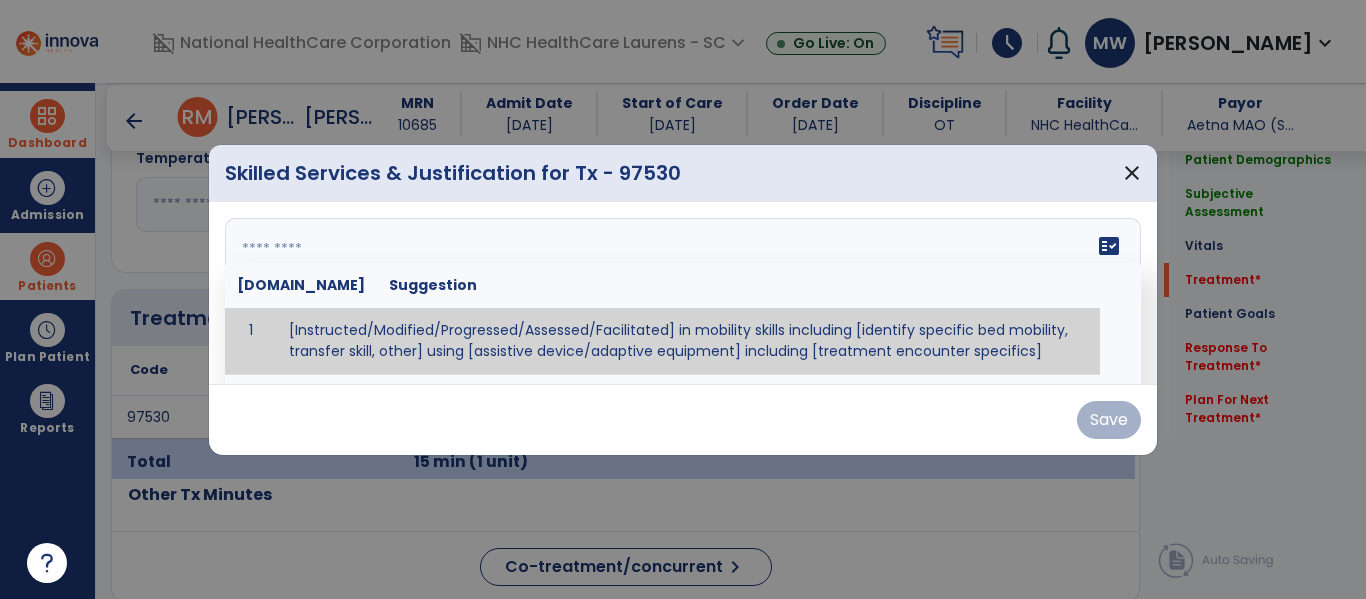 click on "fact_check  [DOMAIN_NAME] Suggestion 1 [Instructed/Modified/Progressed/Assessed/Facilitated] in mobility skills including [identify specific bed mobility, transfer skill, other] using [assistive device/adaptive equipment] including [treatment encounter specifics]" at bounding box center (683, 293) 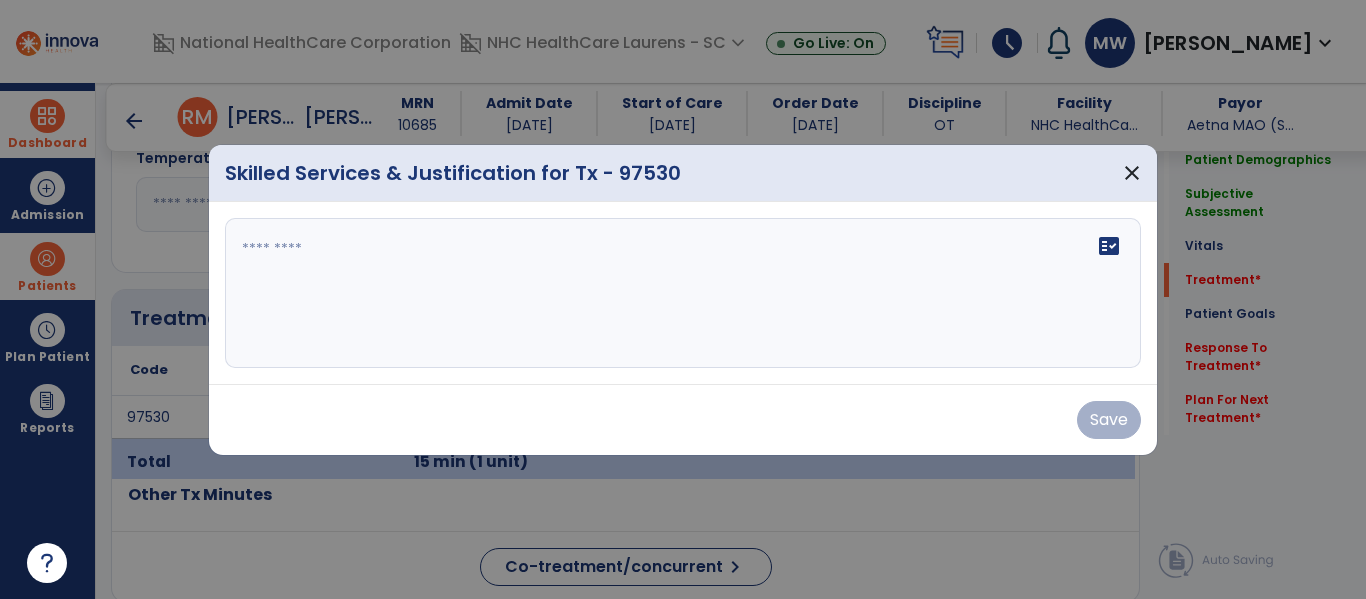 click on "fact_check" at bounding box center (683, 293) 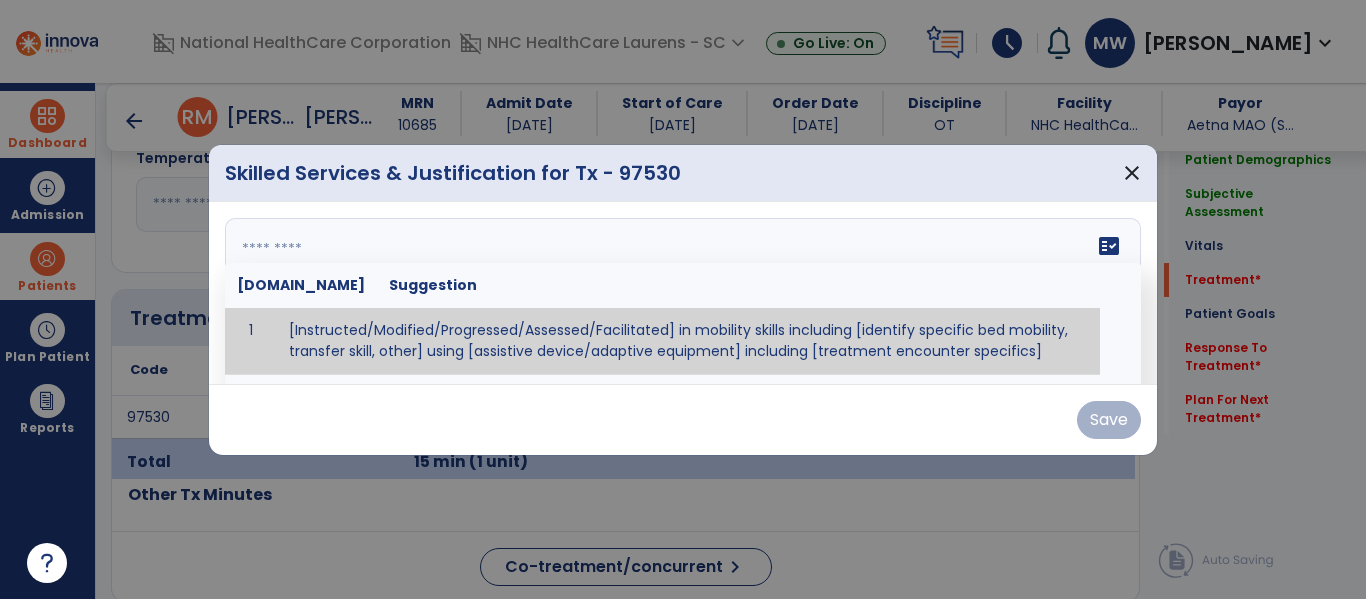 paste on "**********" 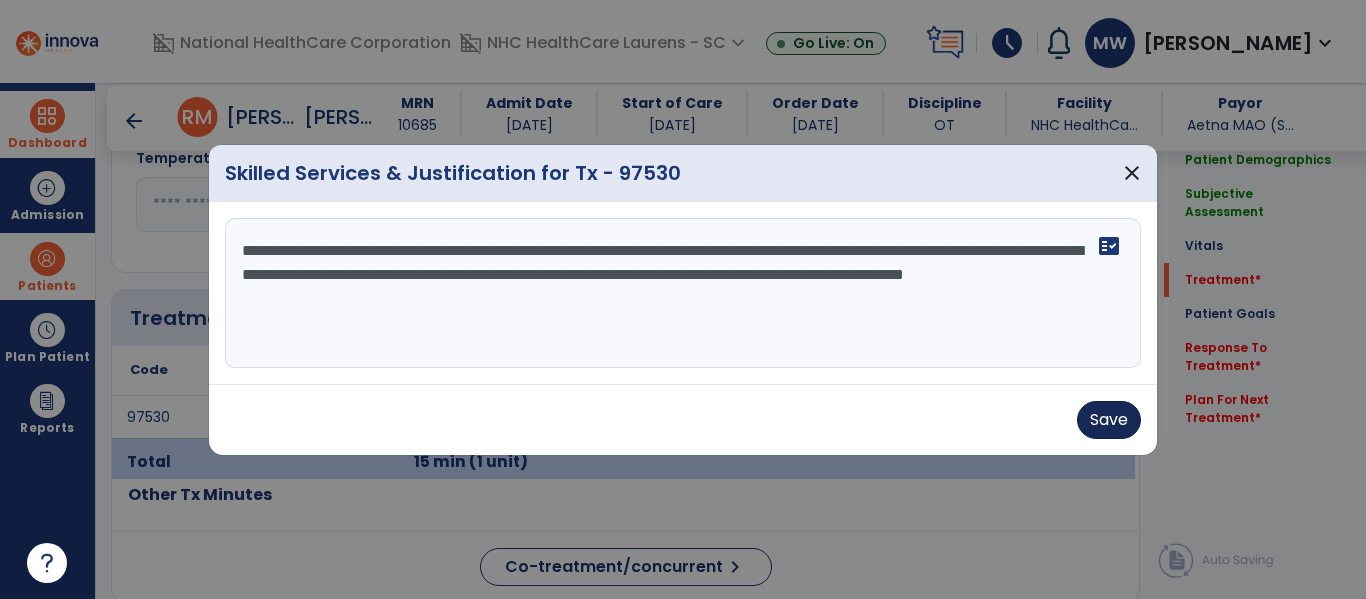type on "**********" 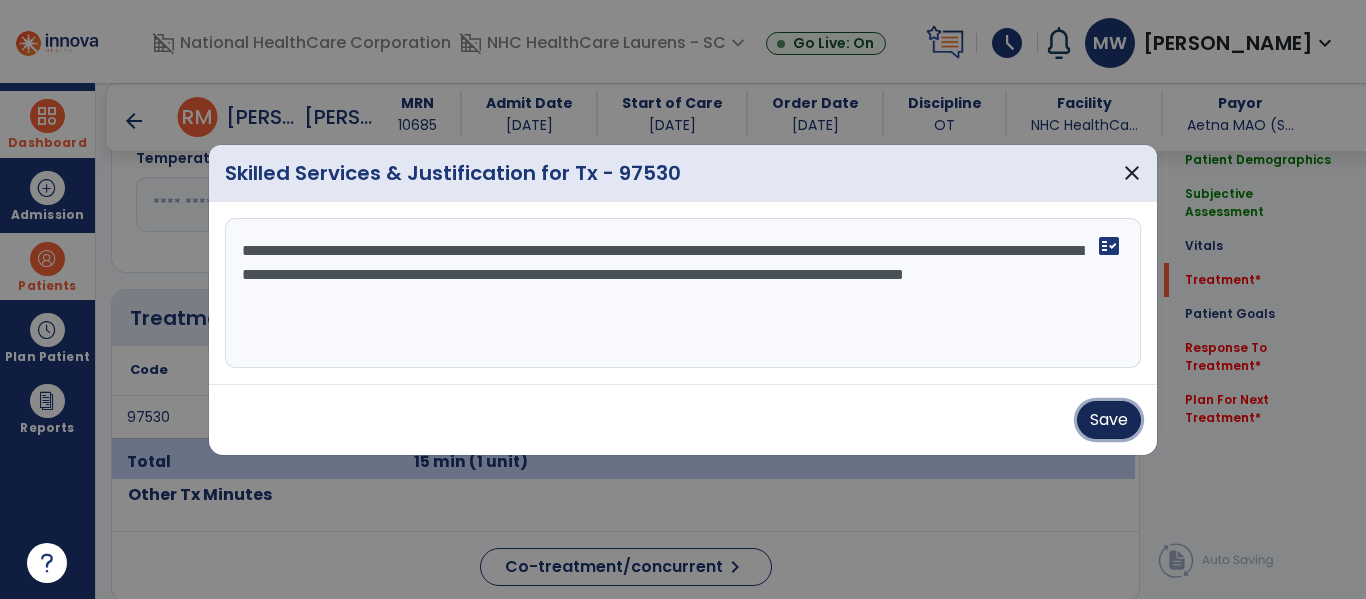 drag, startPoint x: 1089, startPoint y: 434, endPoint x: 1012, endPoint y: 388, distance: 89.693924 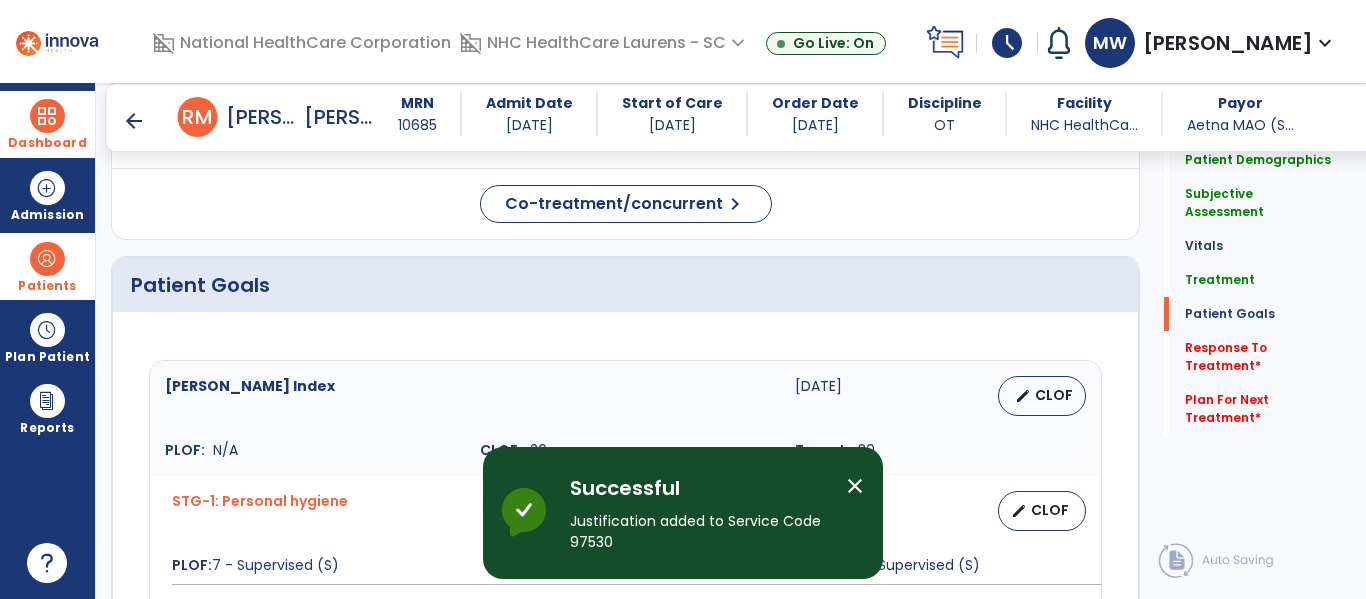 scroll, scrollTop: 2204, scrollLeft: 0, axis: vertical 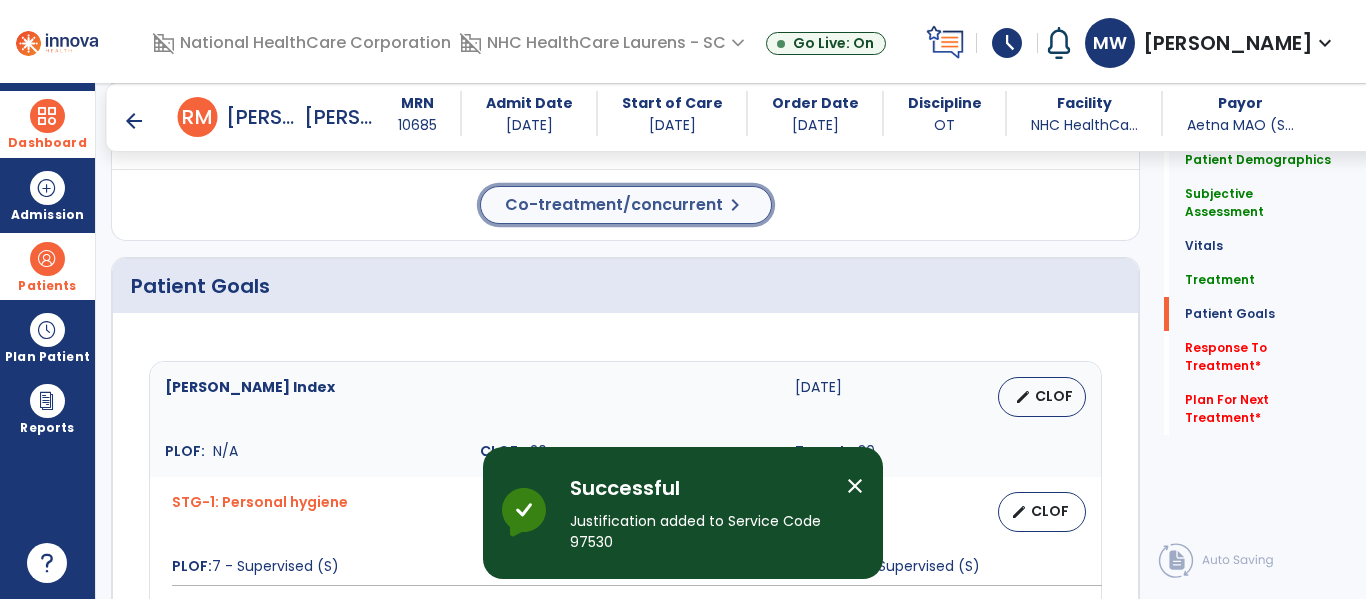 click on "Co-treatment/concurrent" 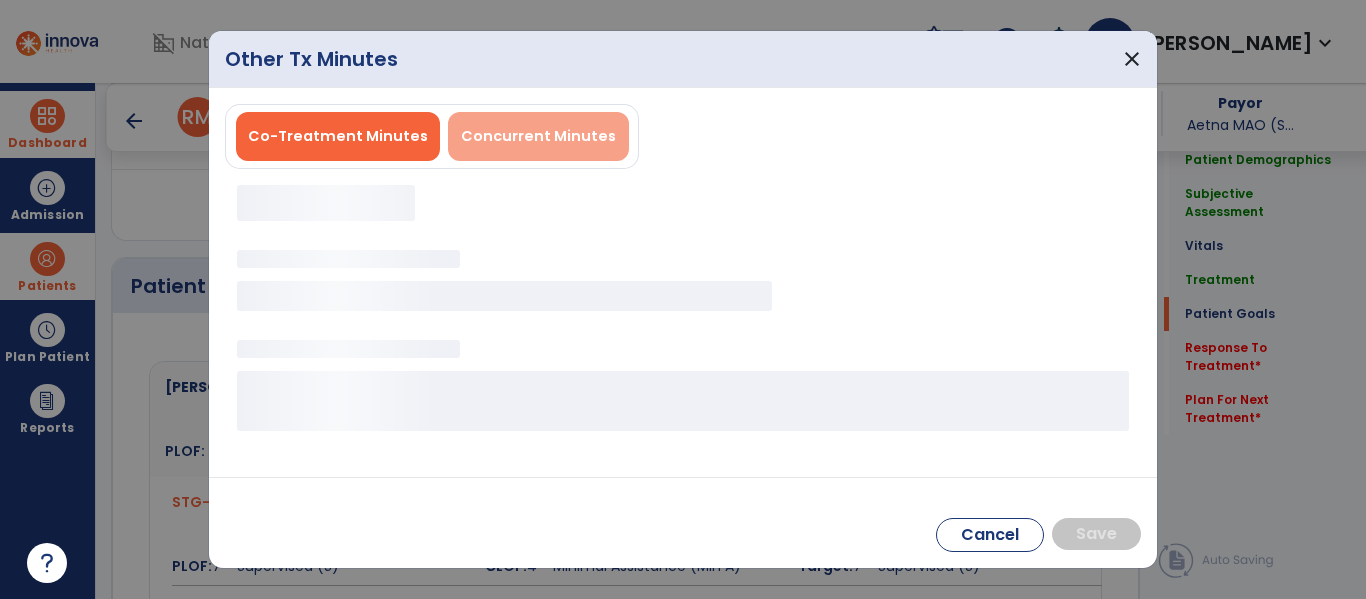 click on "Concurrent Minutes" at bounding box center (538, 136) 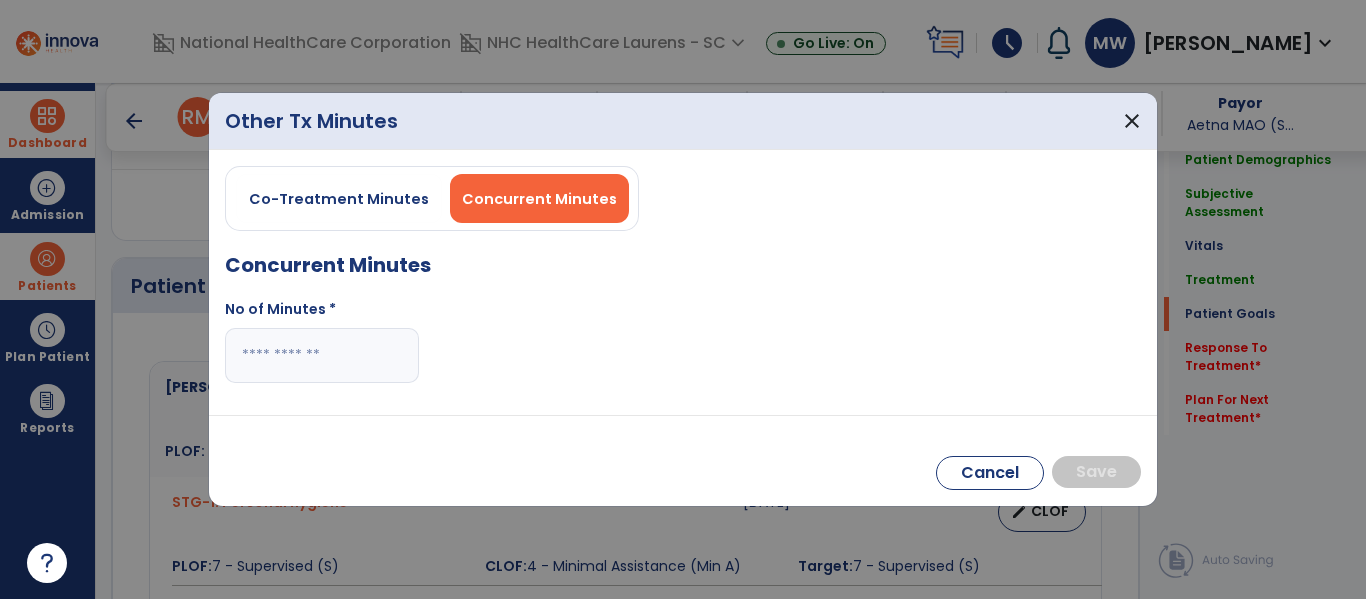click at bounding box center [322, 355] 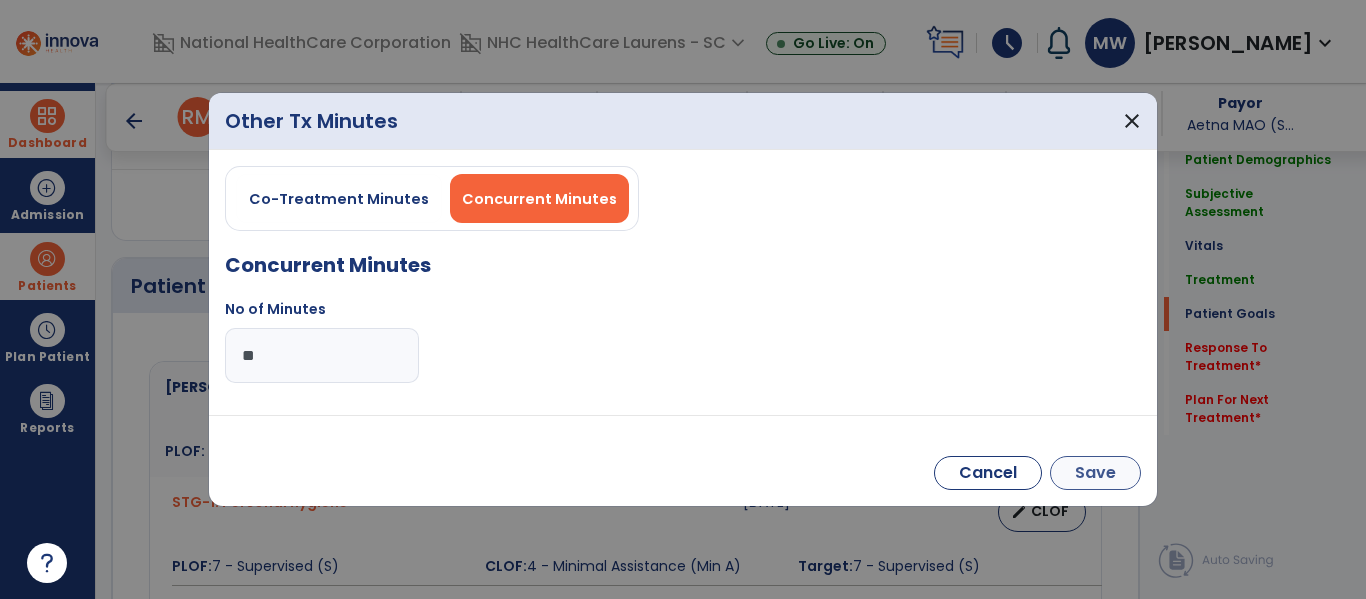 type on "**" 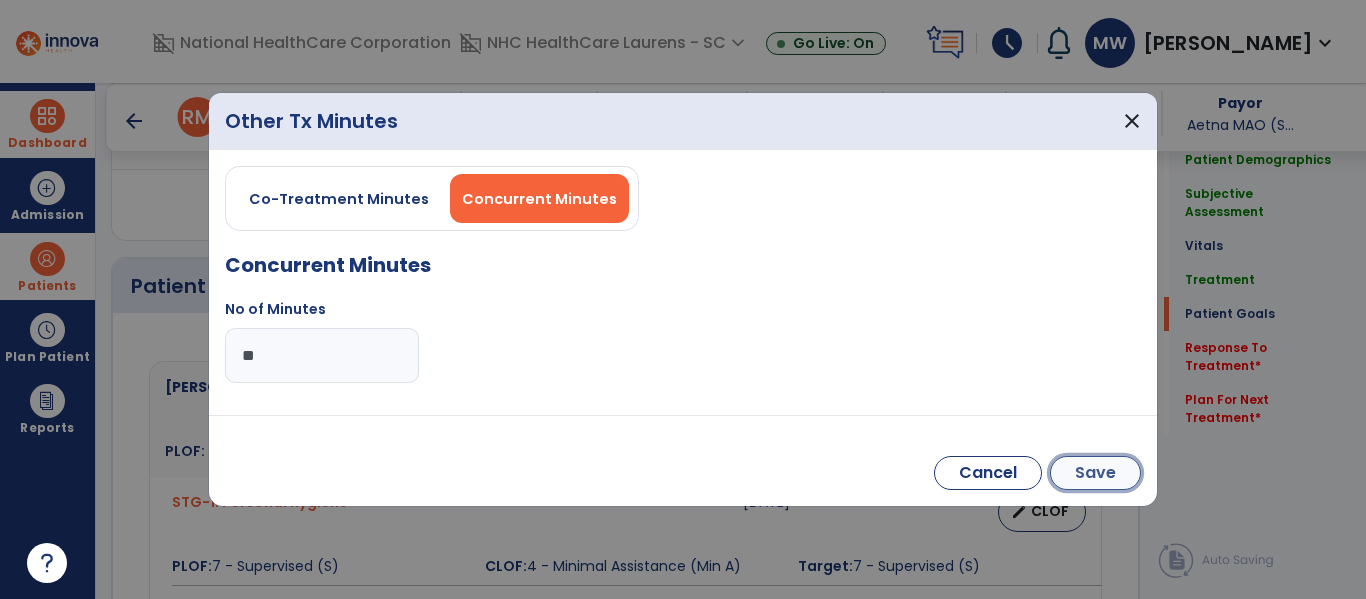 click on "Save" at bounding box center (1095, 473) 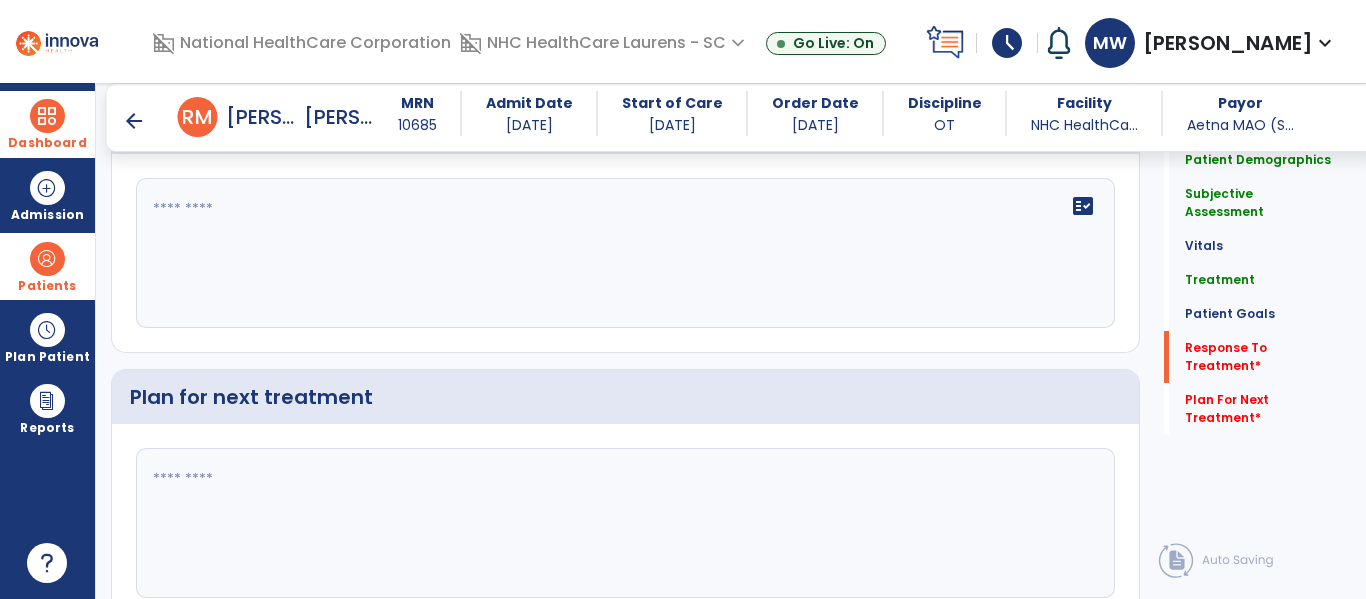 scroll, scrollTop: 3204, scrollLeft: 0, axis: vertical 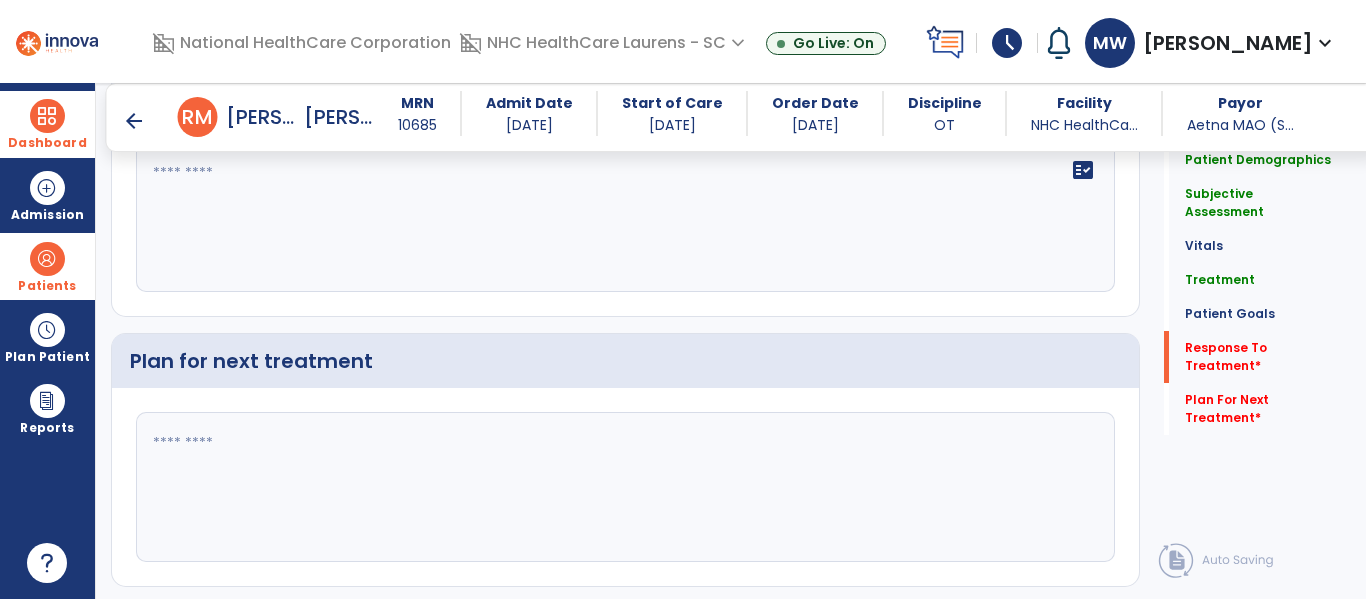 click 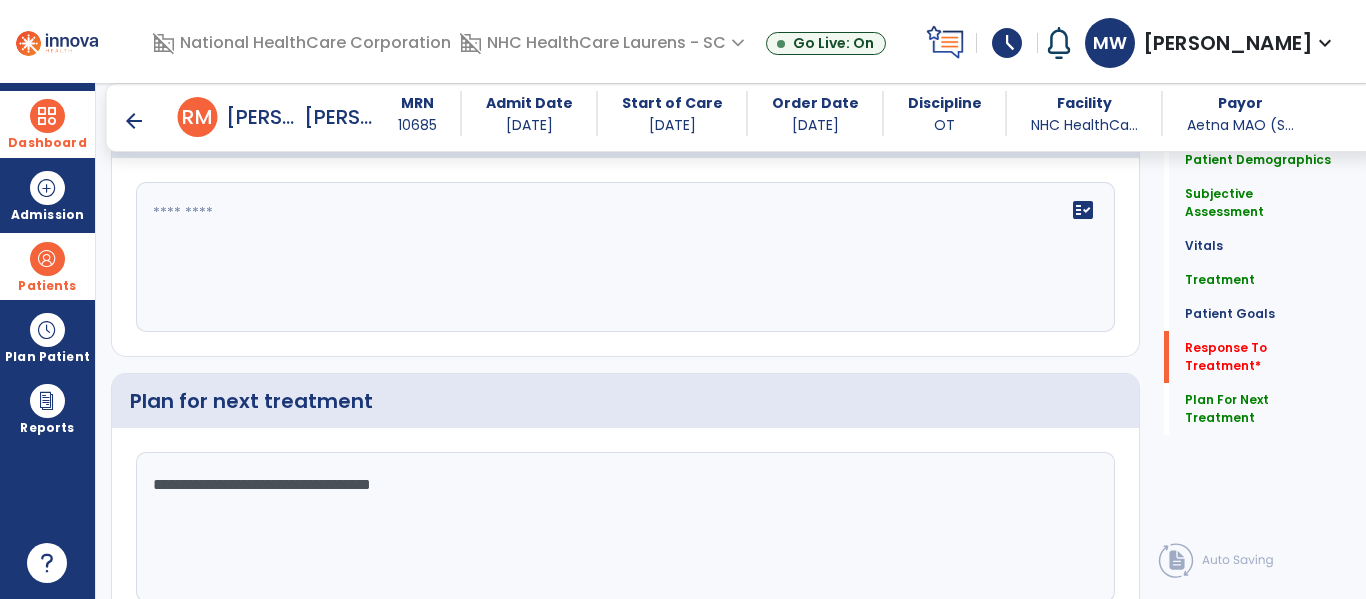 scroll, scrollTop: 3204, scrollLeft: 0, axis: vertical 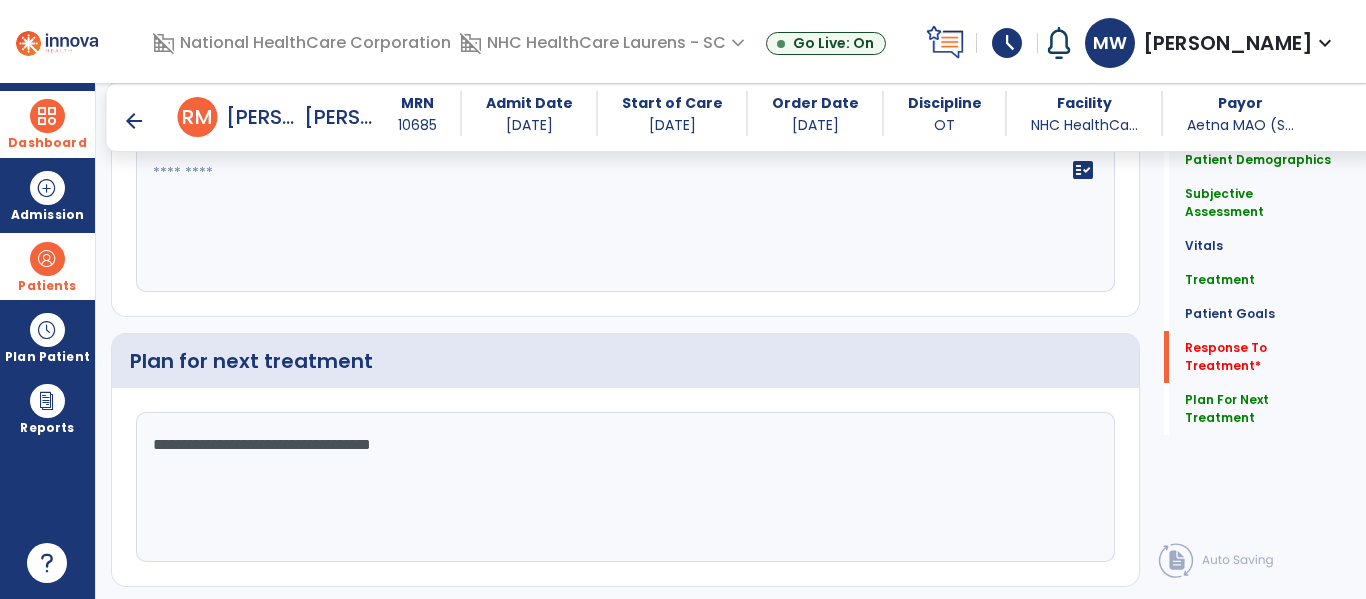 type on "**********" 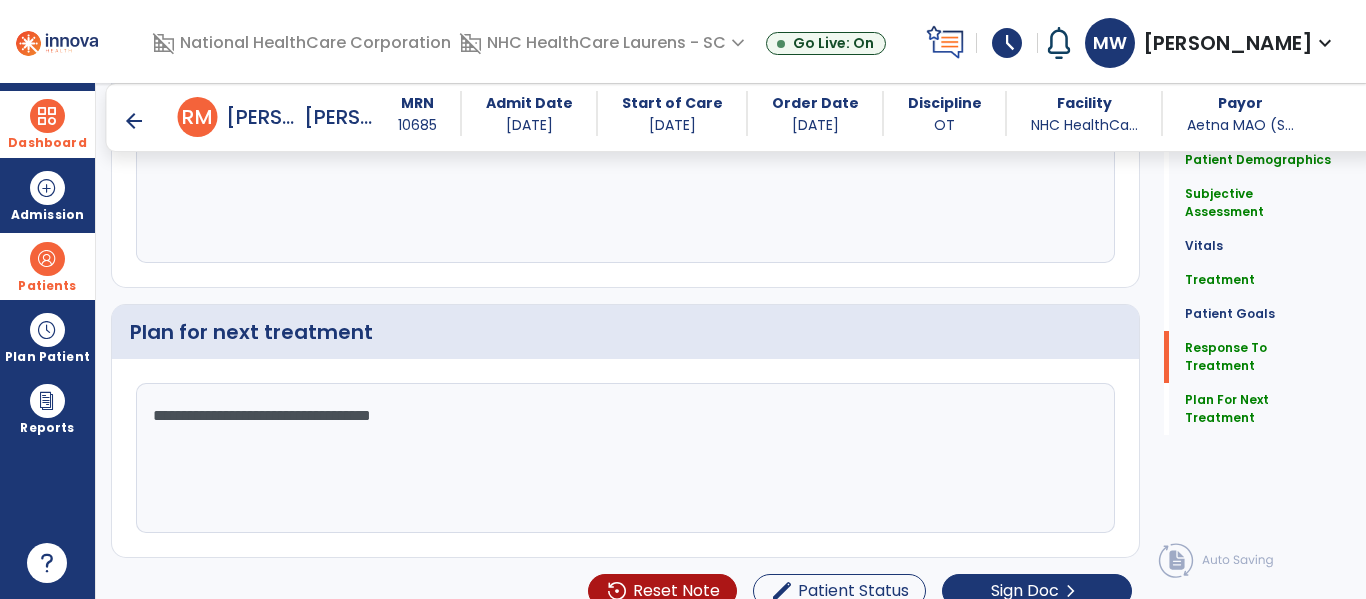 scroll, scrollTop: 3259, scrollLeft: 0, axis: vertical 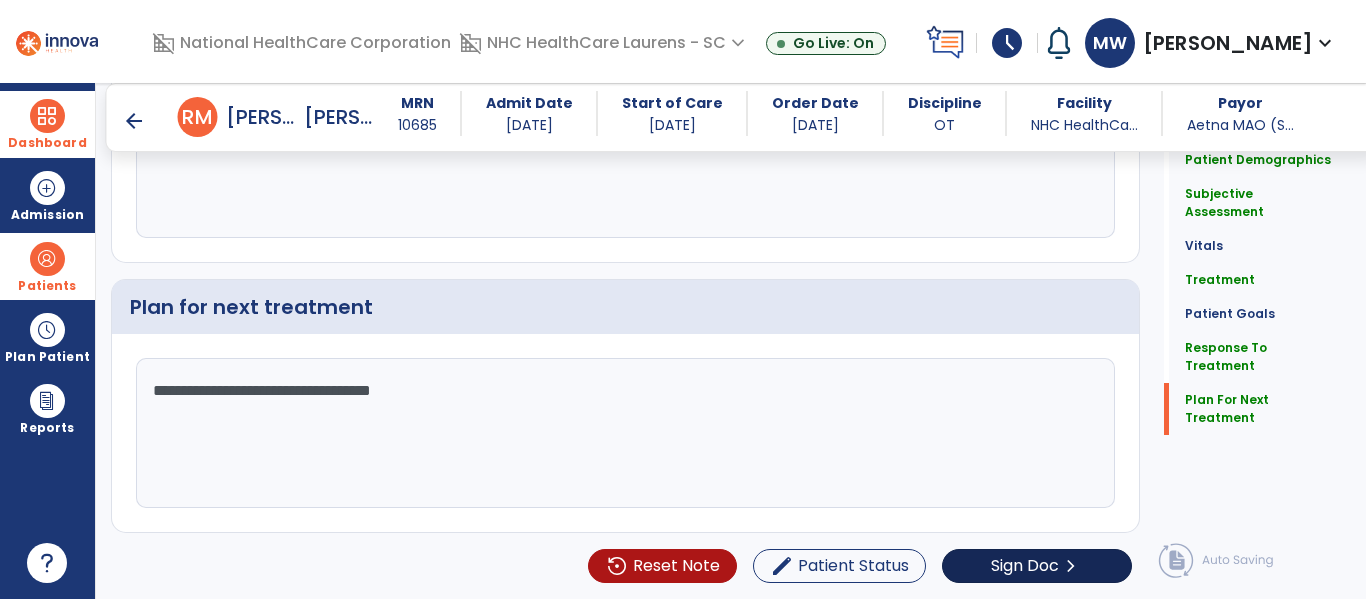 type on "**********" 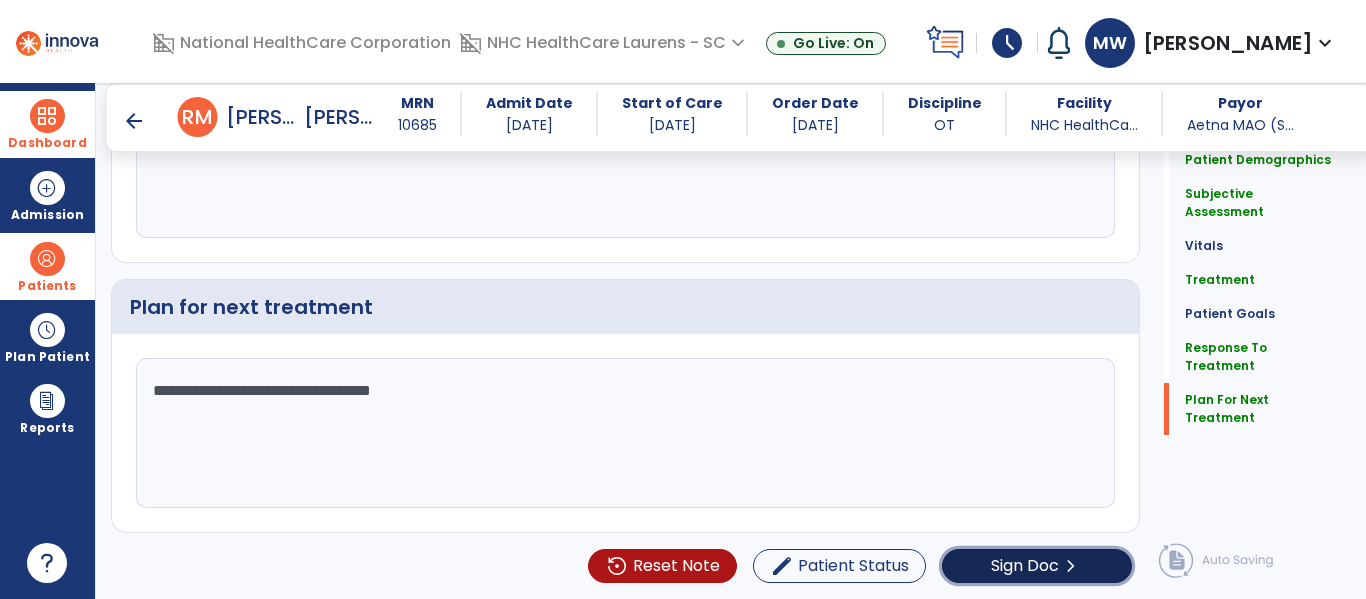 click on "Sign Doc" 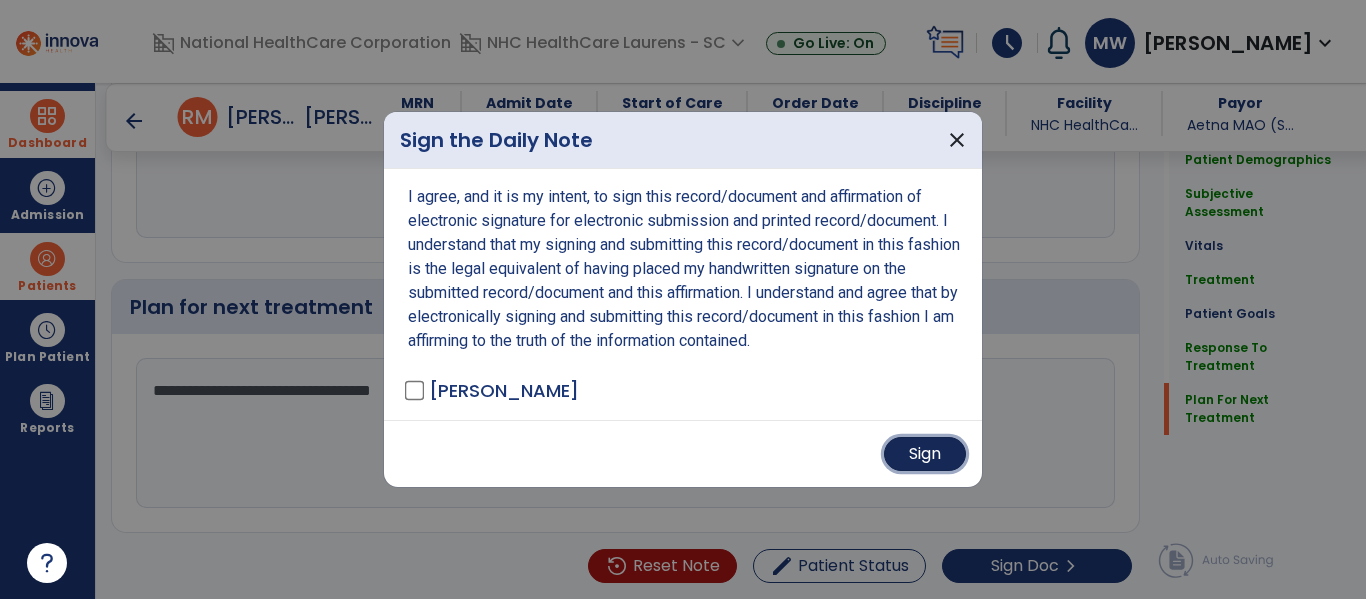 click on "Sign" at bounding box center [925, 454] 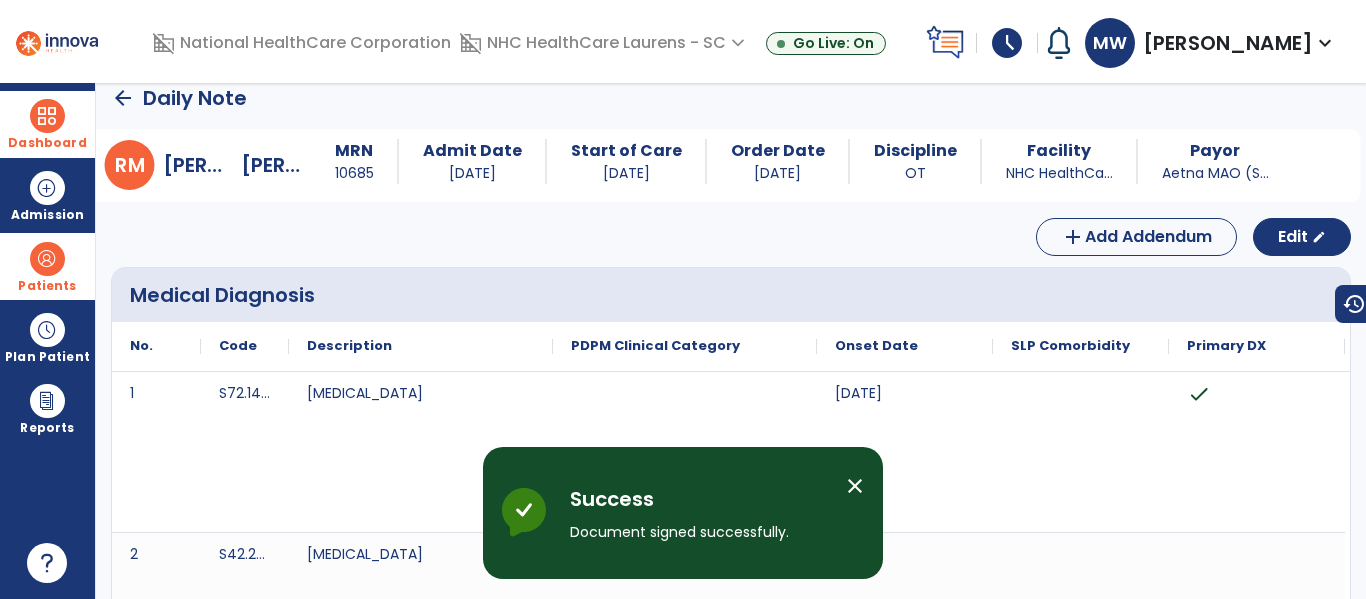 scroll, scrollTop: 0, scrollLeft: 0, axis: both 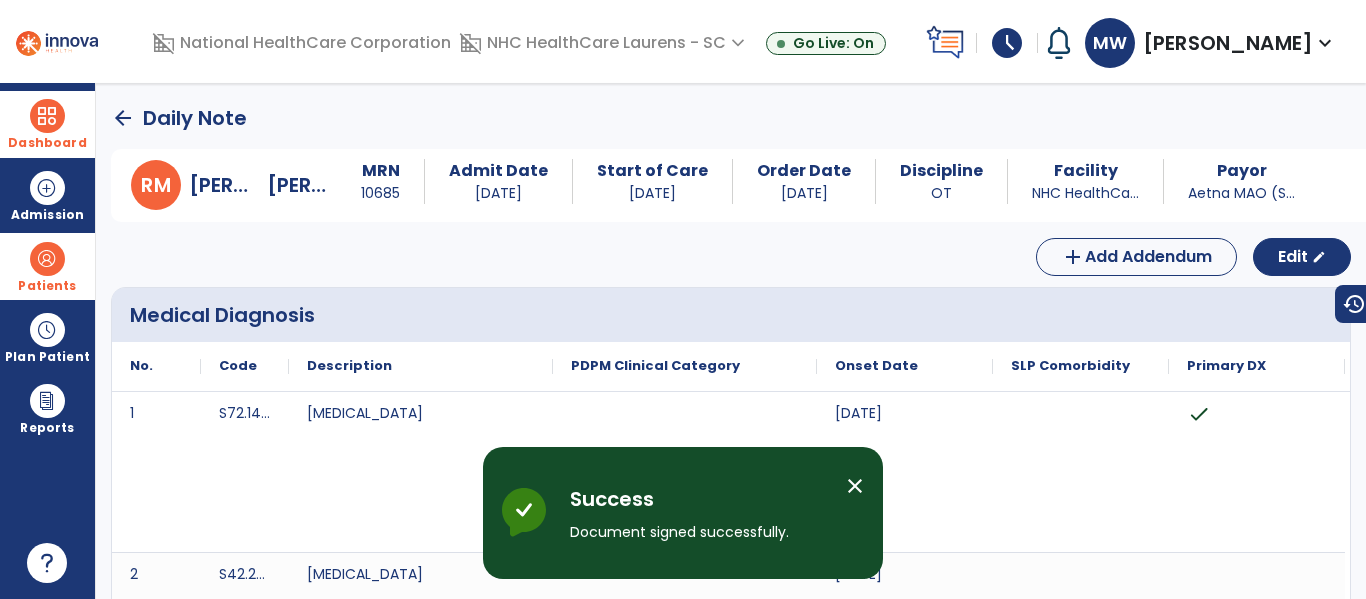 click on "arrow_back" 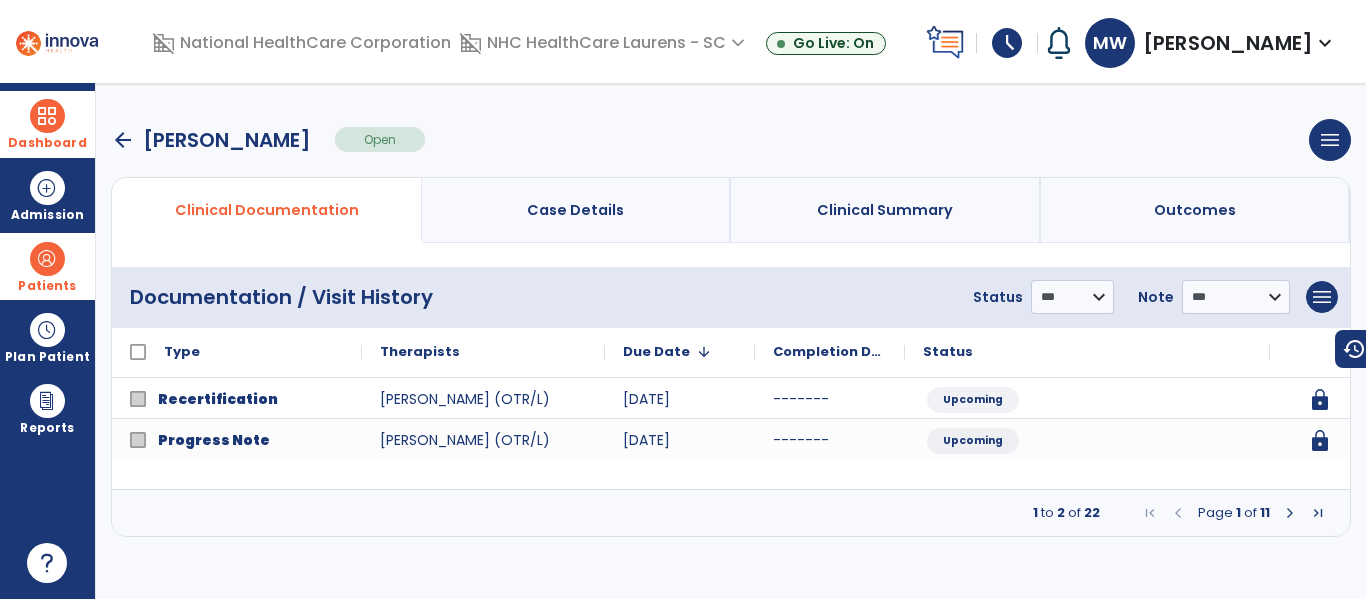 click on "arrow_back" at bounding box center [123, 140] 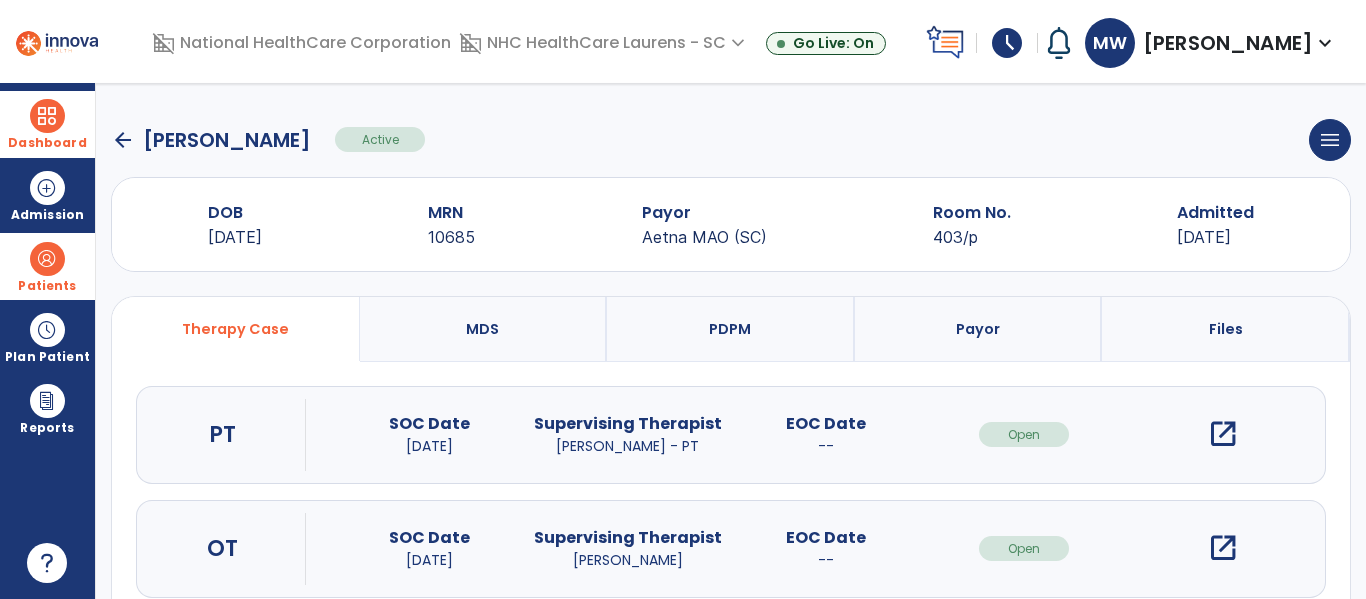 click on "arrow_back" 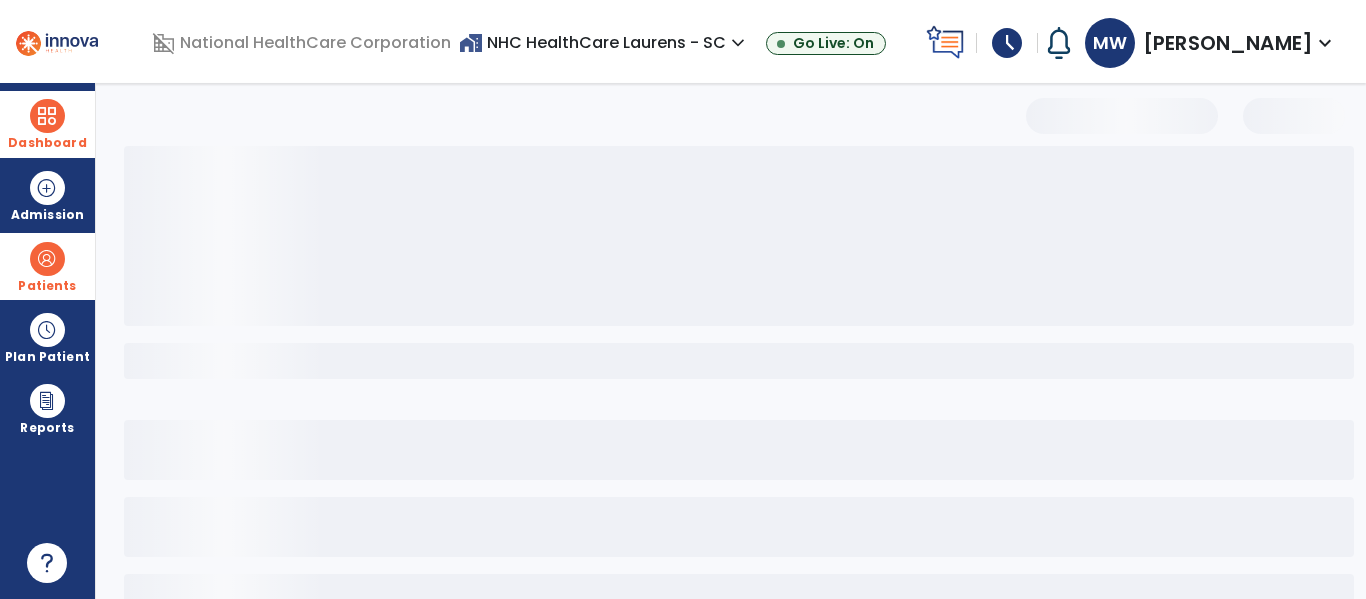 select on "***" 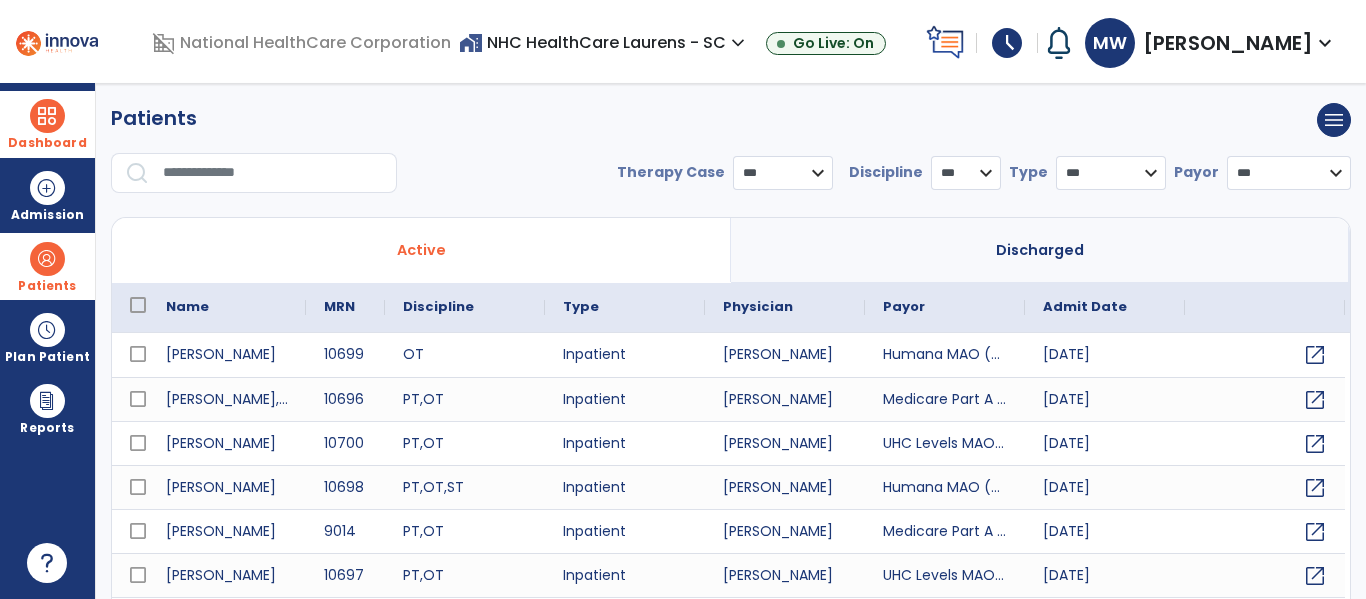 click at bounding box center (273, 173) 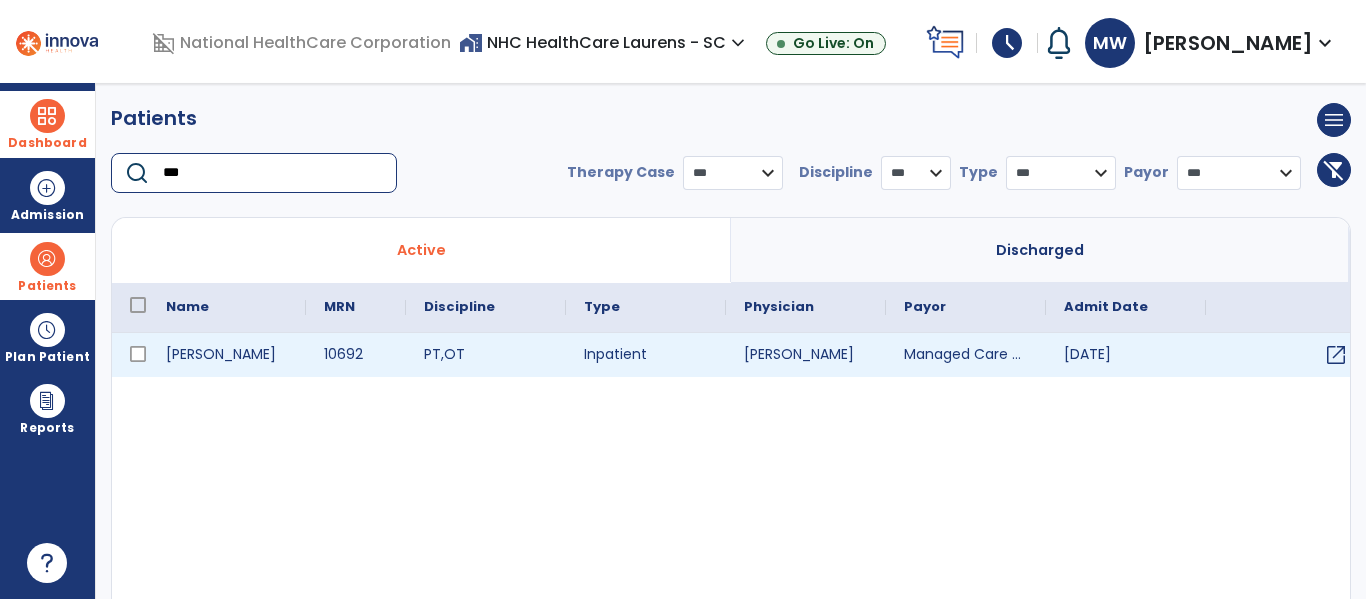 type on "***" 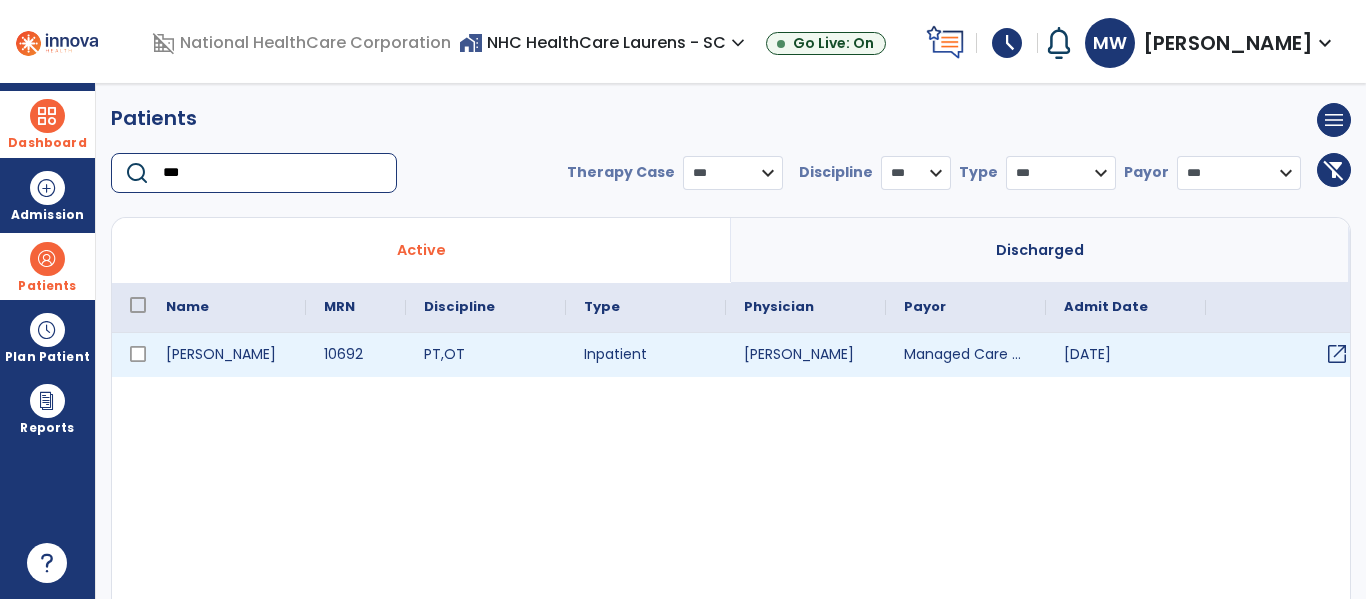 click on "open_in_new" at bounding box center (1337, 354) 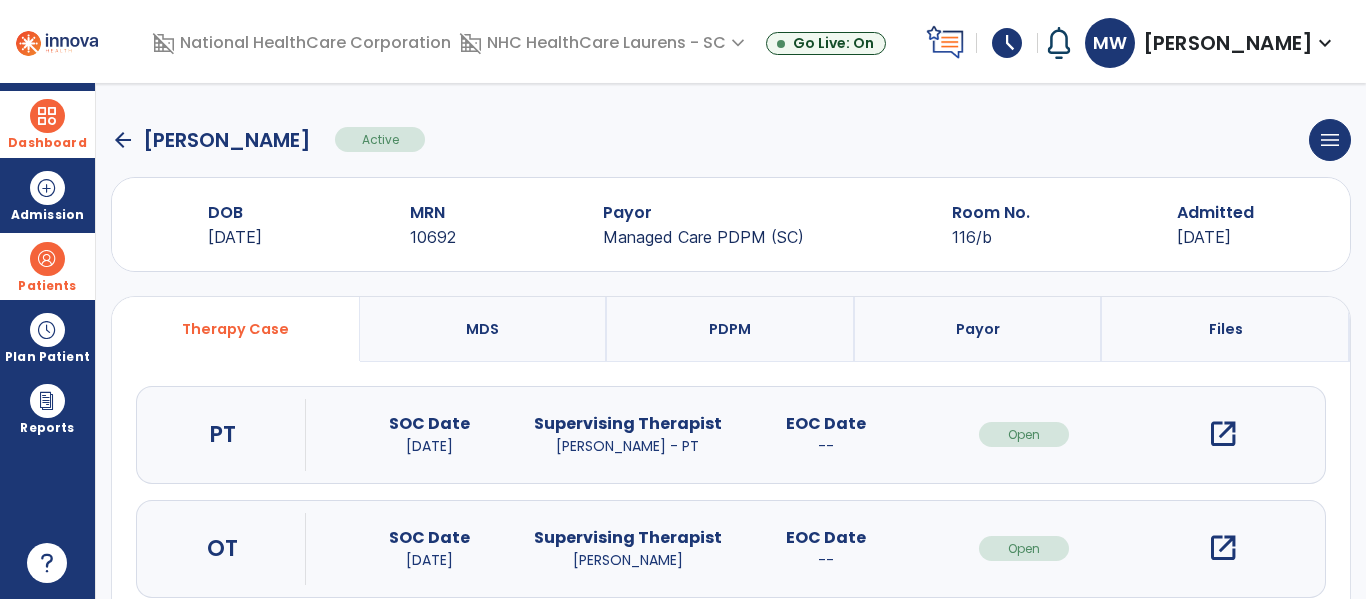 click on "open_in_new" at bounding box center [1223, 548] 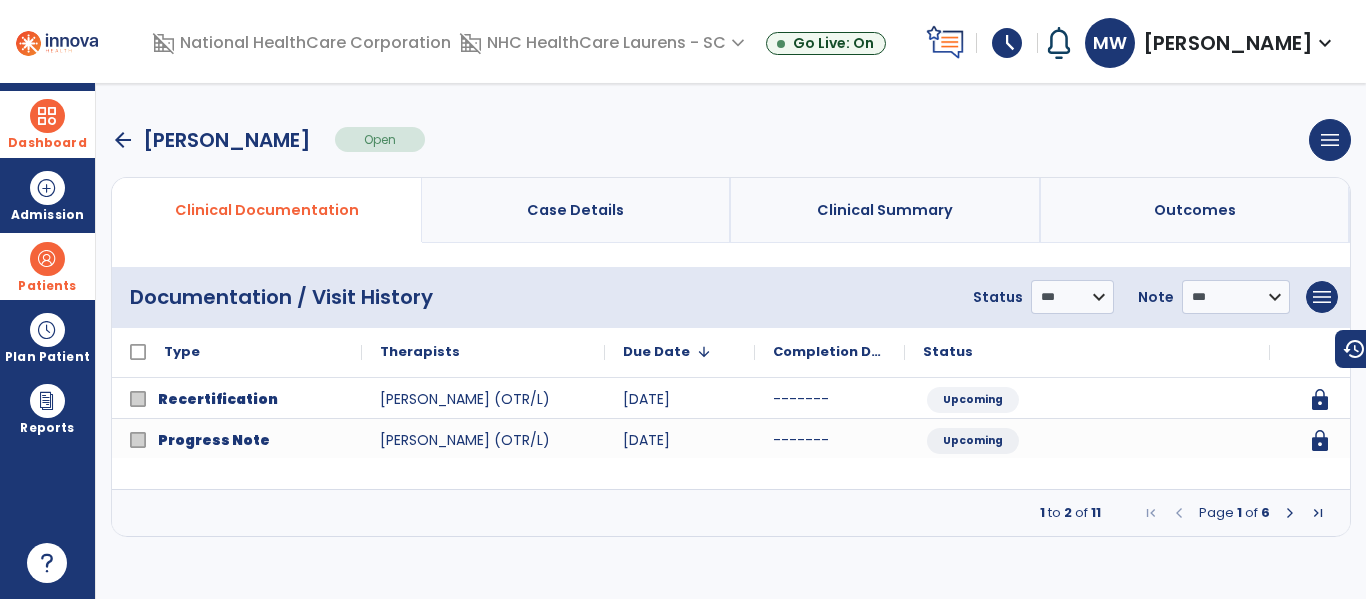 click at bounding box center (1290, 513) 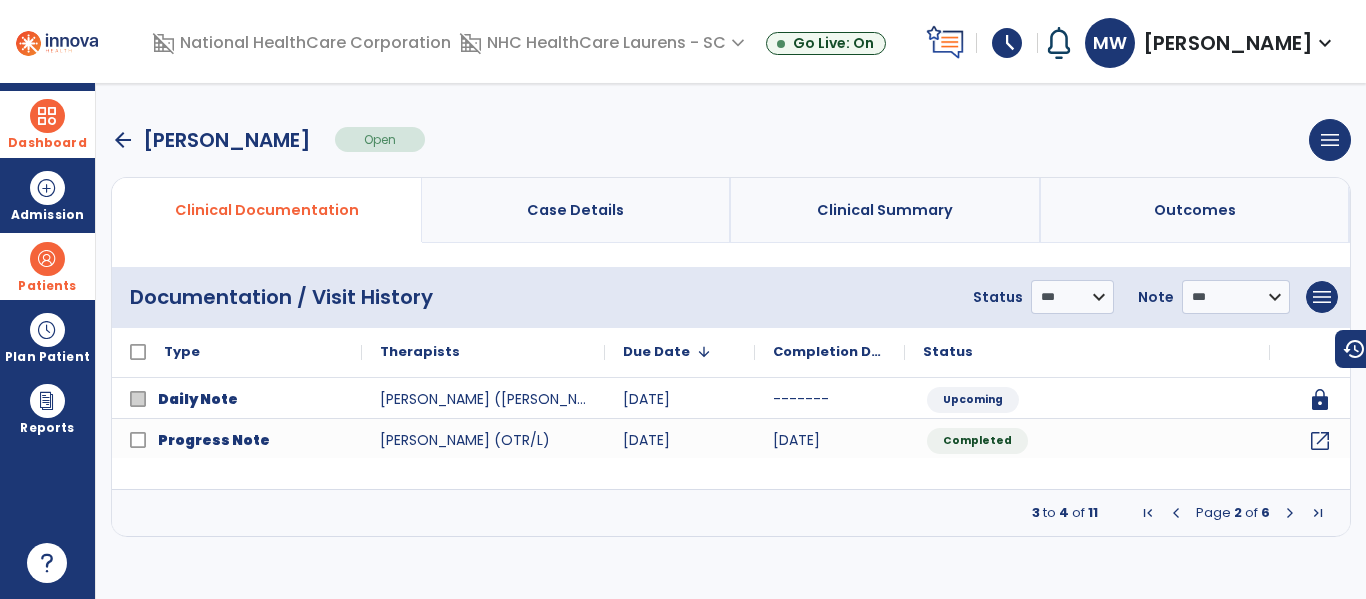 click at bounding box center (1290, 513) 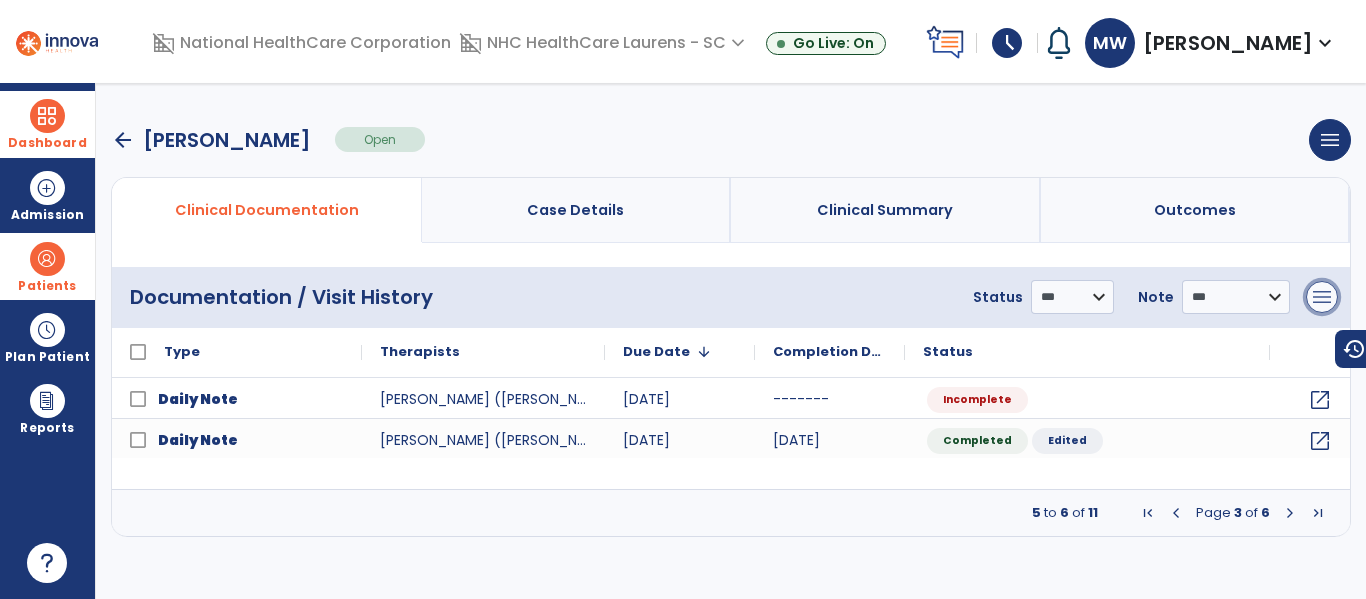 click on "menu" at bounding box center [1322, 297] 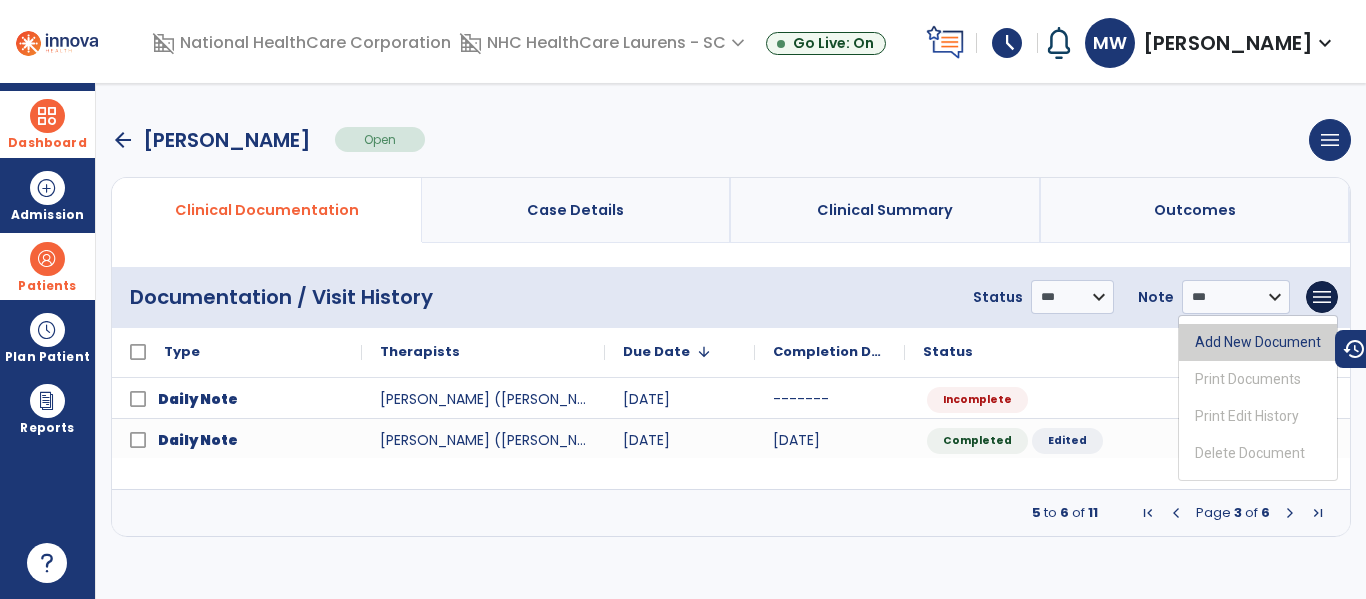 click on "Add New Document" at bounding box center (1258, 342) 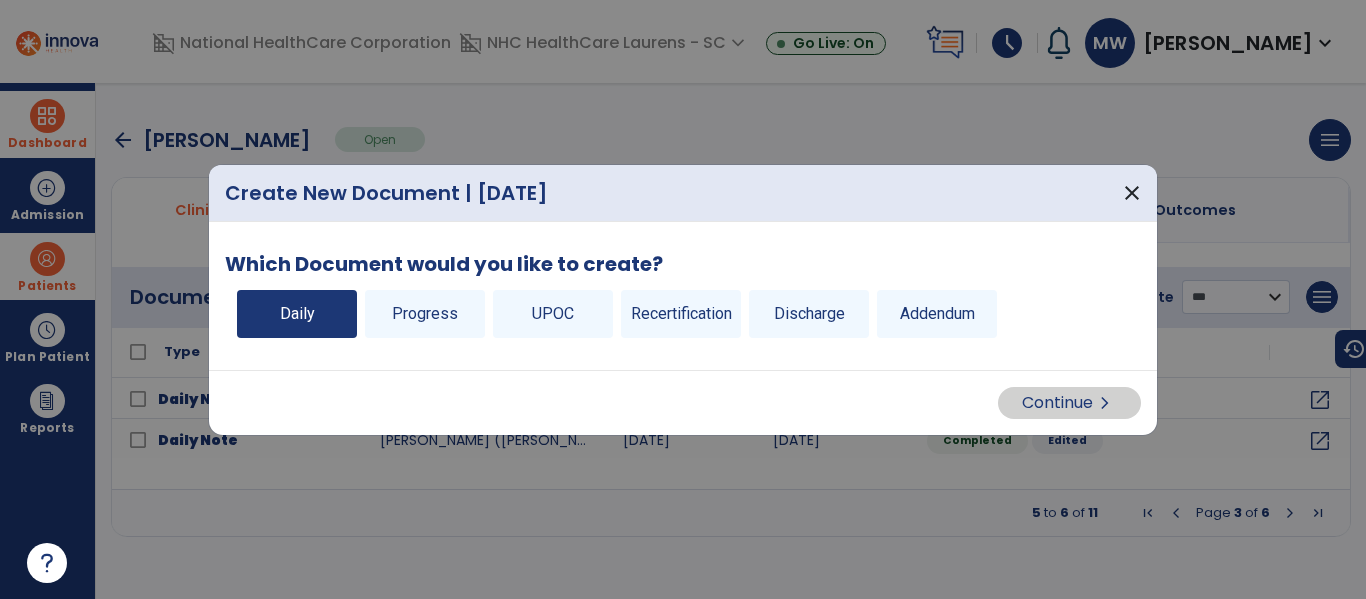 click on "Daily" at bounding box center [297, 314] 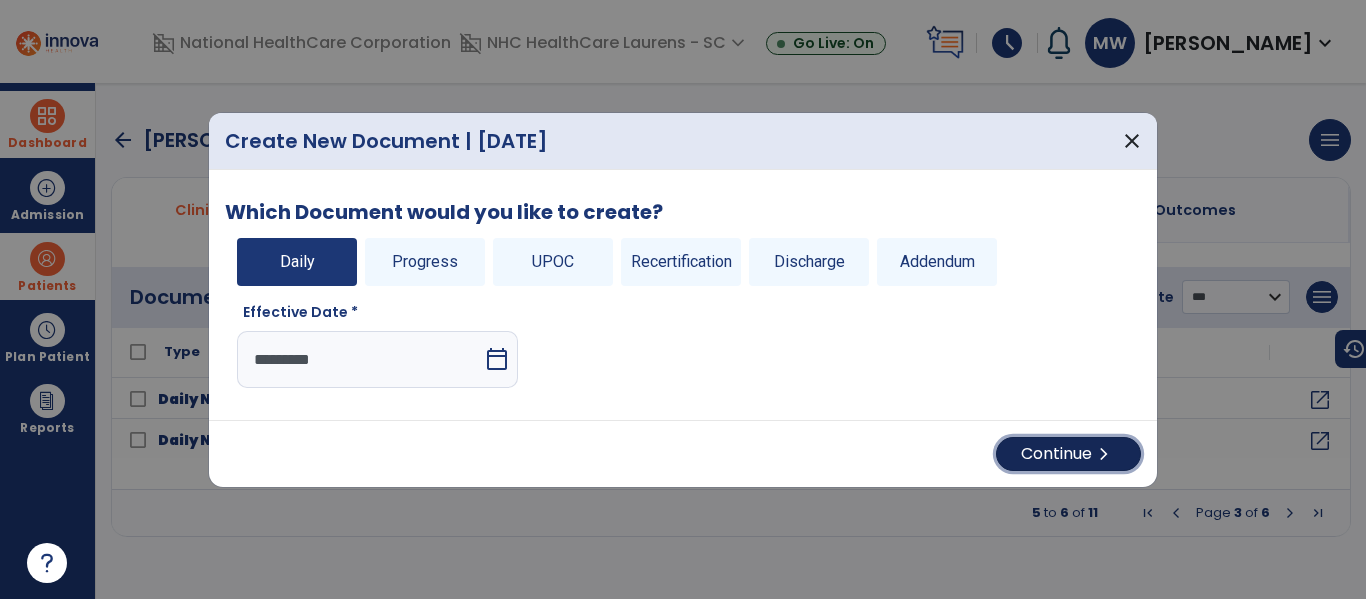 click on "Continue   chevron_right" at bounding box center (1068, 454) 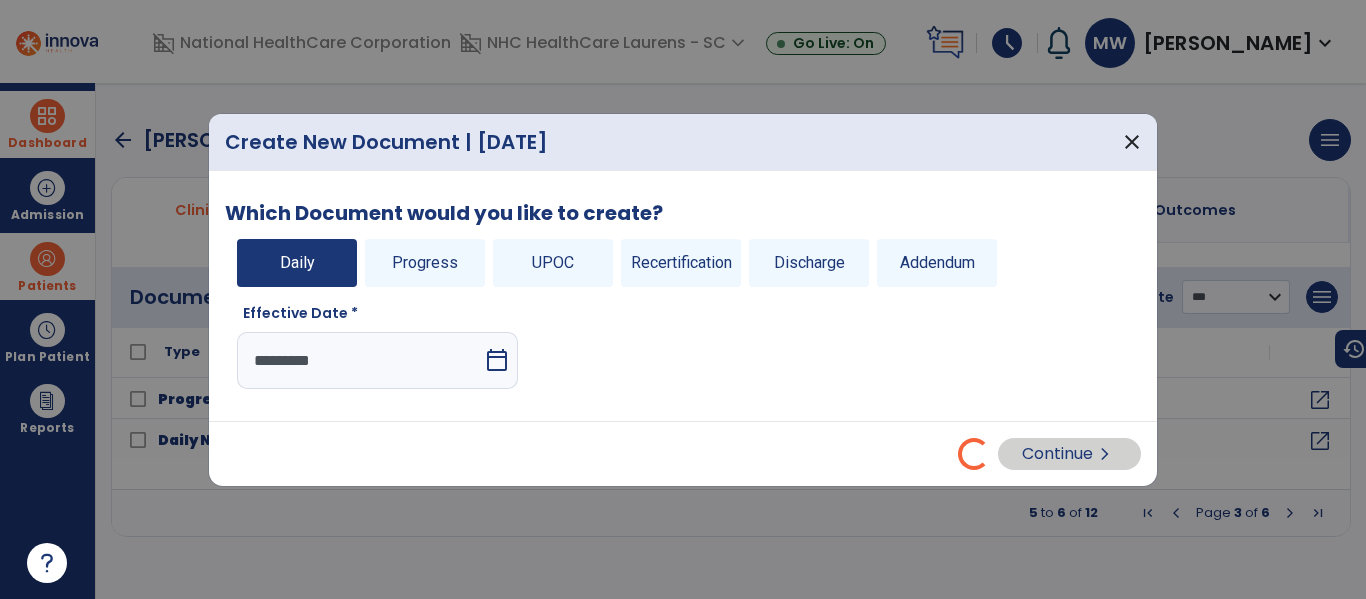 select on "*" 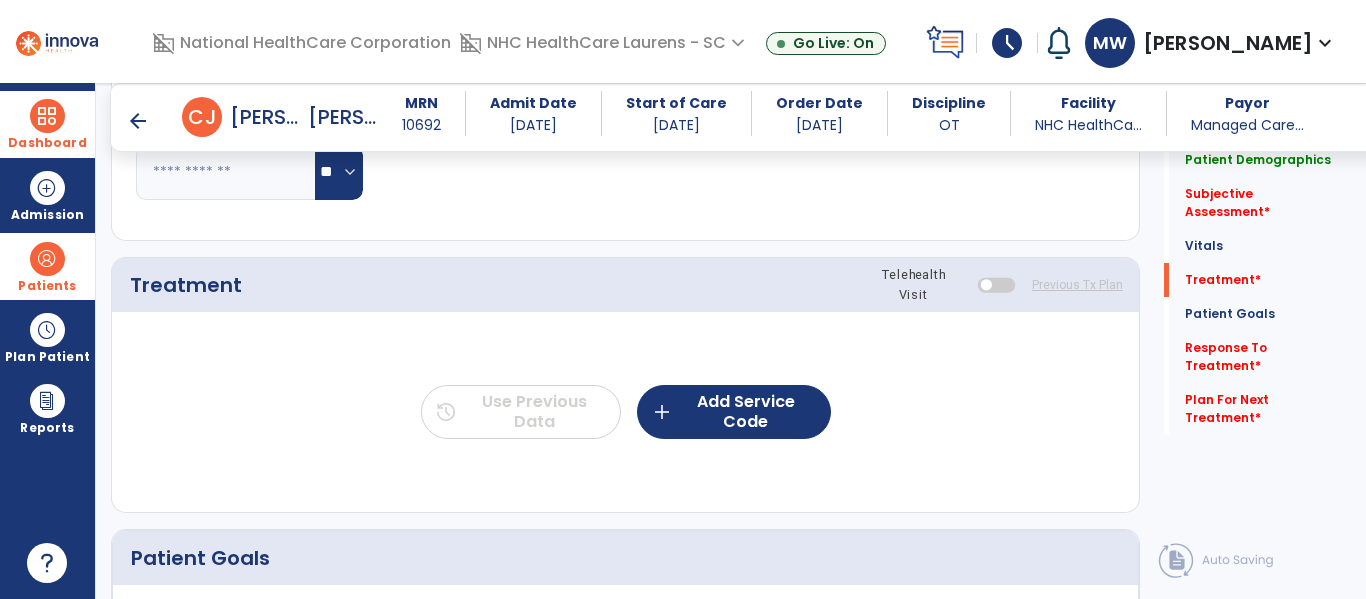 scroll, scrollTop: 1600, scrollLeft: 0, axis: vertical 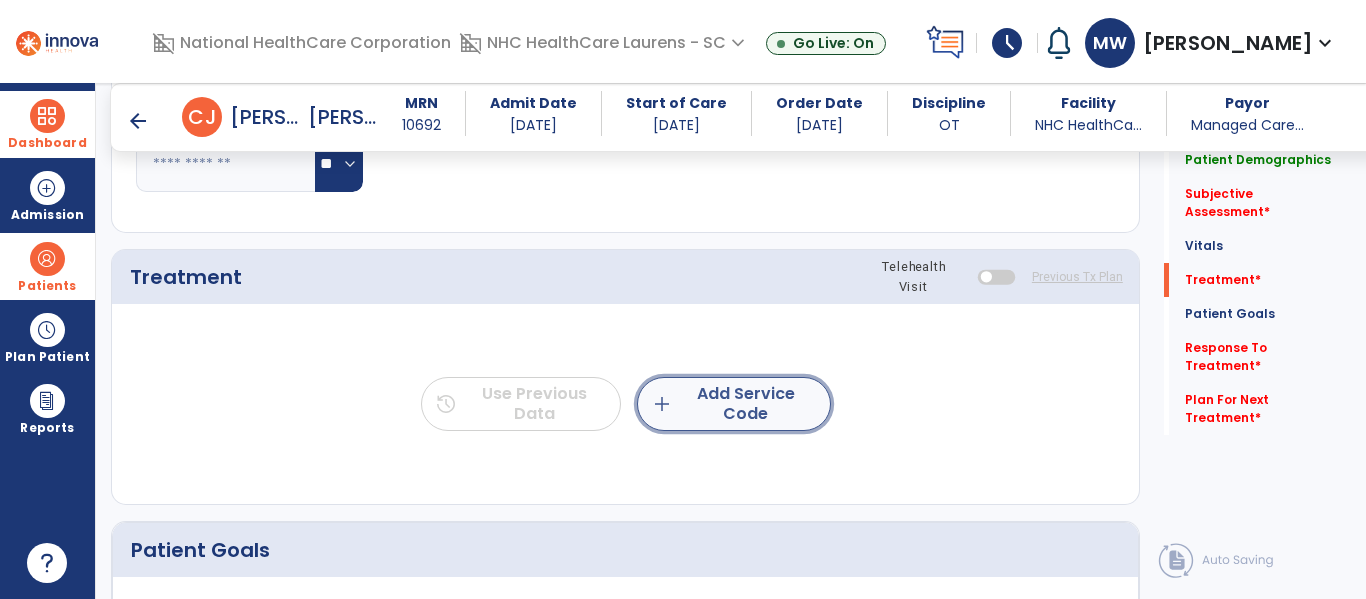 click on "add  Add Service Code" 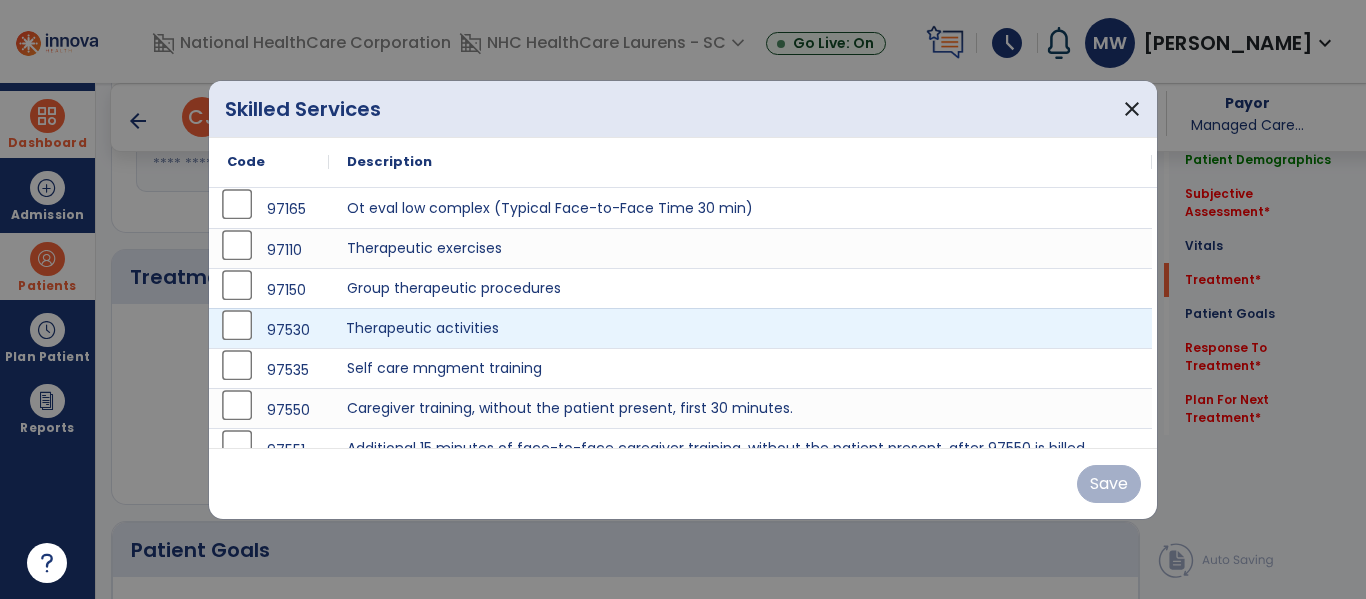 click on "Therapeutic activities" at bounding box center (740, 328) 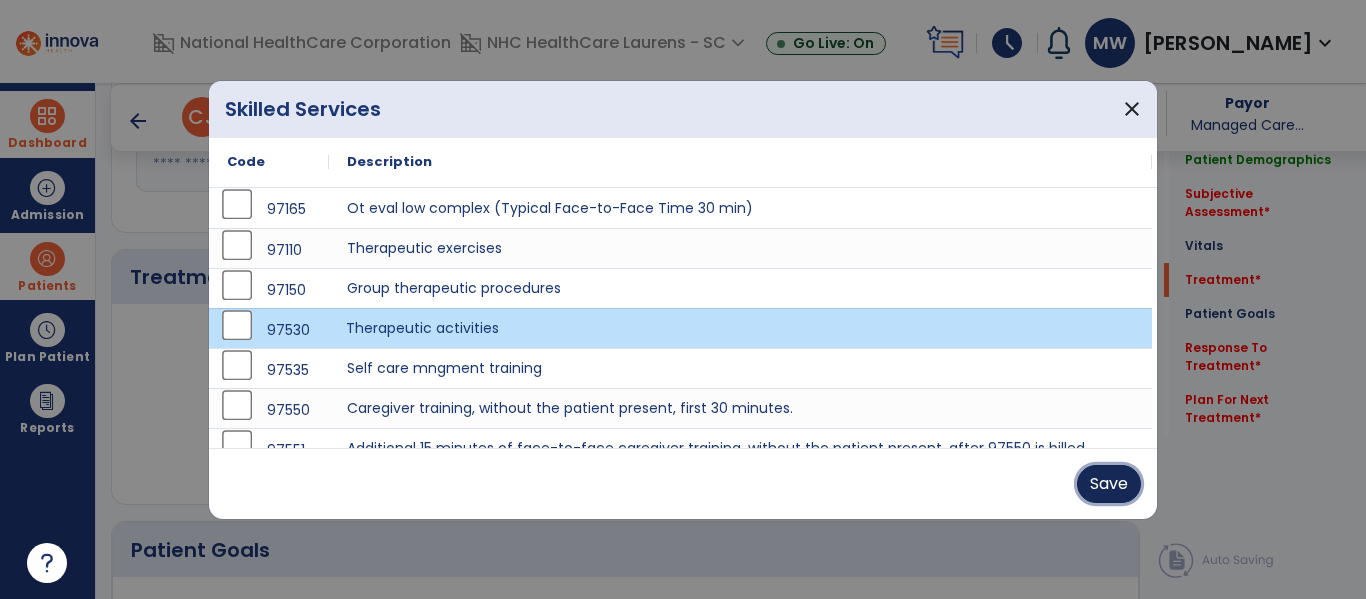 click on "Save" at bounding box center [1109, 484] 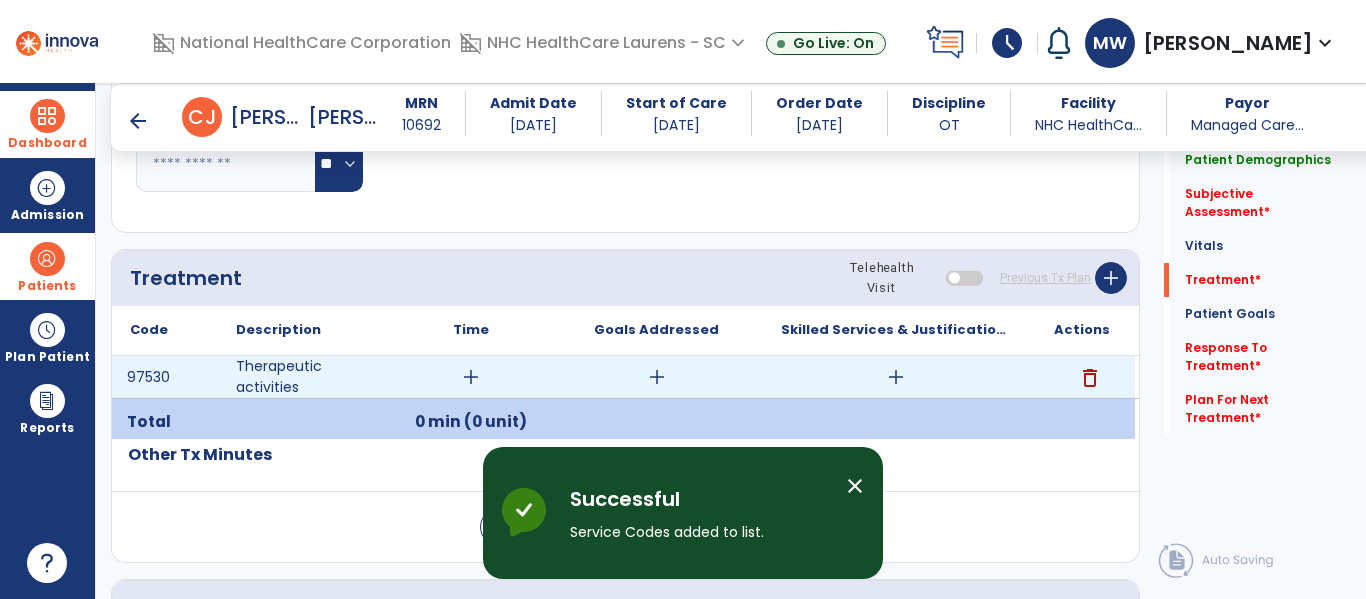 click on "add" at bounding box center [471, 377] 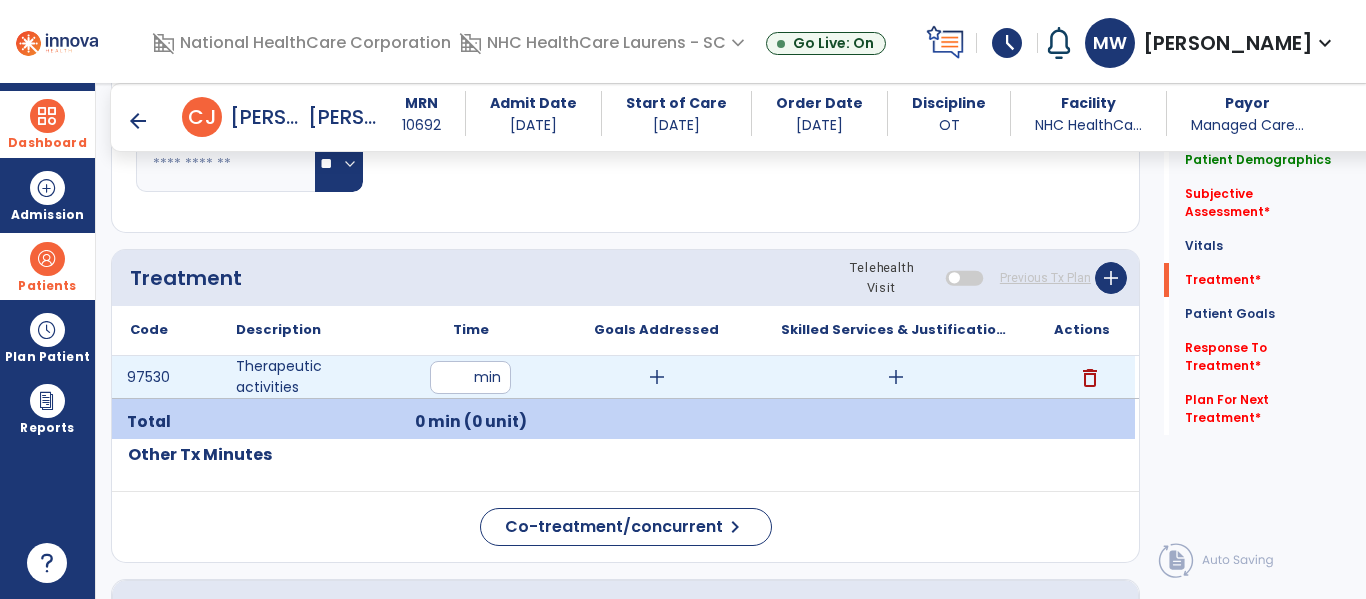 type on "**" 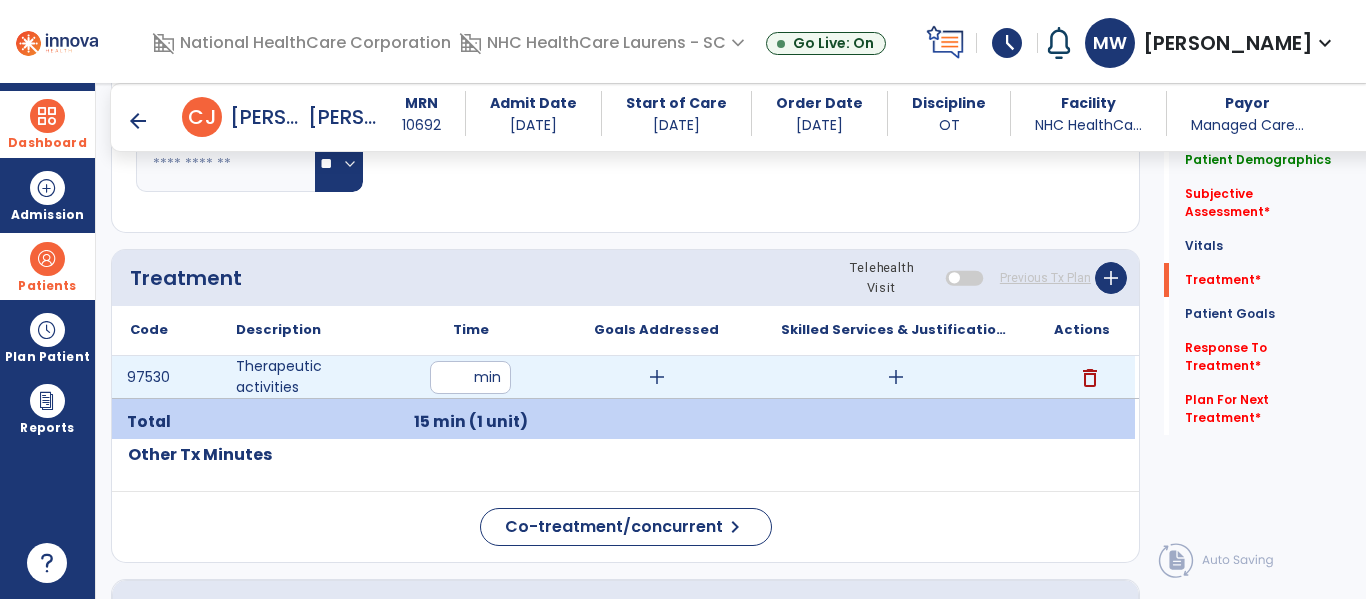 click on "add" at bounding box center (657, 377) 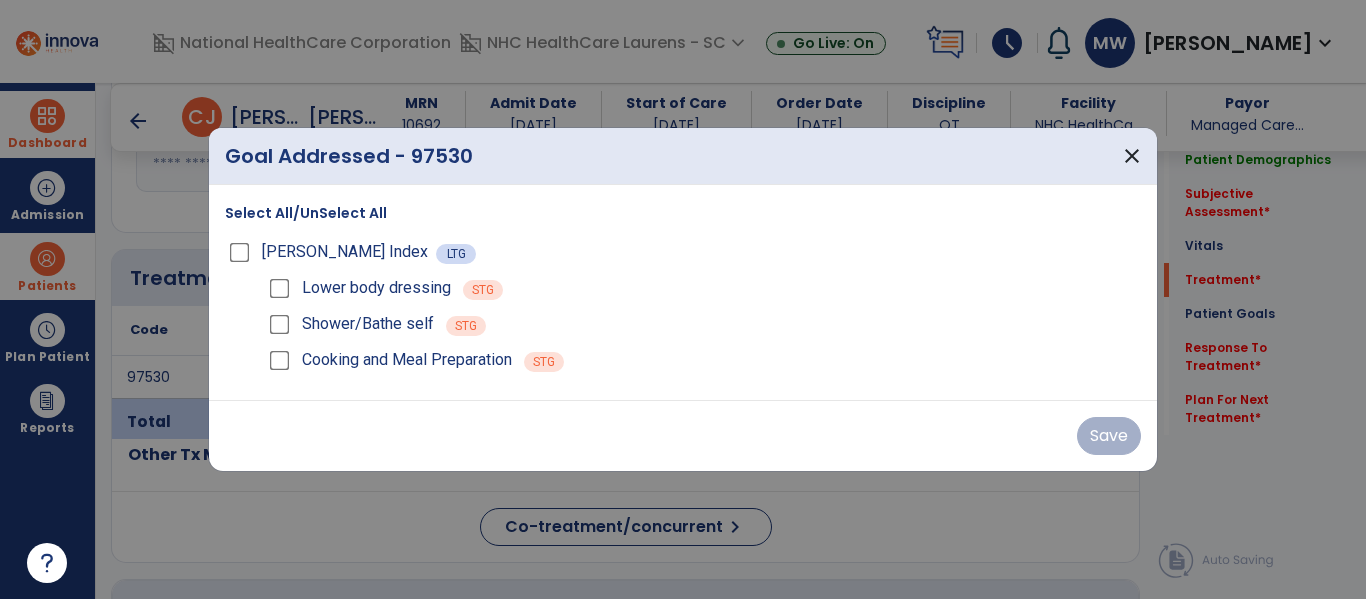 click on "Select All/UnSelect All [PERSON_NAME] Index  LTG  Lower body dressing  STG  Shower/Bathe self  STG  Cooking and Meal Preparation  STG" at bounding box center [683, 288] 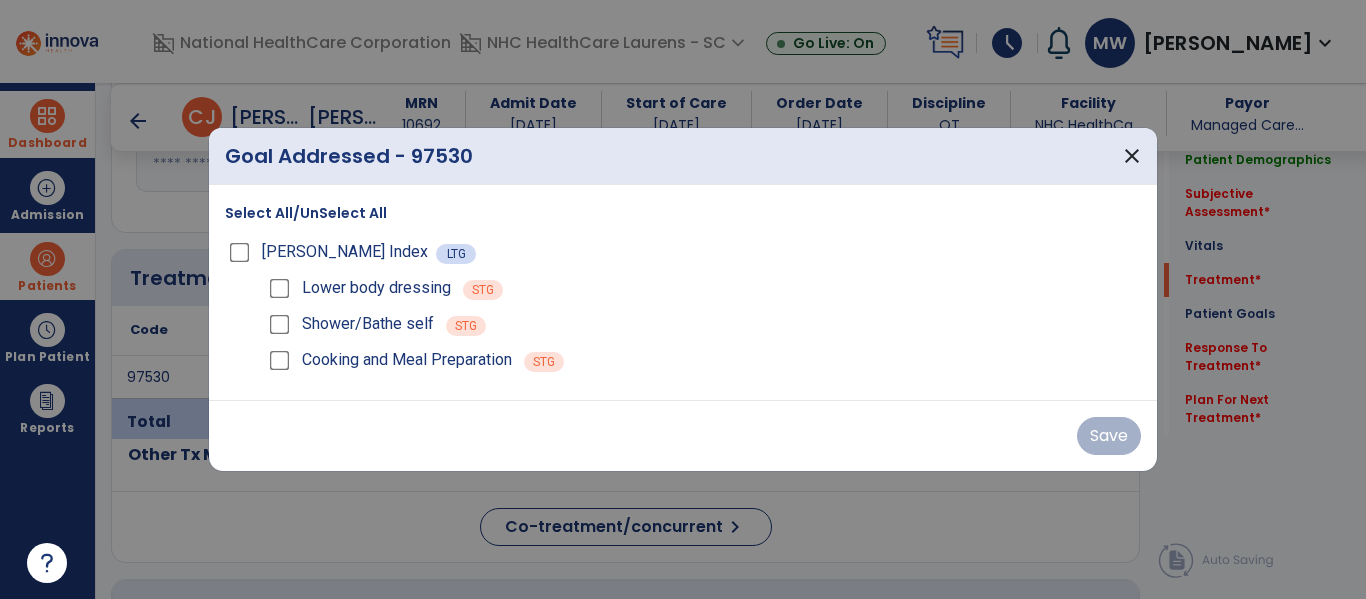 click on "Select All/UnSelect All" at bounding box center [306, 213] 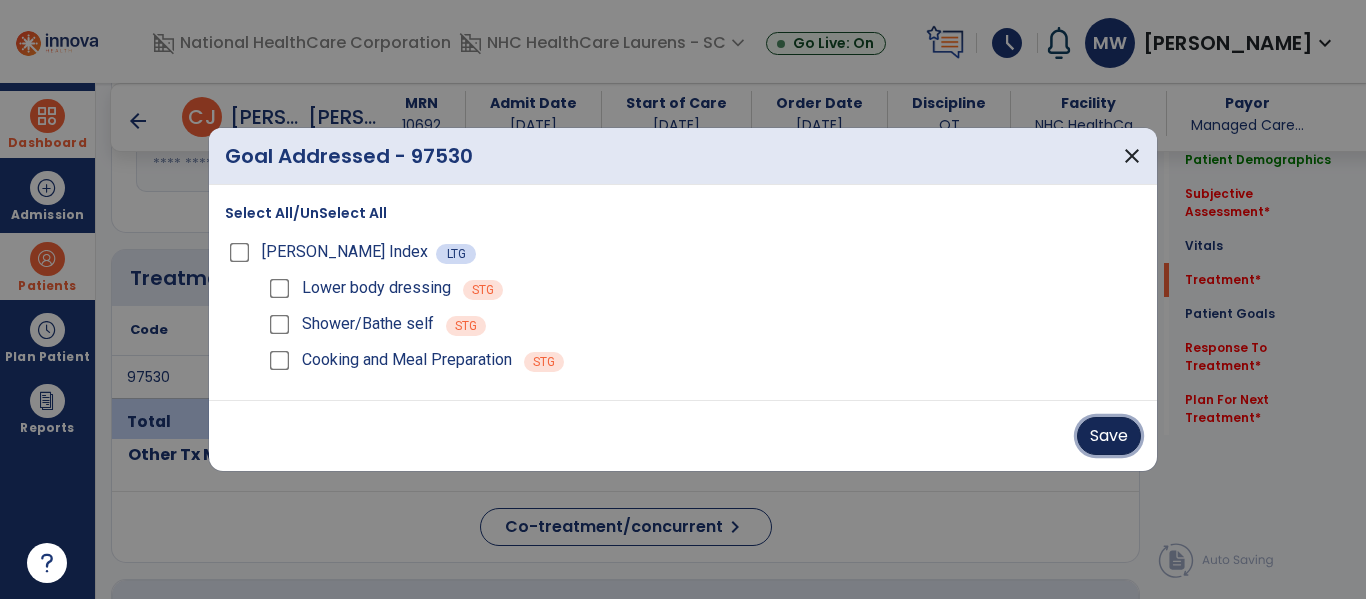 click on "Save" at bounding box center [1109, 436] 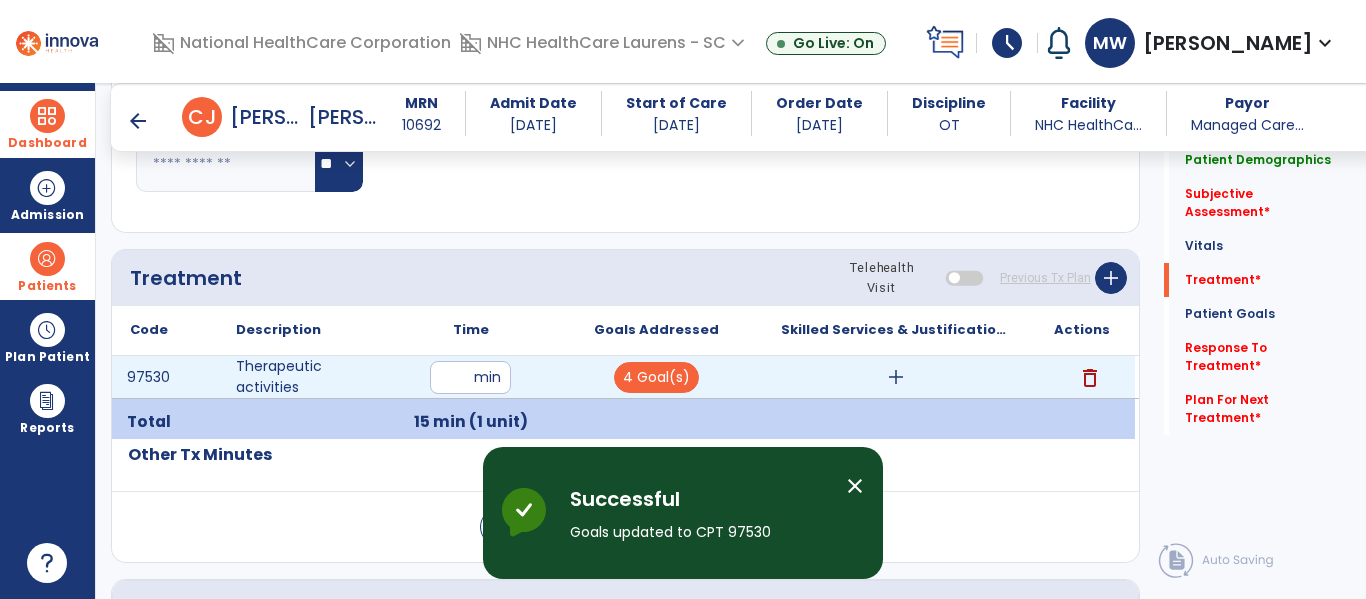 click on "add" at bounding box center (896, 377) 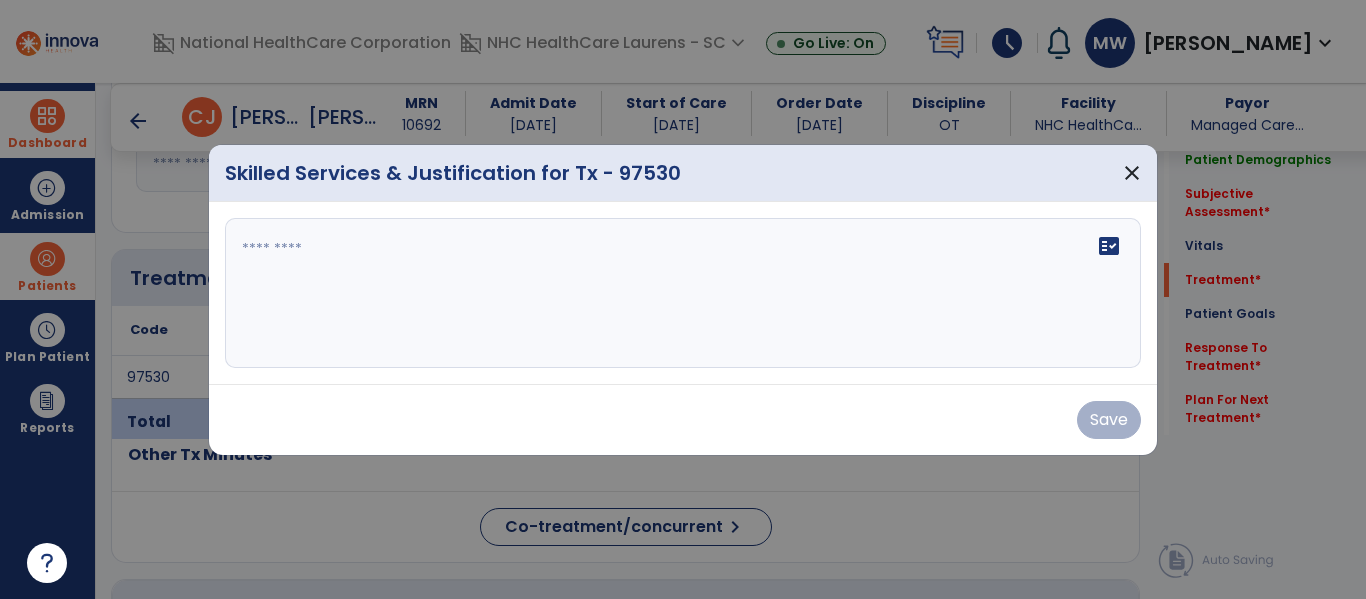 click on "fact_check" at bounding box center (683, 293) 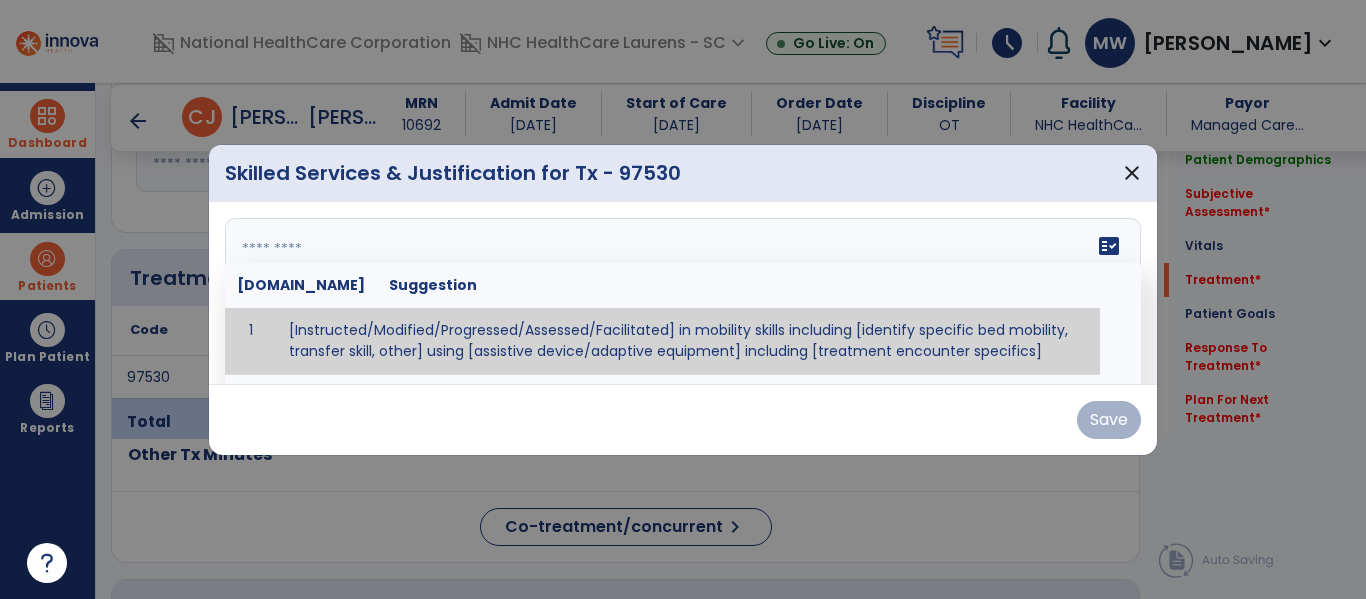 paste on "**********" 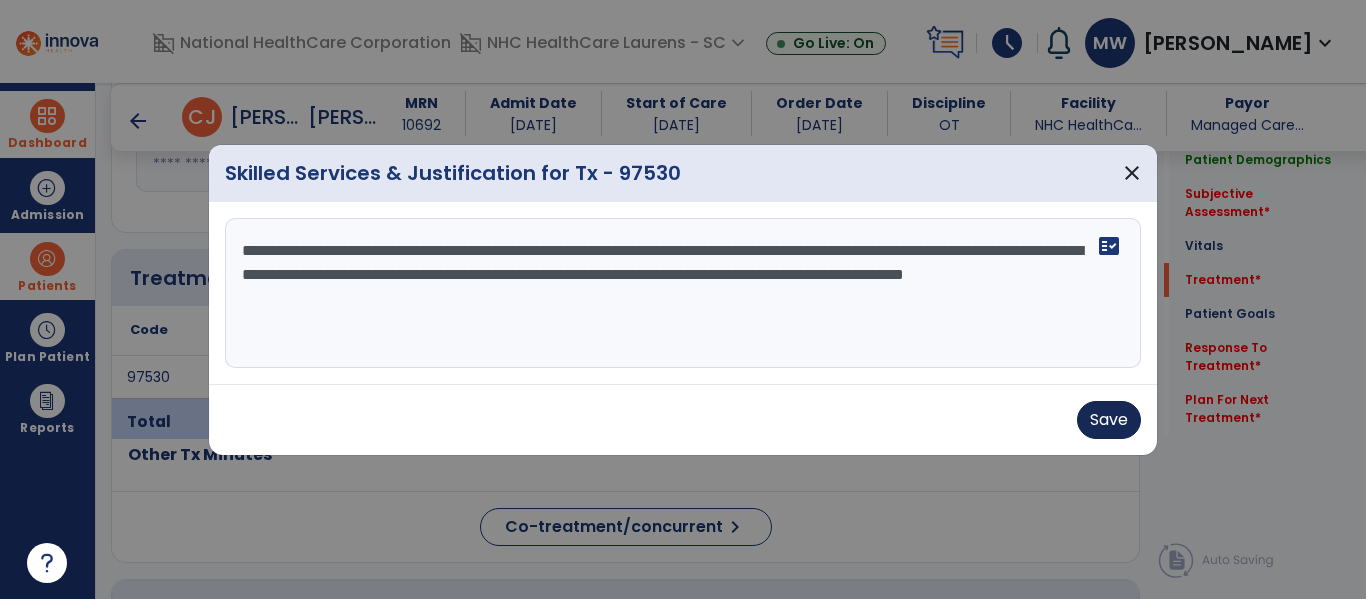 type on "**********" 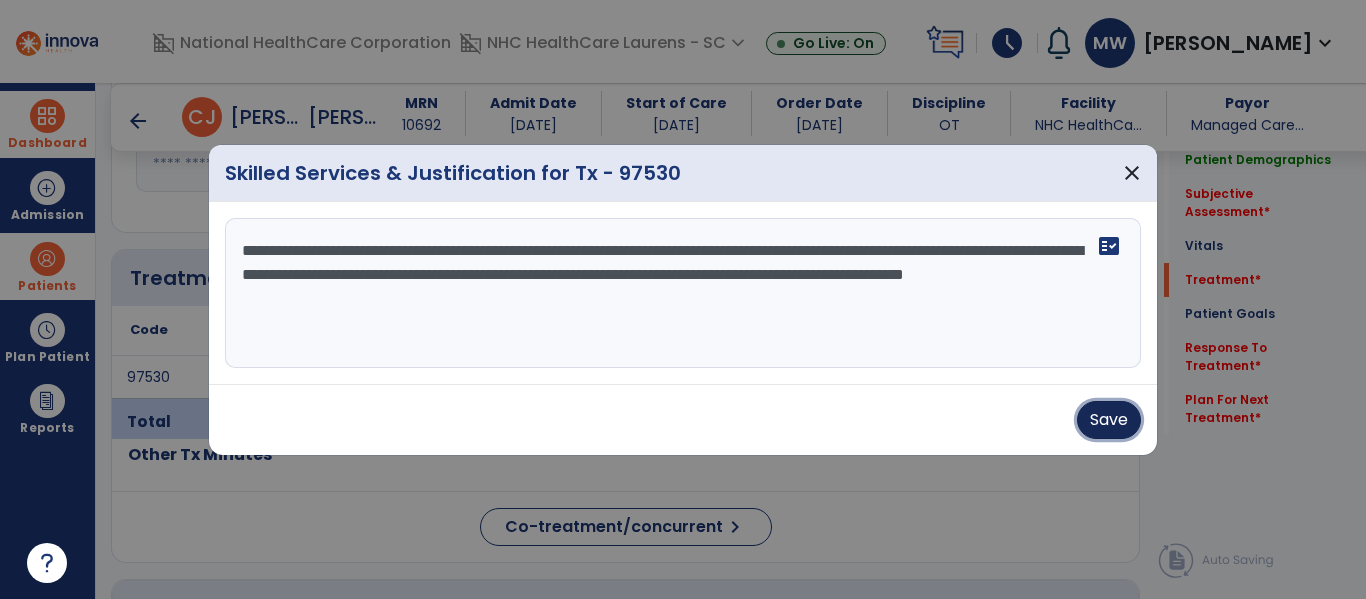 click on "Save" at bounding box center [1109, 420] 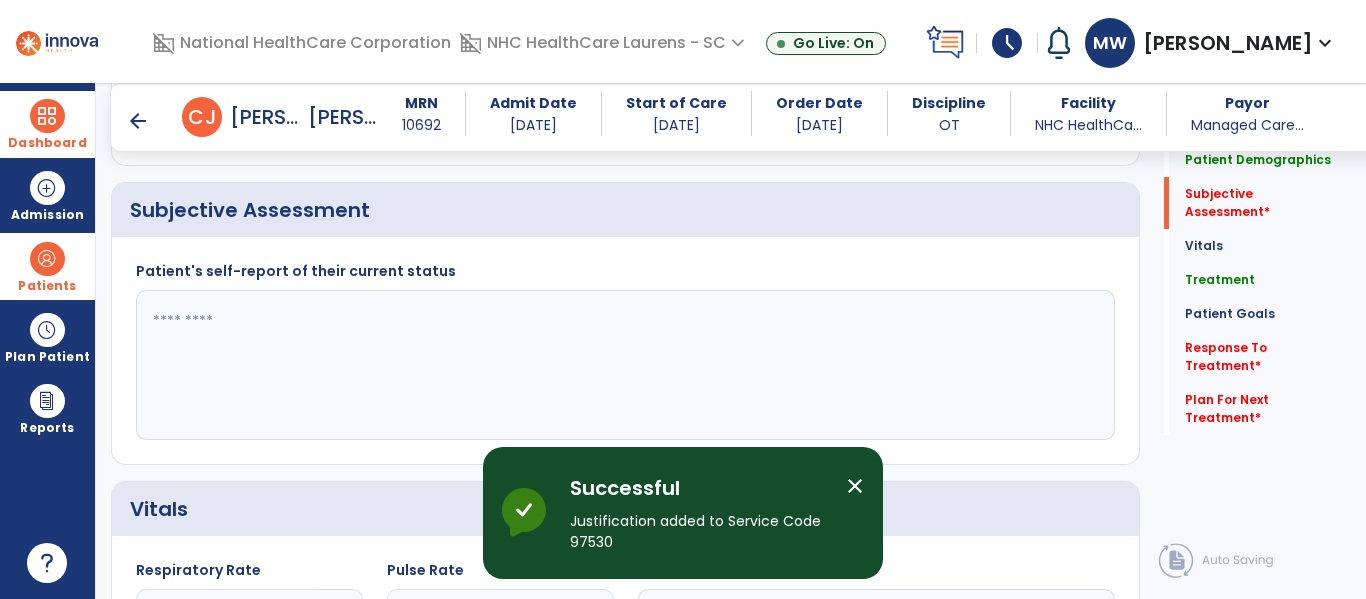 scroll, scrollTop: 946, scrollLeft: 0, axis: vertical 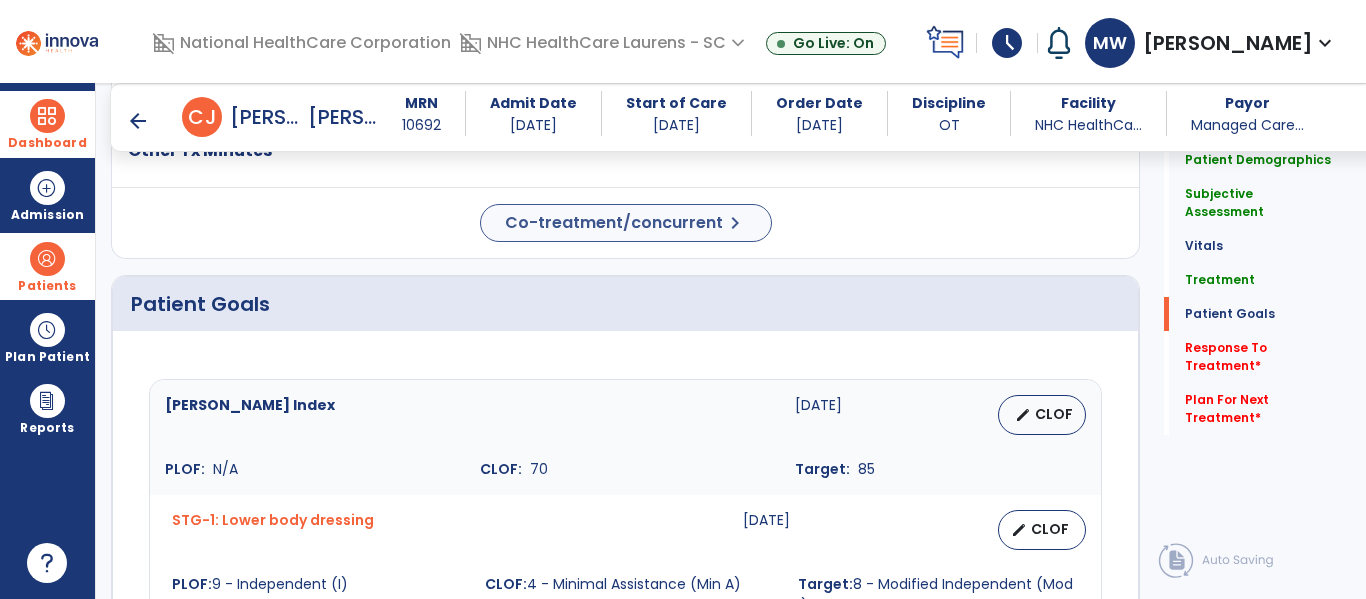 type on "**********" 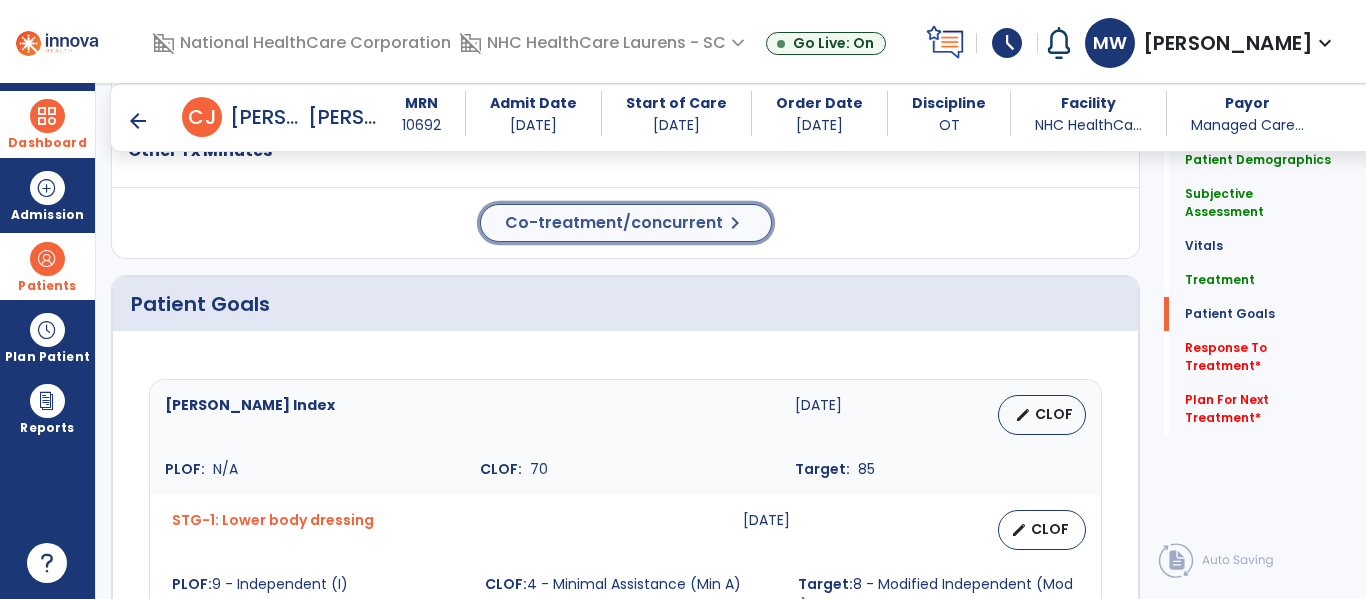 click on "Co-treatment/concurrent  chevron_right" 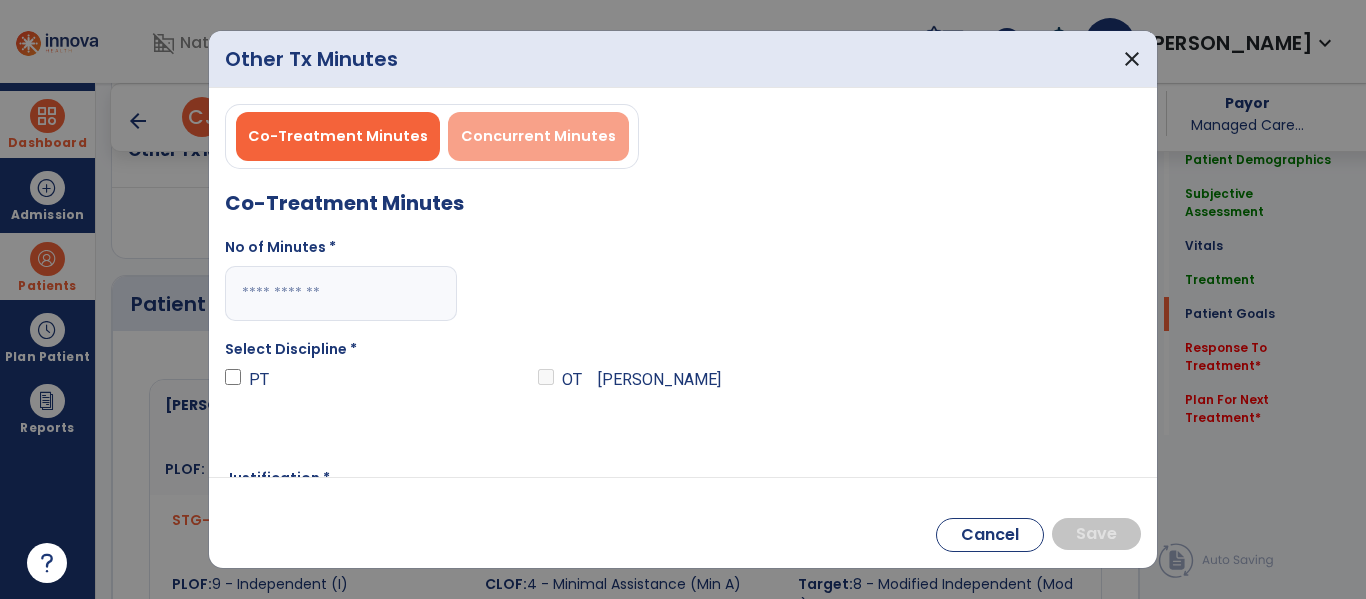 click on "Concurrent Minutes" at bounding box center (538, 136) 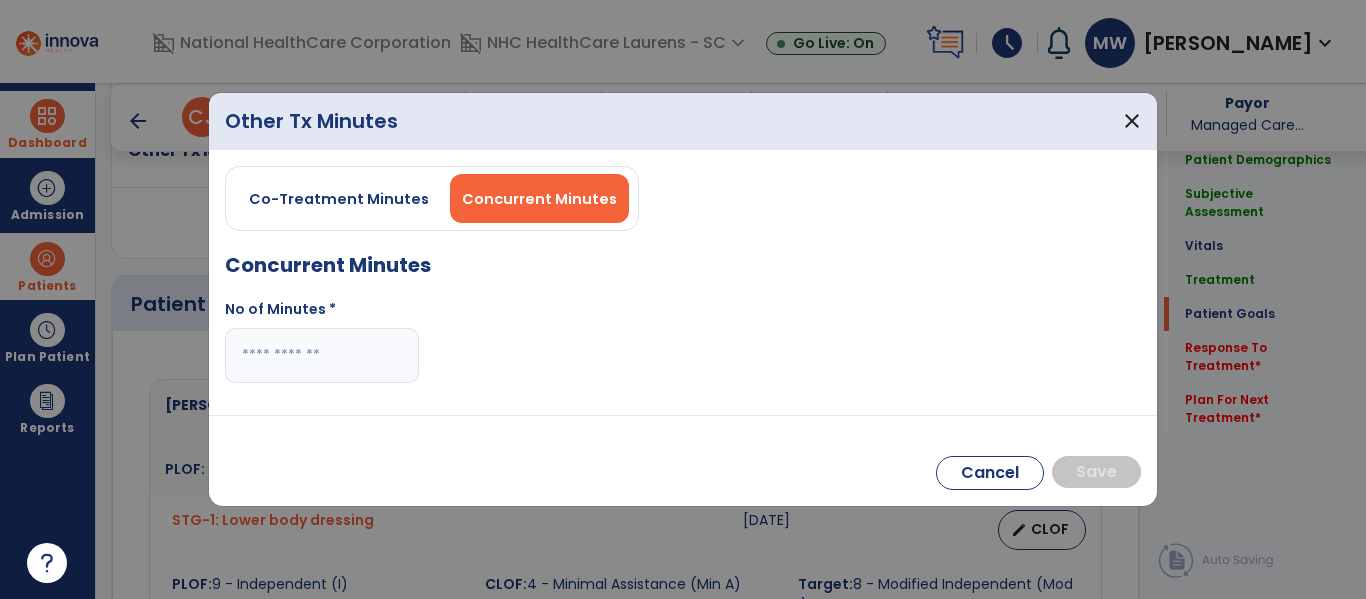 click at bounding box center [322, 355] 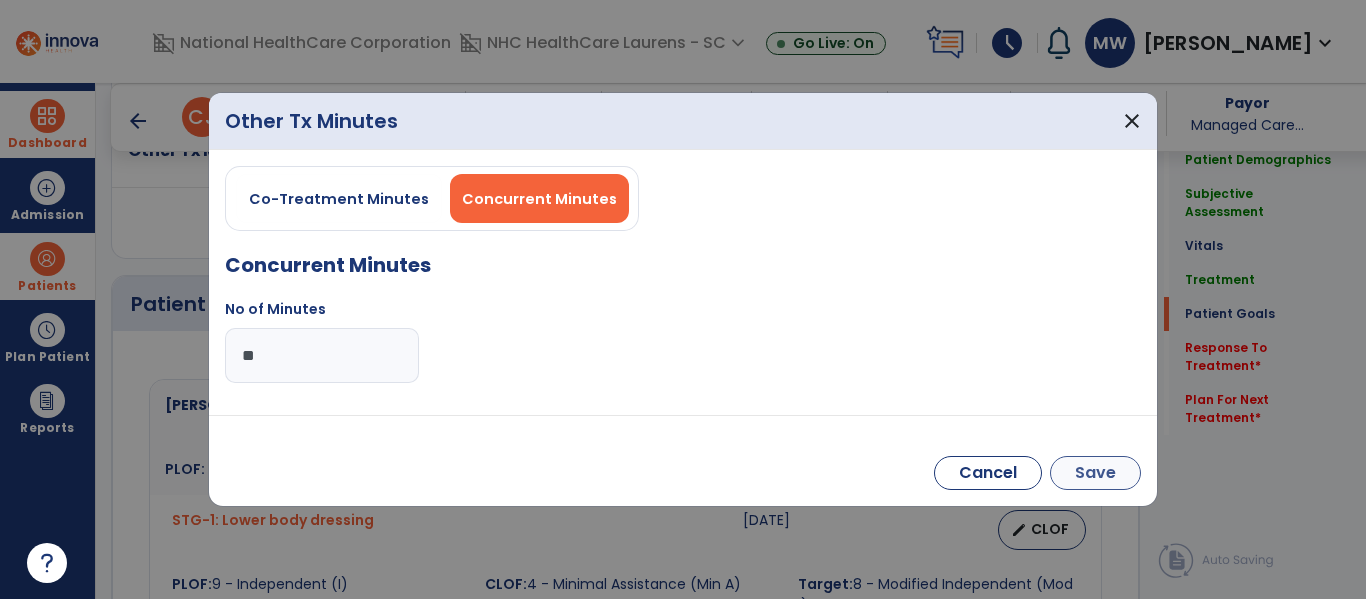 type on "**" 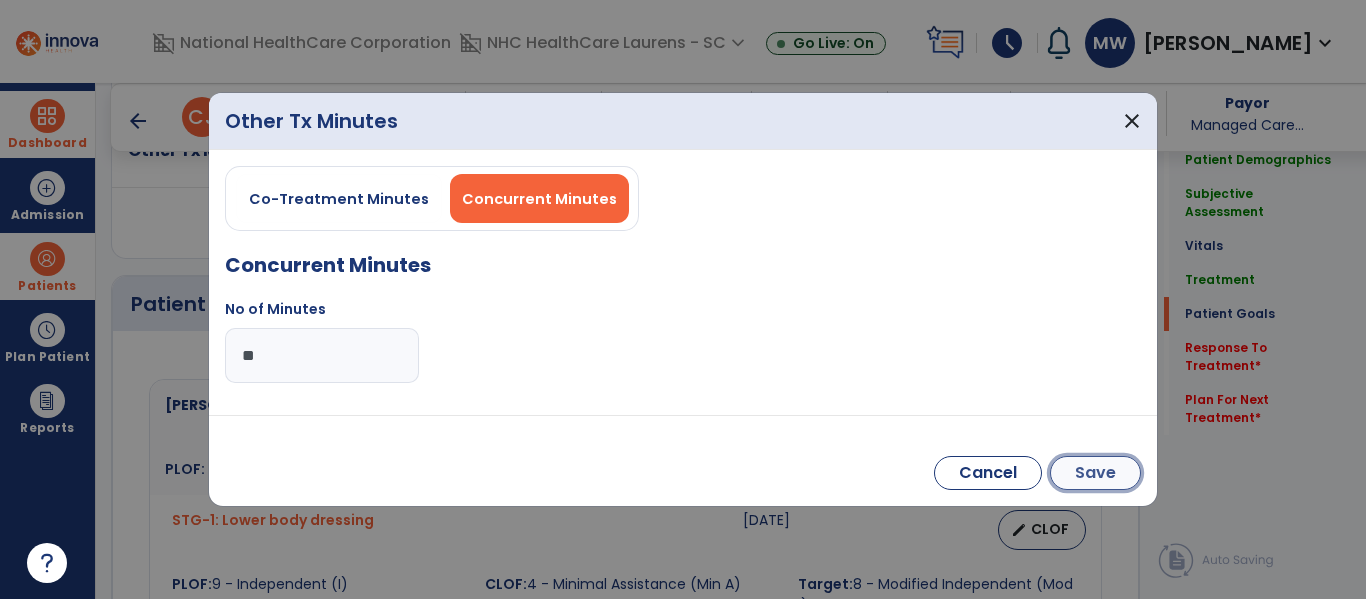 click on "Save" at bounding box center (1095, 473) 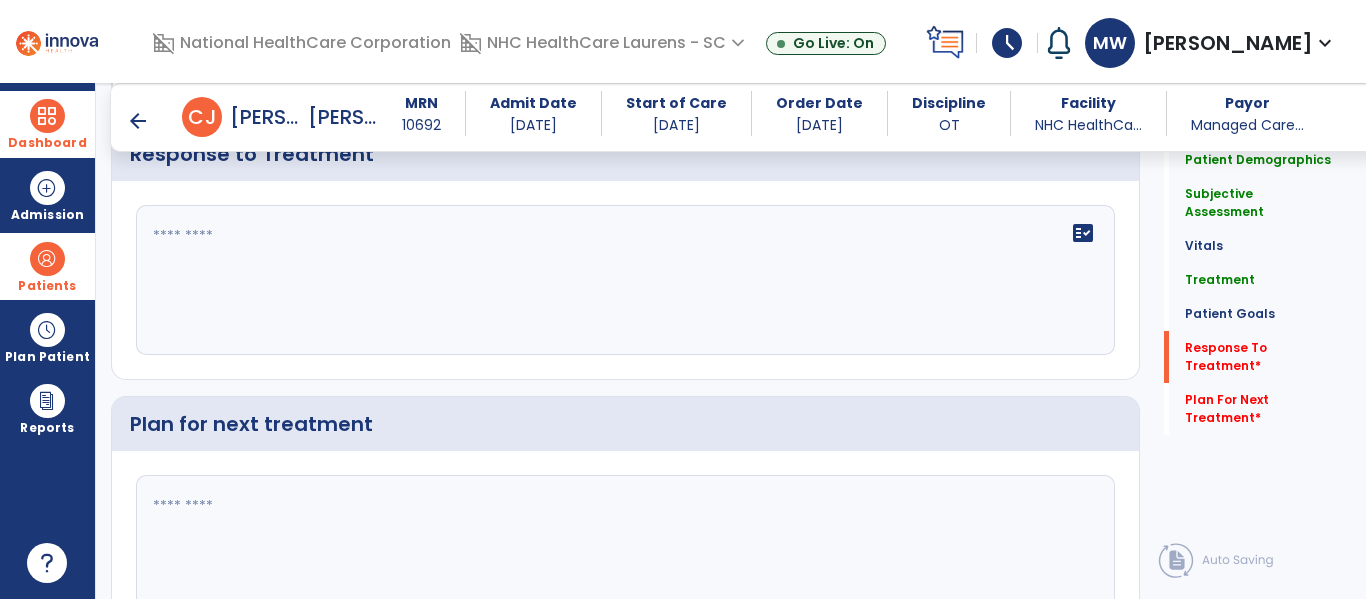 scroll, scrollTop: 2990, scrollLeft: 0, axis: vertical 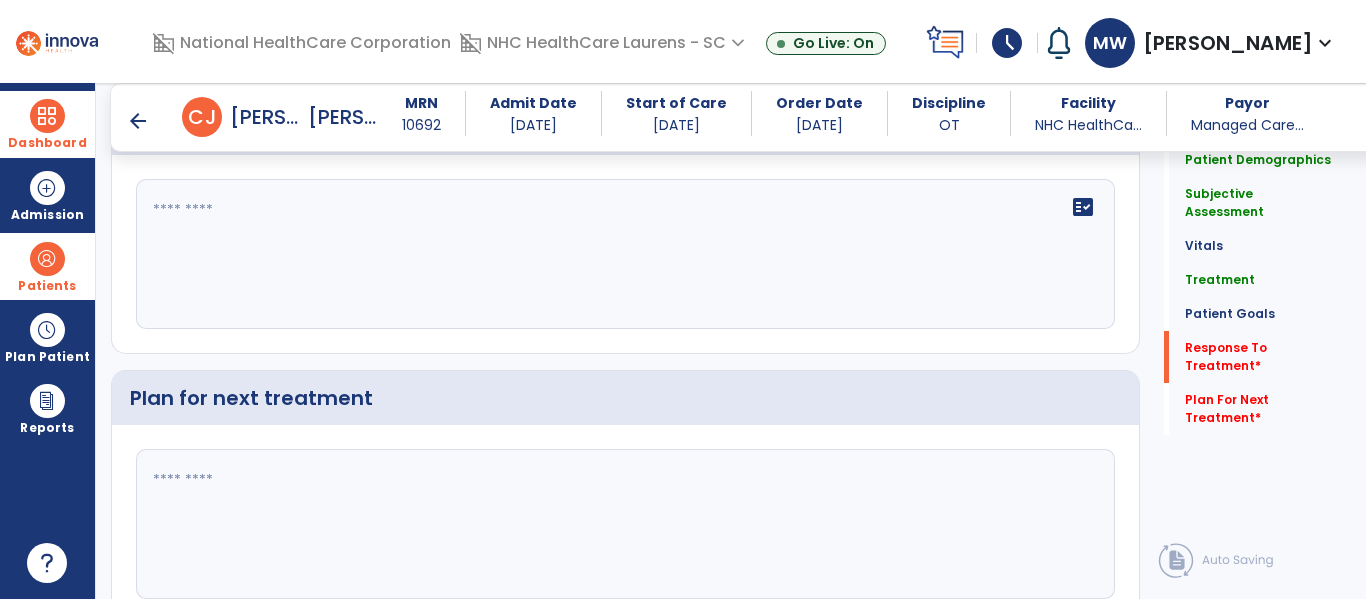 click 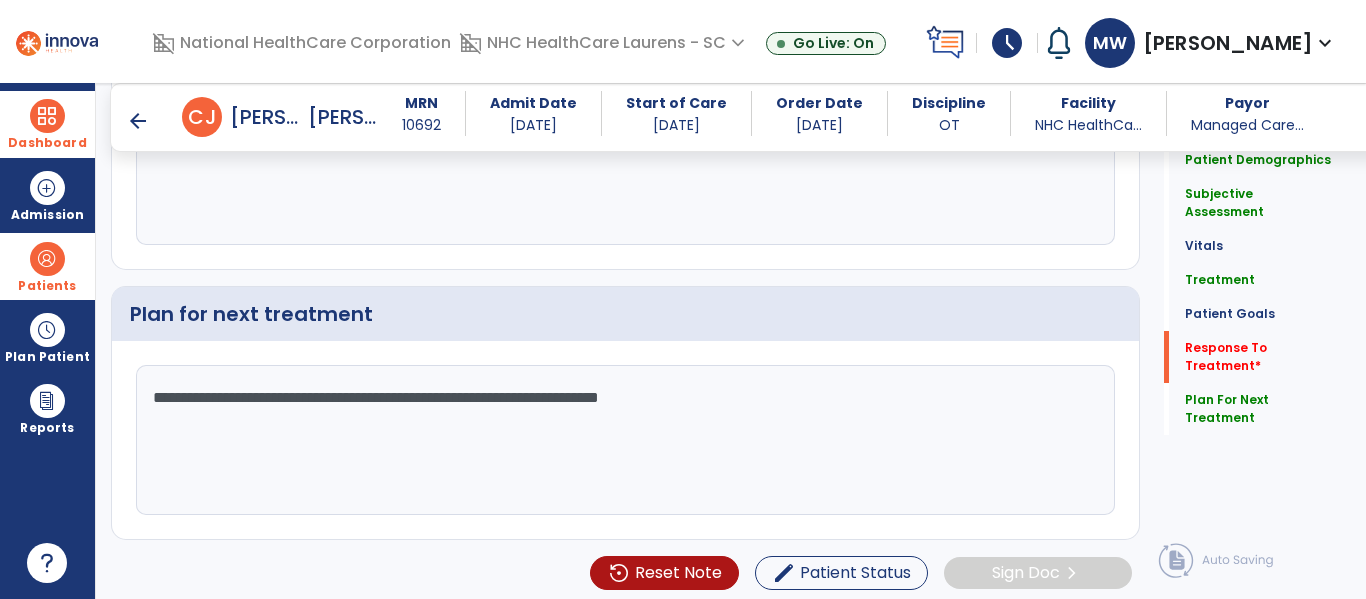 scroll, scrollTop: 2790, scrollLeft: 0, axis: vertical 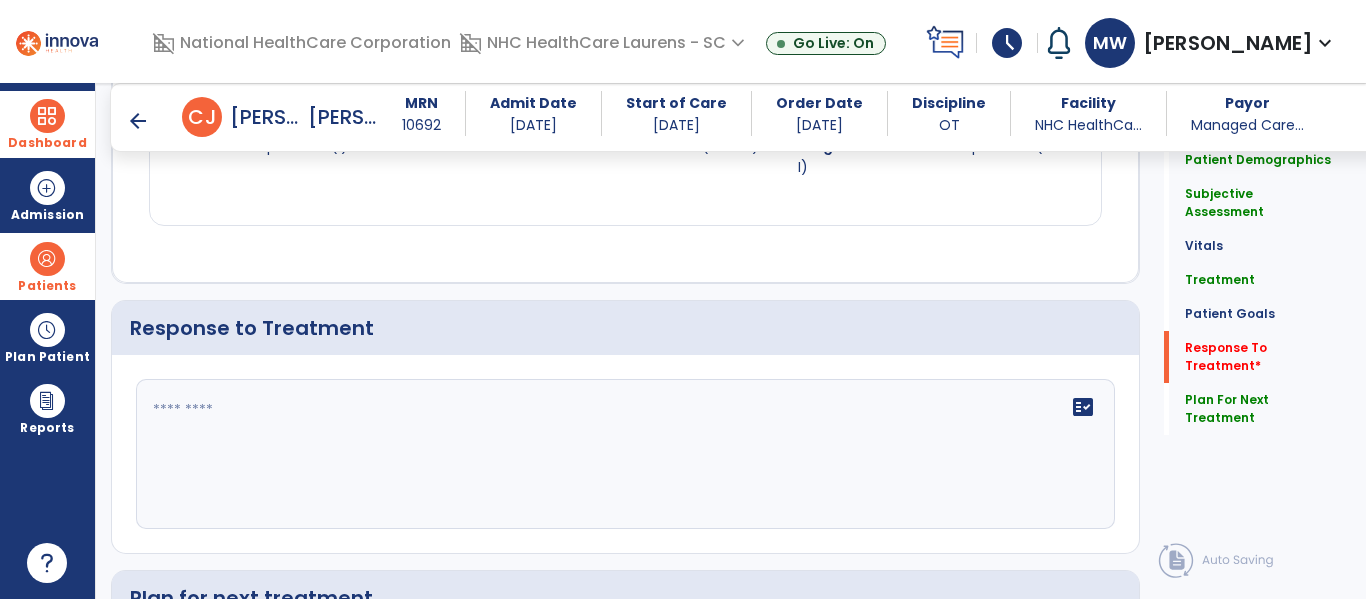 type on "**********" 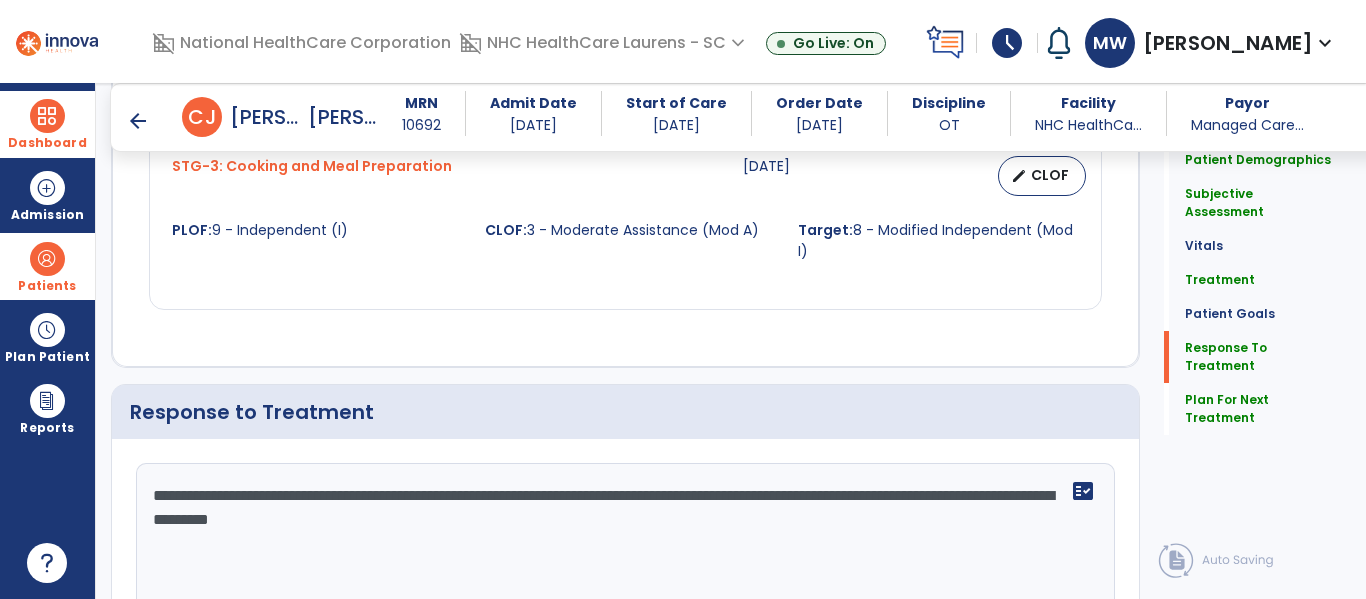 scroll, scrollTop: 2790, scrollLeft: 0, axis: vertical 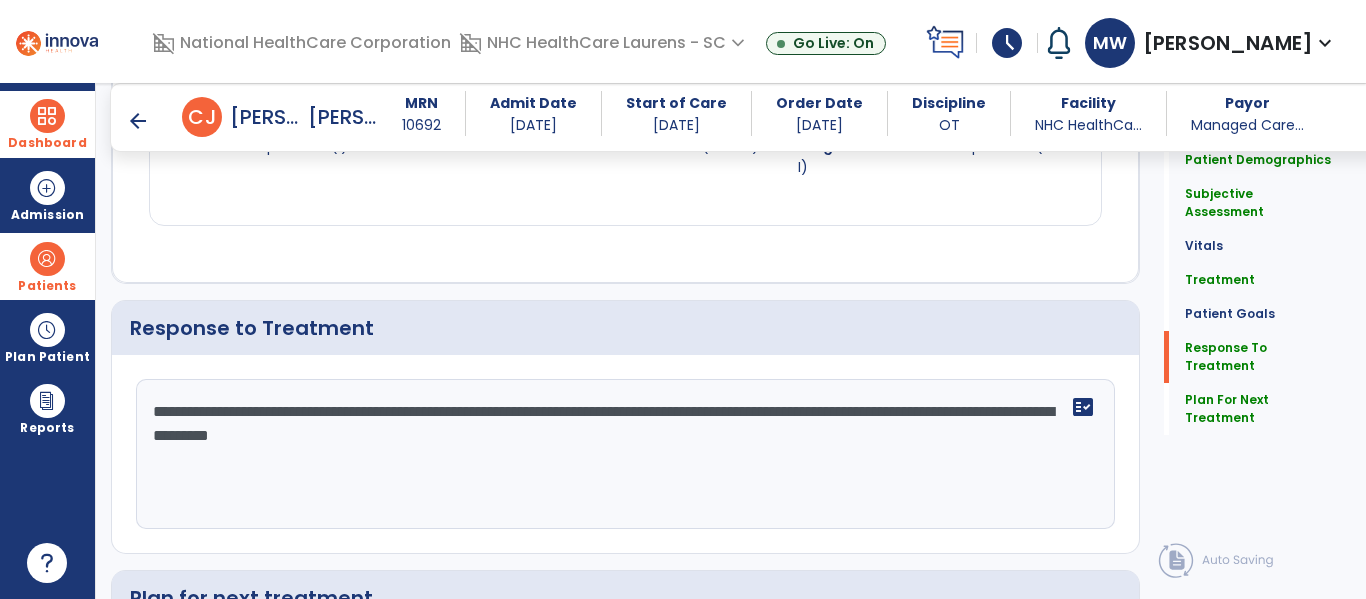 type on "**********" 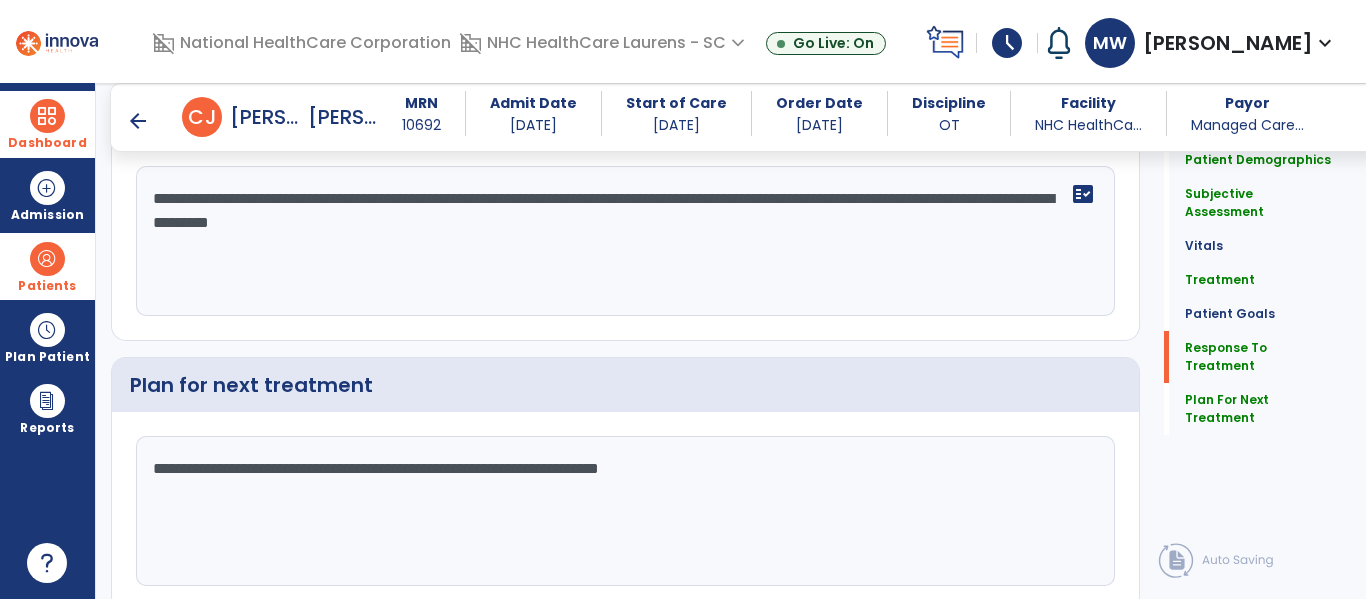 scroll, scrollTop: 3040, scrollLeft: 0, axis: vertical 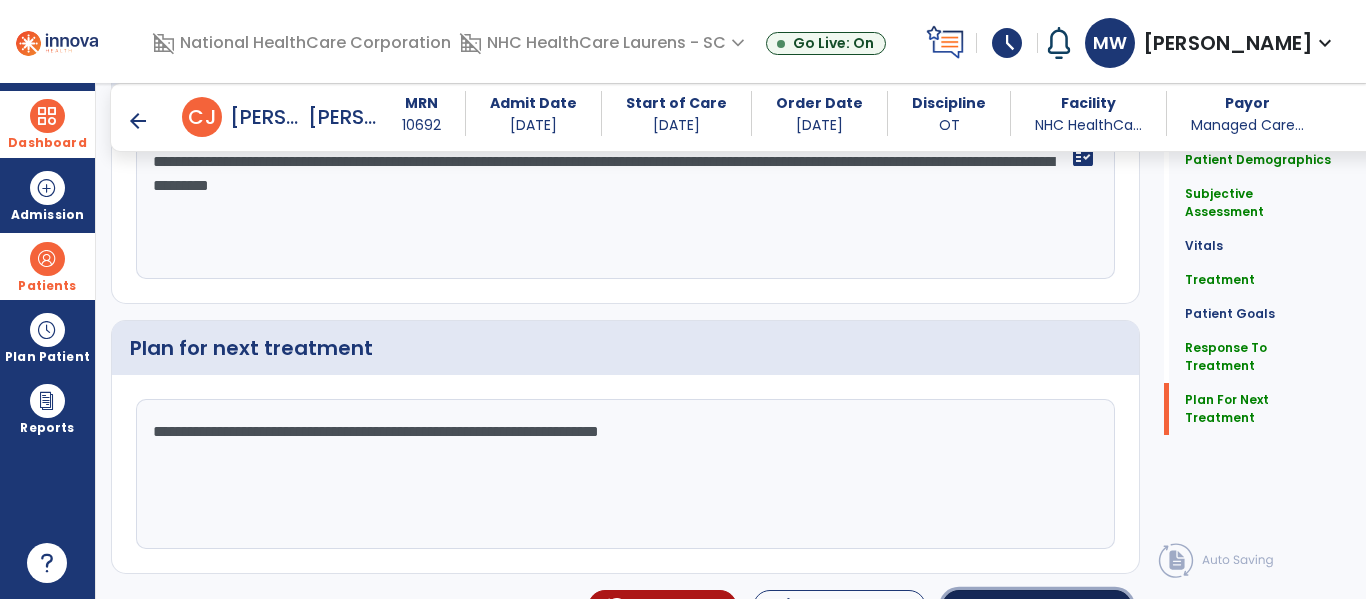 click on "Sign Doc" 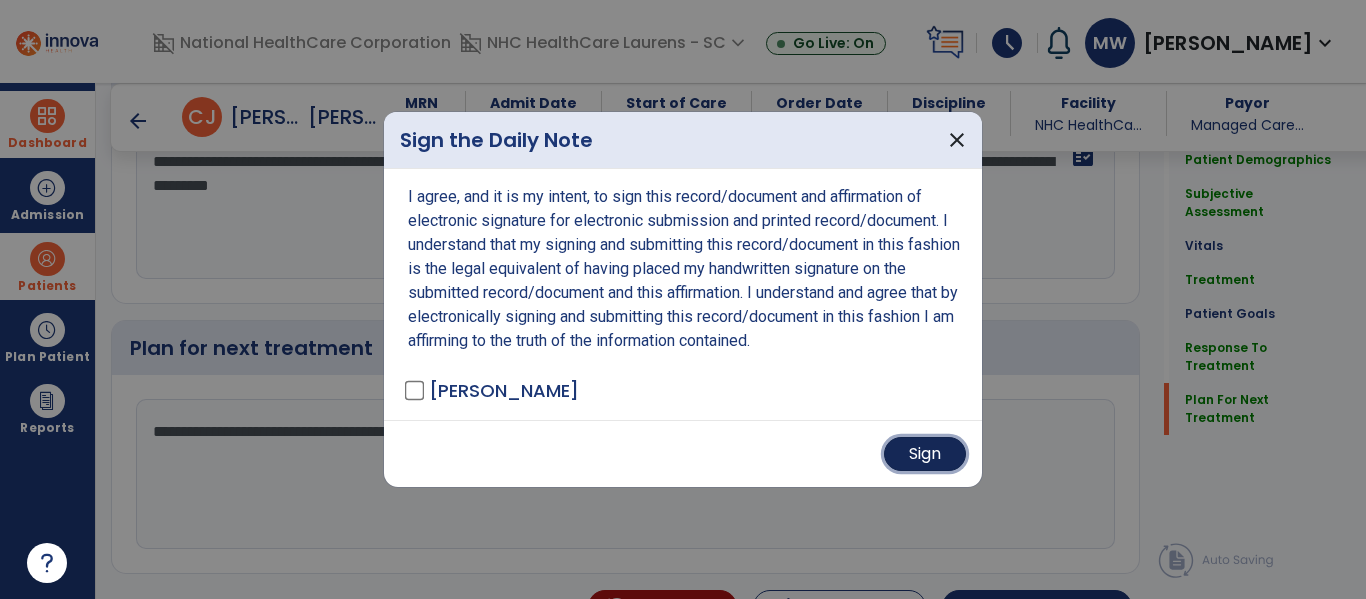 click on "Sign" at bounding box center [925, 454] 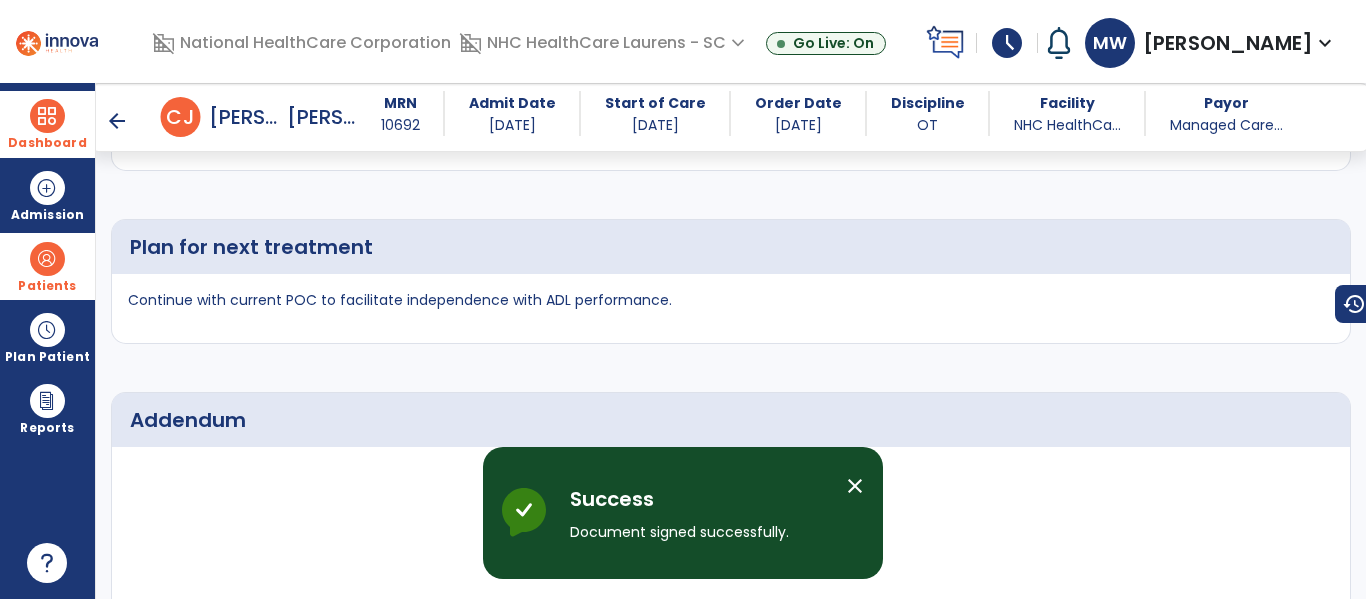 scroll, scrollTop: 4193, scrollLeft: 0, axis: vertical 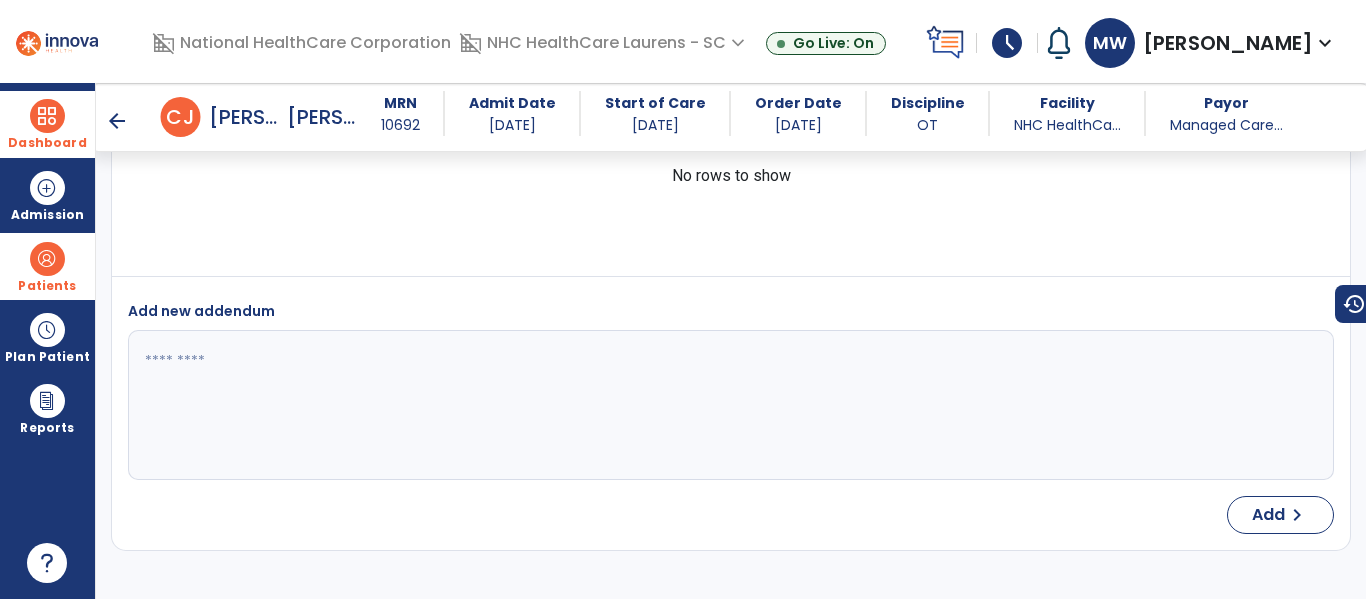 click on "Add new addendum" at bounding box center (731, 390) 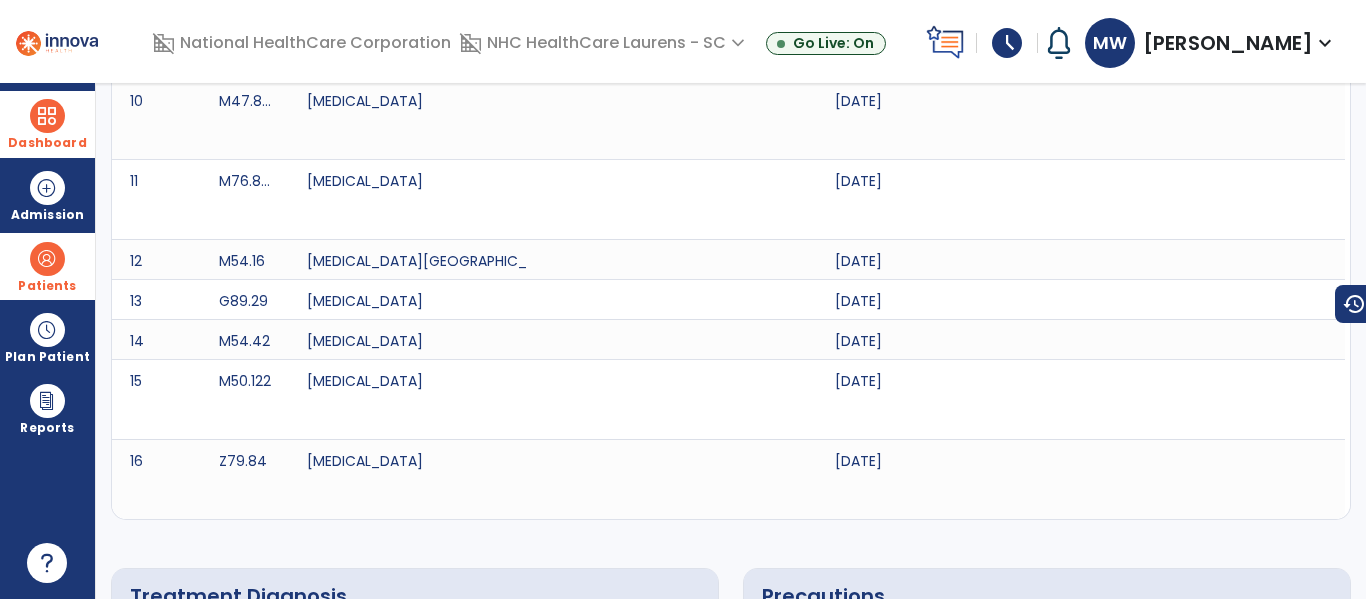 scroll, scrollTop: 0, scrollLeft: 0, axis: both 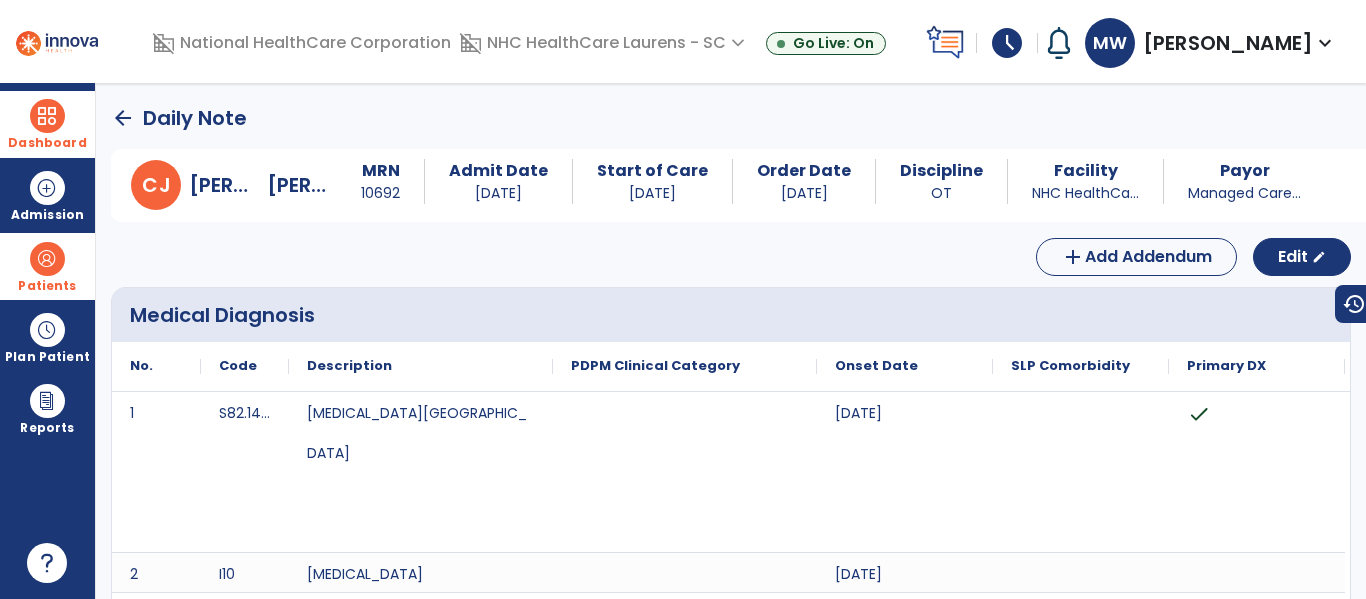 click on "arrow_back" 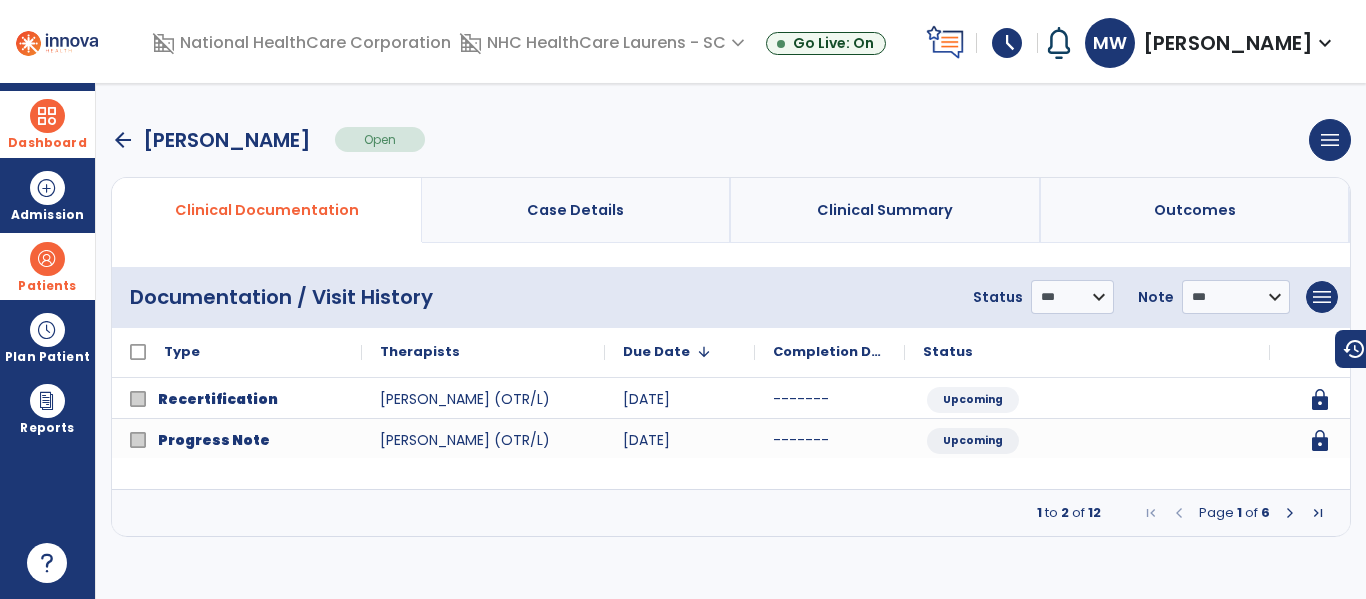 click on "Dashboard" at bounding box center (47, 124) 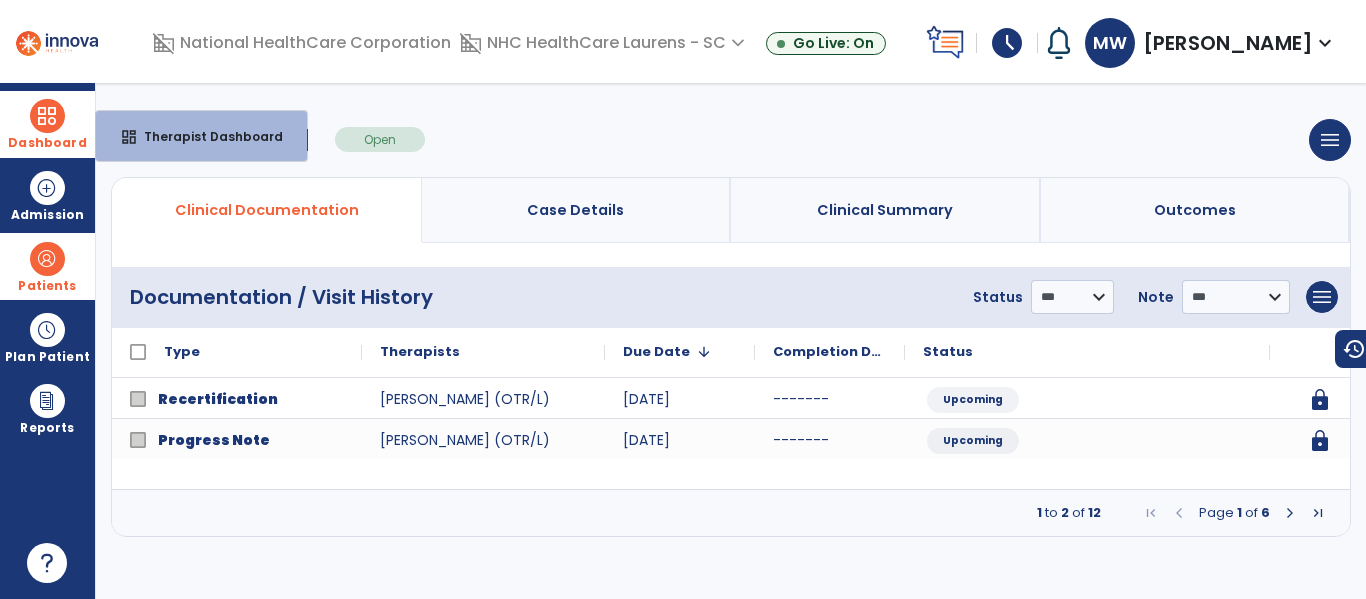 click on "dashboard  Therapist Dashboard" at bounding box center (201, 136) 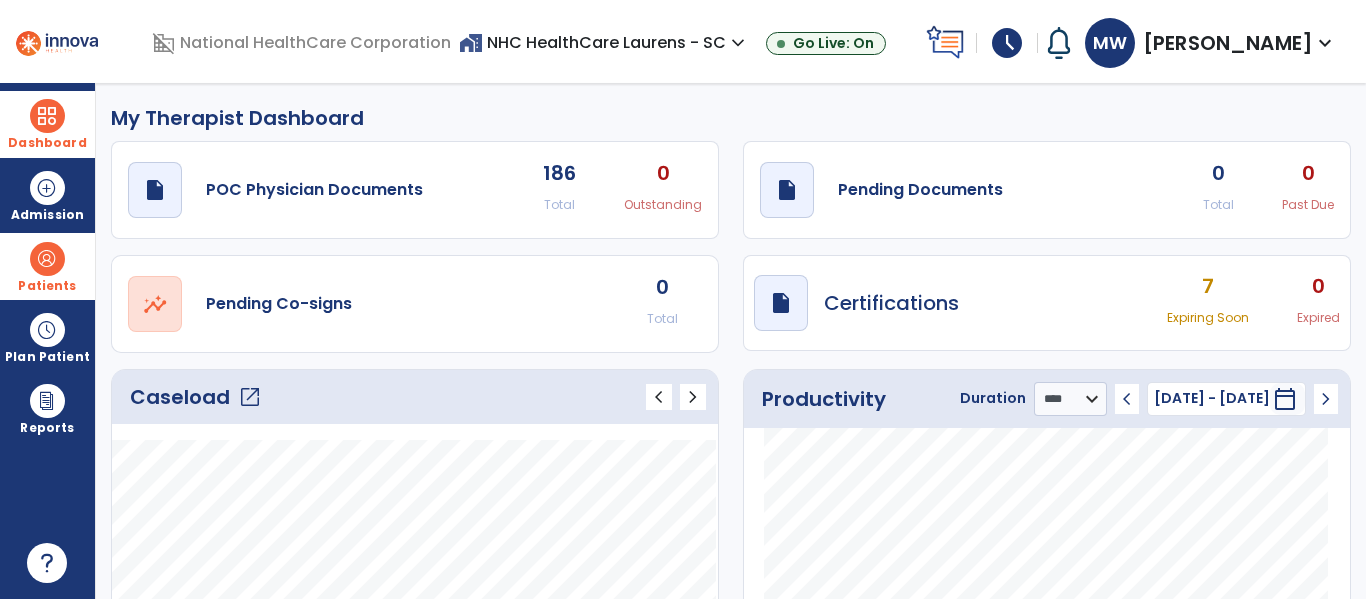 click on "open_in_new" 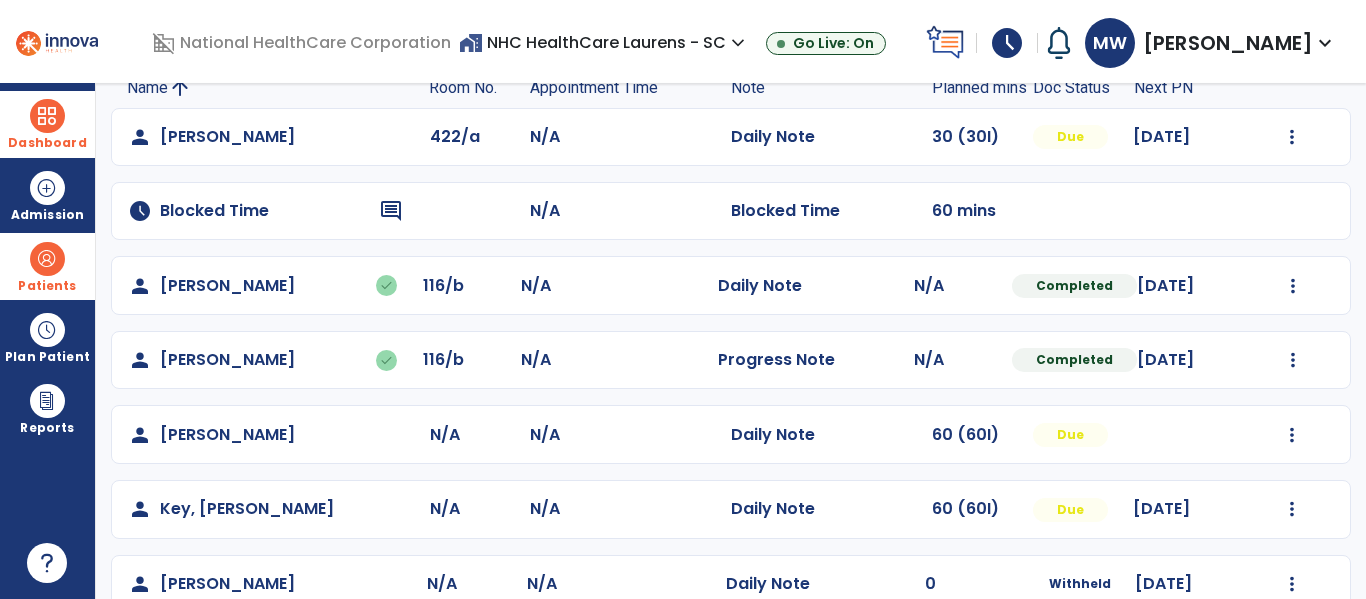 scroll, scrollTop: 62, scrollLeft: 0, axis: vertical 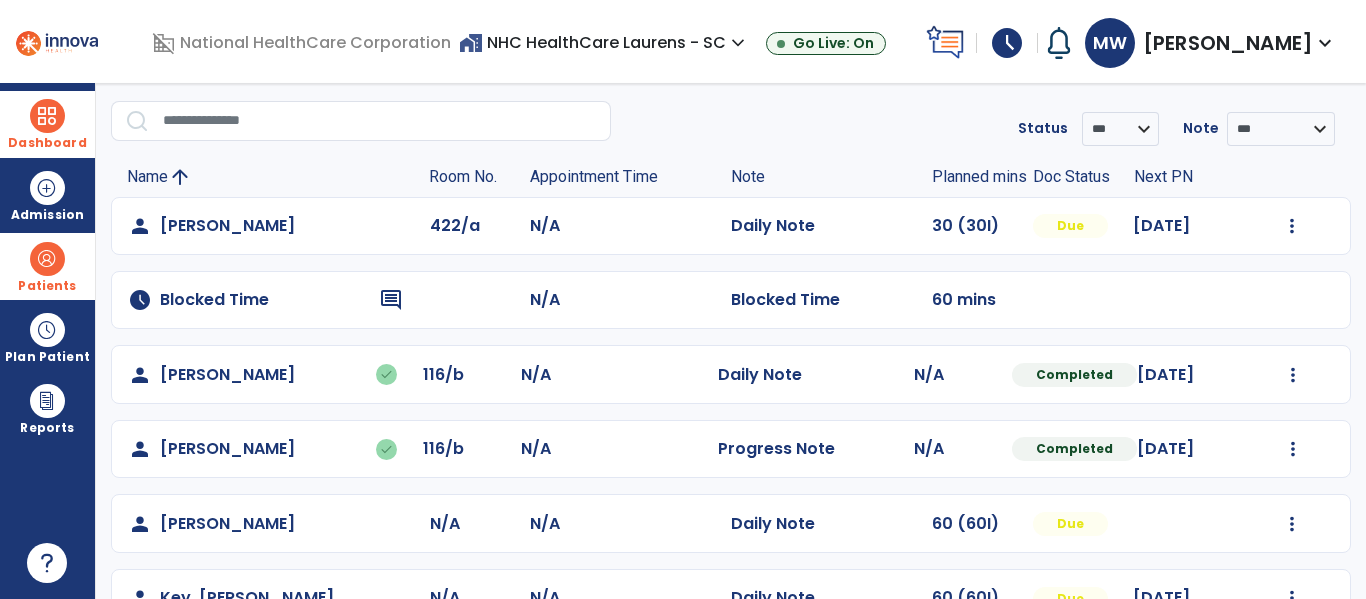 click on "Patients" at bounding box center (47, 286) 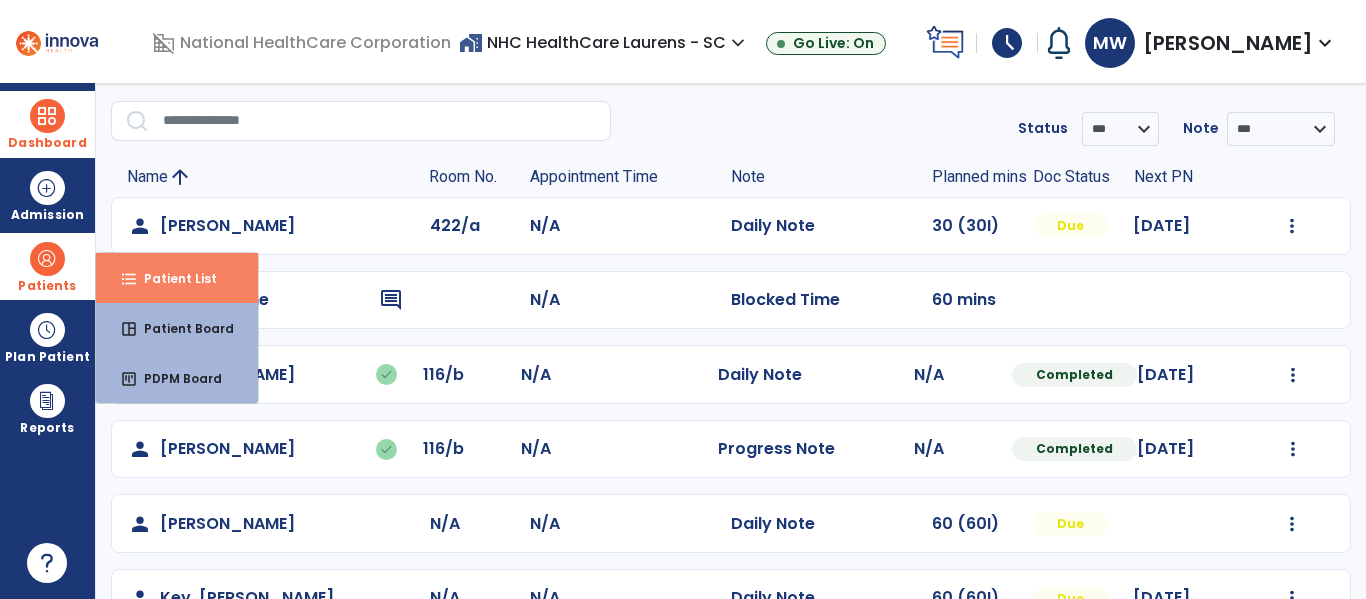 drag, startPoint x: 118, startPoint y: 273, endPoint x: 137, endPoint y: 264, distance: 21.023796 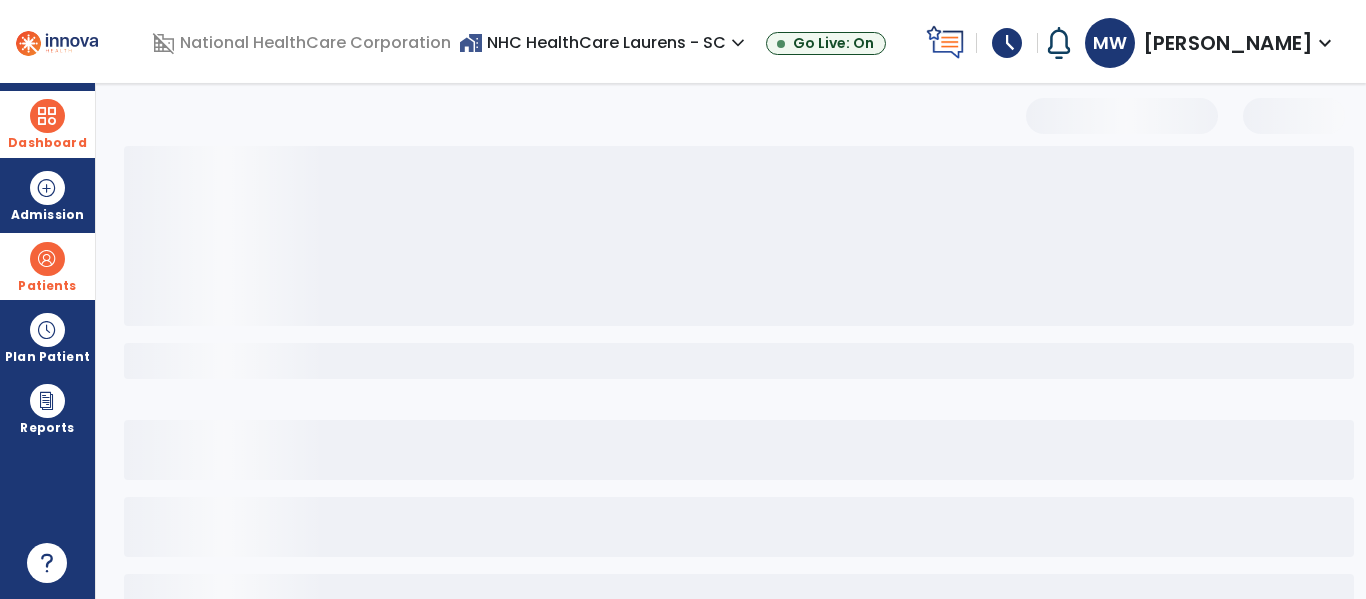 select on "***" 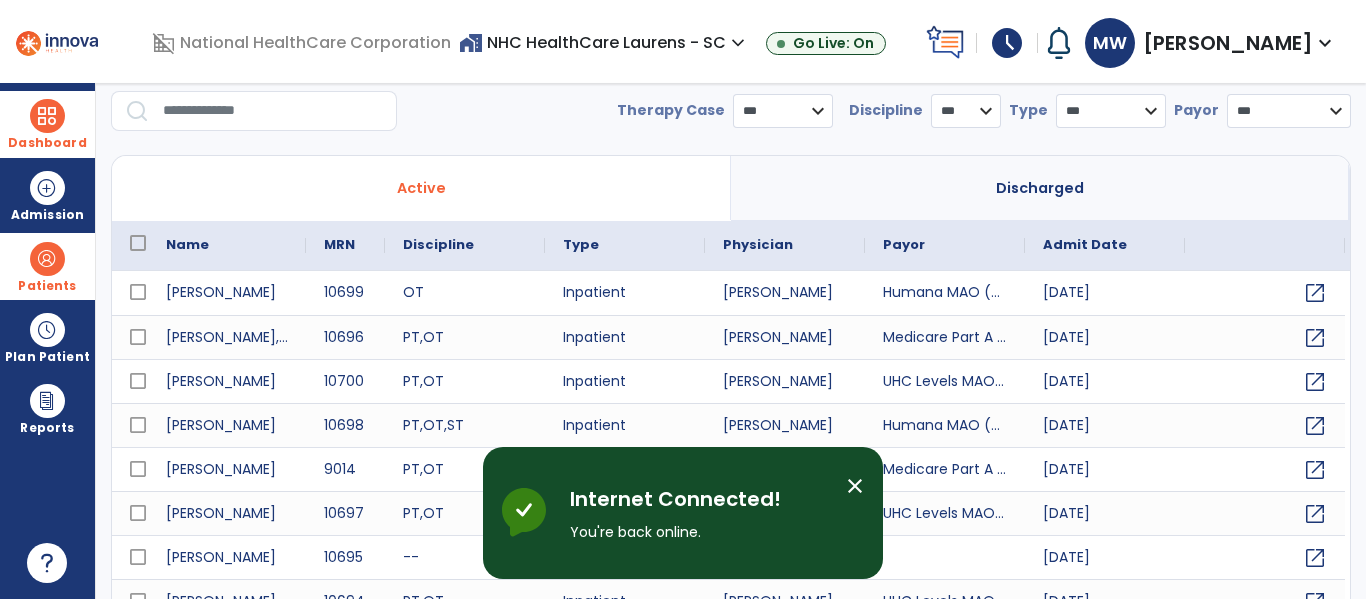 click at bounding box center [273, 111] 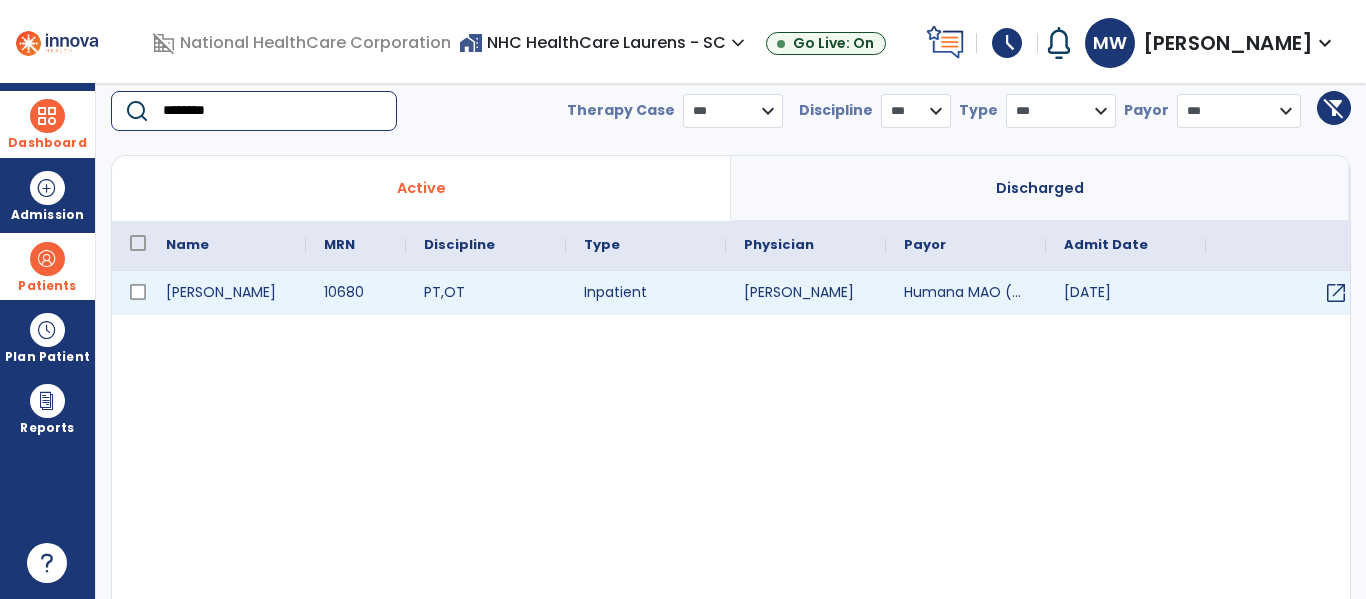 type on "********" 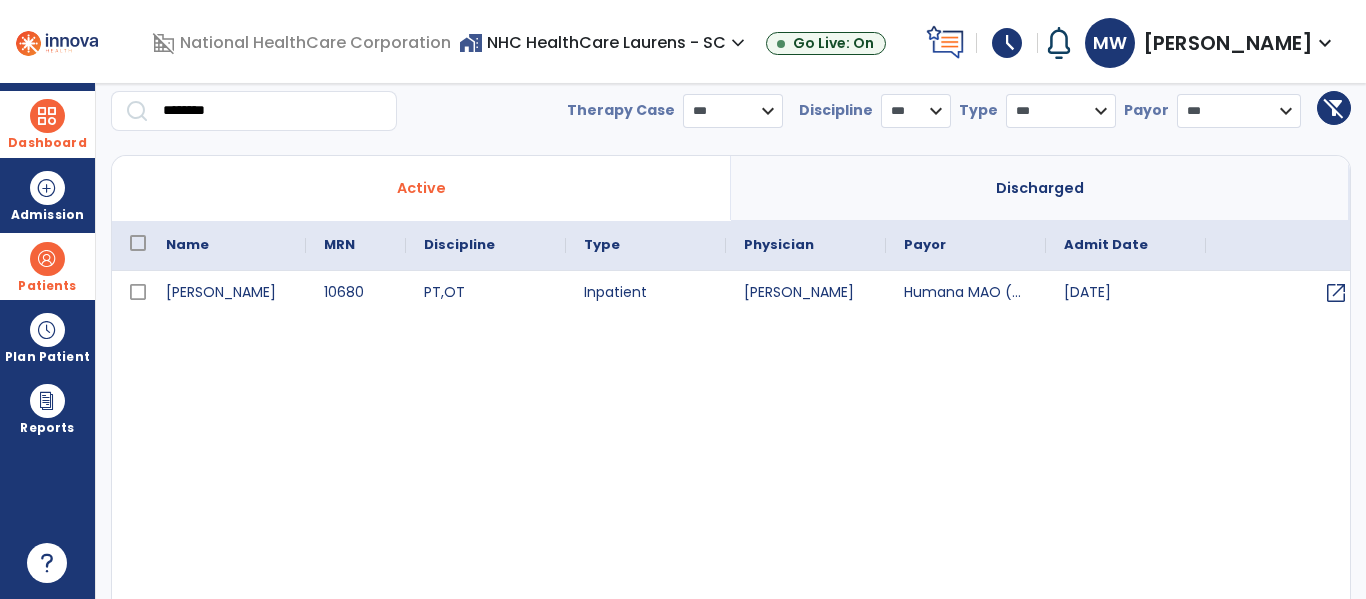 click on "**********" at bounding box center (731, 341) 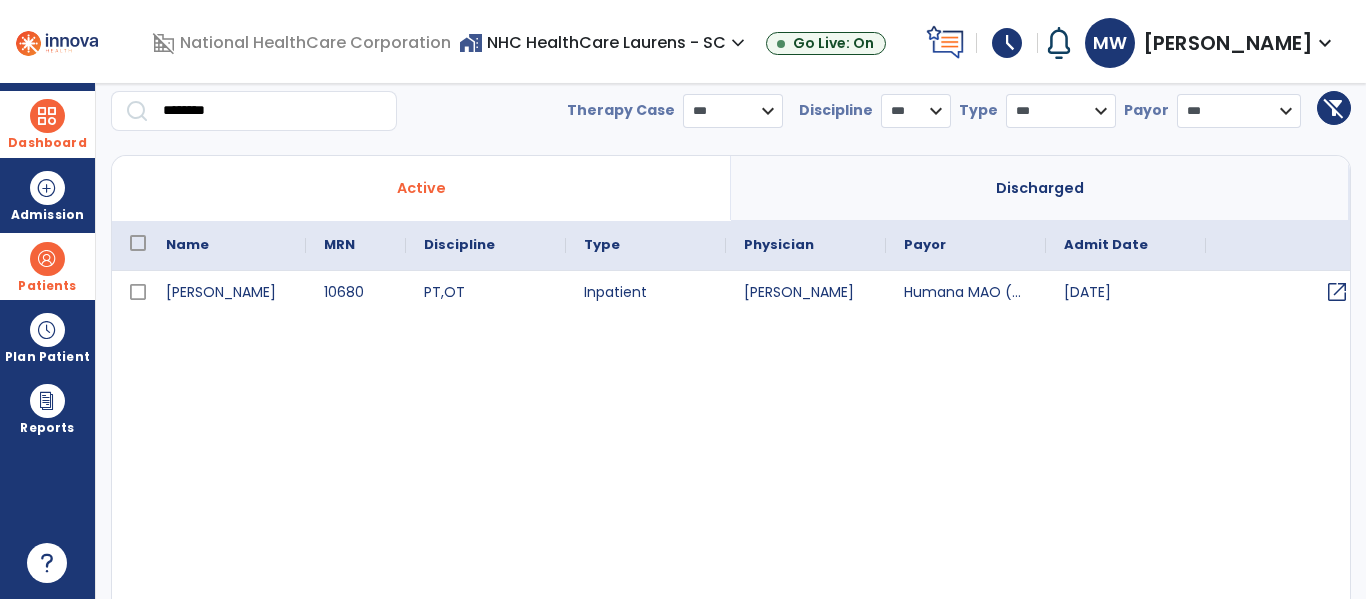 click on "open_in_new" at bounding box center [1337, 292] 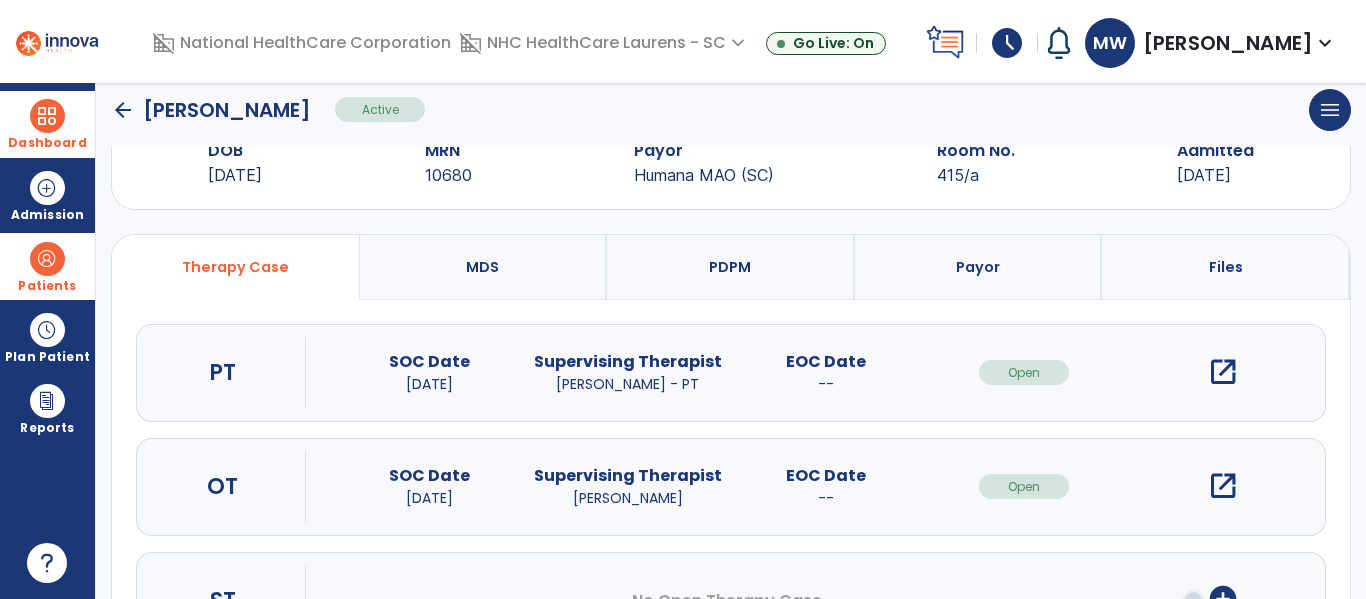 click on "open_in_new" at bounding box center [1223, 486] 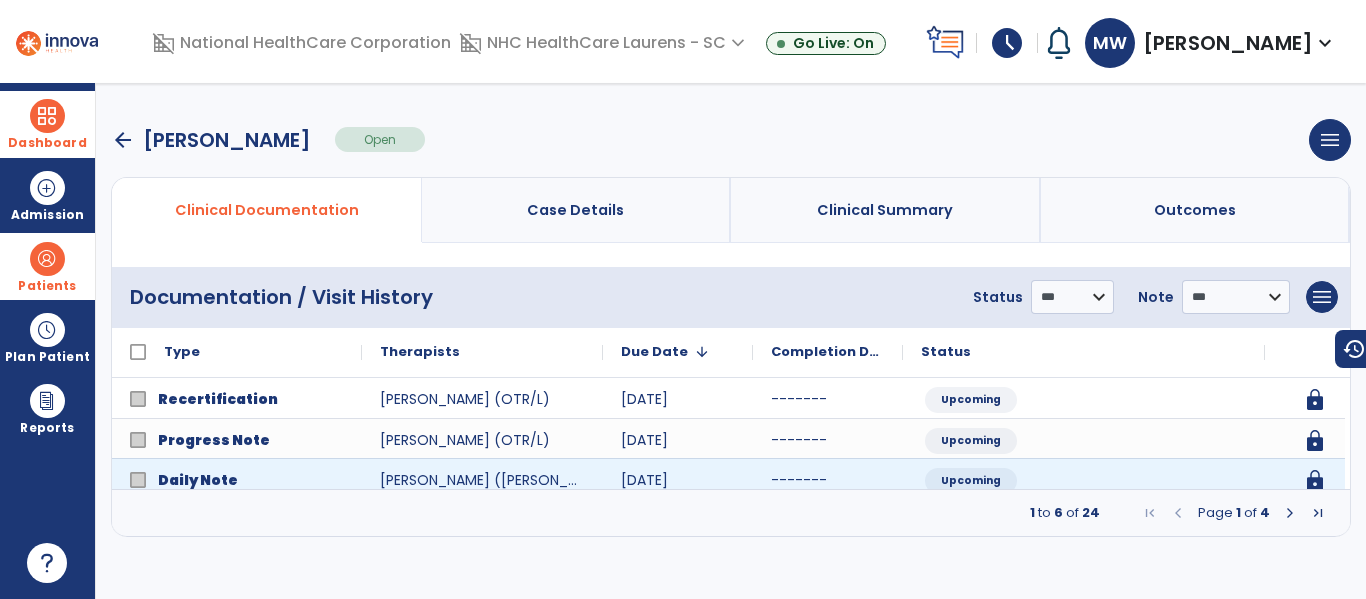 scroll, scrollTop: 0, scrollLeft: 0, axis: both 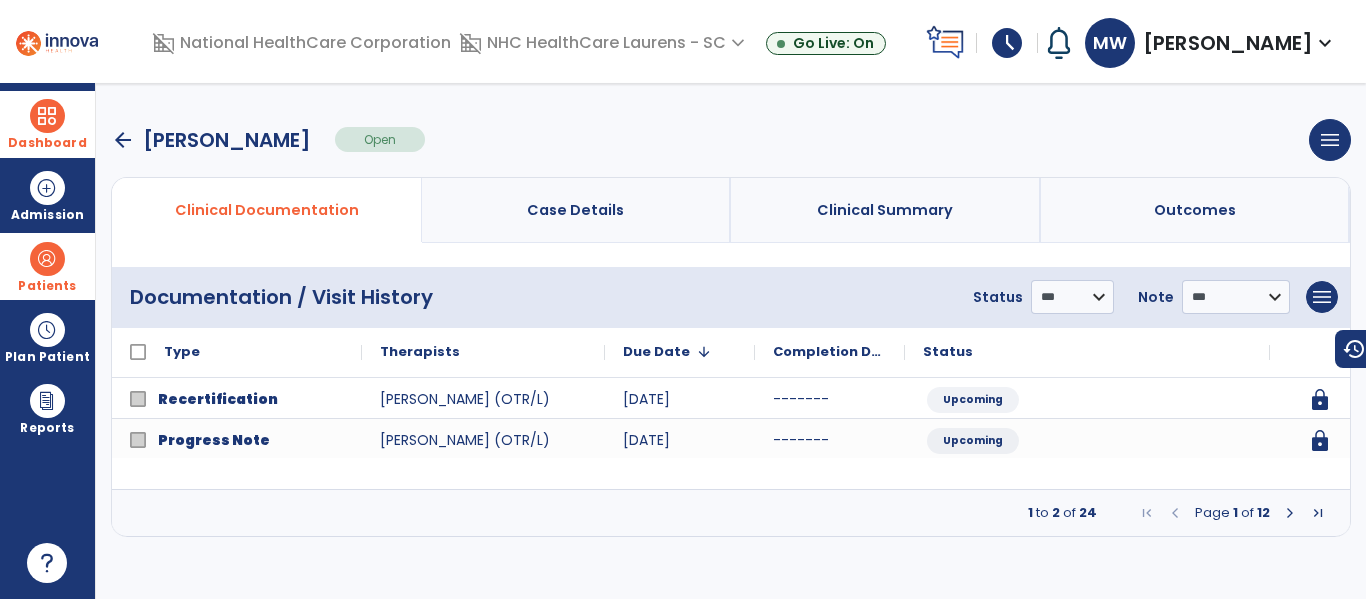 click at bounding box center (1290, 513) 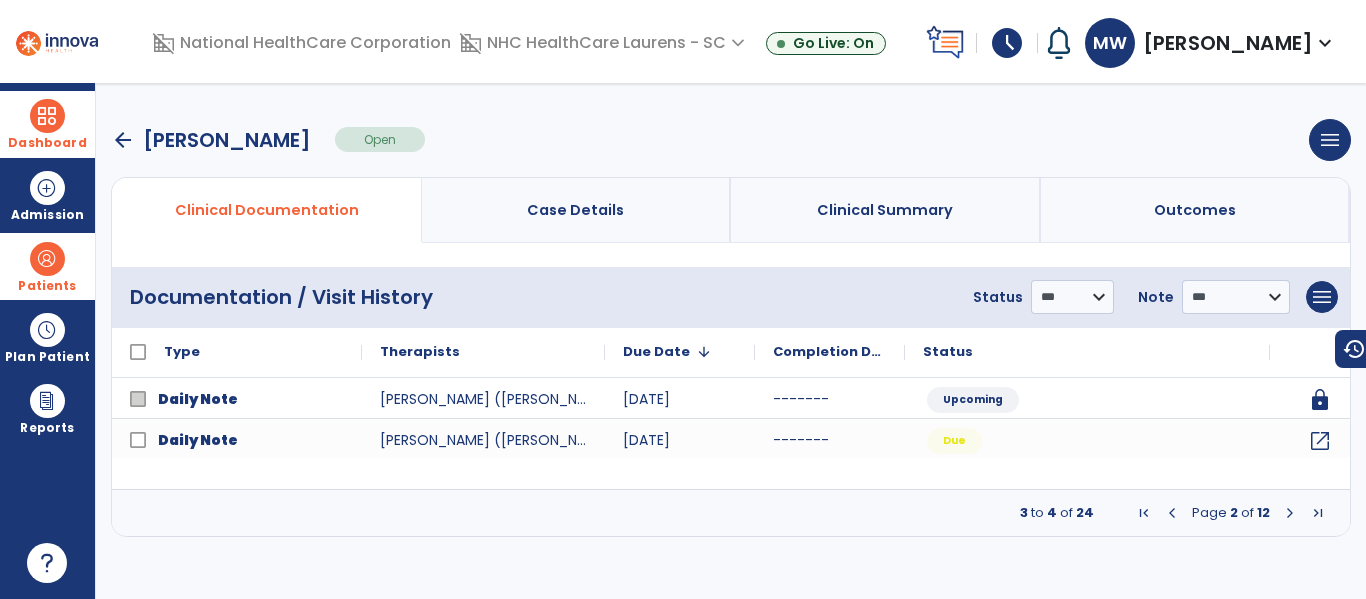 click at bounding box center (1290, 513) 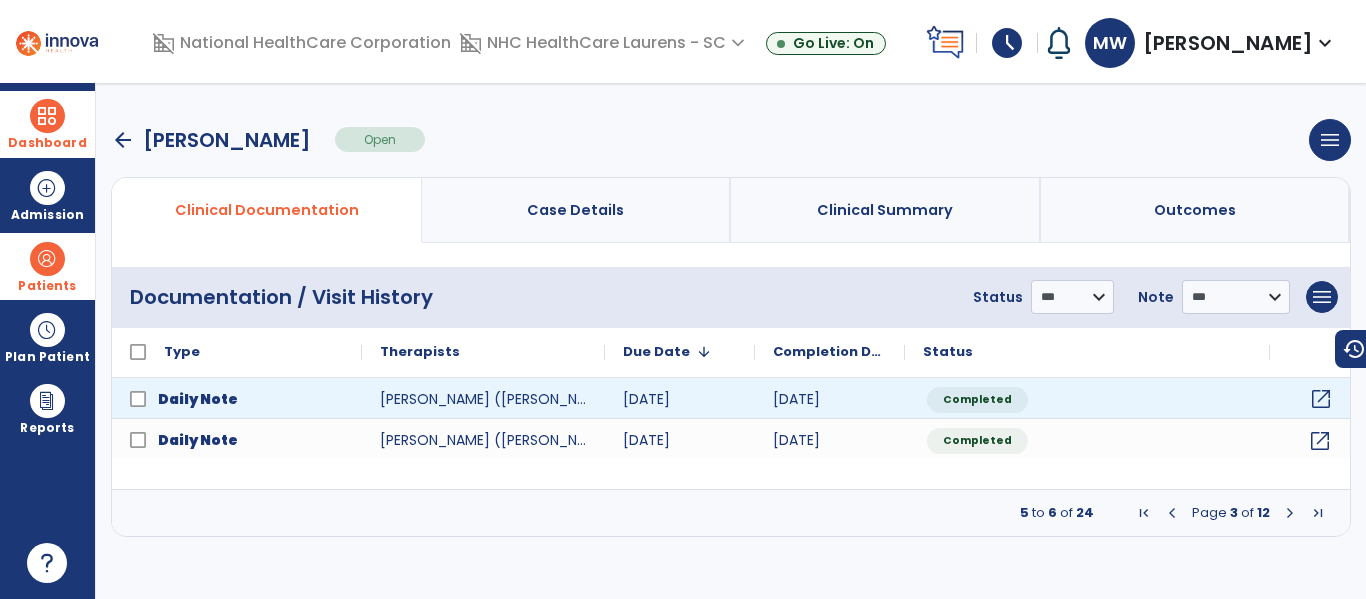 click on "open_in_new" 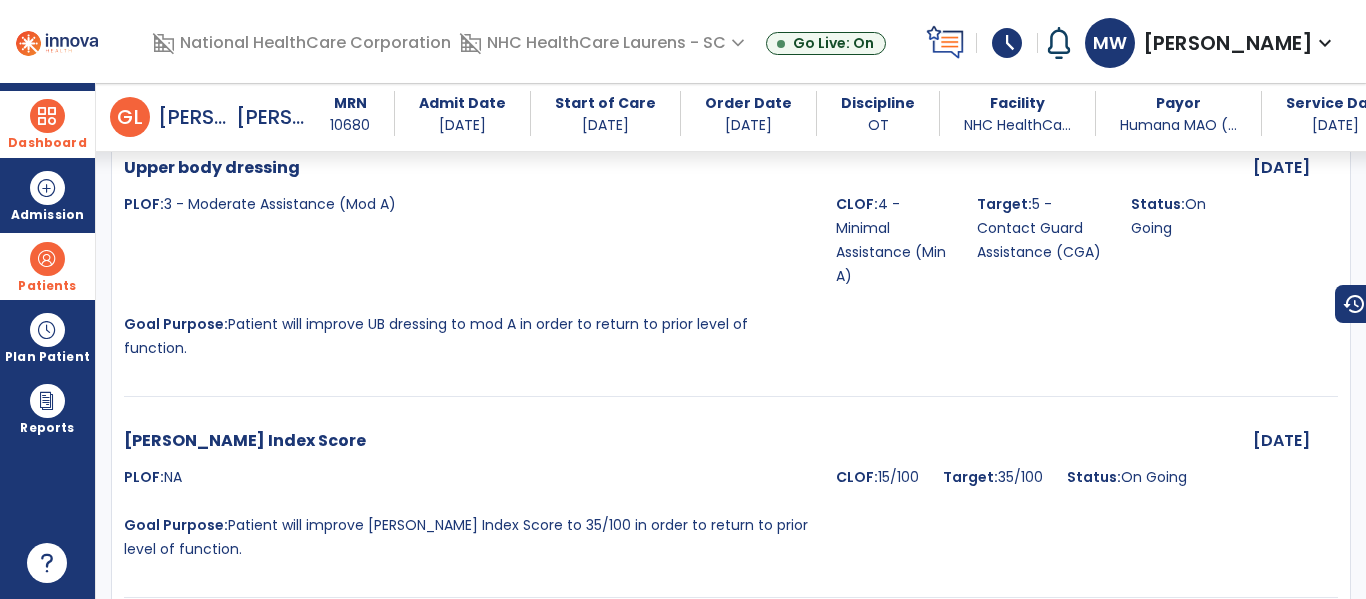 scroll, scrollTop: 3100, scrollLeft: 0, axis: vertical 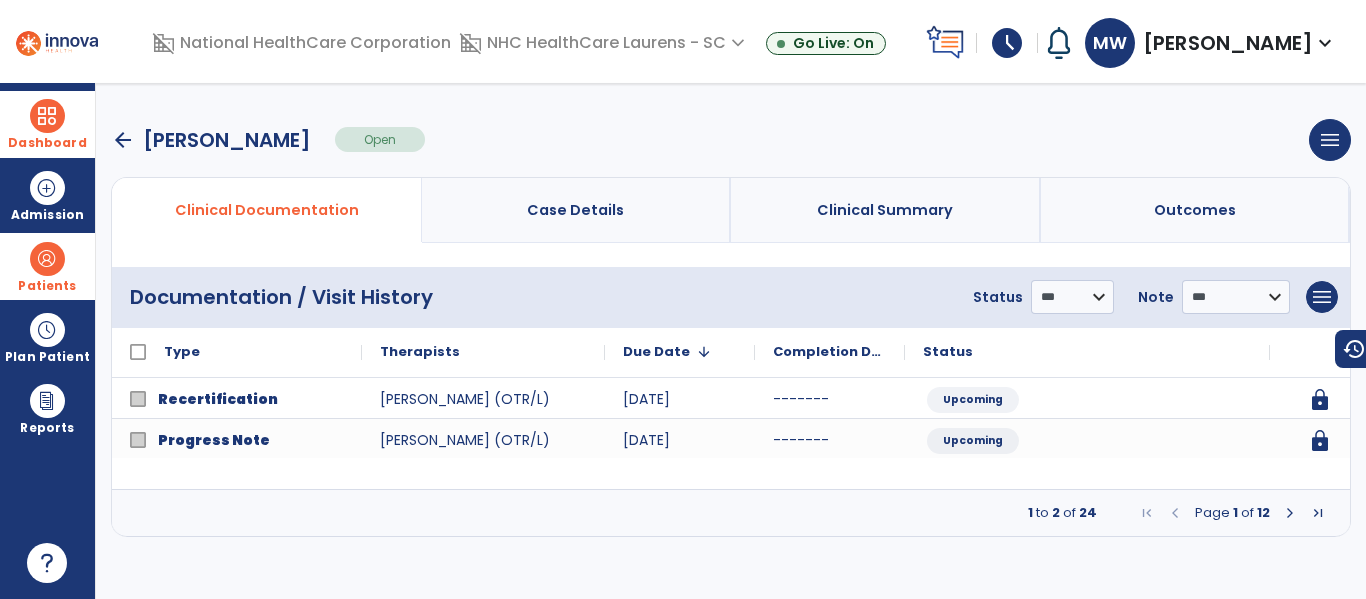 click on "arrow_back" at bounding box center (123, 140) 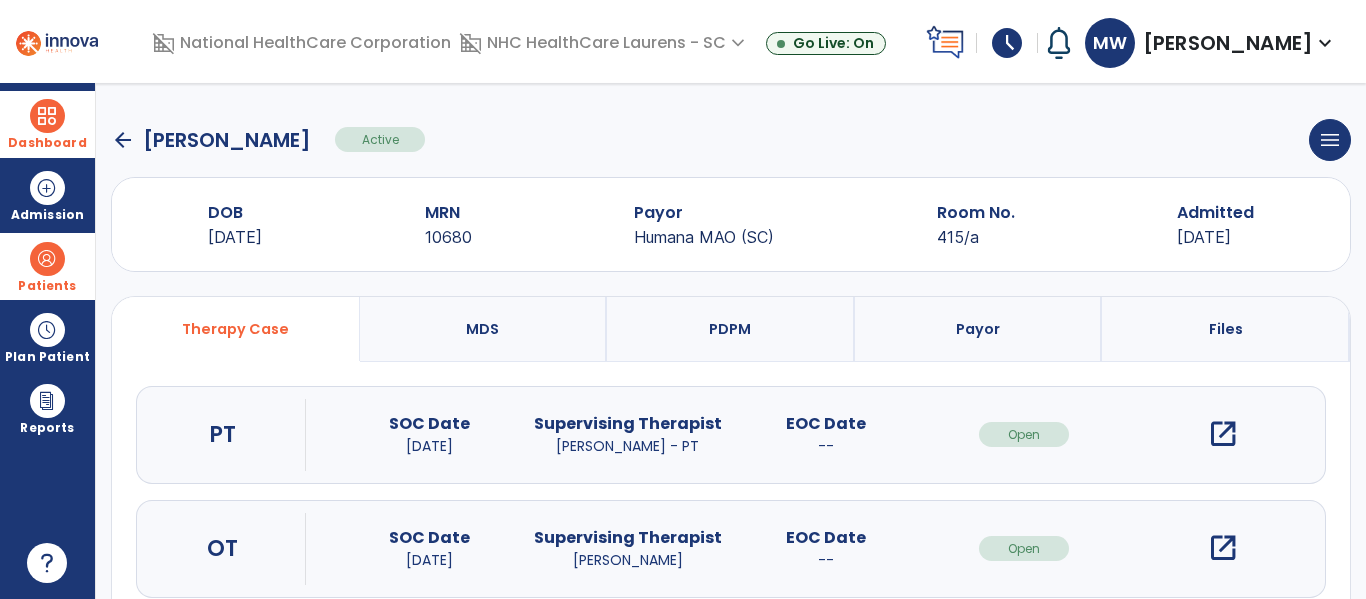 click on "arrow_back" 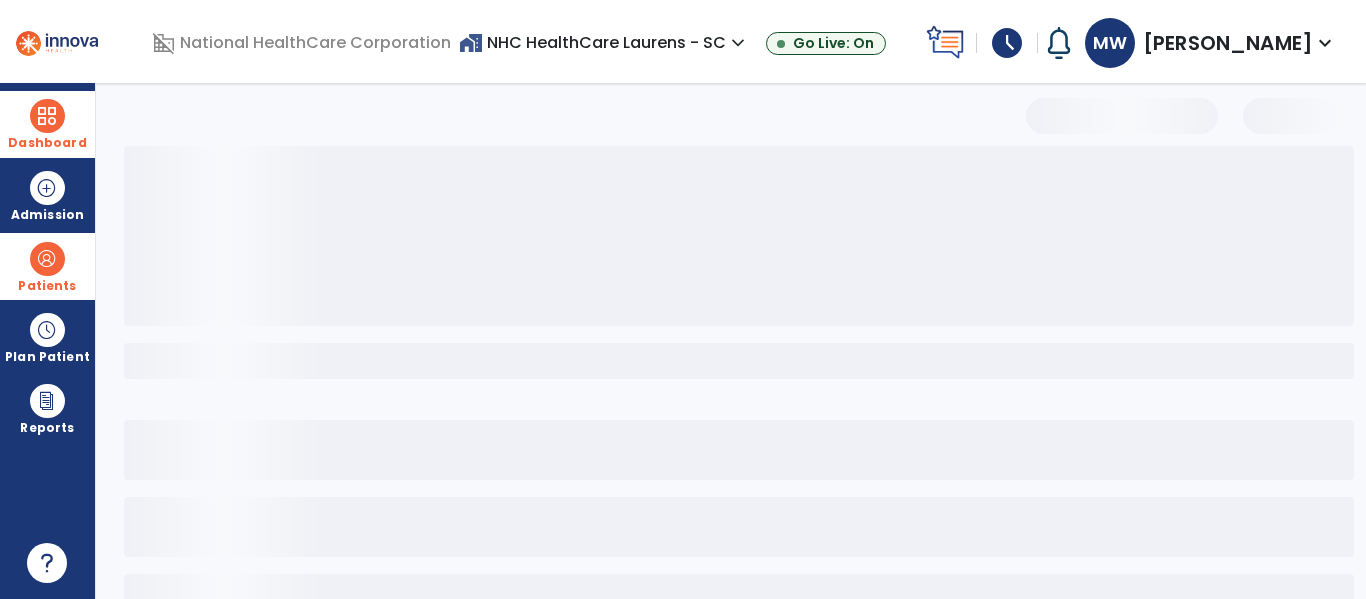 select on "***" 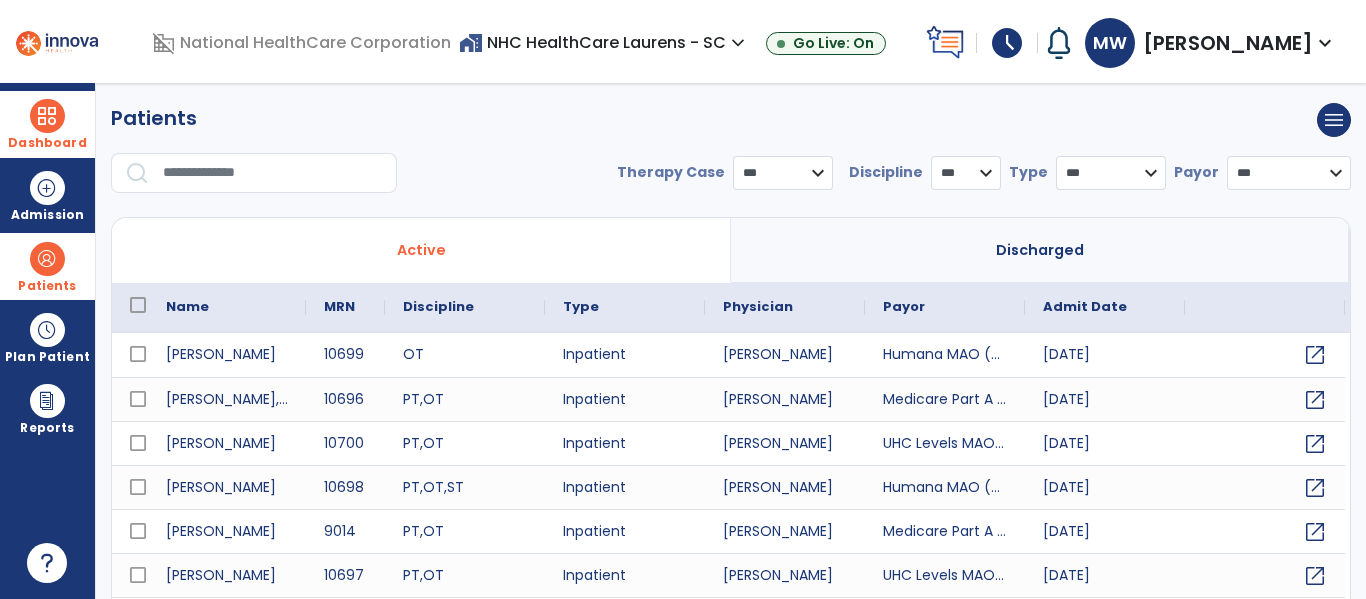 click at bounding box center (273, 173) 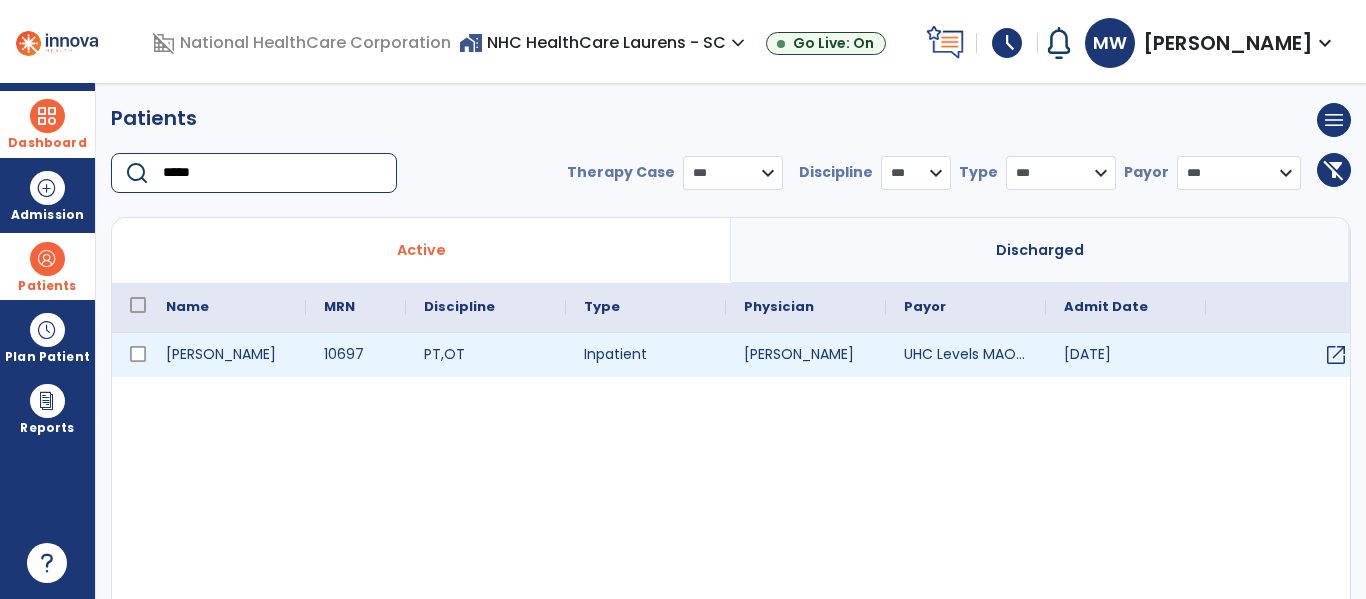 type on "*****" 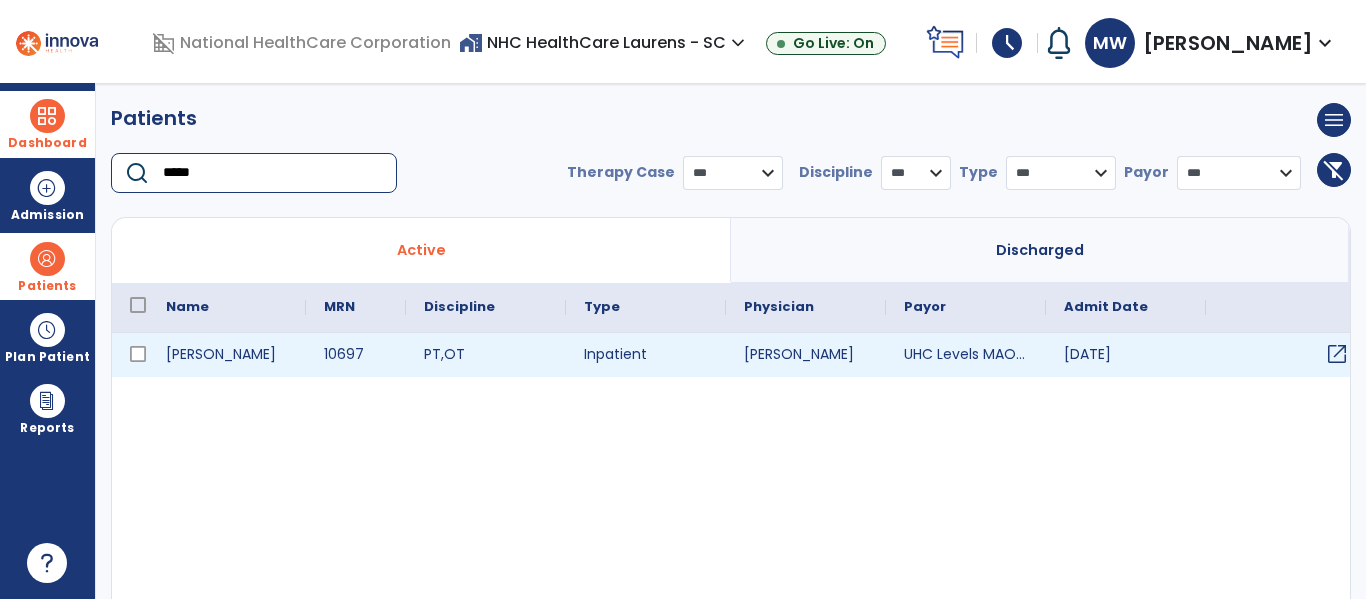 click on "open_in_new" at bounding box center (1337, 354) 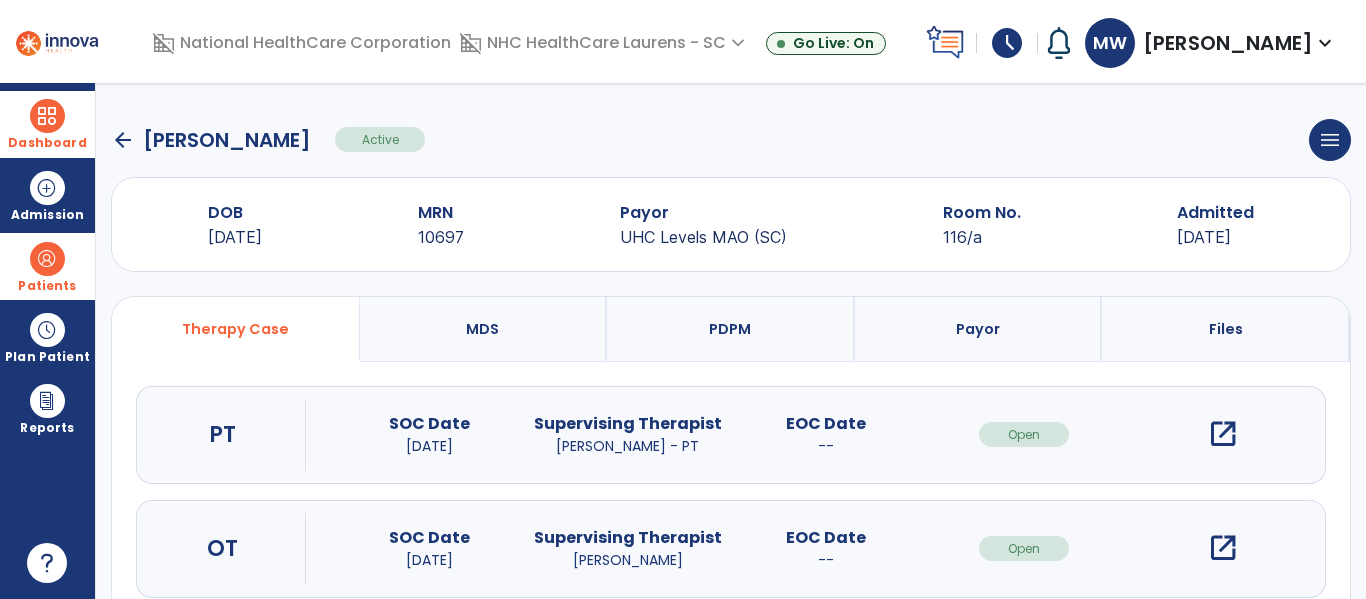click on "arrow_back   [PERSON_NAME]  Active  menu   Edit Admission   View OBRA Report   Discharge Patient  DOB [DEMOGRAPHIC_DATA] MRN [MEDICAL_RECORD_NUMBER] Payor UHC Levels MAO (SC) Room No. 116/a Admitted [DATE]  Therapy Case   MDS   PDPM   Payor   Files  PT SOC Date [DATE] Supervising Therapist [PERSON_NAME] - PT EOC Date   --    Open  open_in_new  OT SOC Date [DATE] Supervising Therapist [PERSON_NAME]  - OT EOC Date   --    Open  open_in_new  ST No Open Therapy Case  add_circle" 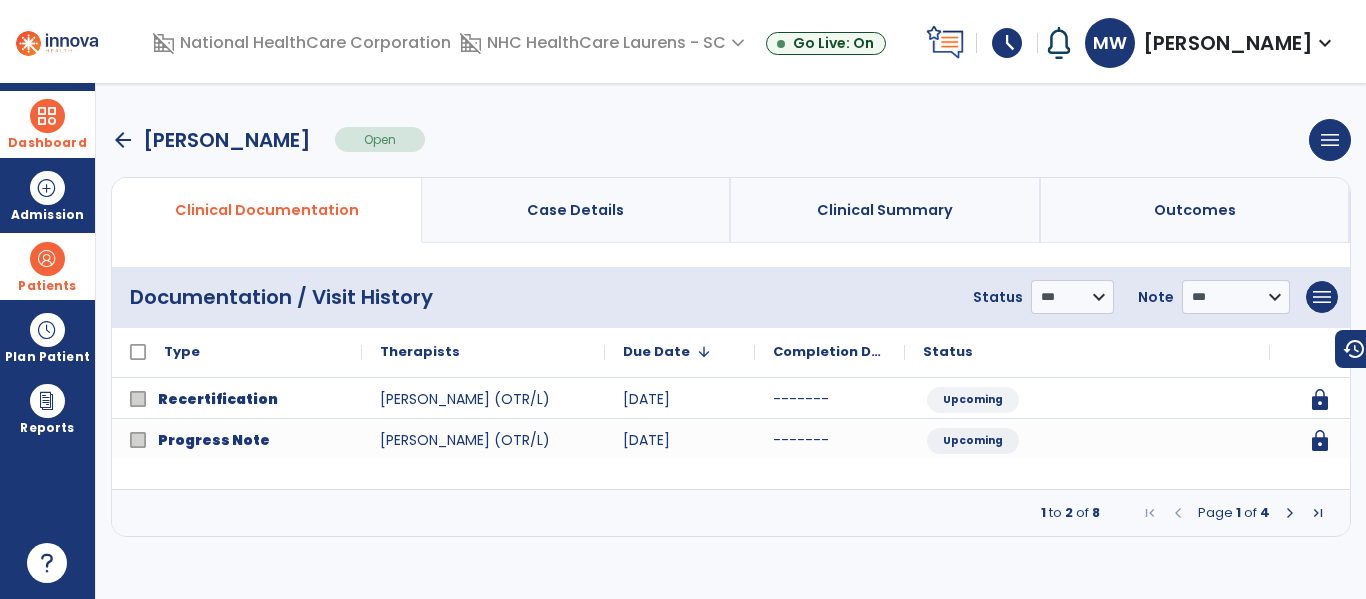 click at bounding box center [1290, 513] 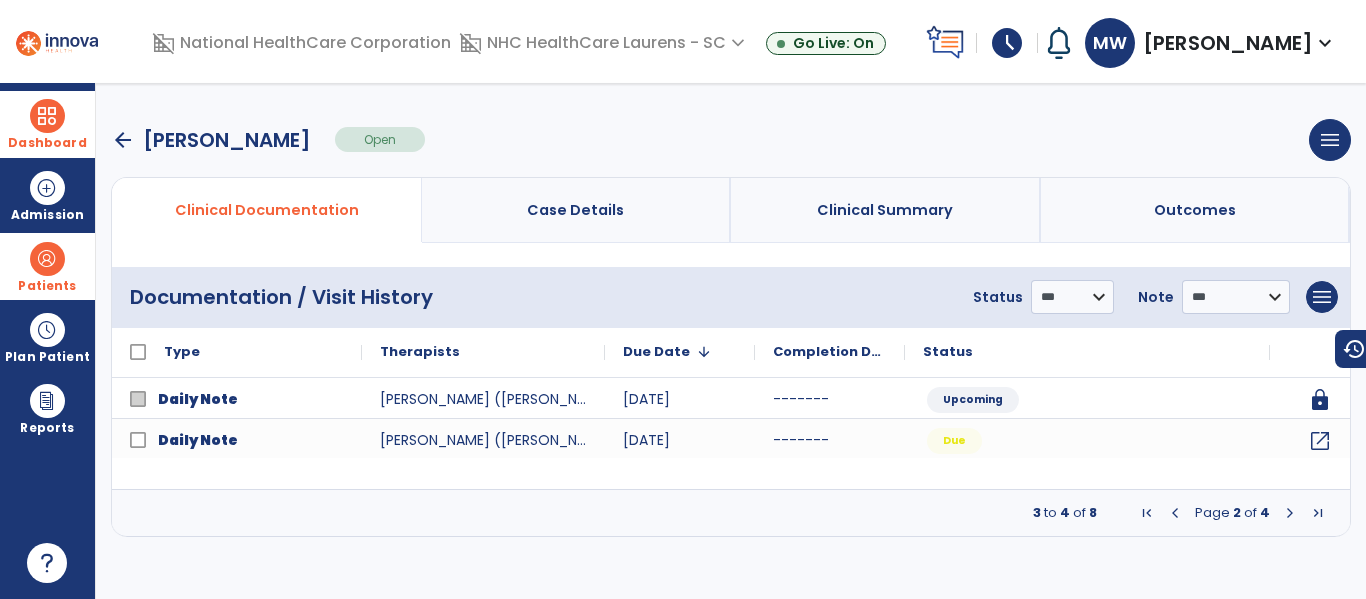 click at bounding box center (1290, 513) 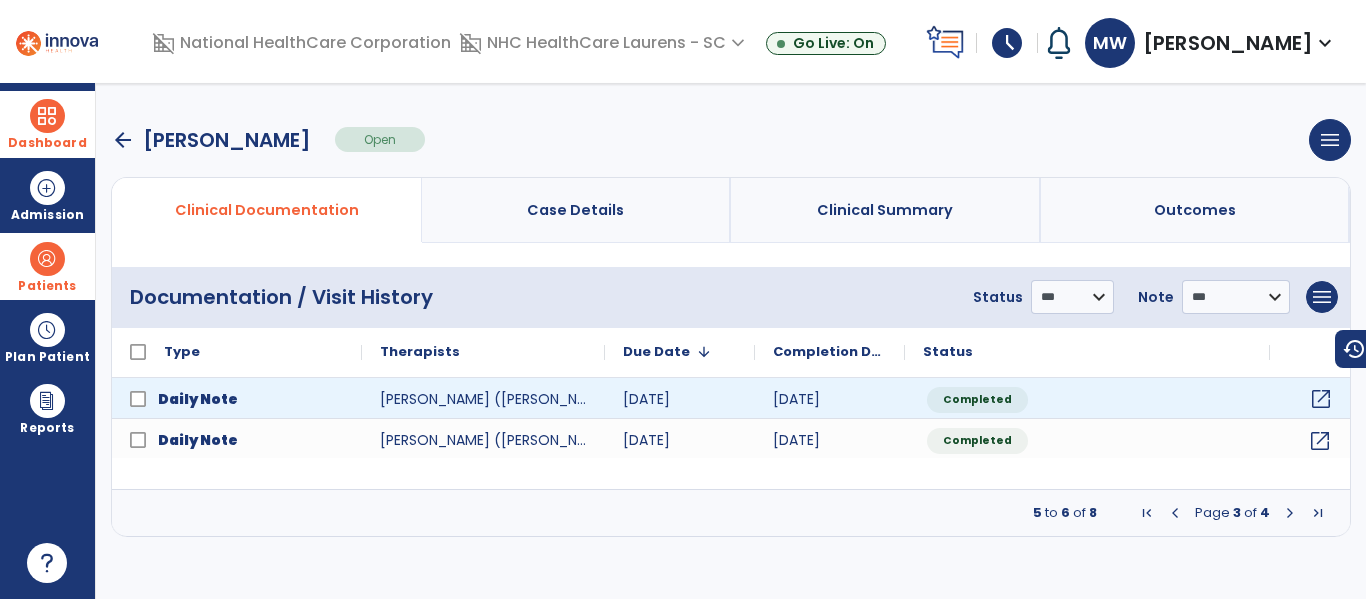 click on "open_in_new" 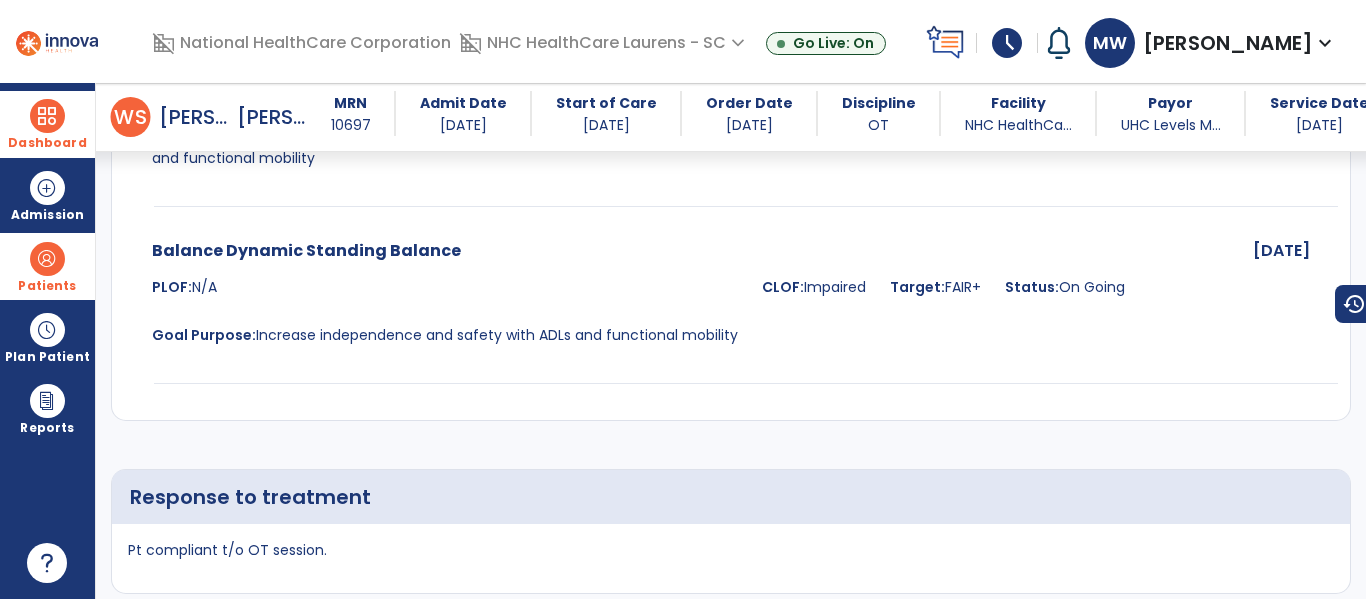 scroll, scrollTop: 2703, scrollLeft: 0, axis: vertical 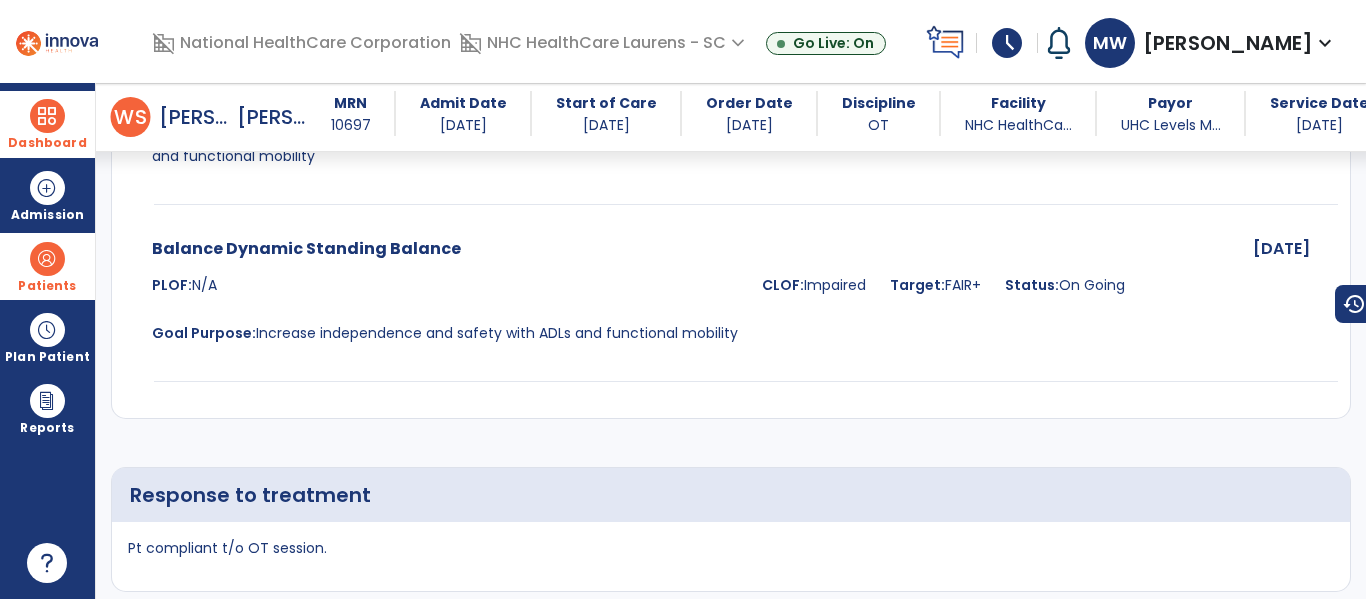 click at bounding box center (47, 259) 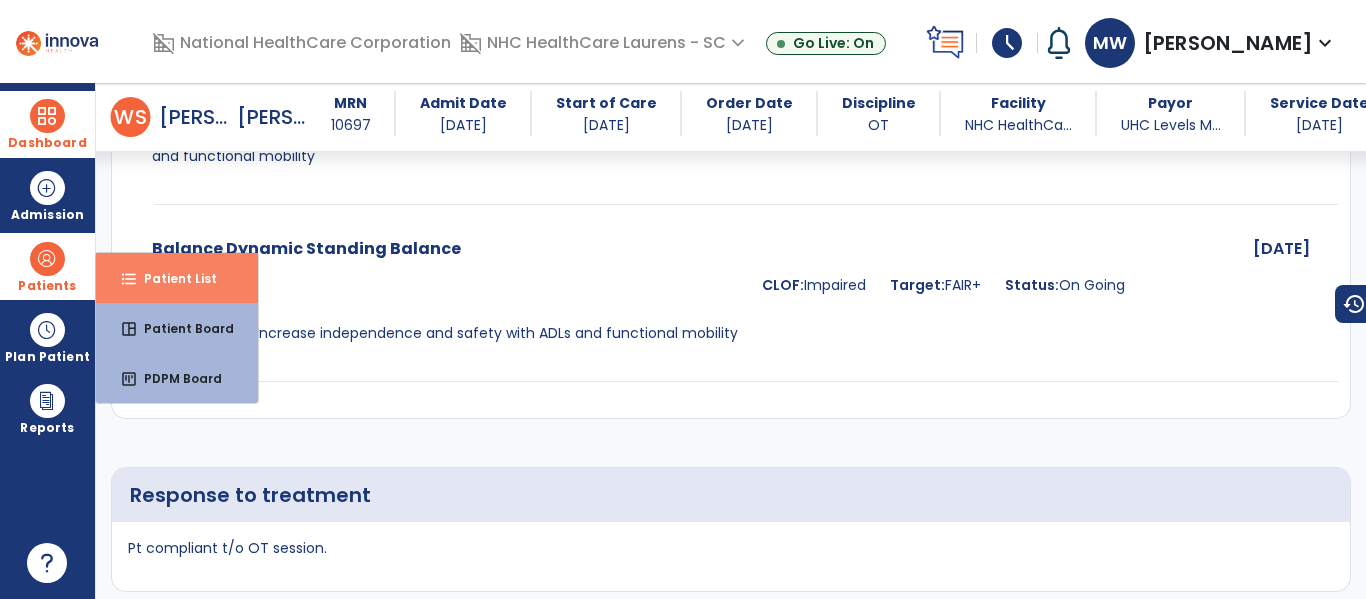click on "Patient List" at bounding box center (172, 278) 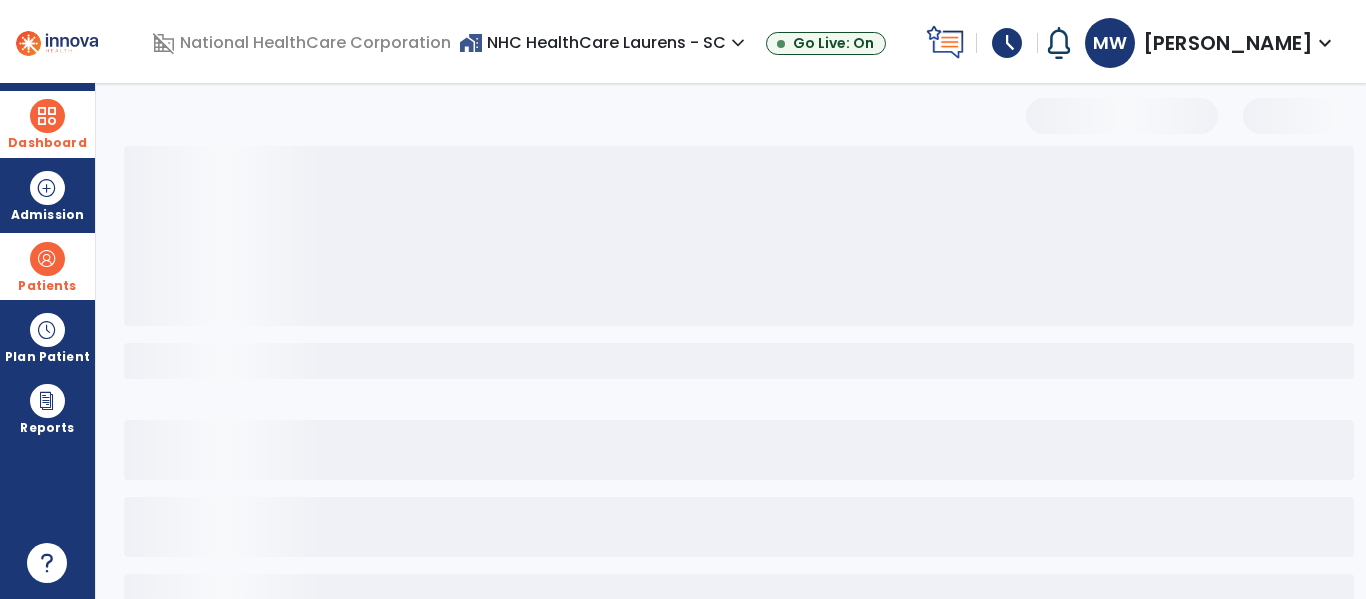 select on "***" 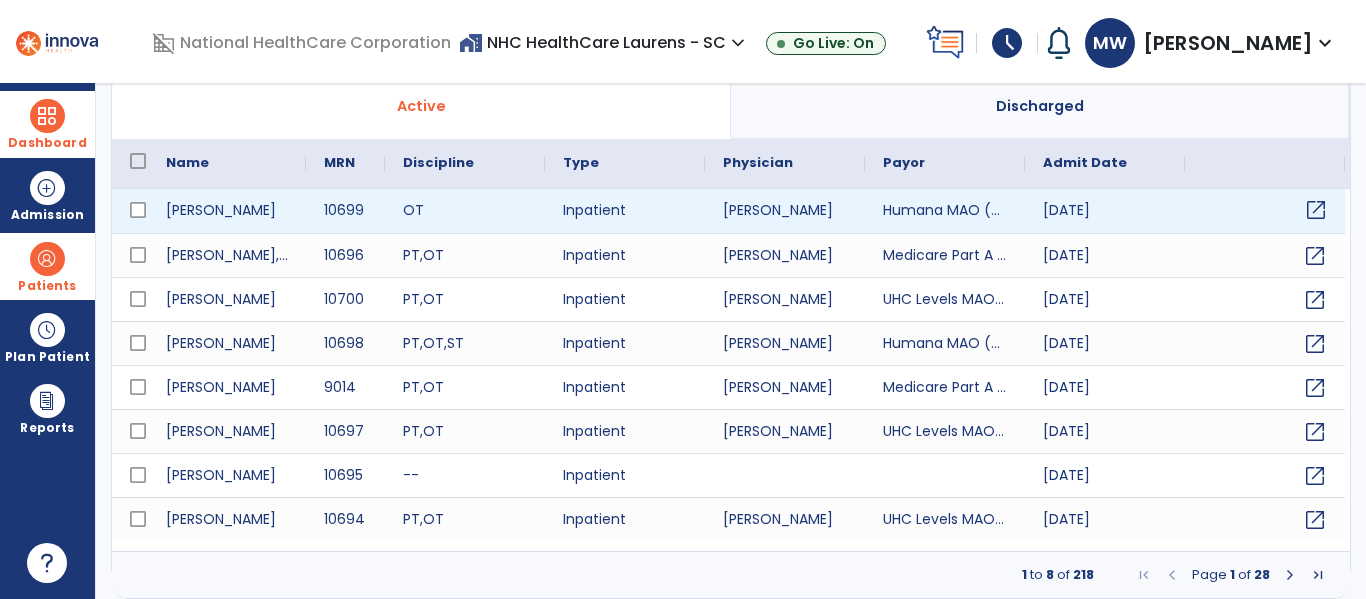 click on "open_in_new" at bounding box center [1316, 210] 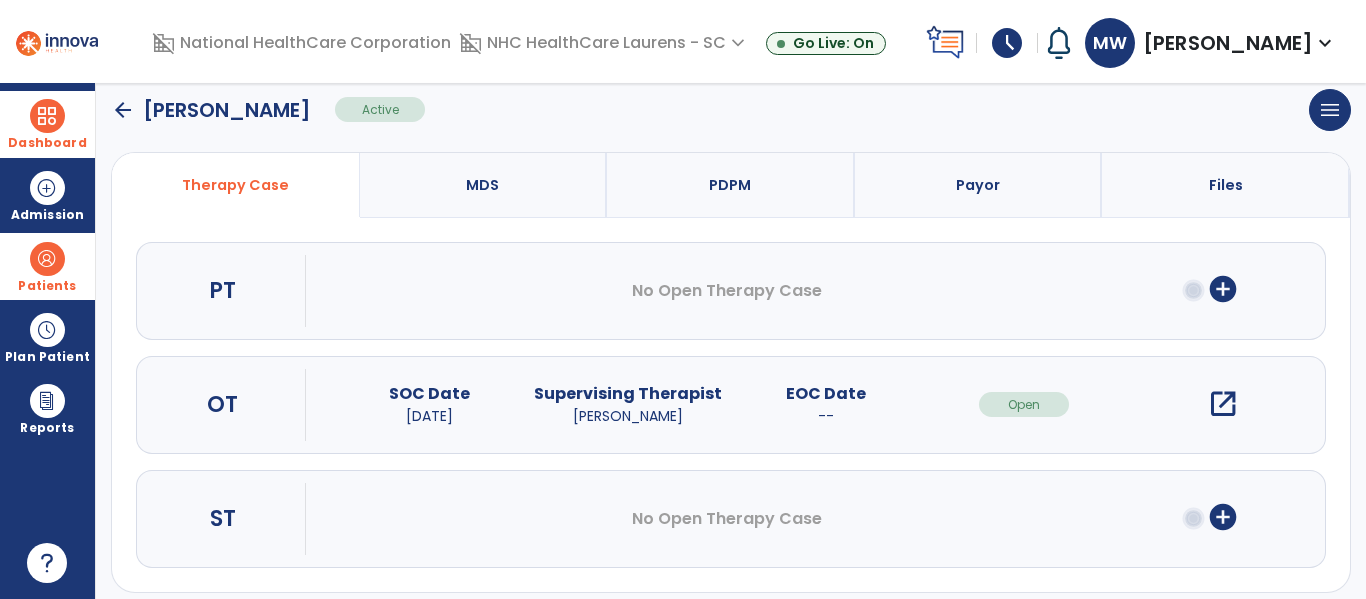 click on "open_in_new" at bounding box center [1223, 404] 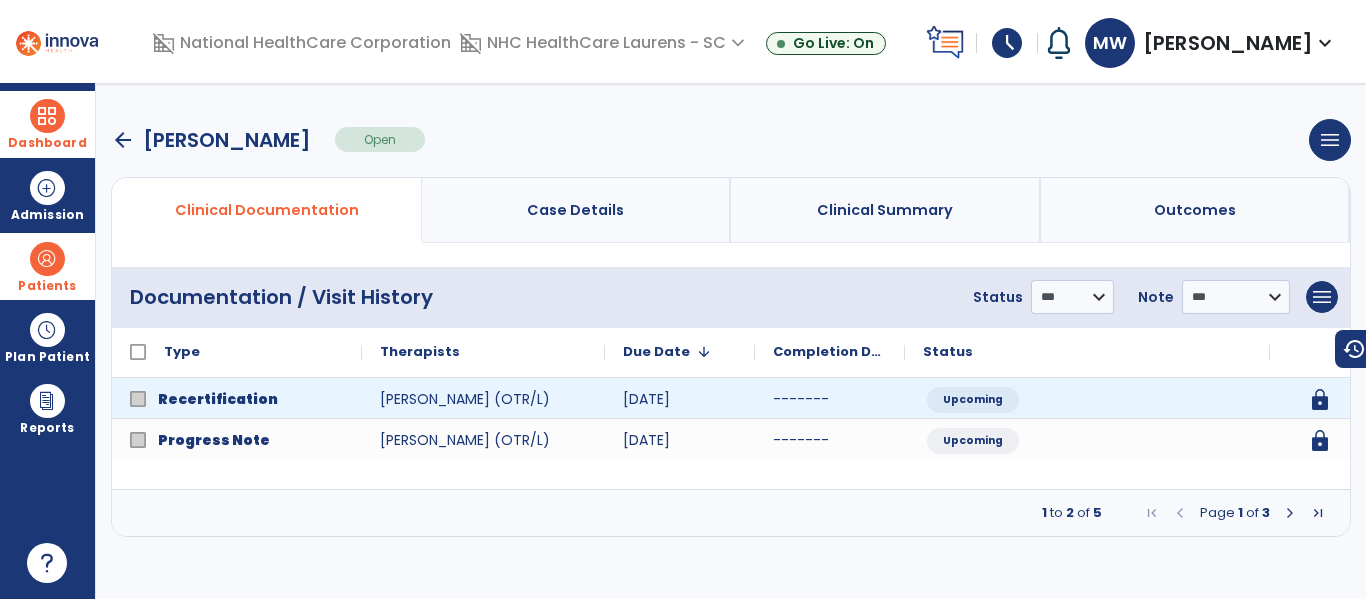 scroll, scrollTop: 0, scrollLeft: 0, axis: both 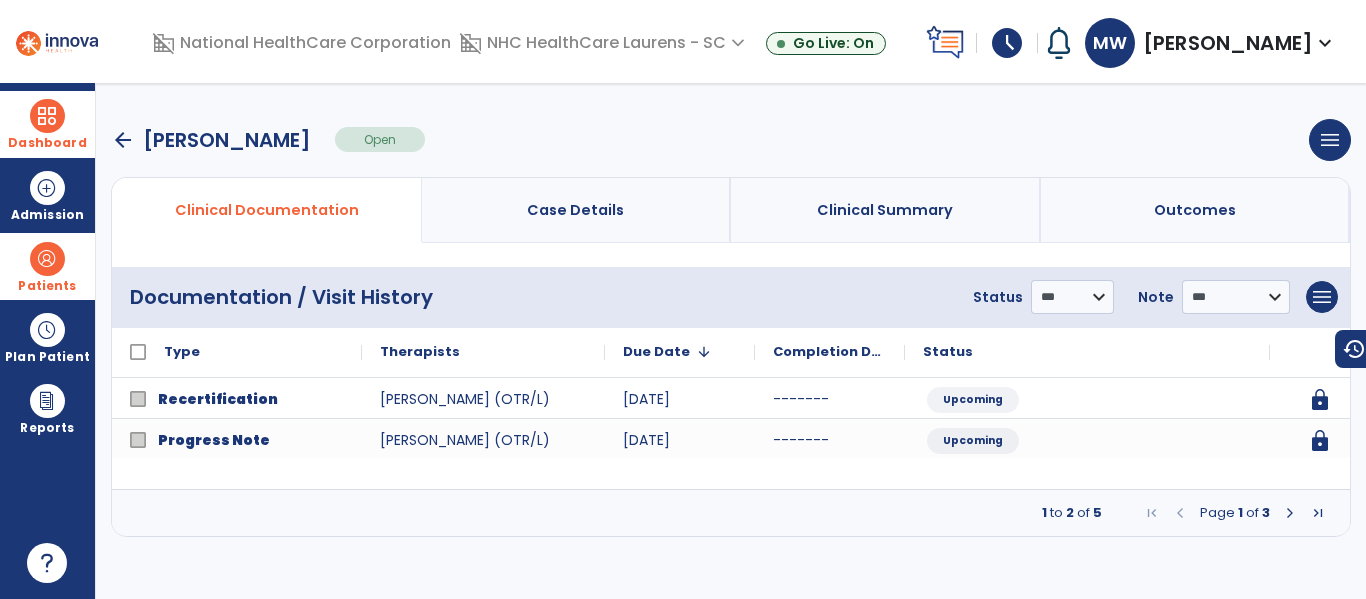 click at bounding box center [1290, 513] 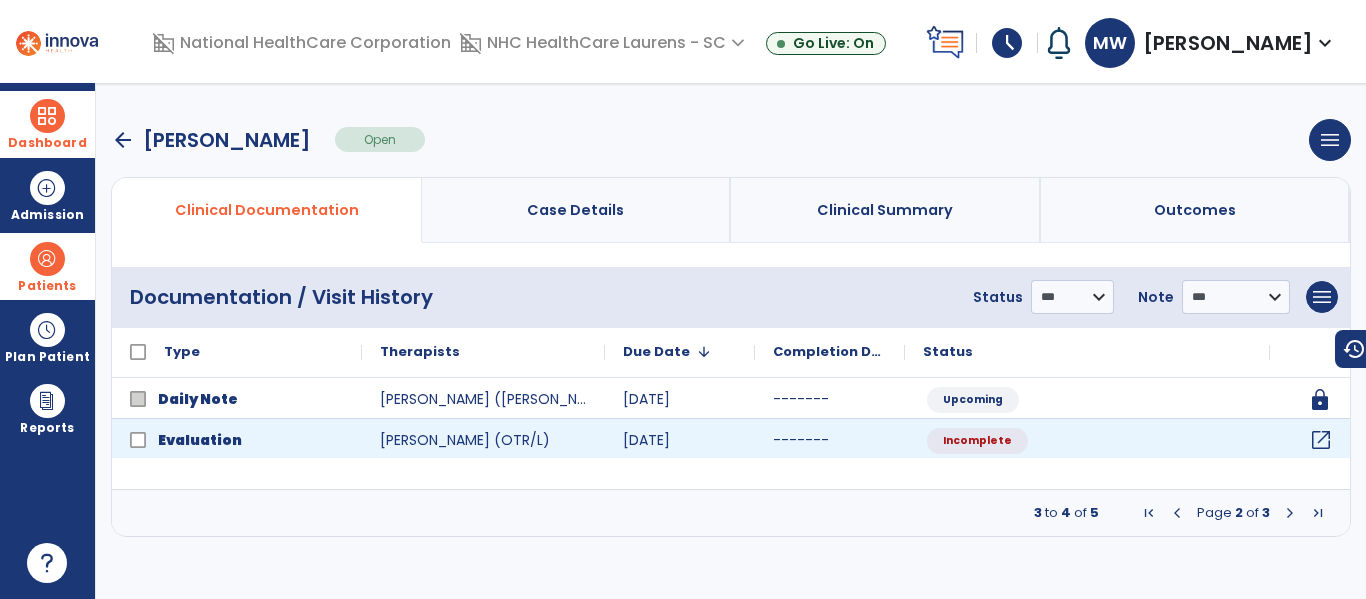 click on "open_in_new" 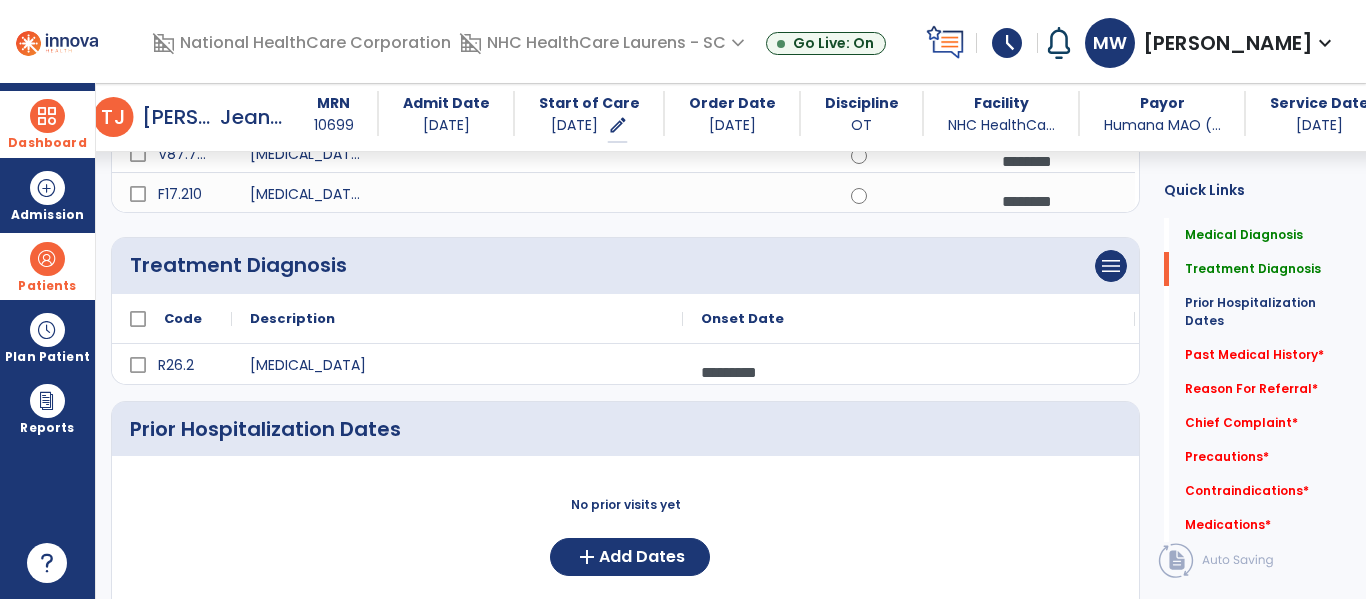 scroll, scrollTop: 700, scrollLeft: 0, axis: vertical 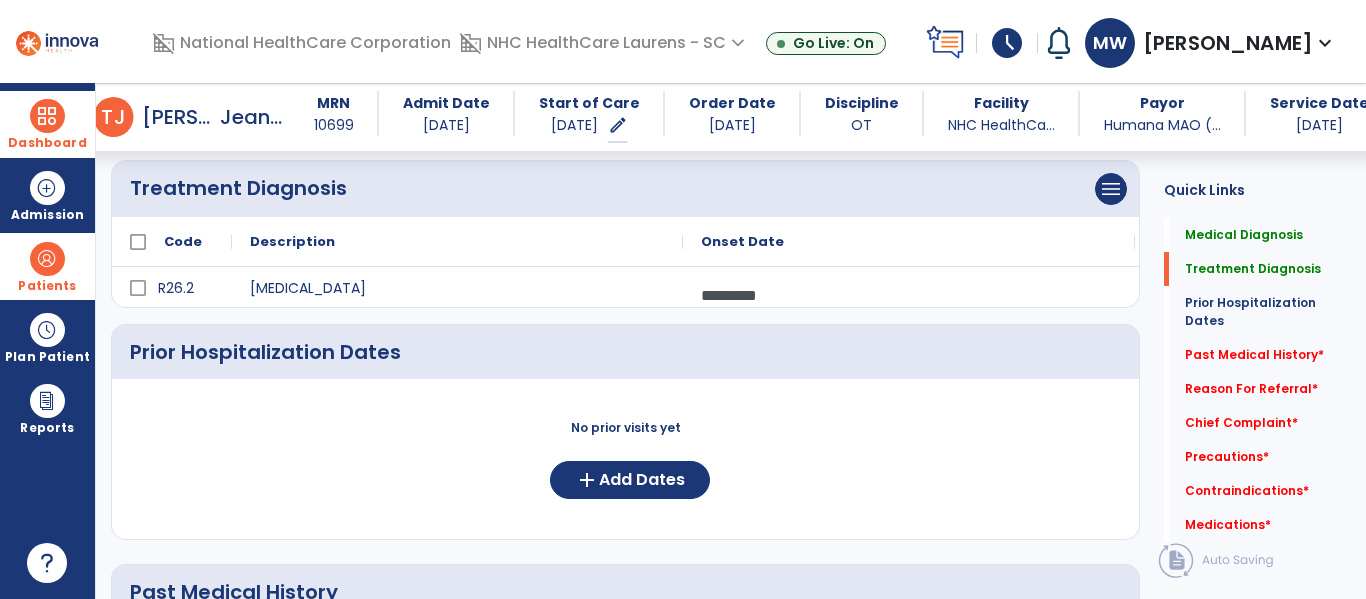 click on "No prior visits yet  add  Add Dates" 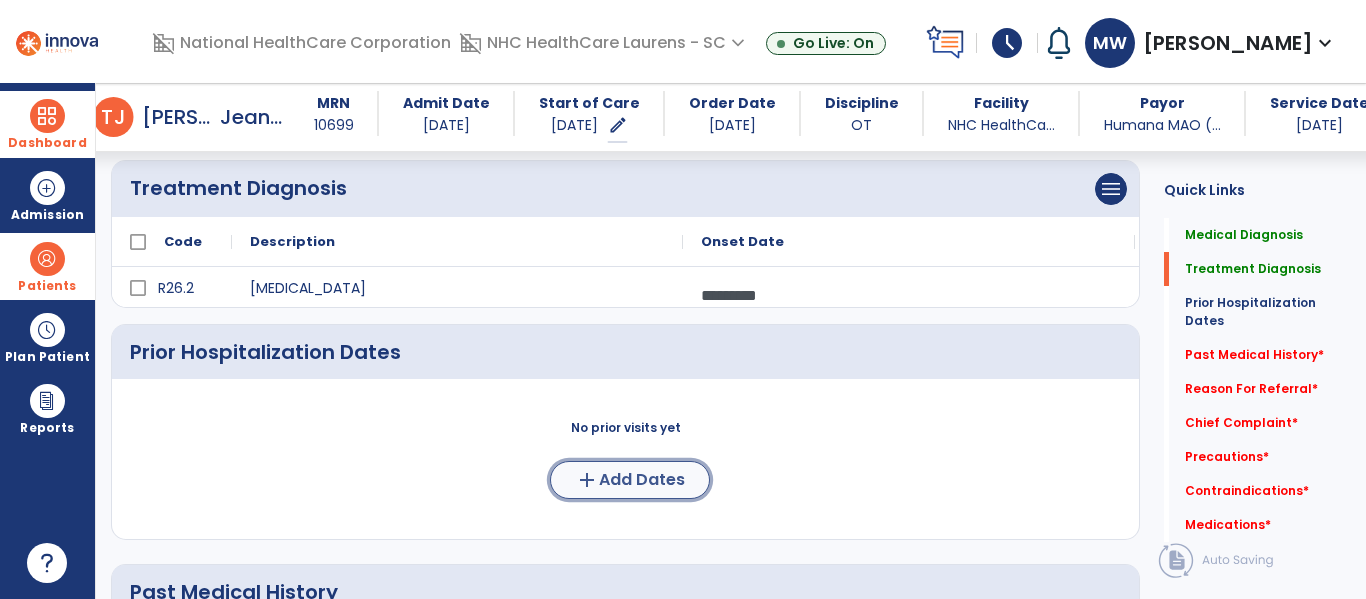 click on "Add Dates" 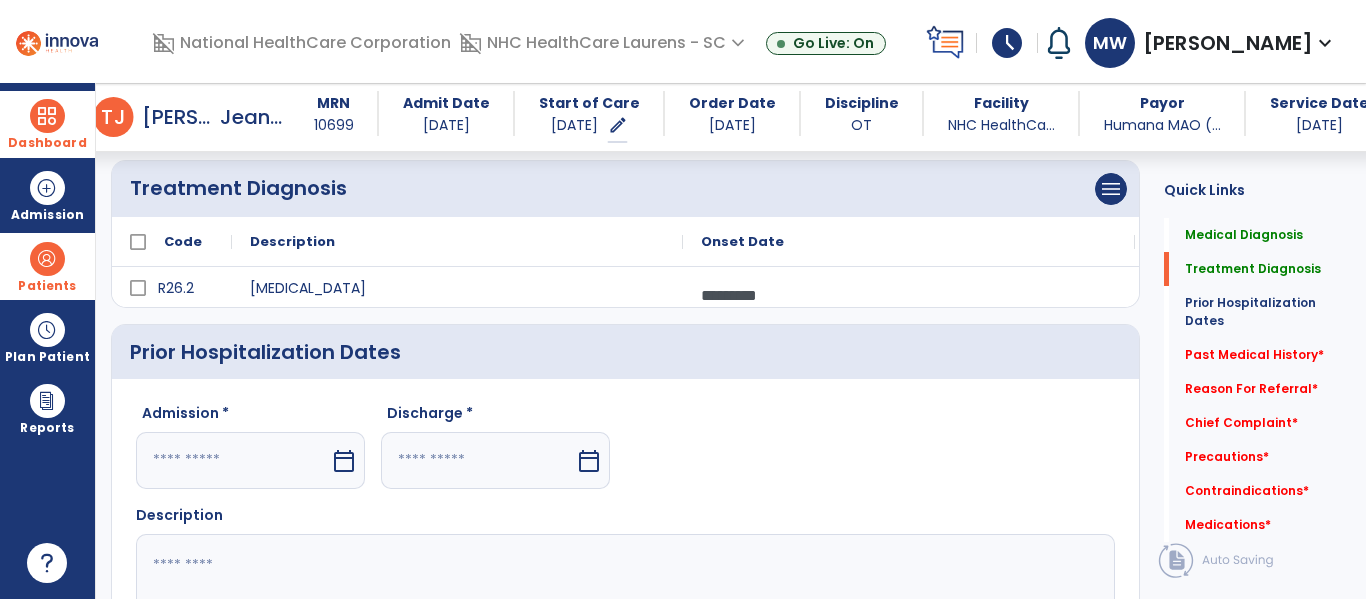 click at bounding box center (233, 460) 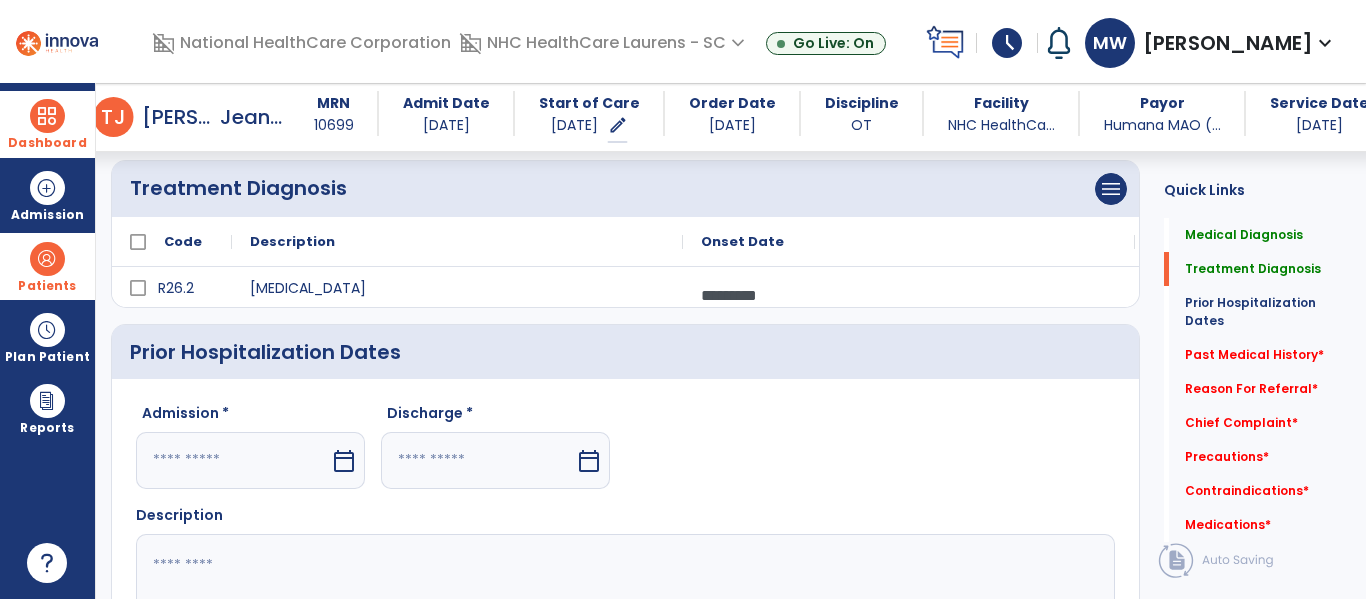 scroll, scrollTop: 987, scrollLeft: 0, axis: vertical 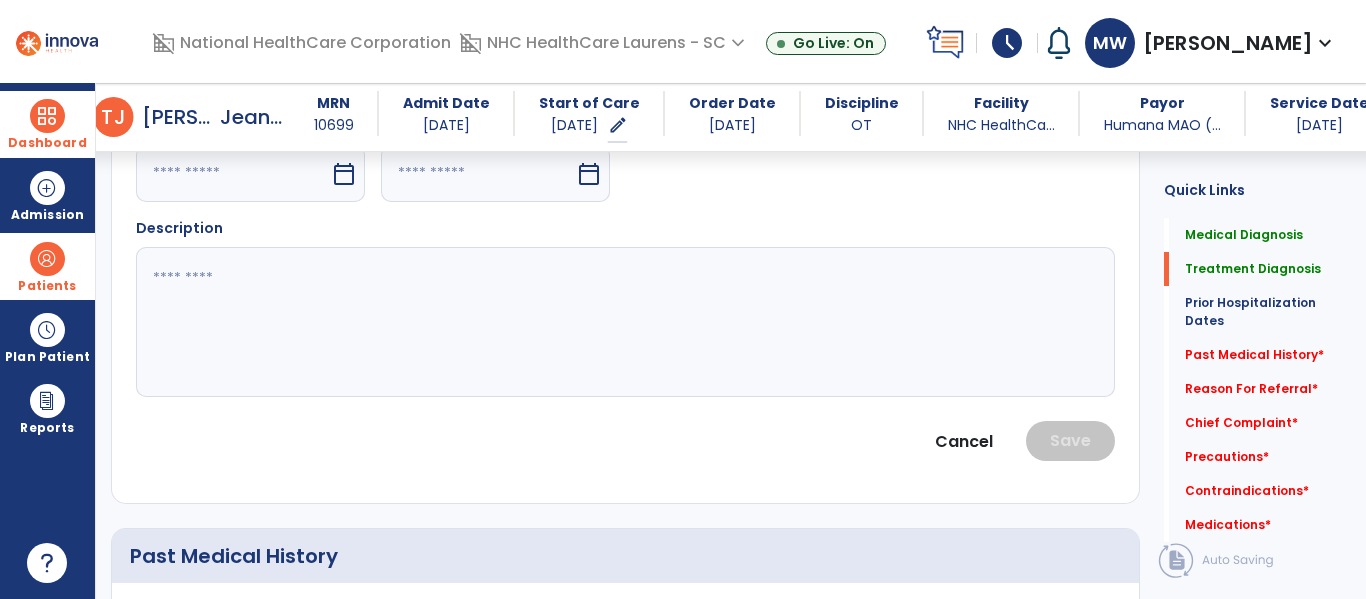 select on "*" 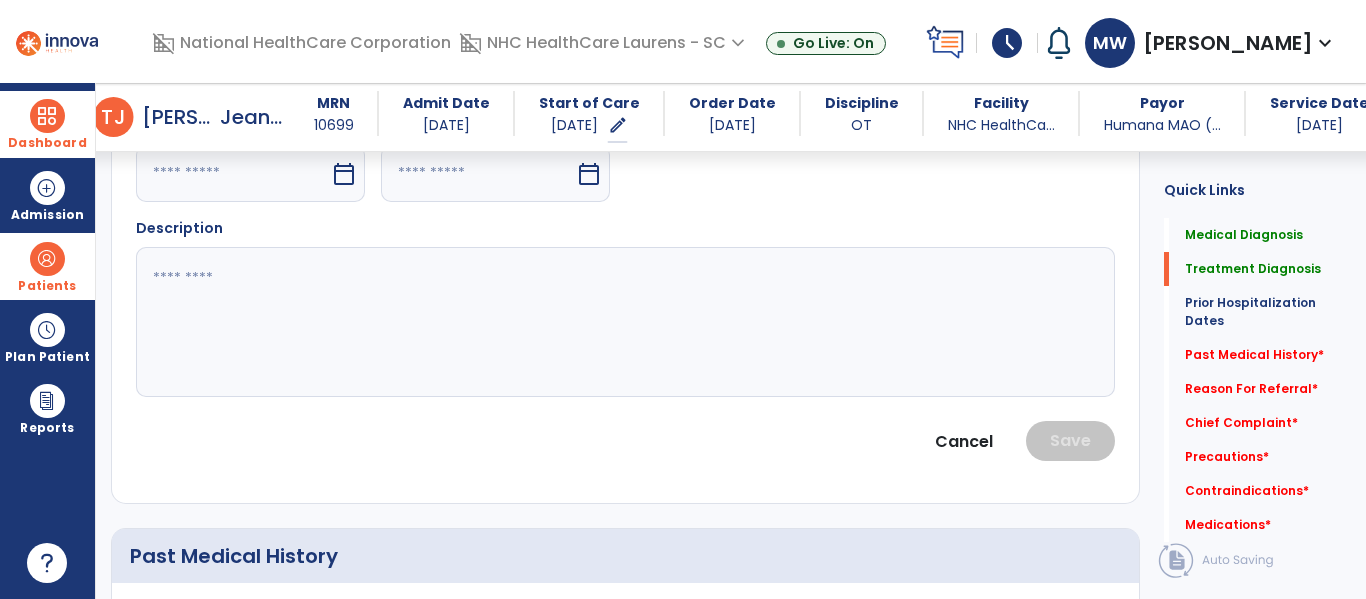 select on "****" 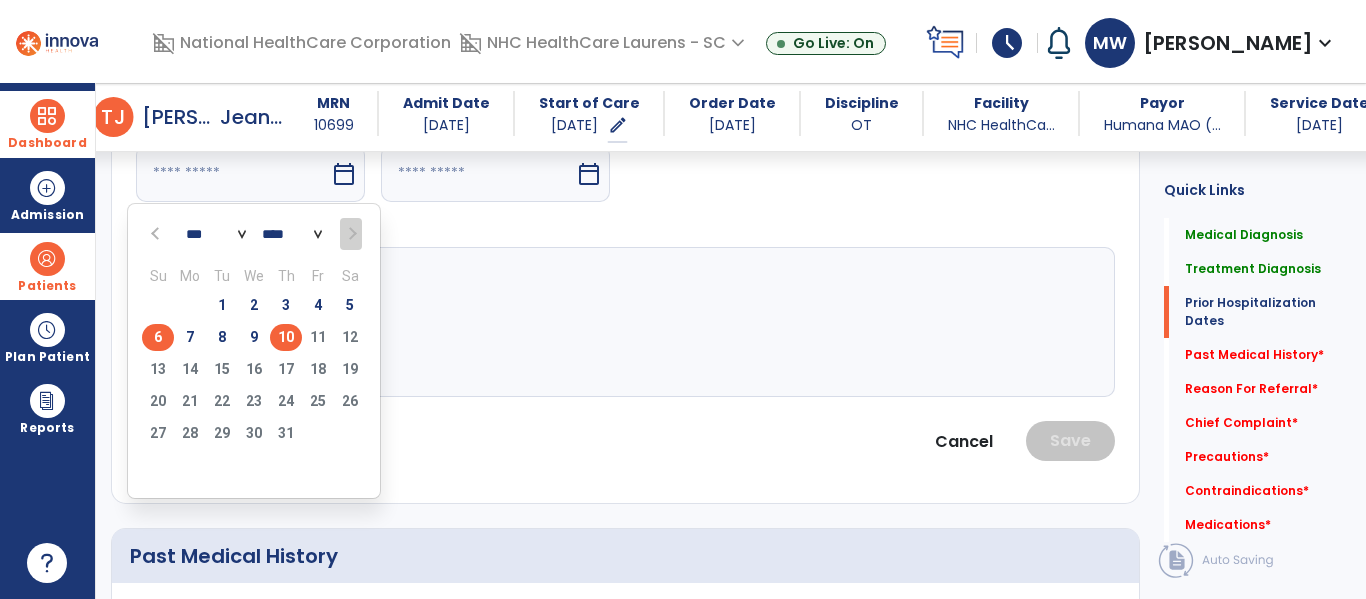 click on "6" at bounding box center (158, 337) 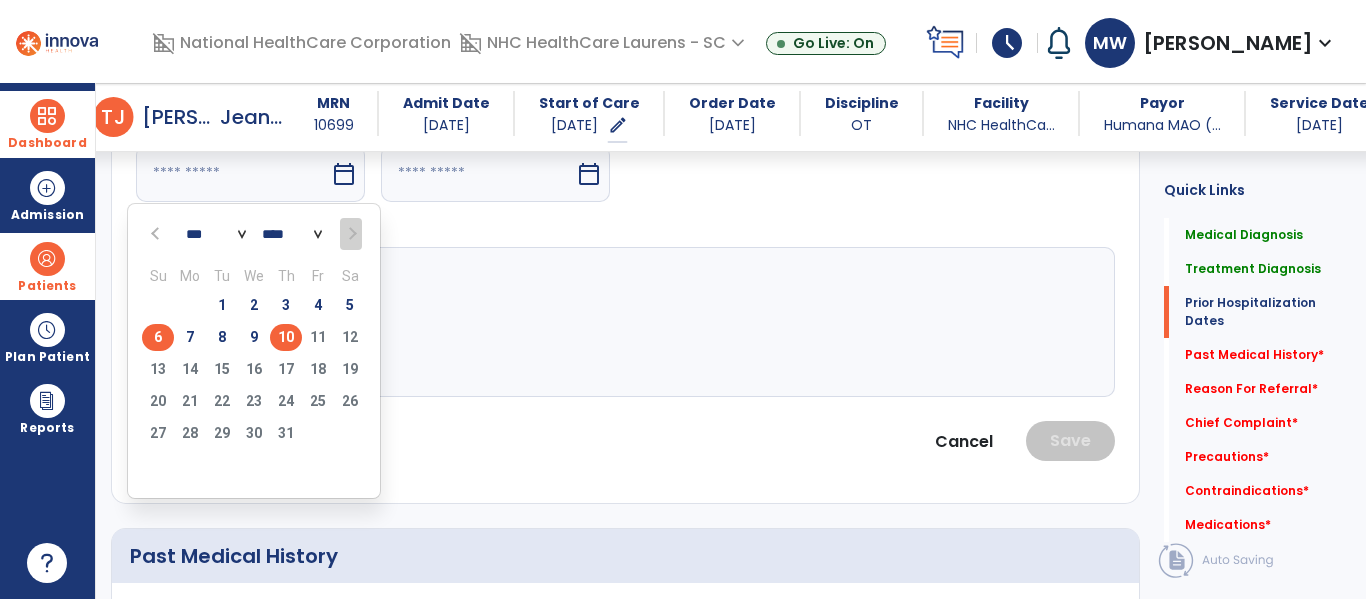 type on "********" 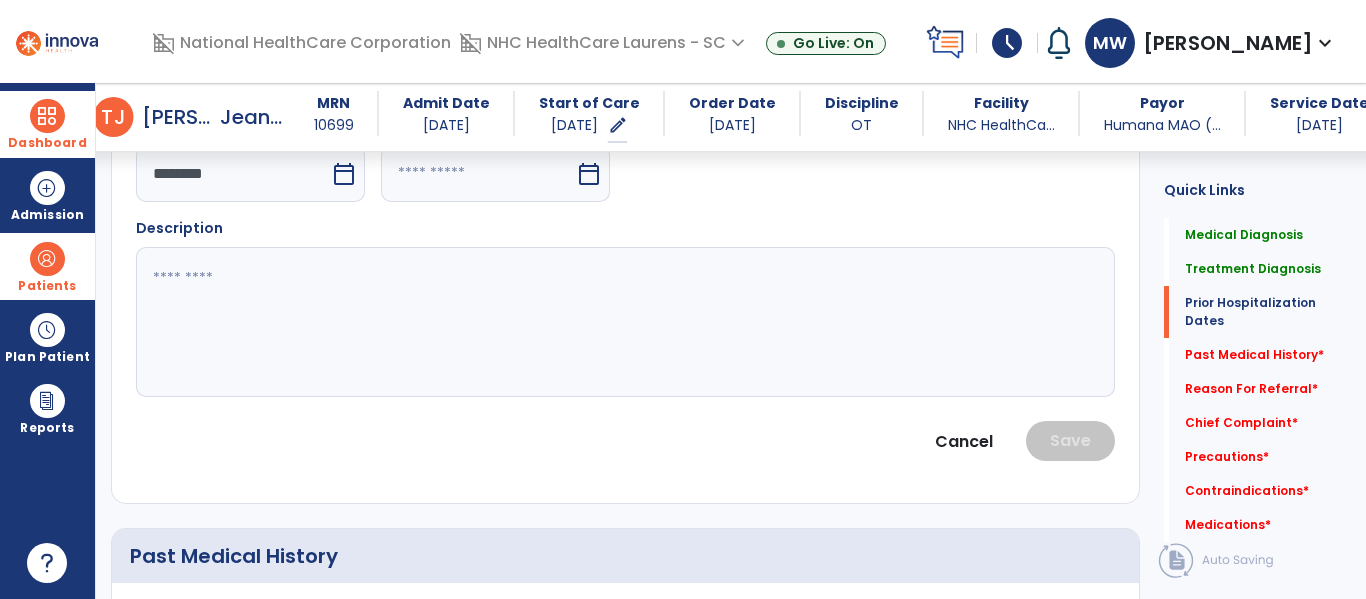 click at bounding box center [478, 173] 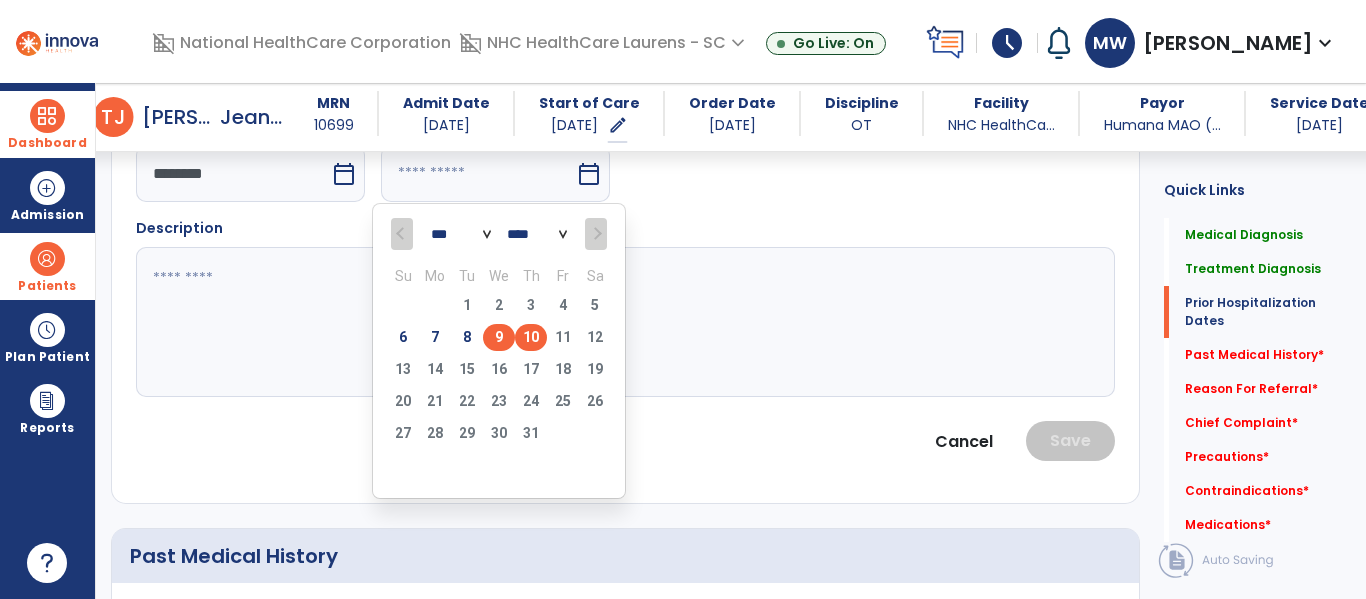 click on "9" at bounding box center (499, 337) 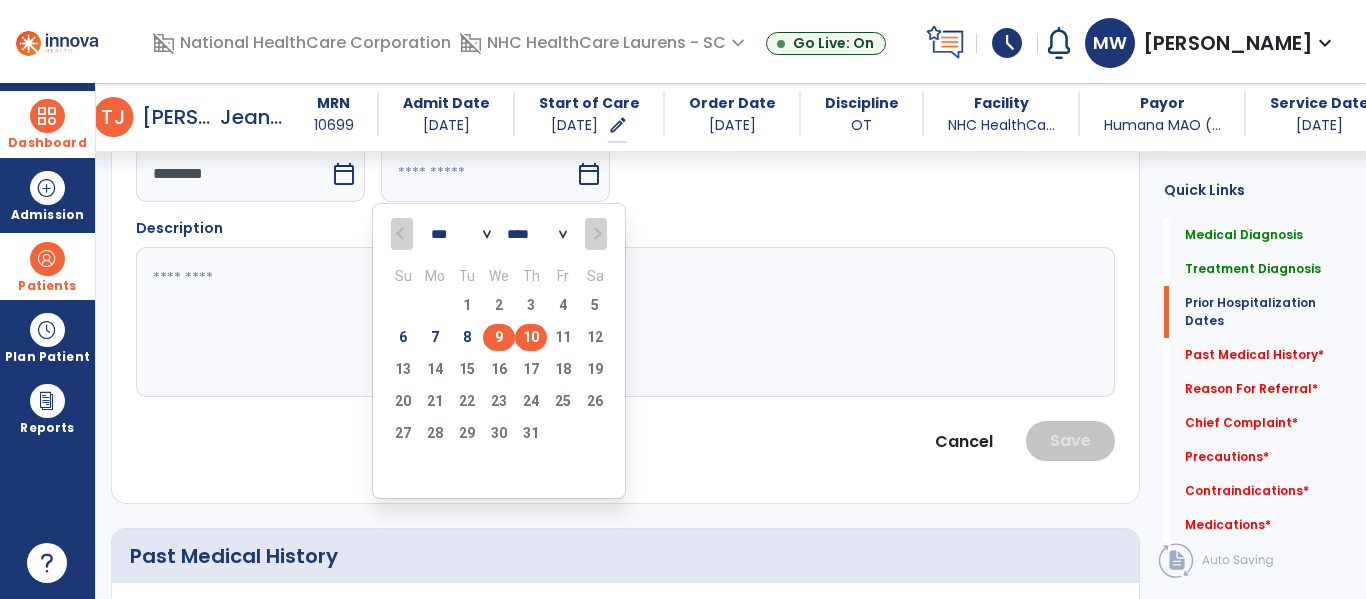type on "********" 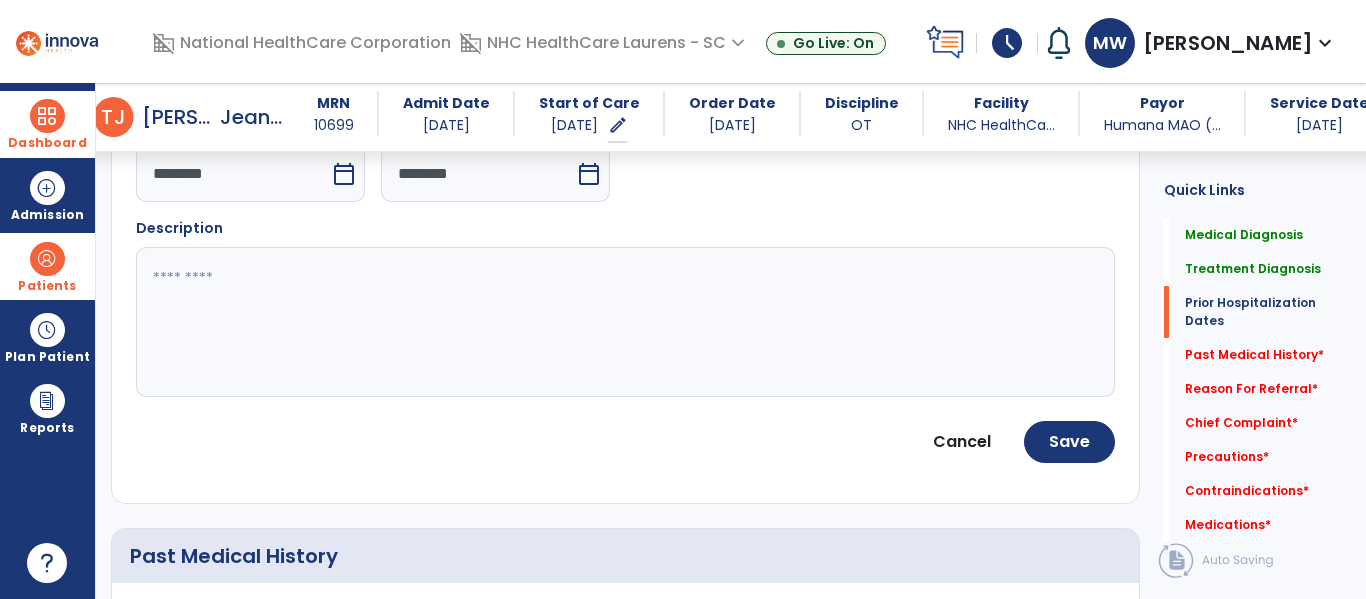 click 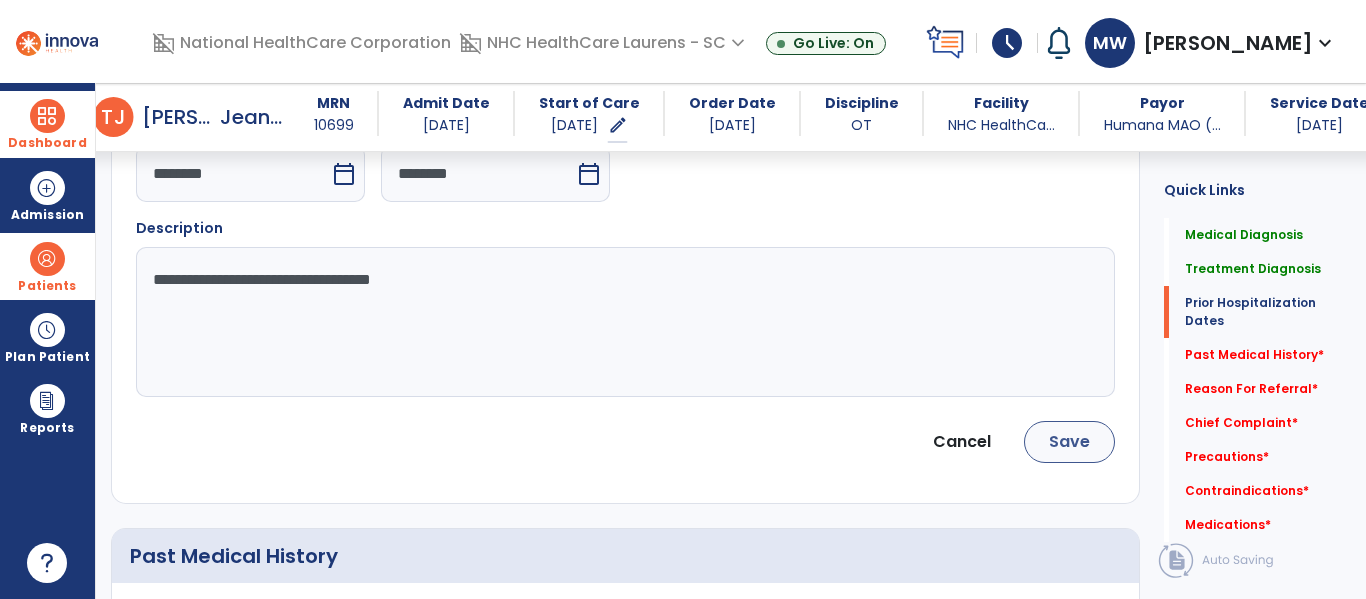 type on "**********" 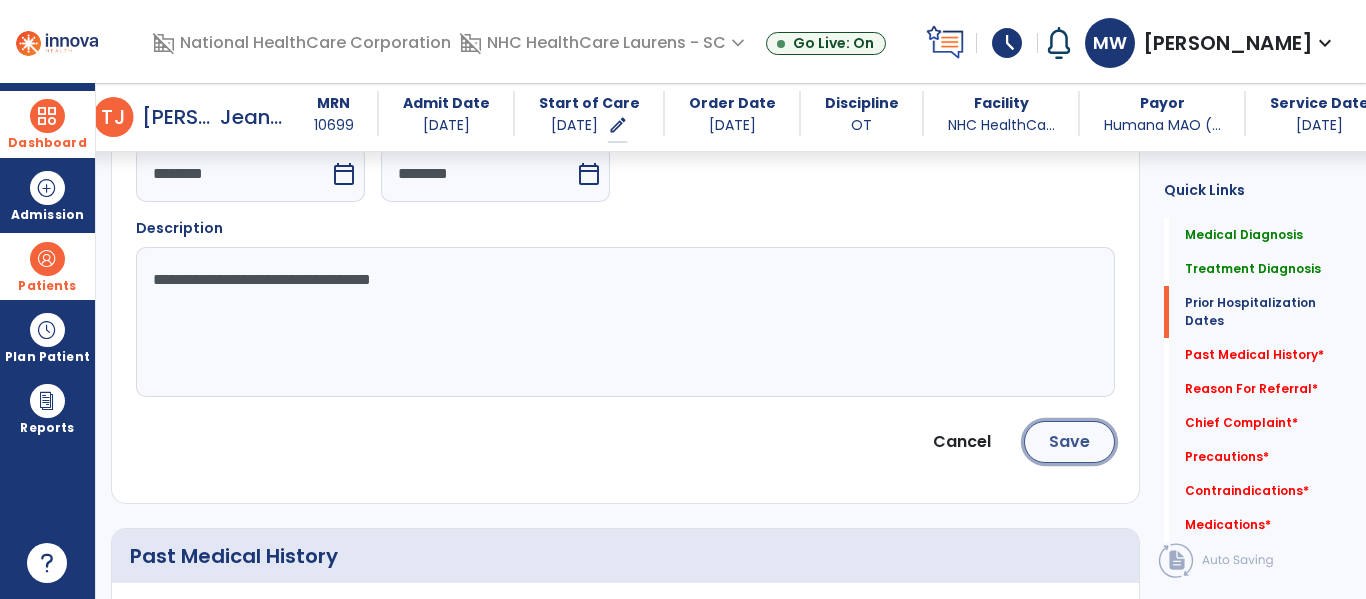 click on "Save" 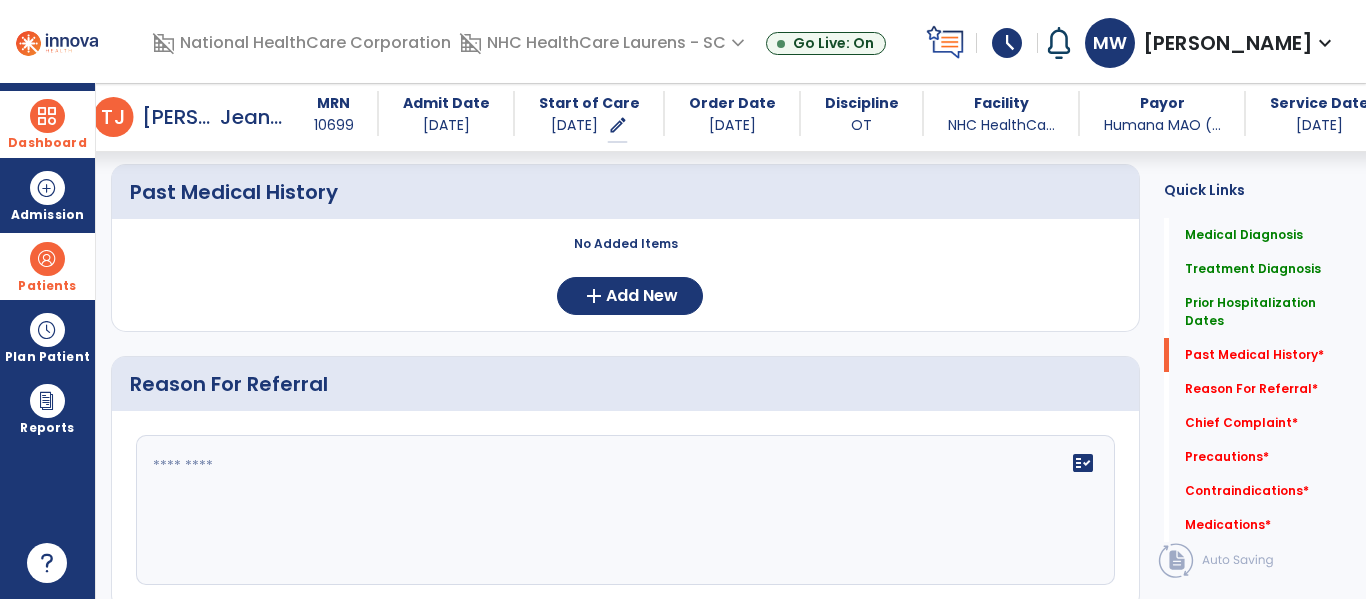 scroll, scrollTop: 1287, scrollLeft: 0, axis: vertical 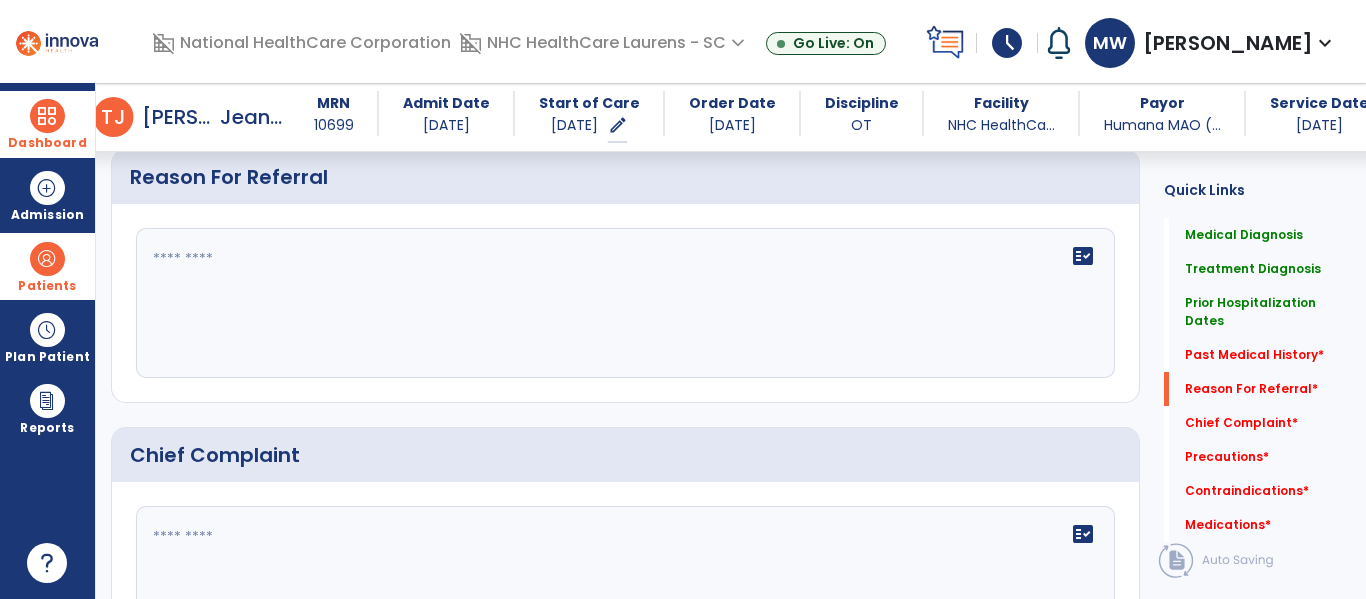 click on "fact_check" 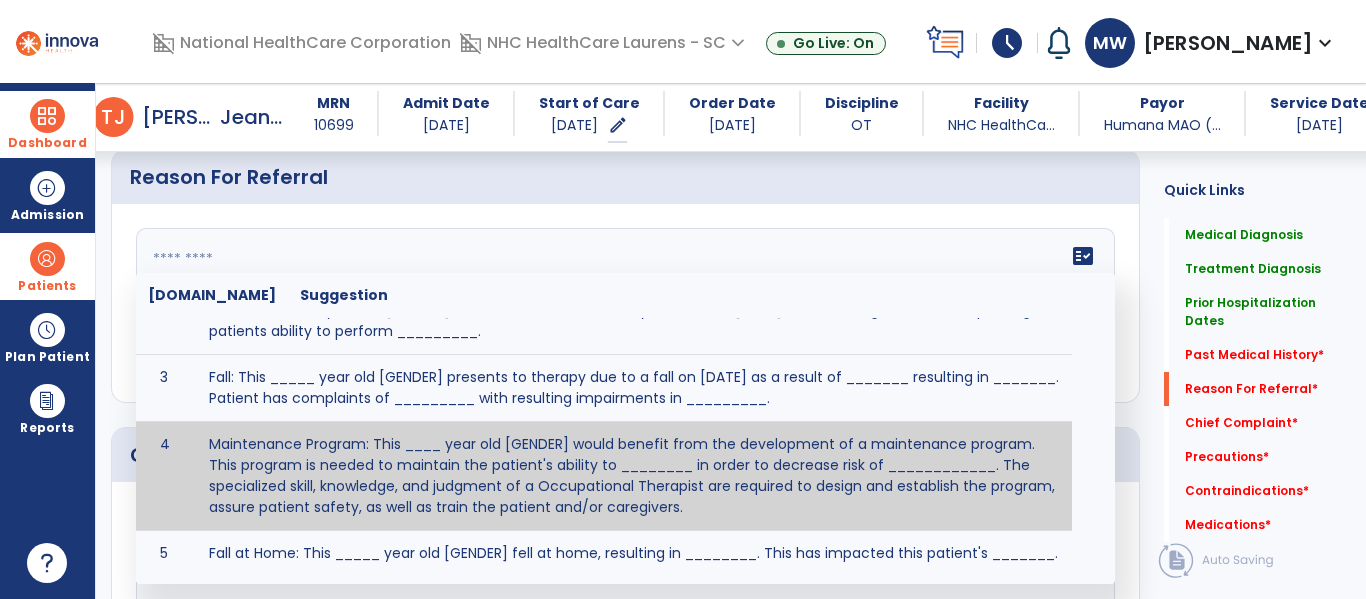 scroll, scrollTop: 0, scrollLeft: 0, axis: both 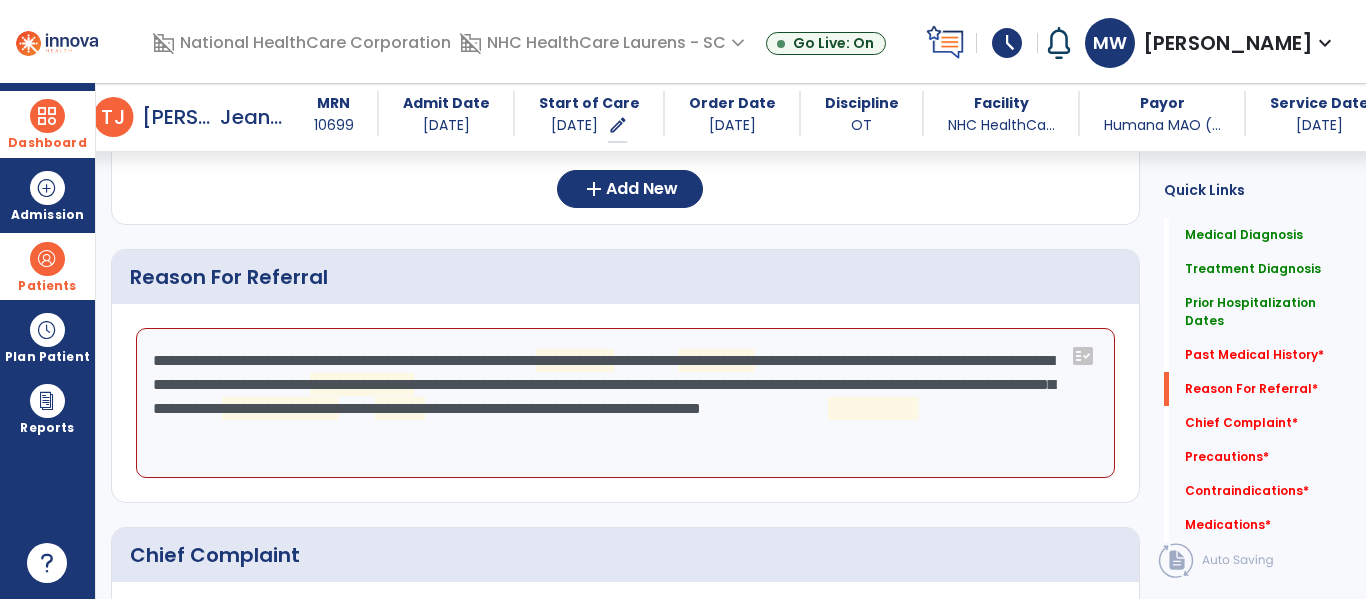 click on "**********" 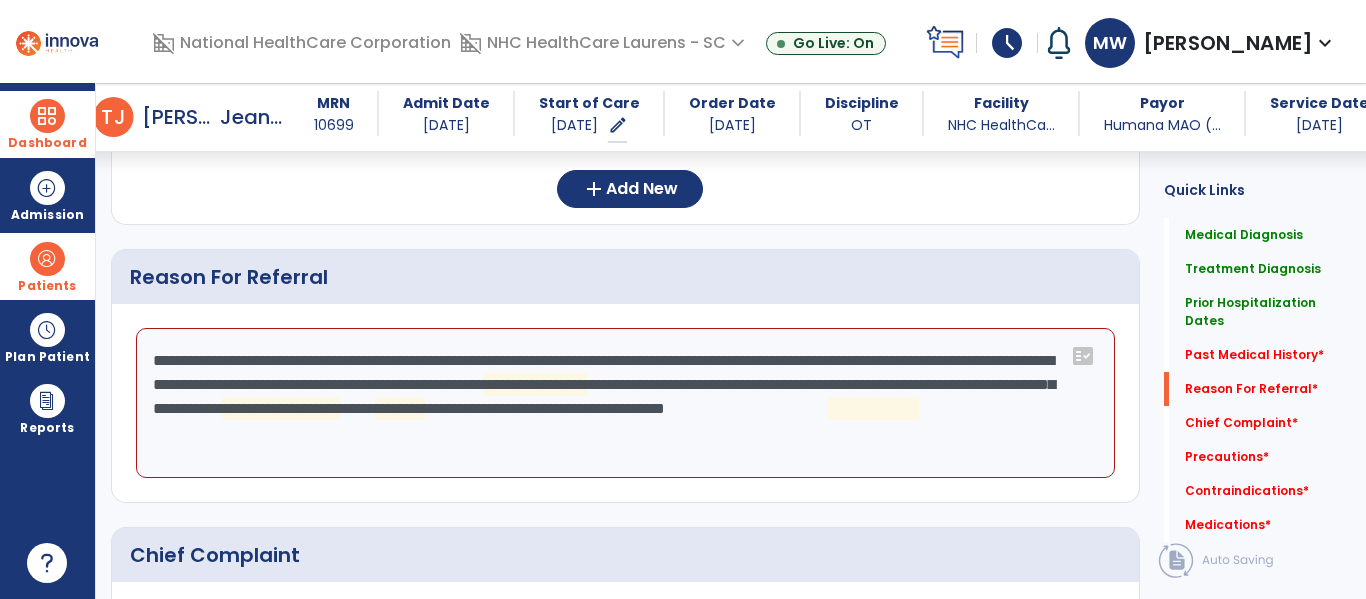 paste on "**********" 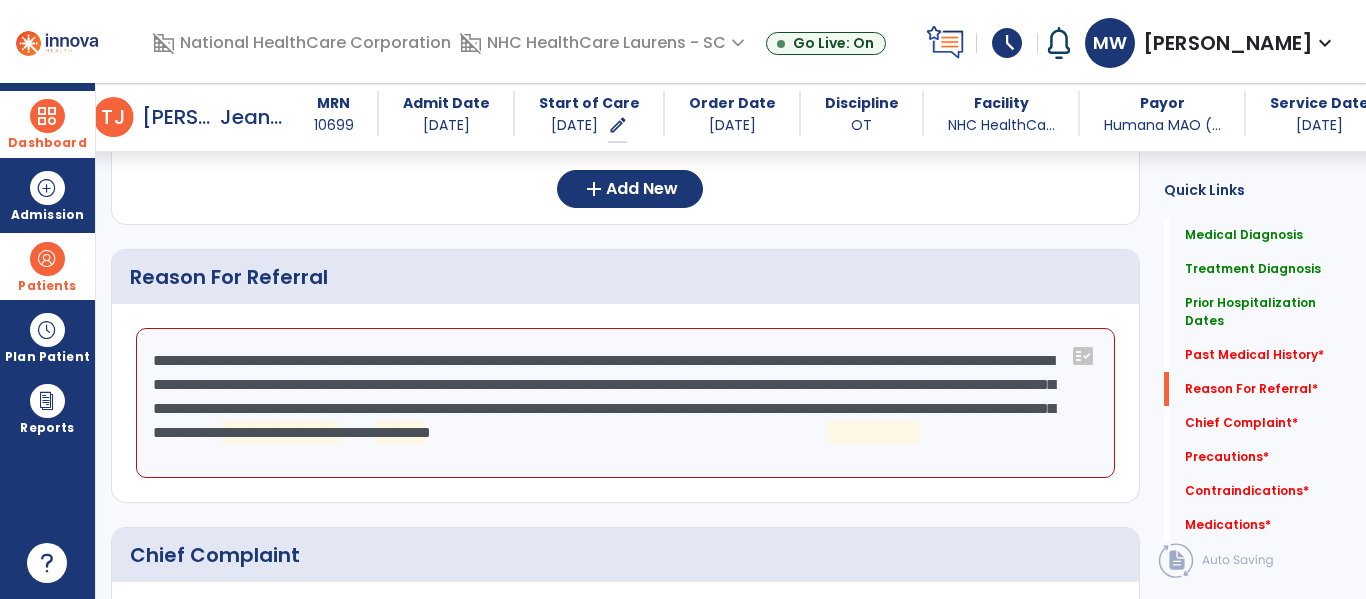 click on "**********" 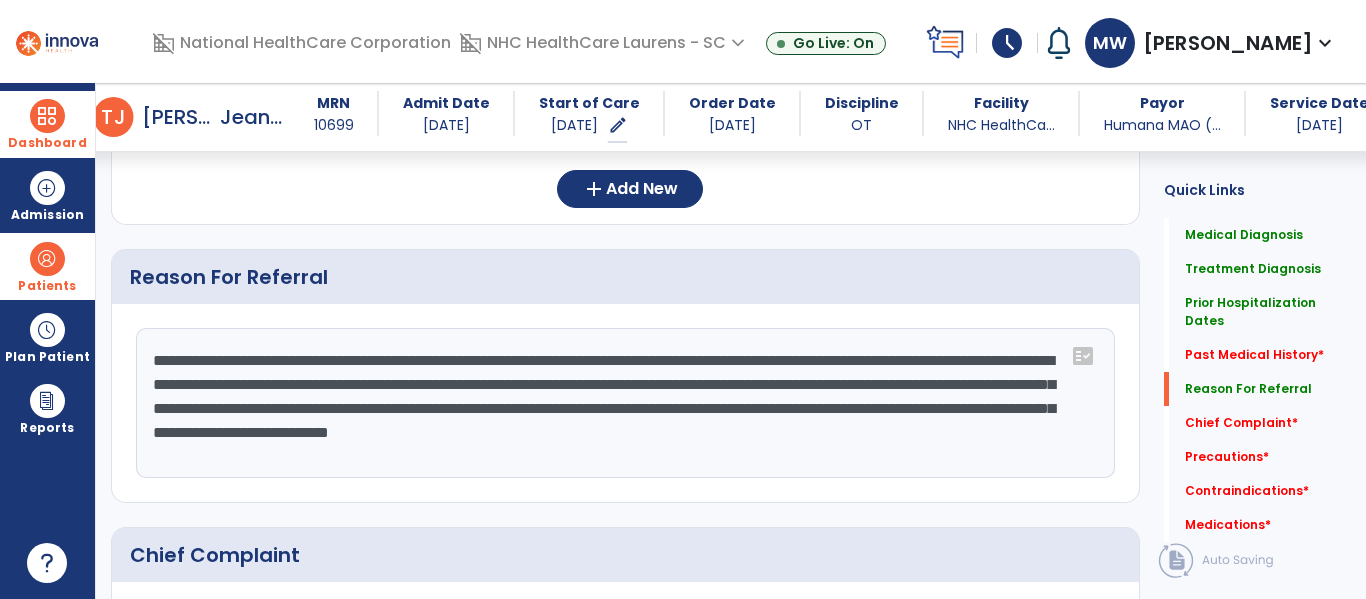 drag, startPoint x: 324, startPoint y: 363, endPoint x: 140, endPoint y: 364, distance: 184.00272 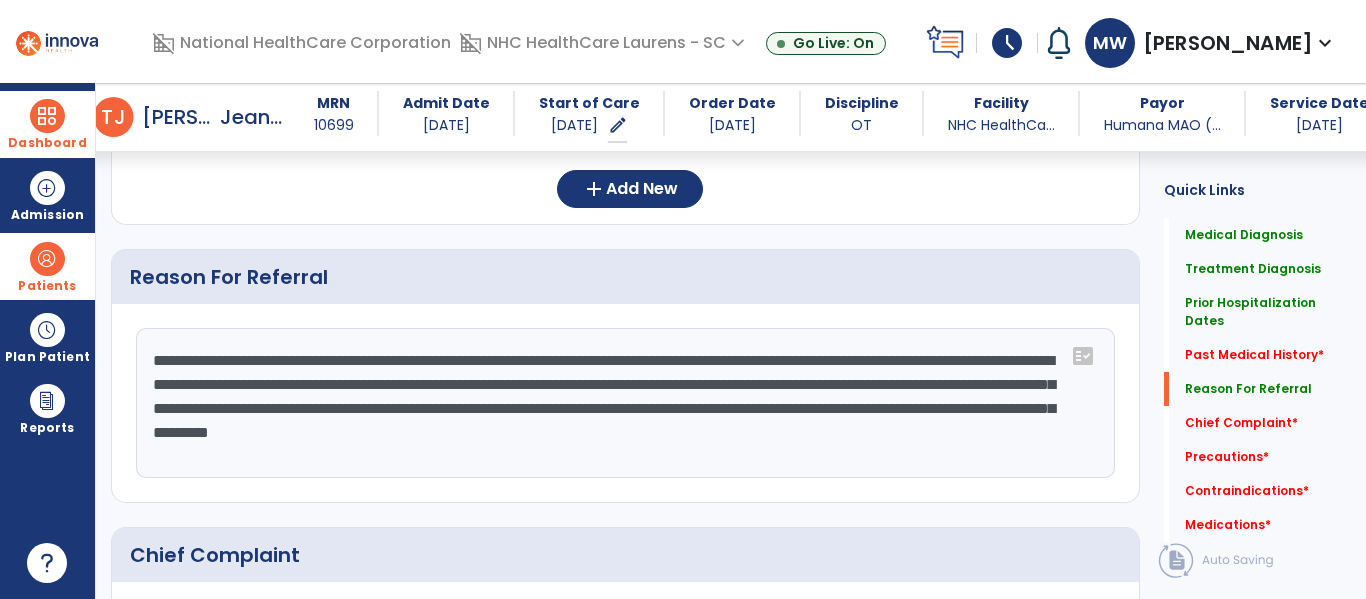 drag, startPoint x: 785, startPoint y: 385, endPoint x: 187, endPoint y: 416, distance: 598.803 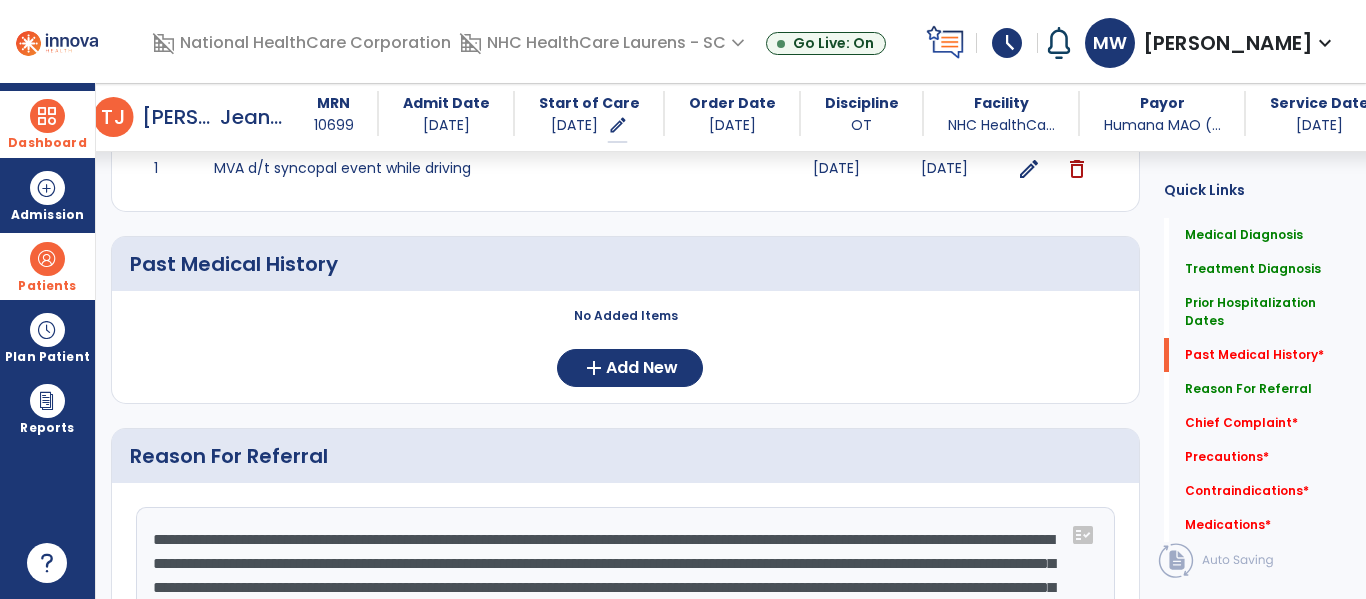 scroll, scrollTop: 1006, scrollLeft: 0, axis: vertical 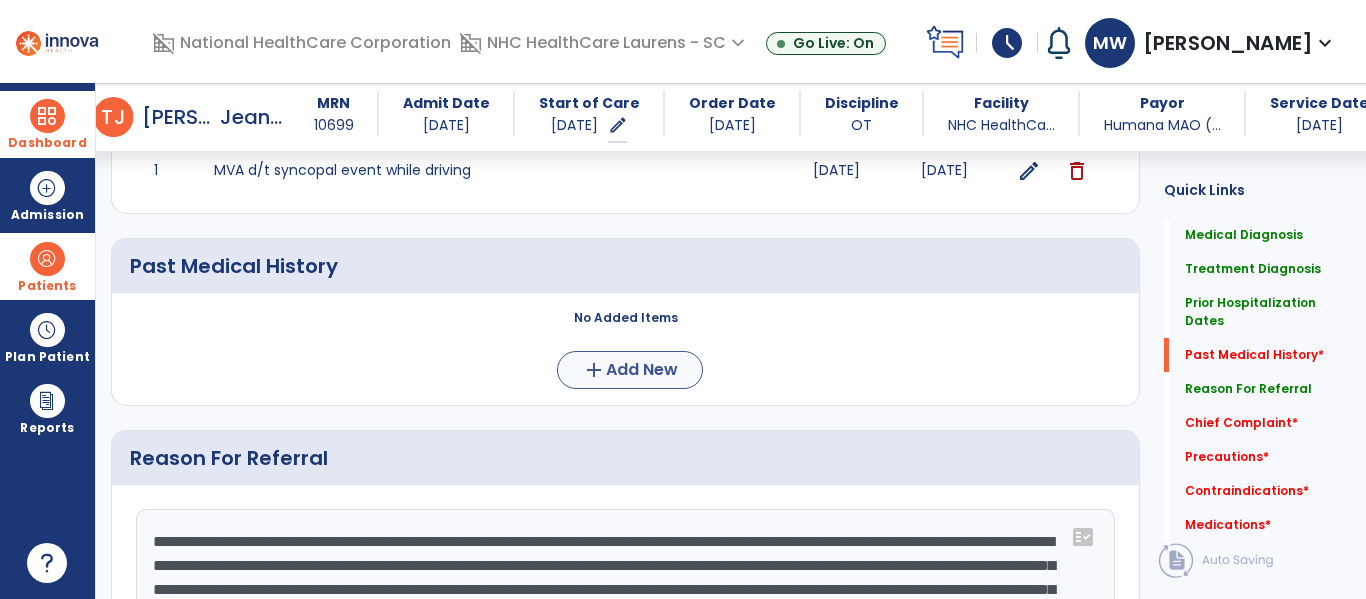 type on "**********" 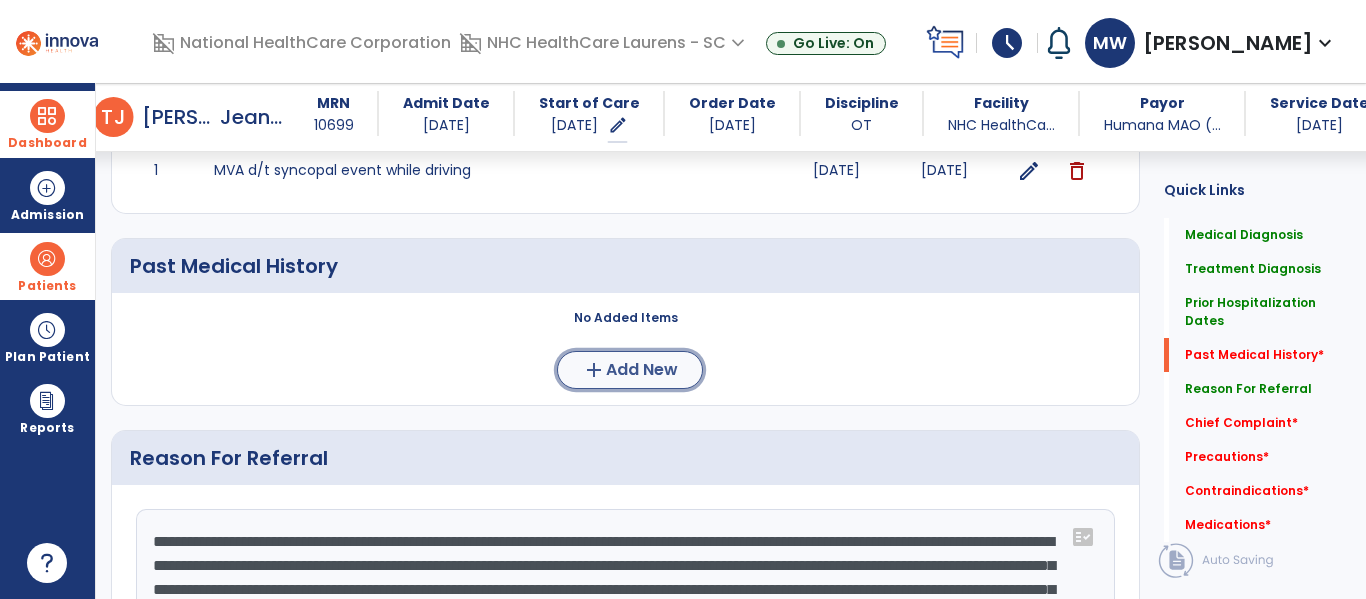 click on "add  Add New" 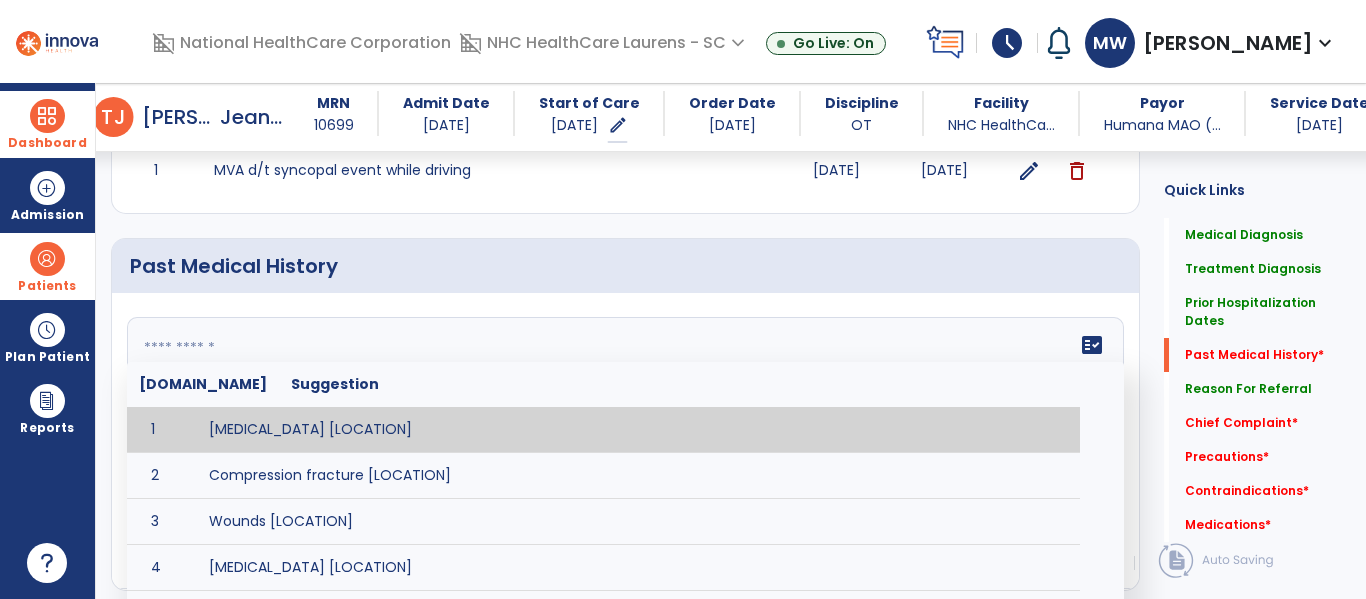 click on "fact_check  [DOMAIN_NAME] Suggestion 1 [MEDICAL_DATA] [LOCATION] 2 Compression fracture [LOCATION] 3 Wounds [LOCATION] 4 [MEDICAL_DATA] [LOCATION] 5 [MEDICAL_DATA] [MEDICAL_DATA] [LOCATION] 6 [MEDICAL_DATA] tear [LOCATION] 7 ACL tear surgically repaired [LOCATION] 8 [MEDICAL_DATA] (AKA) [LOCATION] 9 Below knee [MEDICAL_DATA] (BKE) [LOCATION] 10 [MEDICAL_DATA] (SITE/TYPE) 11 Surgery (TYPE) 12 AAA ([MEDICAL_DATA]) 13 [MEDICAL_DATA] tear [LOCATION] 14 [MEDICAL_DATA] 15 AIDS (Acquired [MEDICAL_DATA] Syndrome) 16 [MEDICAL_DATA] 17 [MEDICAL_DATA] 18 [MEDICAL_DATA] 19 Anxiety 20 ASHD ([MEDICAL_DATA]) 21 [MEDICAL_DATA] 22 [MEDICAL_DATA] 23 [MEDICAL_DATA] 24 [MEDICAL_DATA] 25 [MEDICAL_DATA] Bypass Graft (CABG) 26 CAD ([MEDICAL_DATA]) 27 [MEDICAL_DATA] 28 [MEDICAL_DATA] 29 [MEDICAL_DATA] 30 [MEDICAL_DATA] 31 COPD ([MEDICAL_DATA]) 32 CRPS ([MEDICAL_DATA]) 33 CVA (Cerebrovascular Accident) 34 CVI ([MEDICAL_DATA]) 35 DDD ([MEDICAL_DATA])" 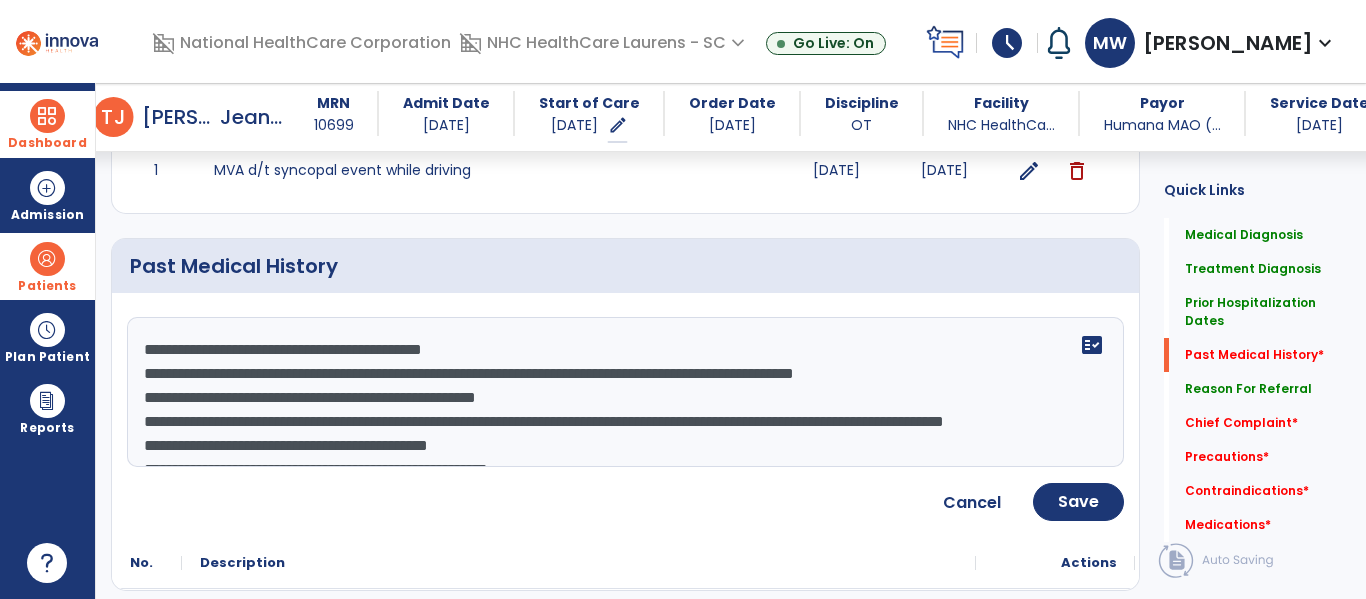 scroll, scrollTop: 136, scrollLeft: 0, axis: vertical 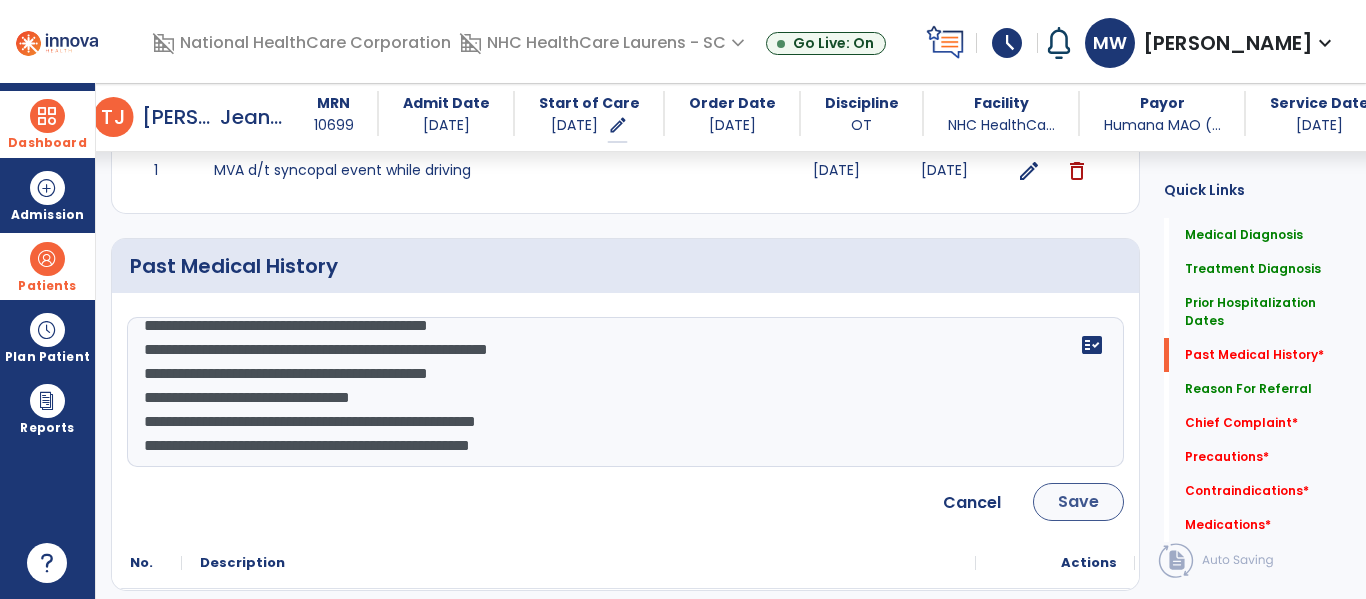 type on "**********" 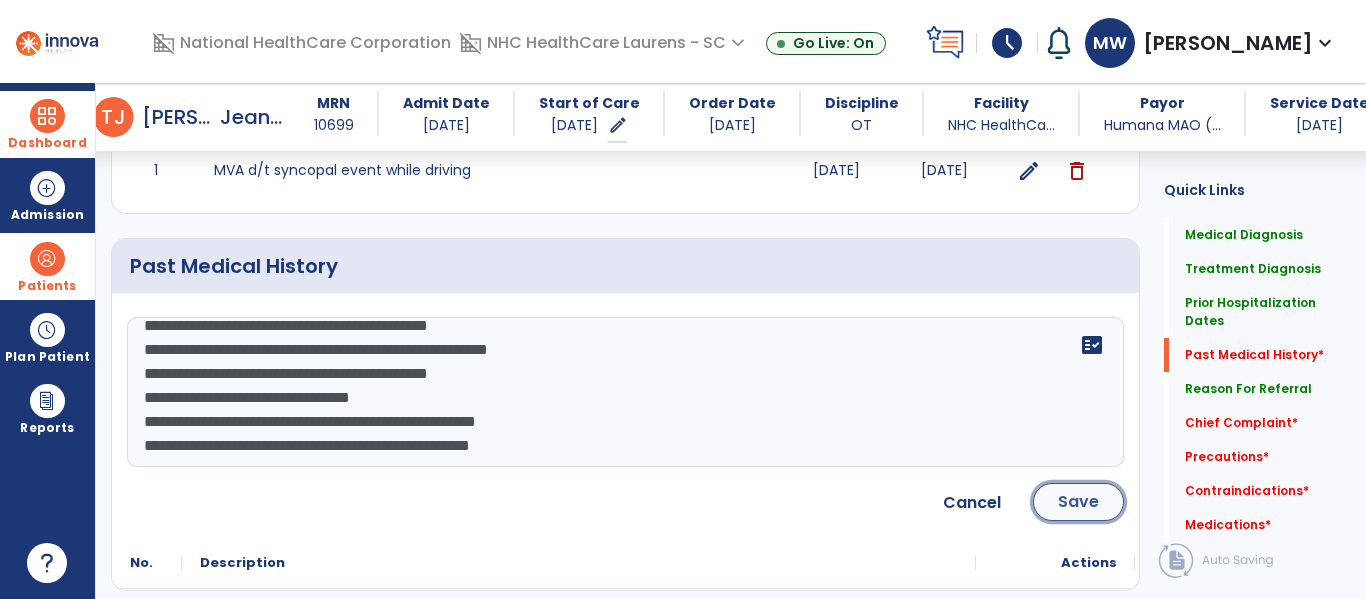 click on "Save" 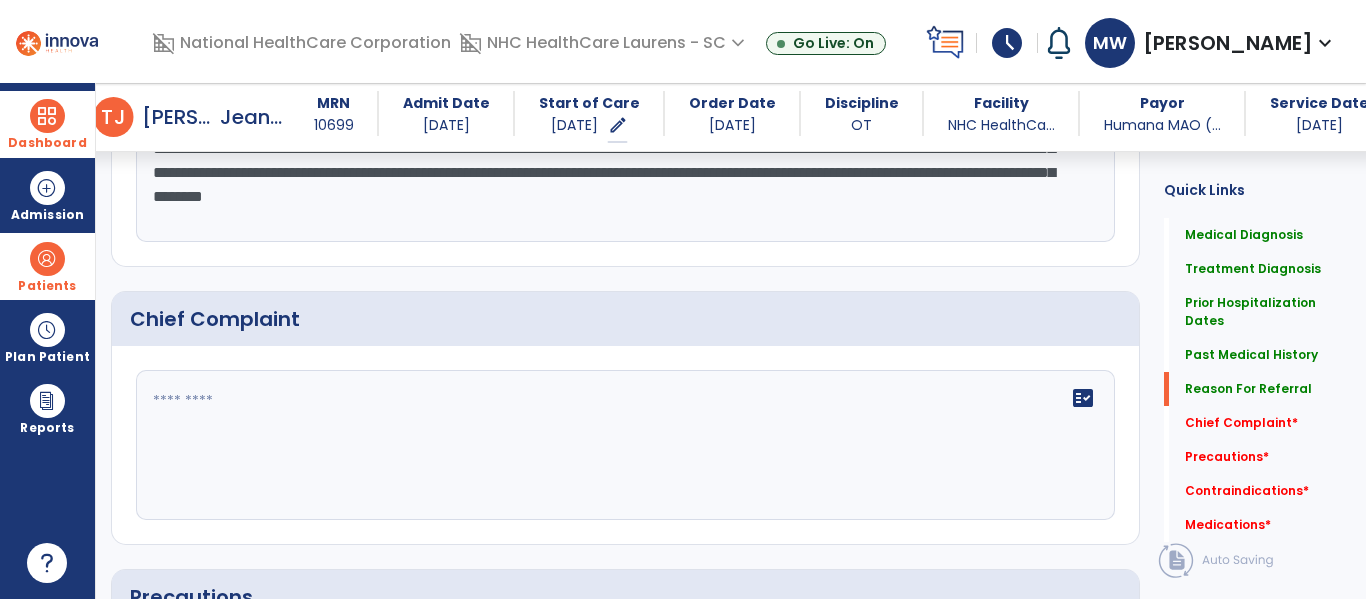 scroll, scrollTop: 1706, scrollLeft: 0, axis: vertical 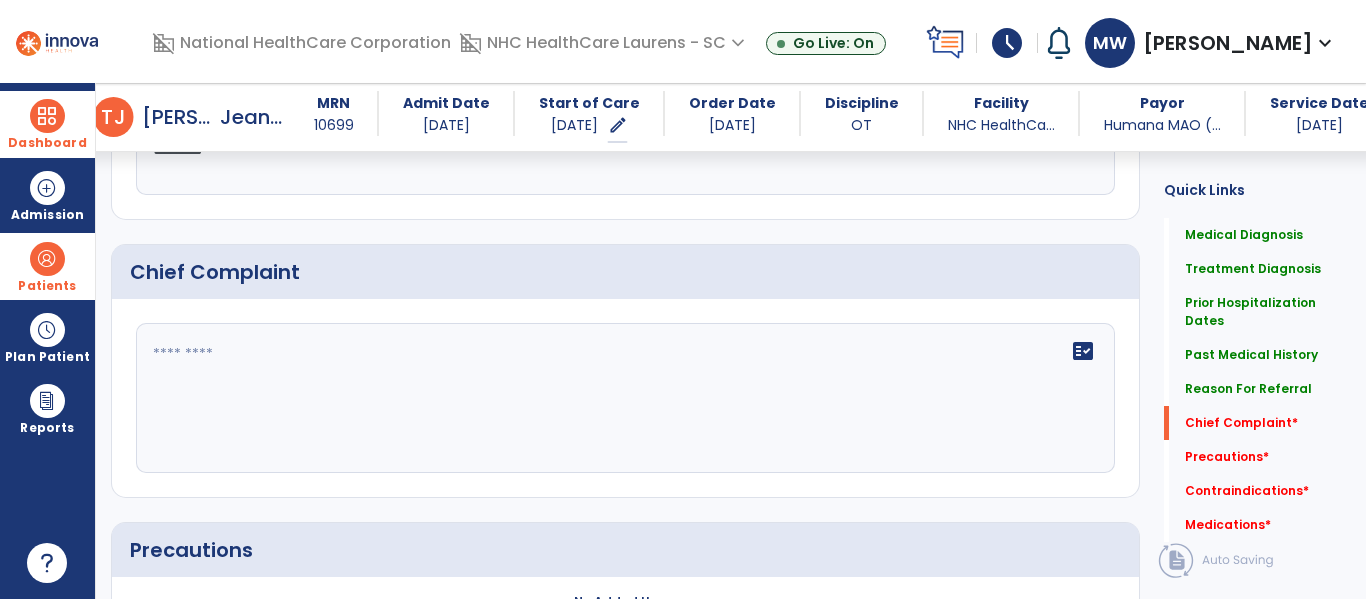 click on "fact_check" 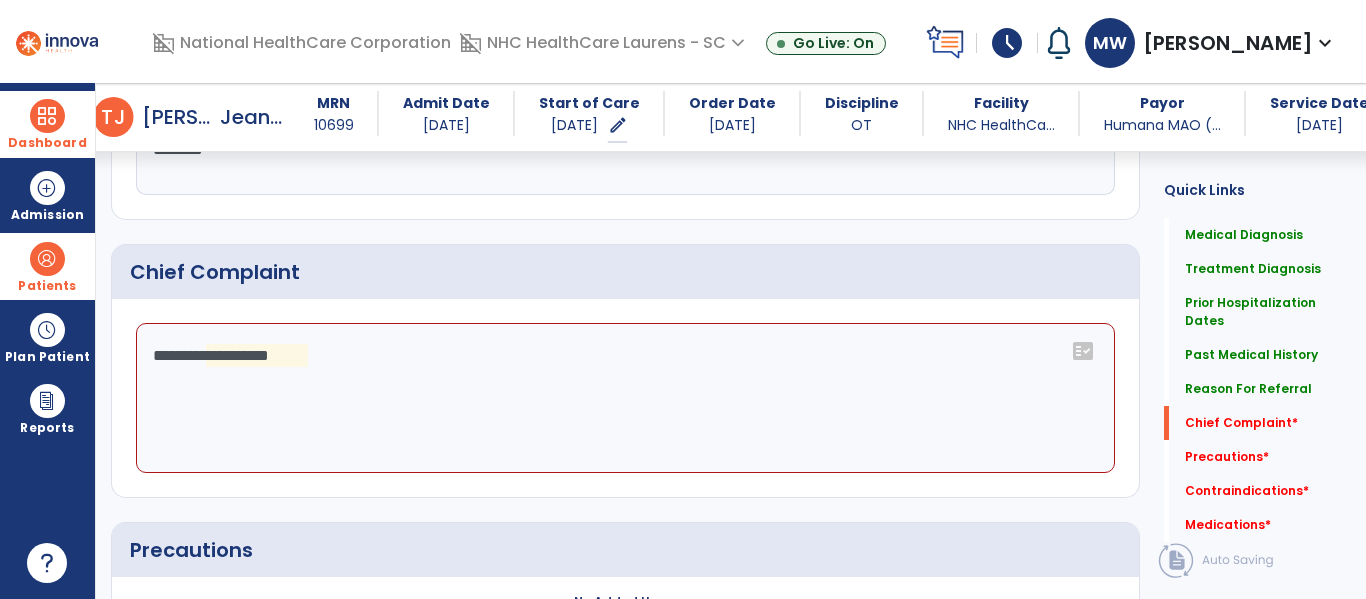 click on "**********" 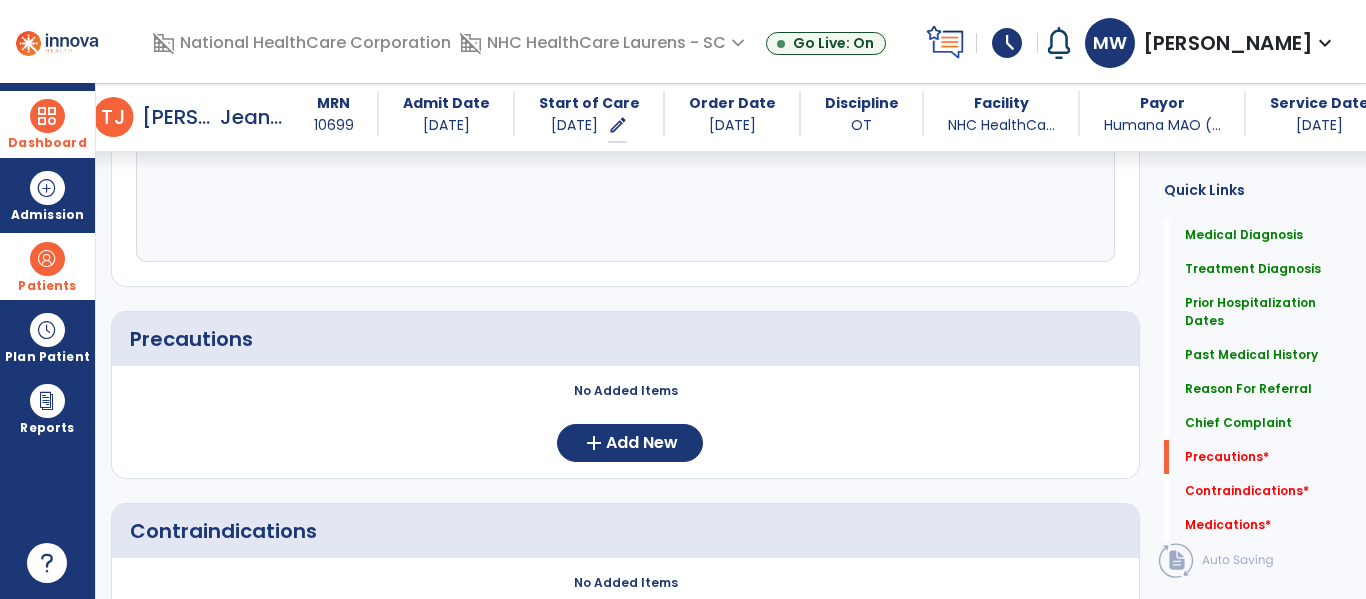 scroll, scrollTop: 2106, scrollLeft: 0, axis: vertical 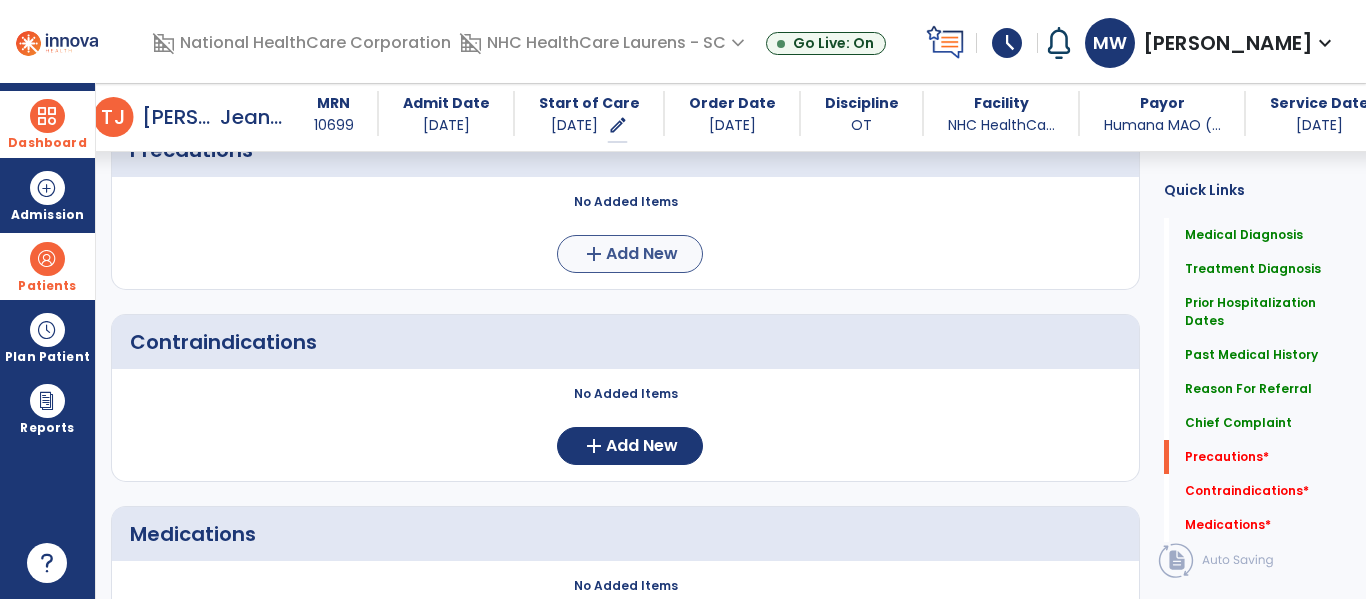 type on "**********" 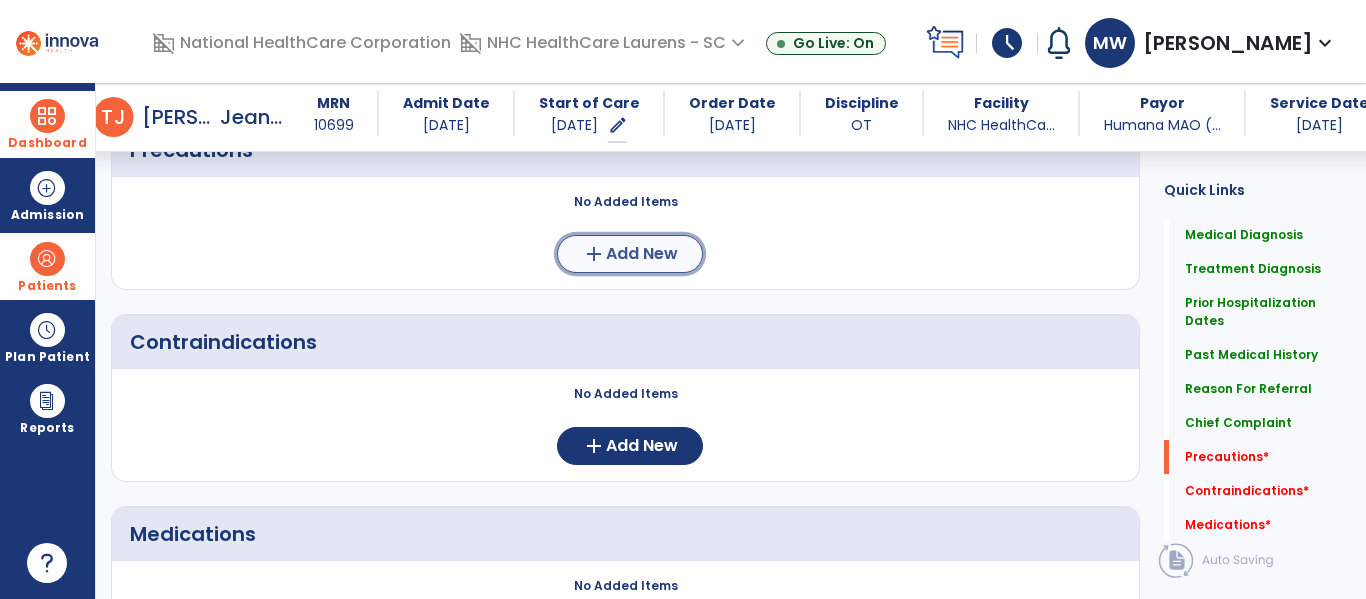 click on "Add New" 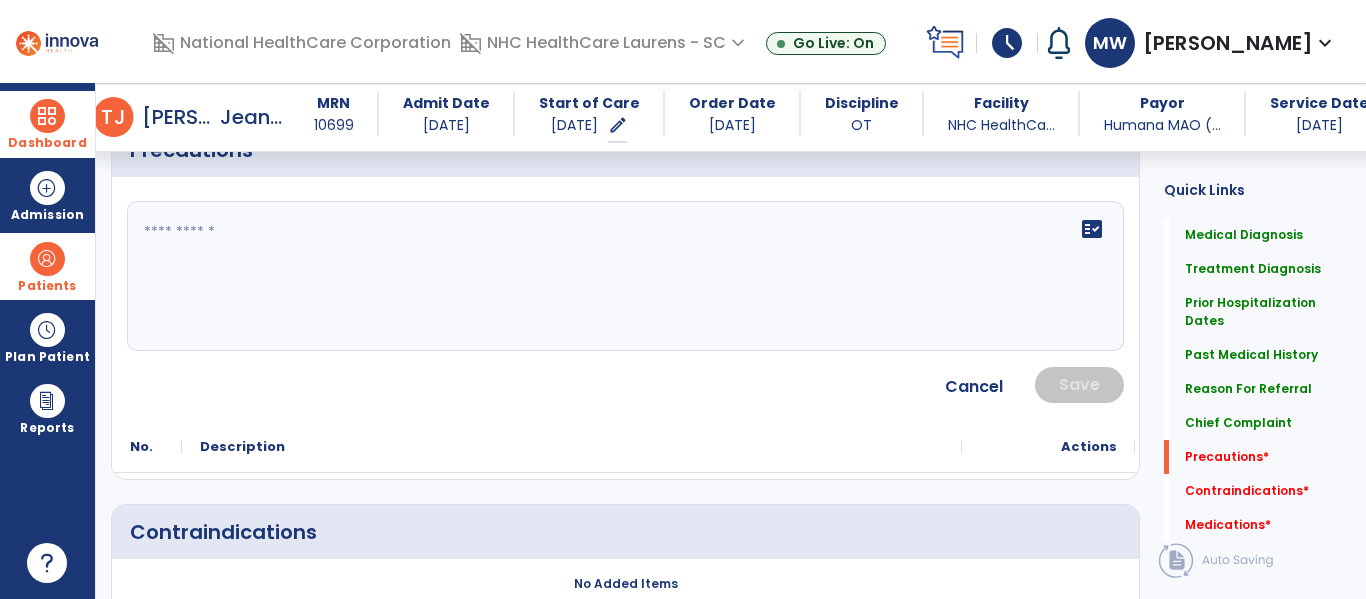 click on "fact_check" 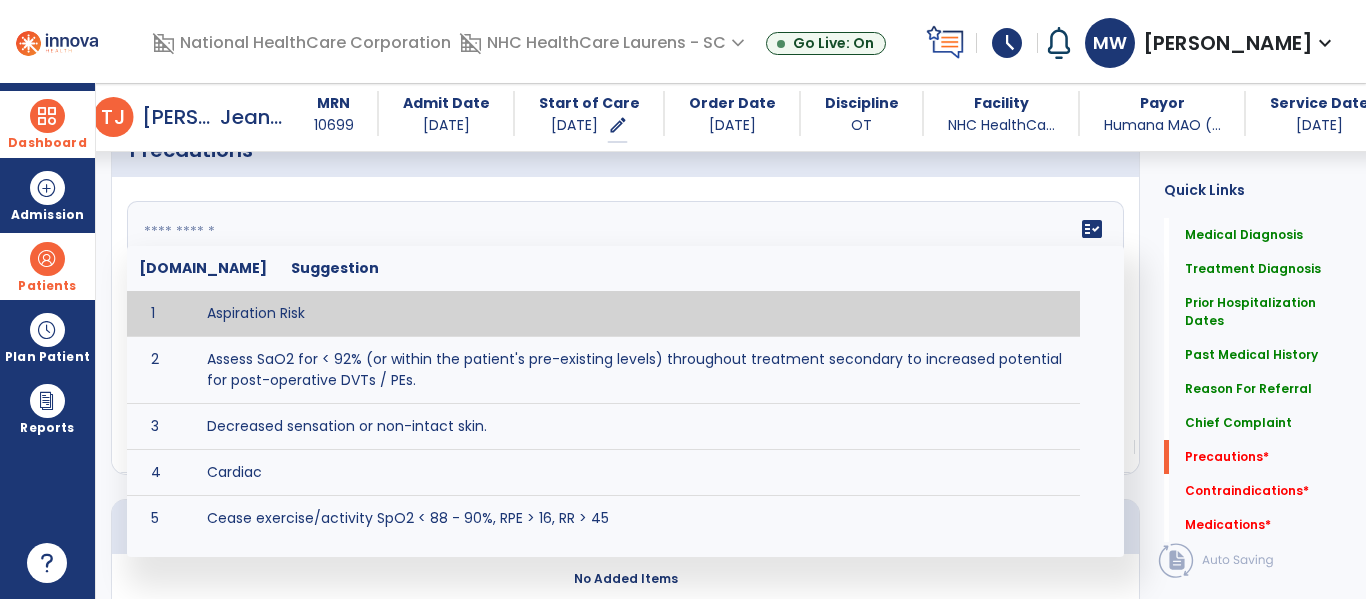 type on "*" 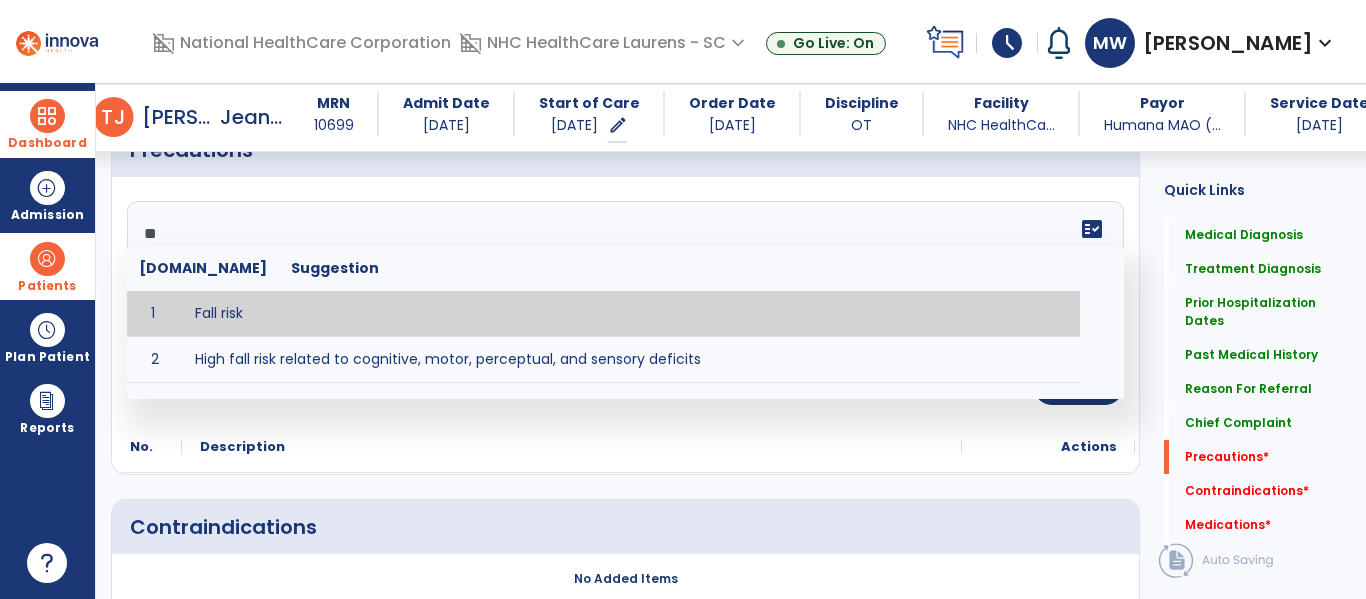 type on "*********" 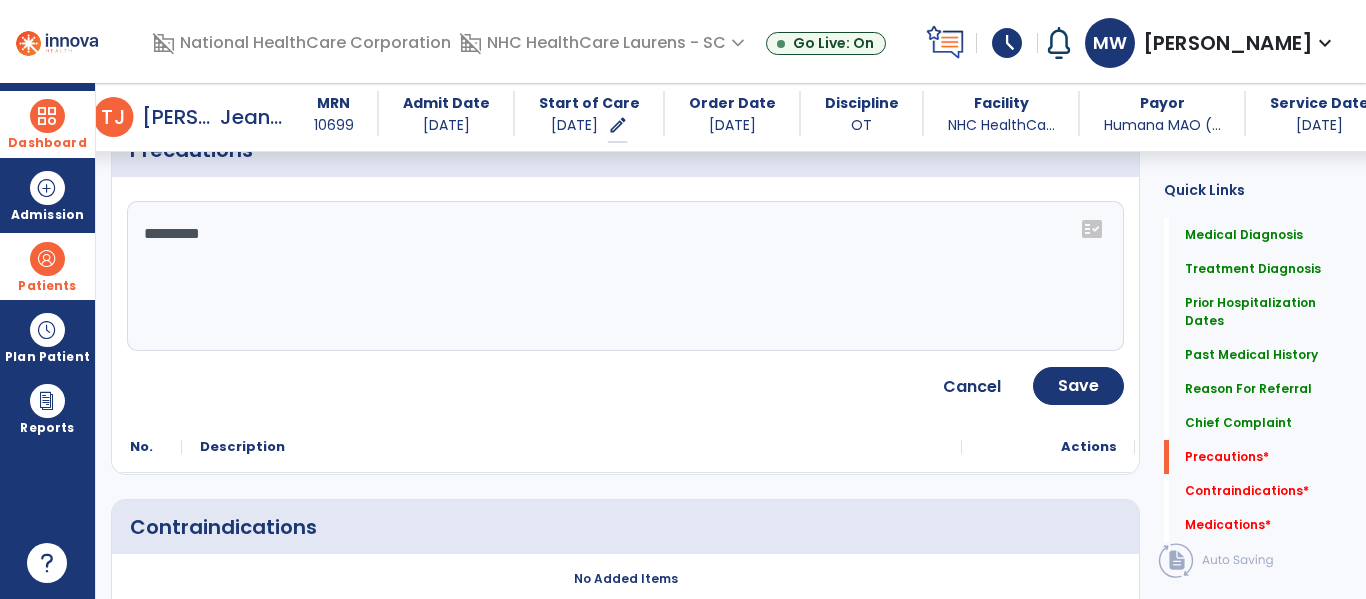 click on "Cancel Save" 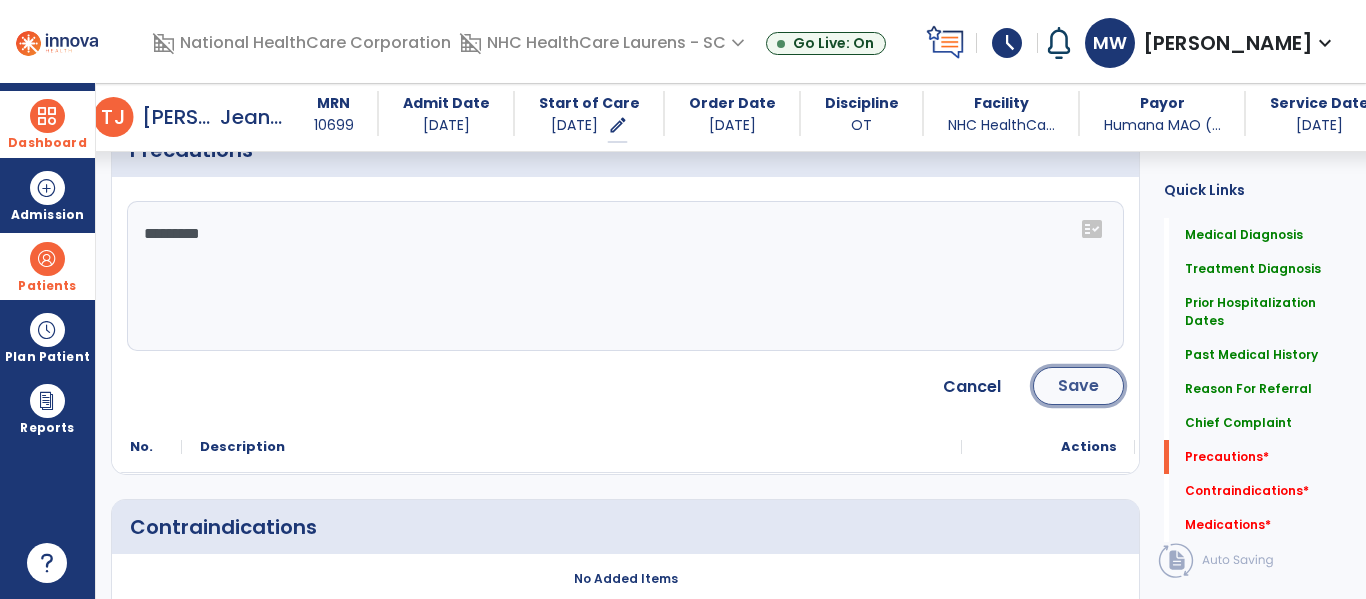 click on "Save" 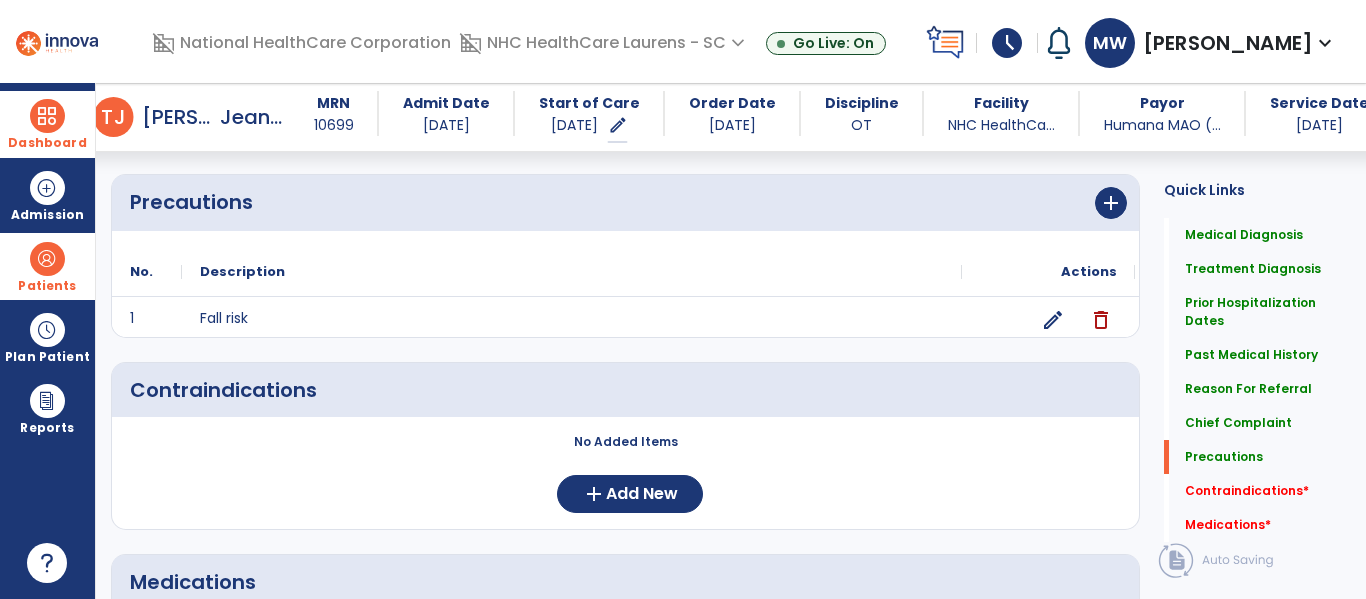 scroll, scrollTop: 2006, scrollLeft: 0, axis: vertical 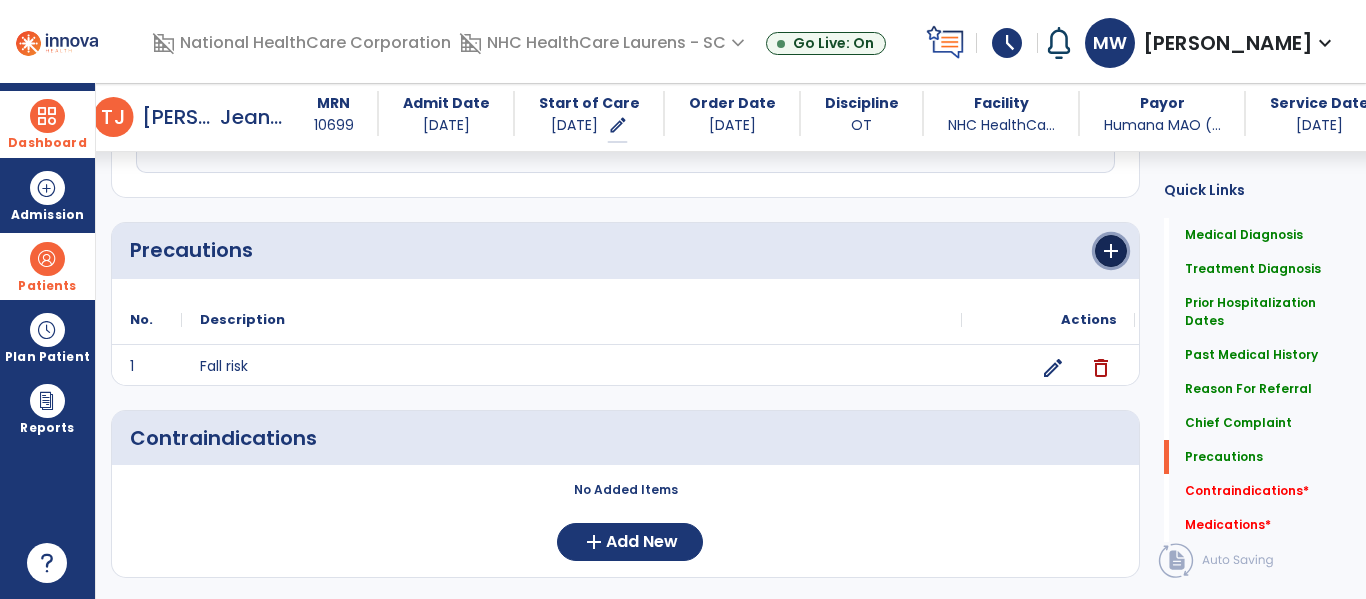 click on "add" 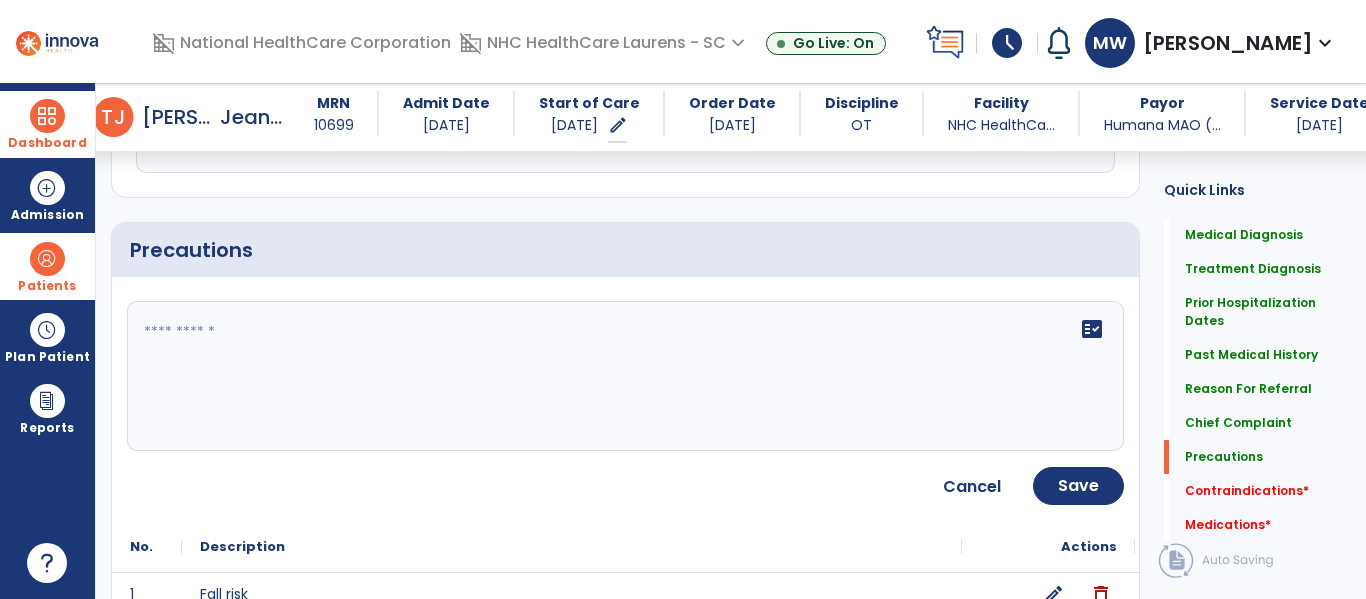 click on "fact_check" 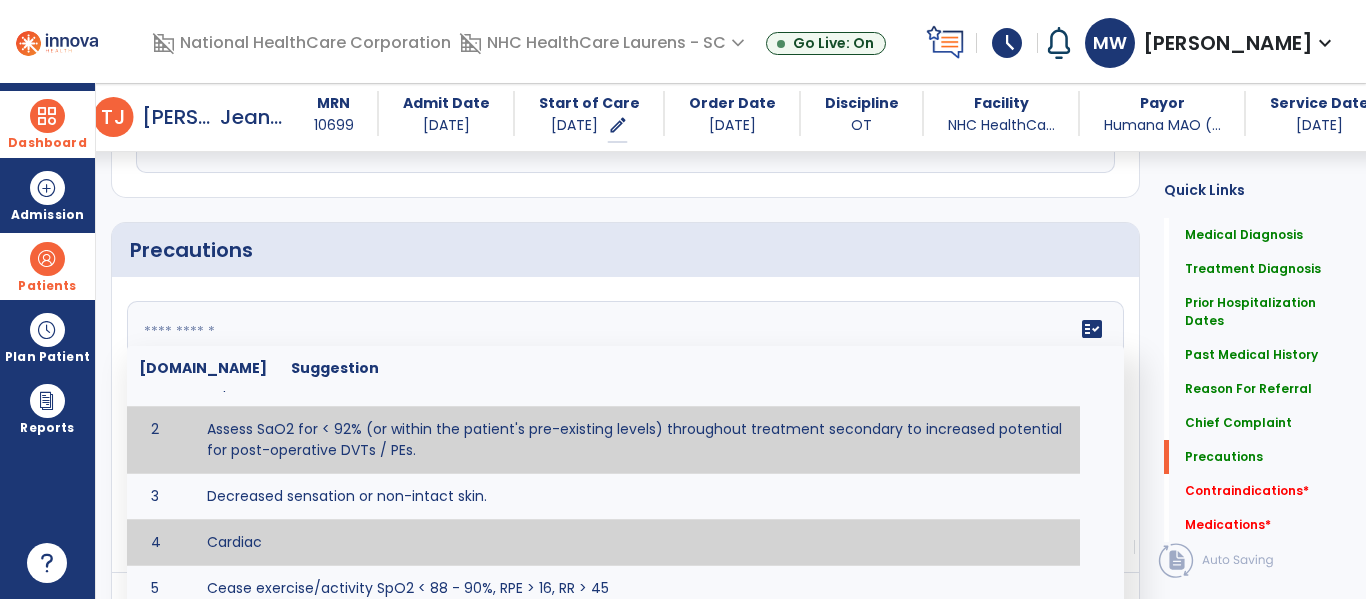 scroll, scrollTop: 0, scrollLeft: 0, axis: both 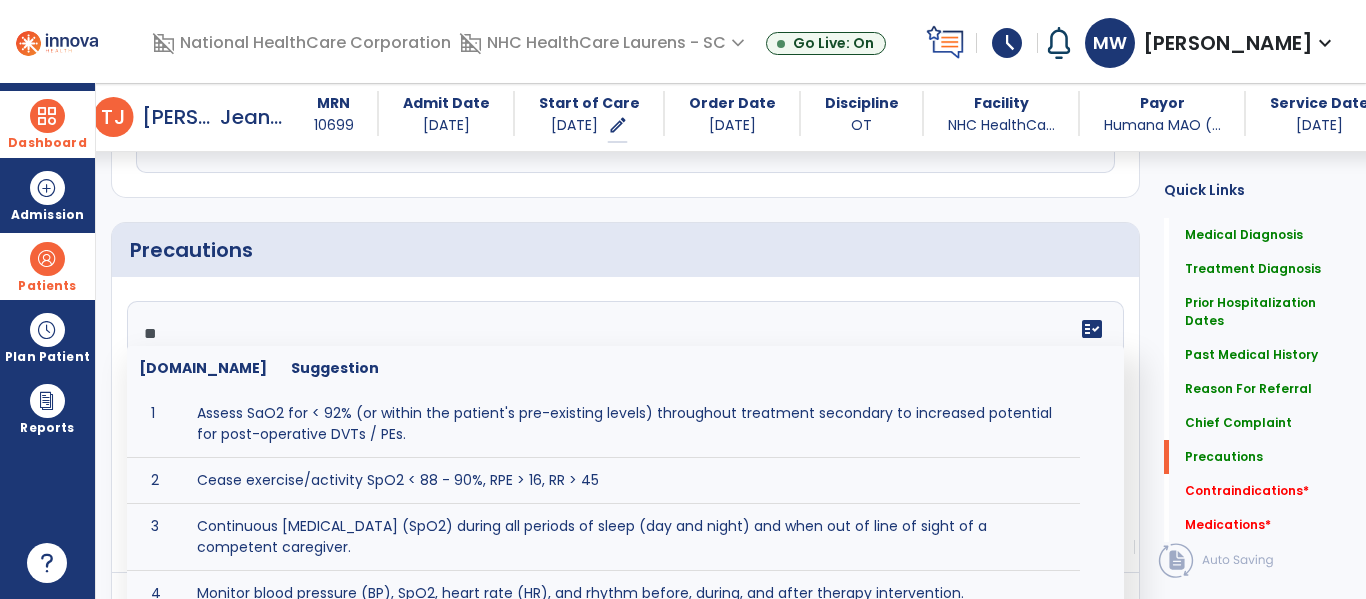type on "*" 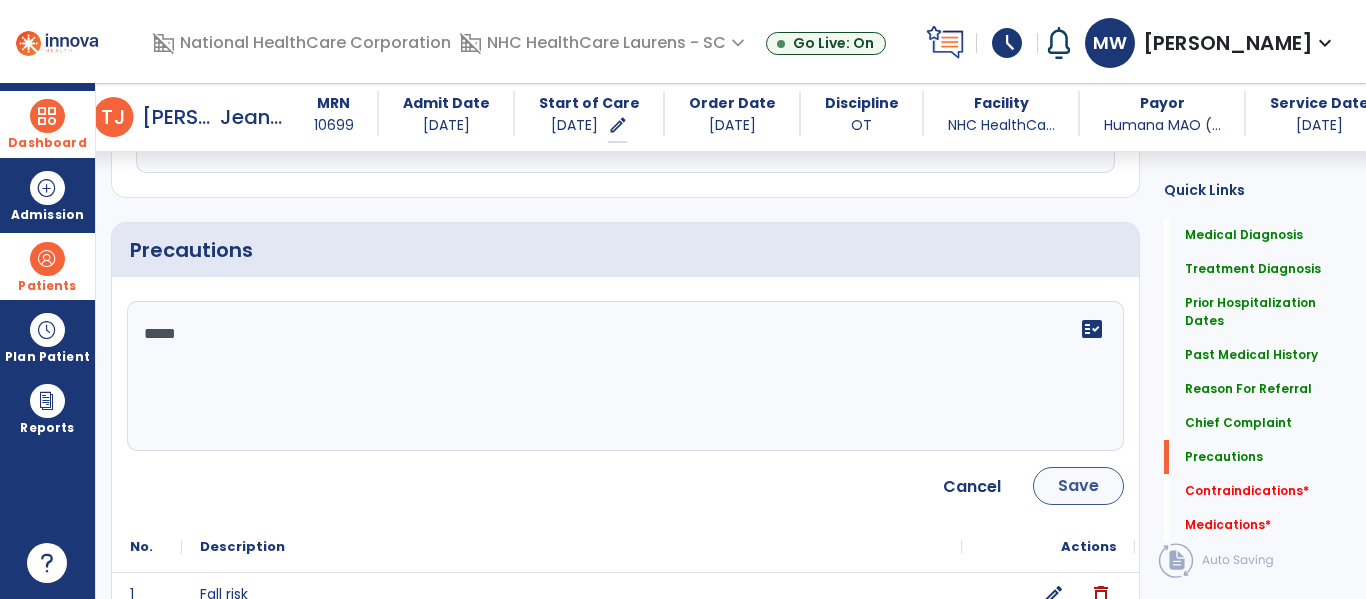 type on "*****" 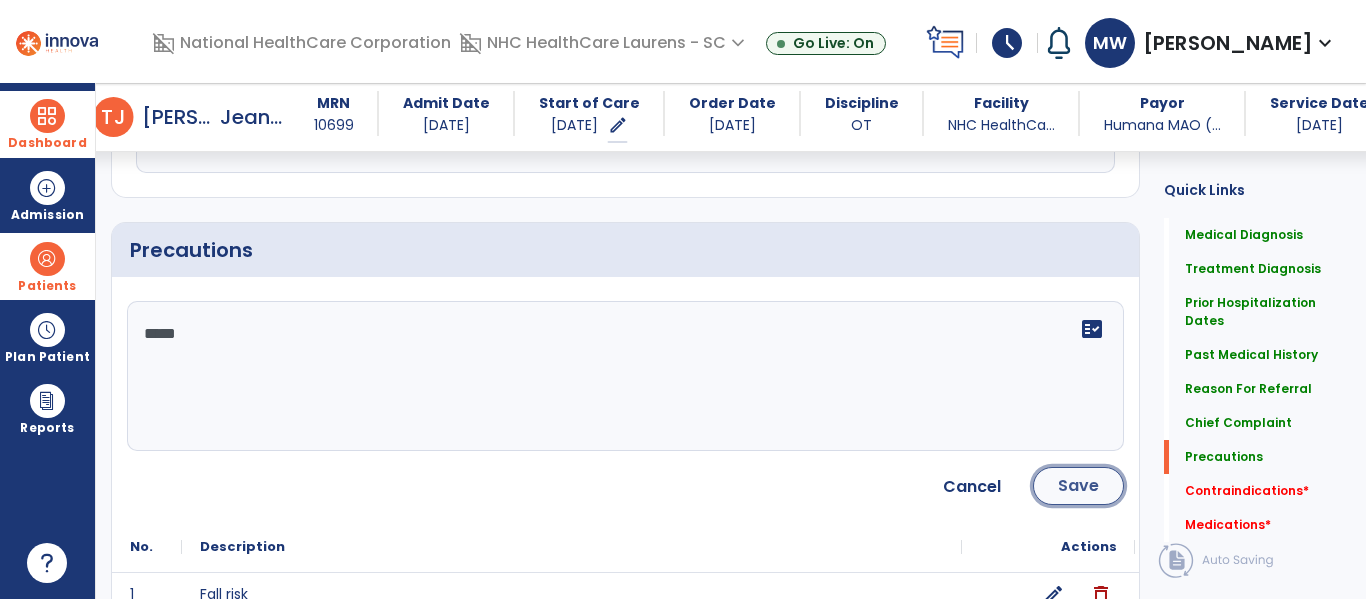 click on "Save" 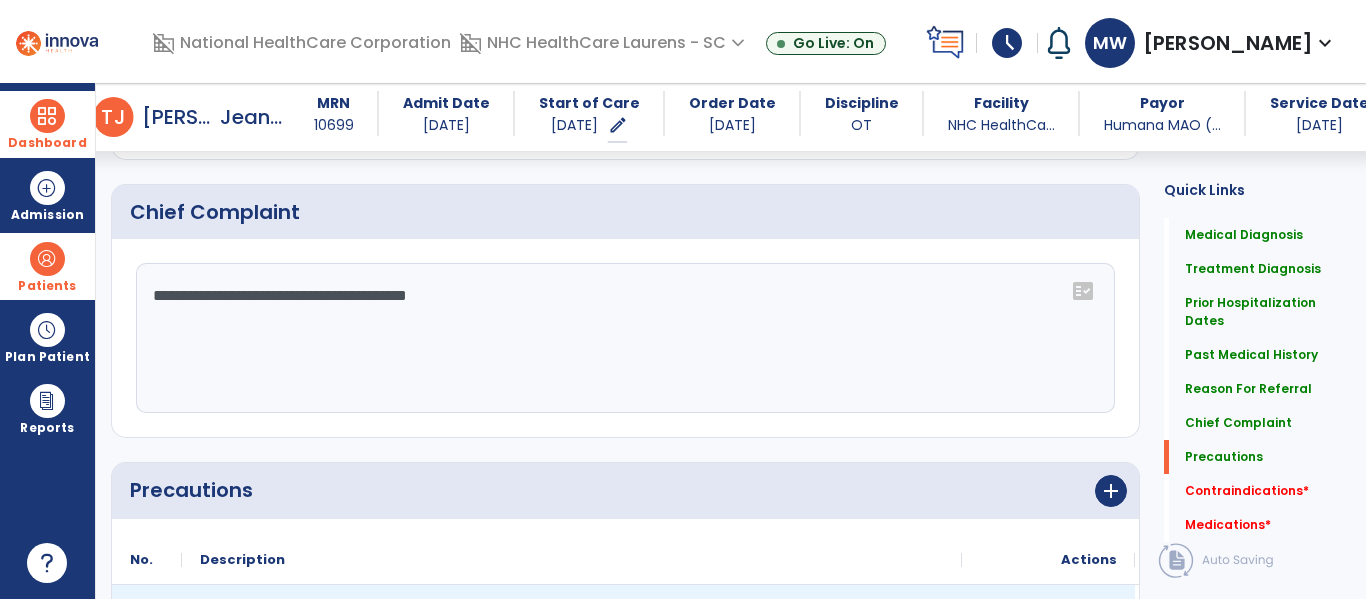 scroll, scrollTop: 2006, scrollLeft: 0, axis: vertical 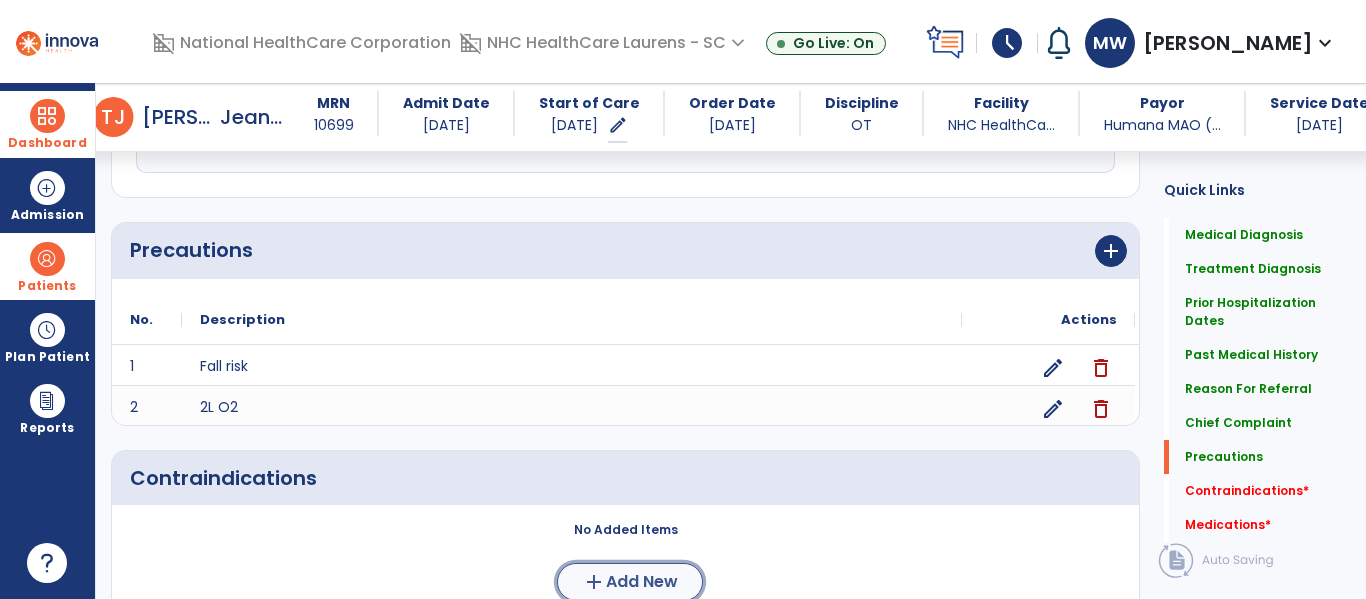click on "Add New" 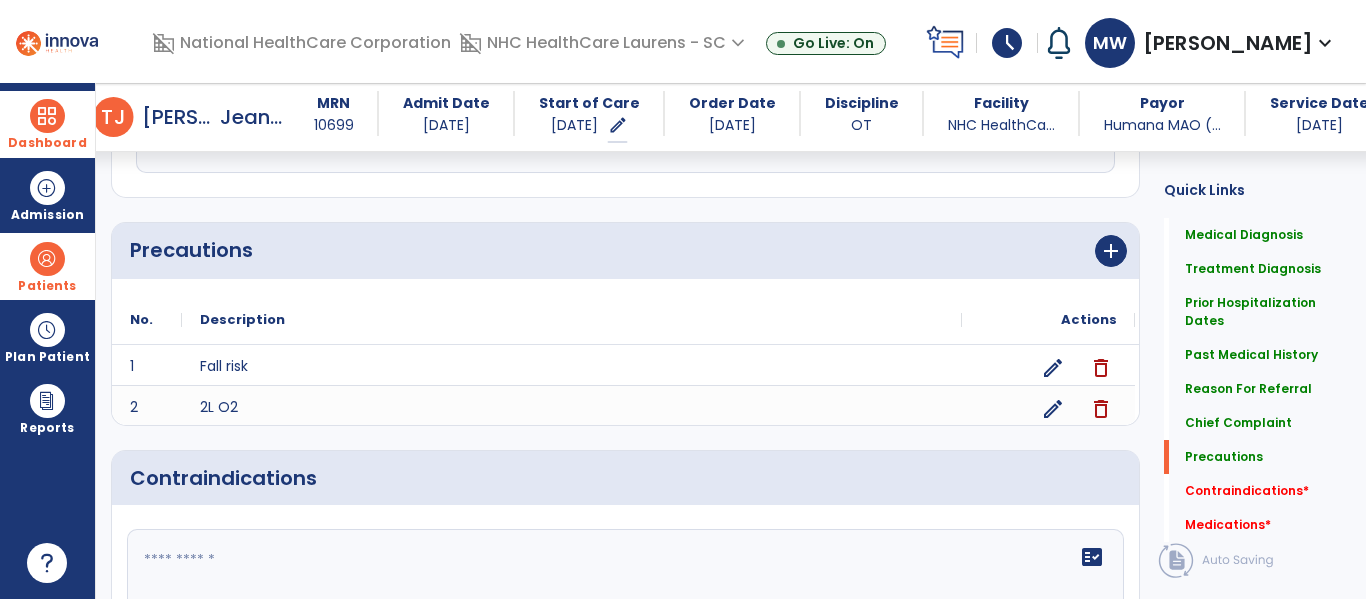 click 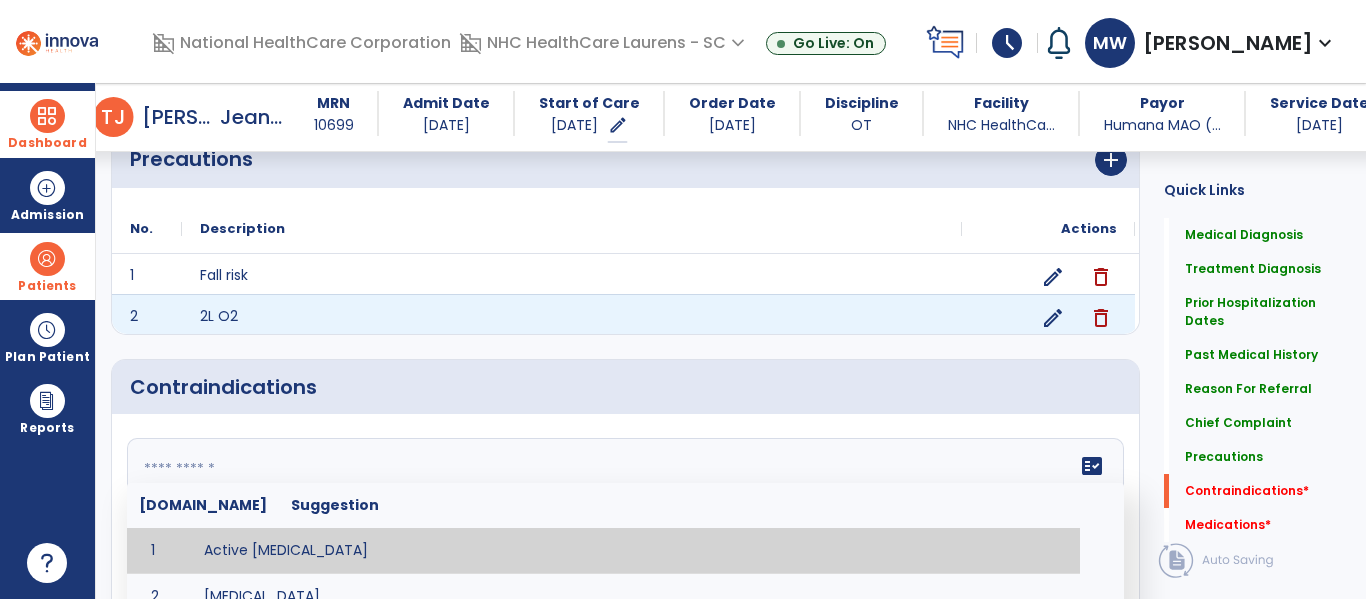 scroll, scrollTop: 2206, scrollLeft: 0, axis: vertical 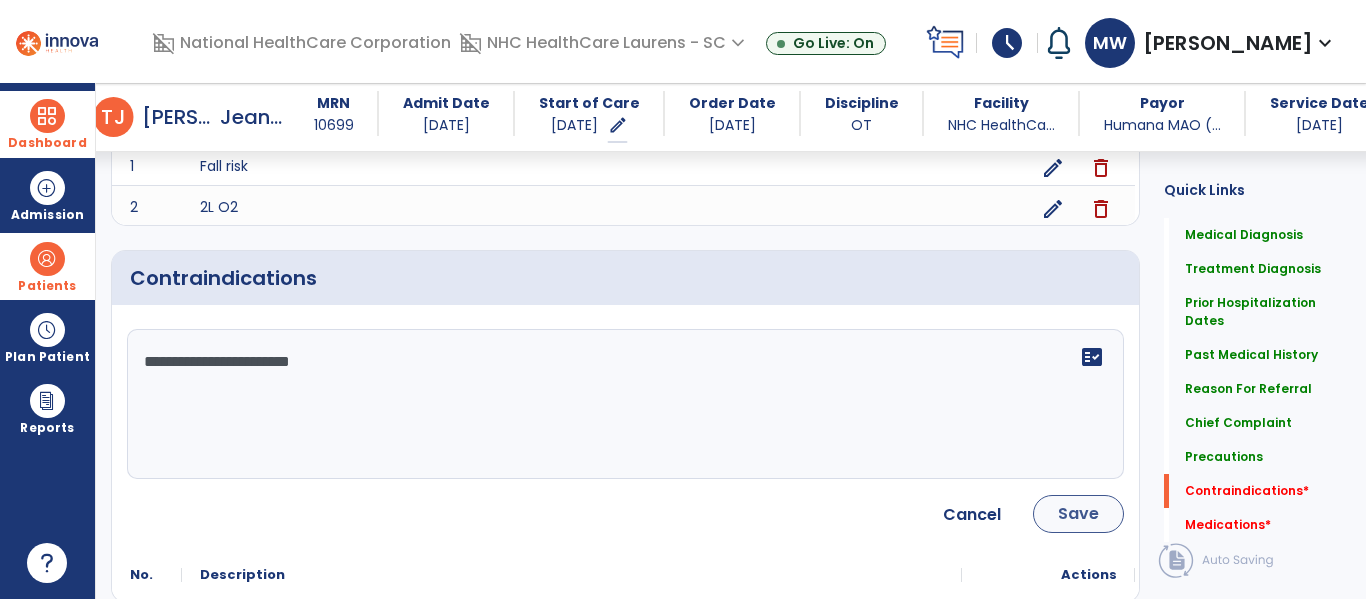 type on "**********" 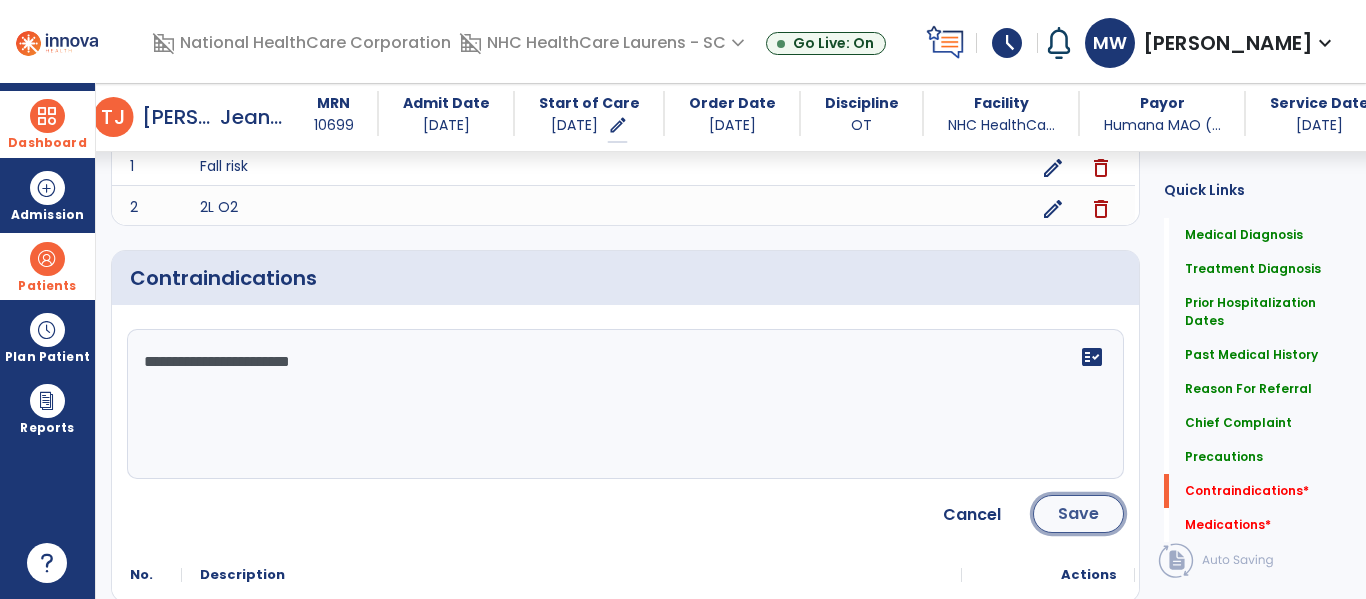 click on "Save" 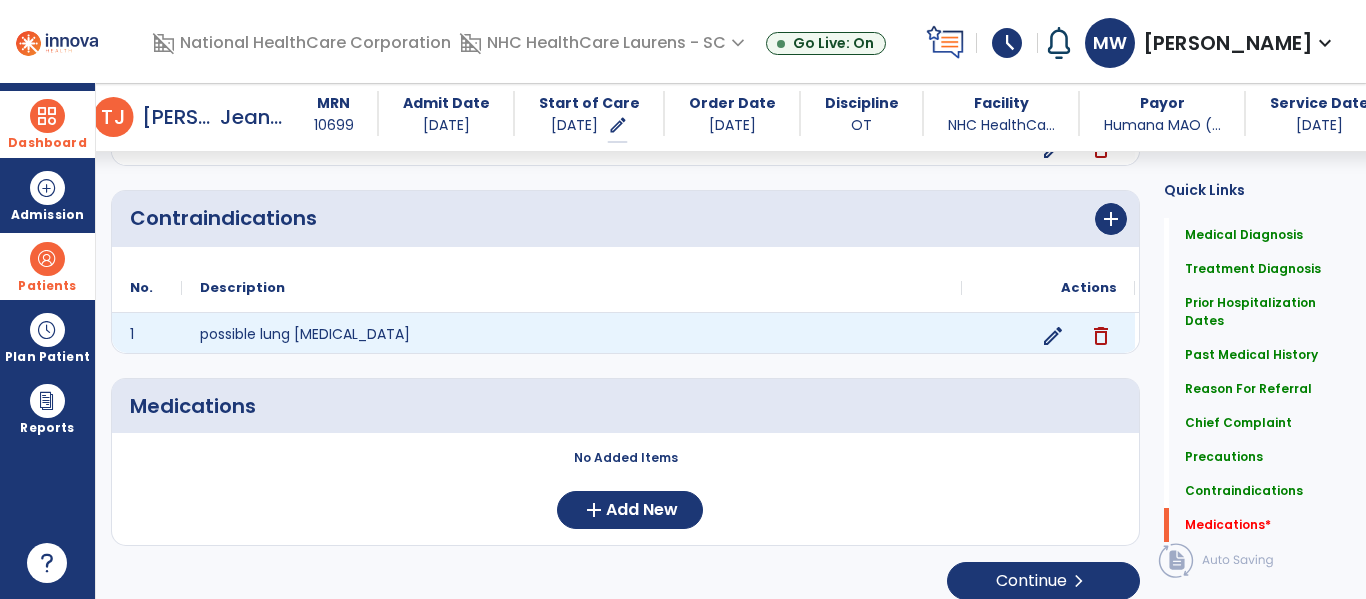 scroll, scrollTop: 2283, scrollLeft: 0, axis: vertical 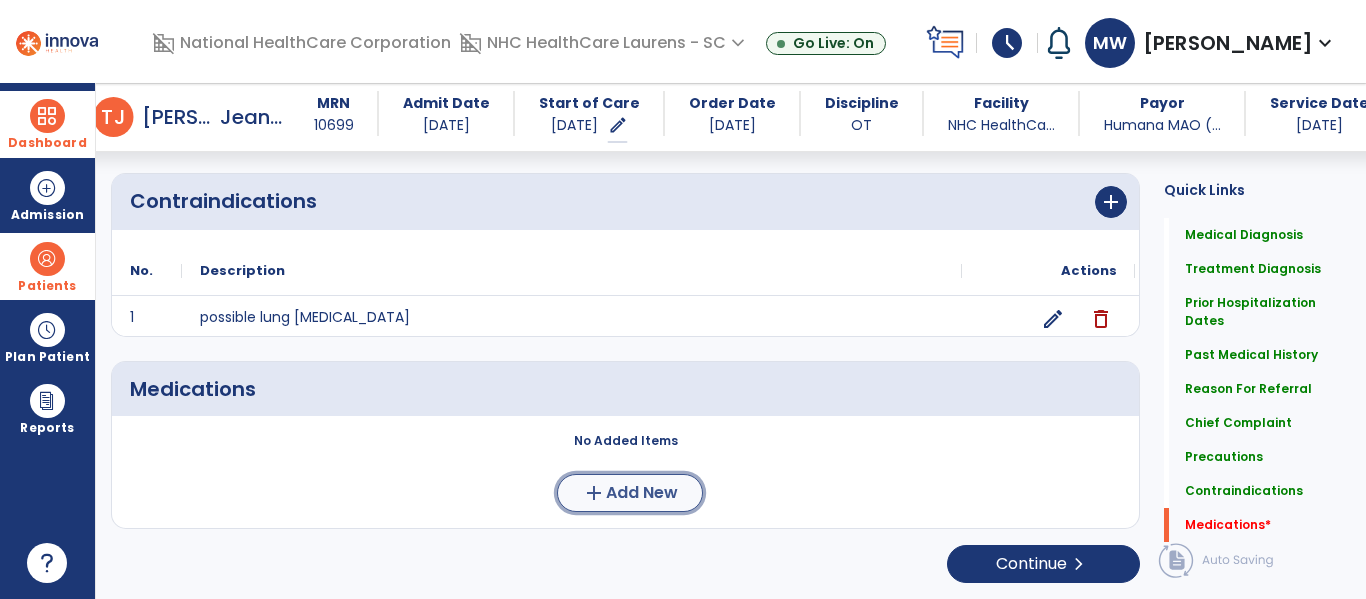 click on "Add New" 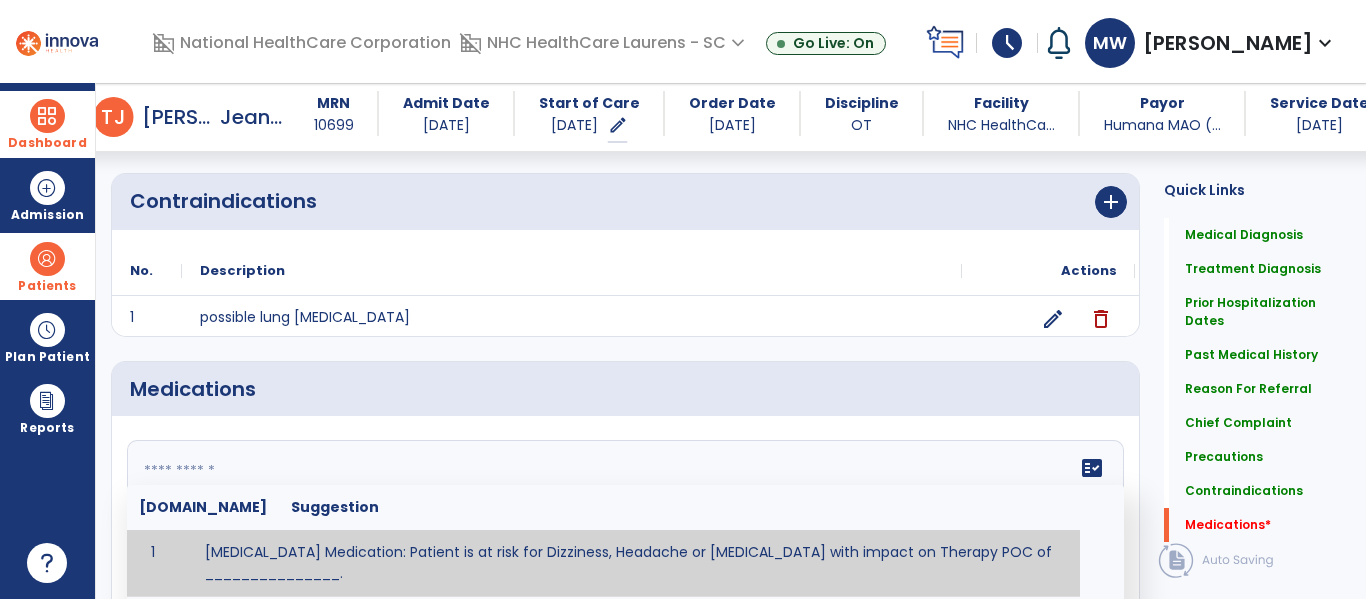 click on "fact_check  [DOMAIN_NAME] Suggestion 1 [MEDICAL_DATA] Medication: Patient is at risk for Dizziness, Headache or [MEDICAL_DATA] with impact on Therapy POC of _______________. 2 Anti-Anxiety Medication: at risk for Abnormal thinking, Anxiety, Arrhythmias, Clumsiness, Dizziness, Drowsiness, Dry mouth, GI disturbances, Headache, Increased appetite, Loss of appetite, [MEDICAL_DATA], Sedation, Seizures, [MEDICAL_DATA], Unsteadiness, Weakness or Weight gain with impact on Therapy POC of _____________. 3 Anti-Arrhythmic Agents: at risk for Arrhythmias, Confusion, EKG changes, Hallucinations, [MEDICAL_DATA], Increased blood pressure, Increased heart rate, [MEDICAL_DATA] or Toxicity with impact on Therapy POC of 4 Anti-Coagulant medications: with potential risk for hemorrhage (including [MEDICAL_DATA] and coughing up blood), and [MEDICAL_DATA] syndrome). Potential impact on therapy progress includes _________. 5 6 7 8 [MEDICAL_DATA] for ______________. 9 10 11 12 13 14 15 16 17 18 19 20 21 22 23 24" 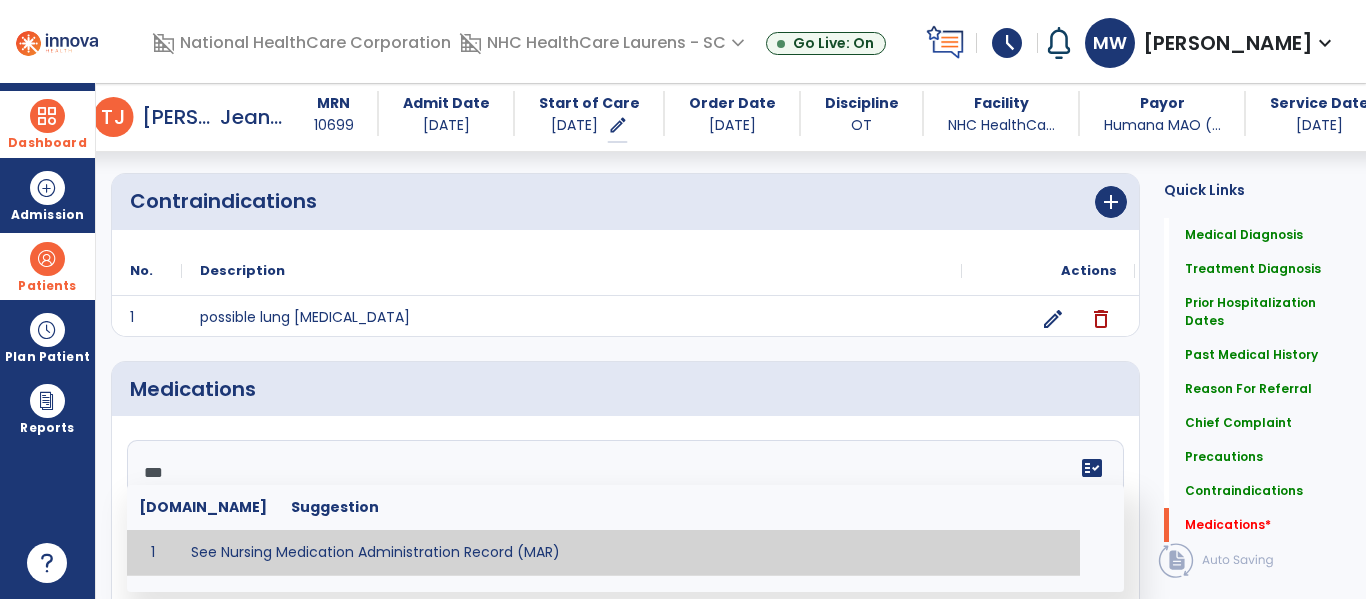 type on "**********" 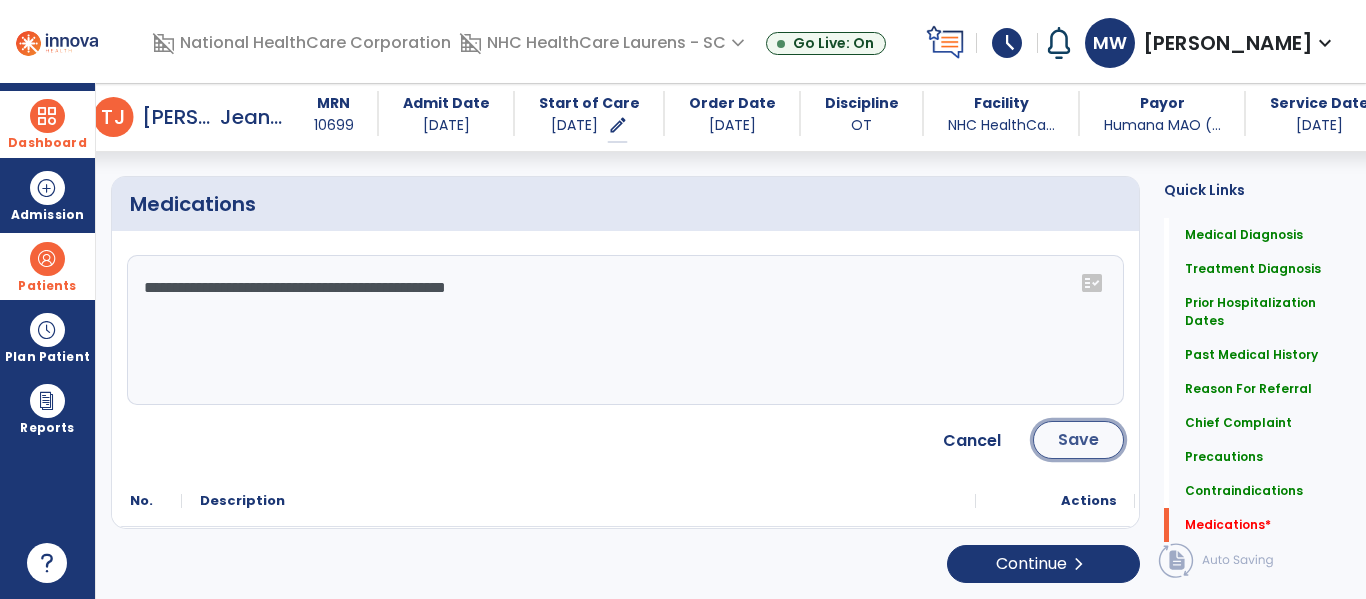 click on "Save" 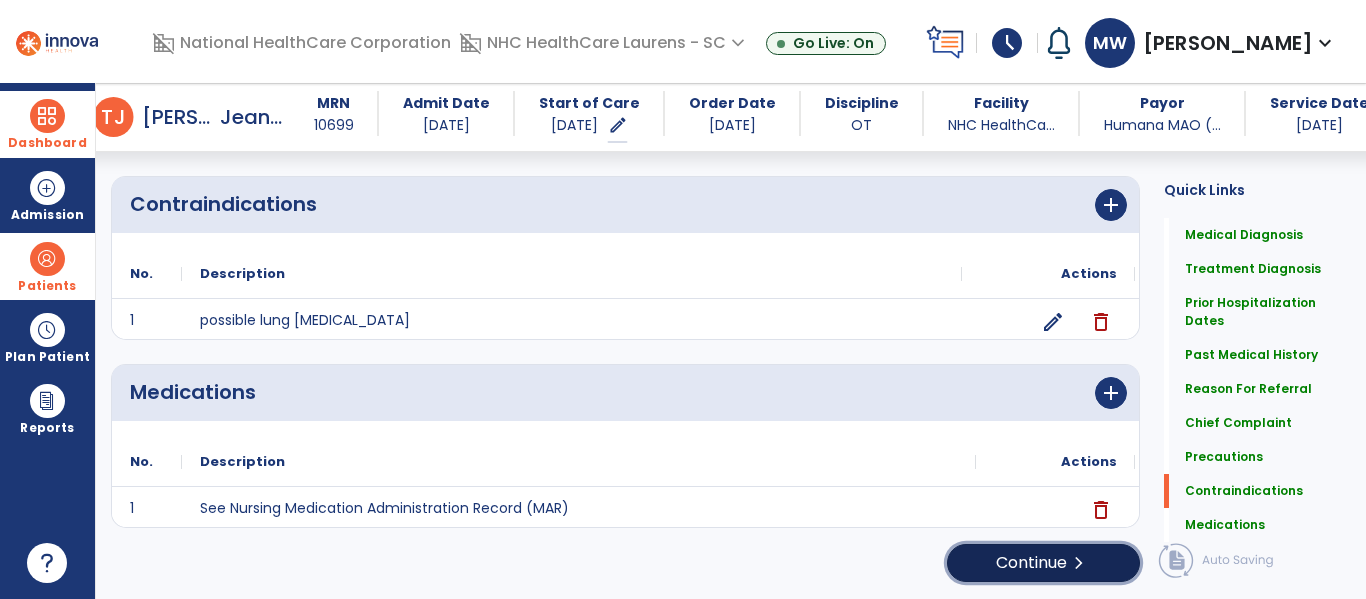 click on "Continue  chevron_right" 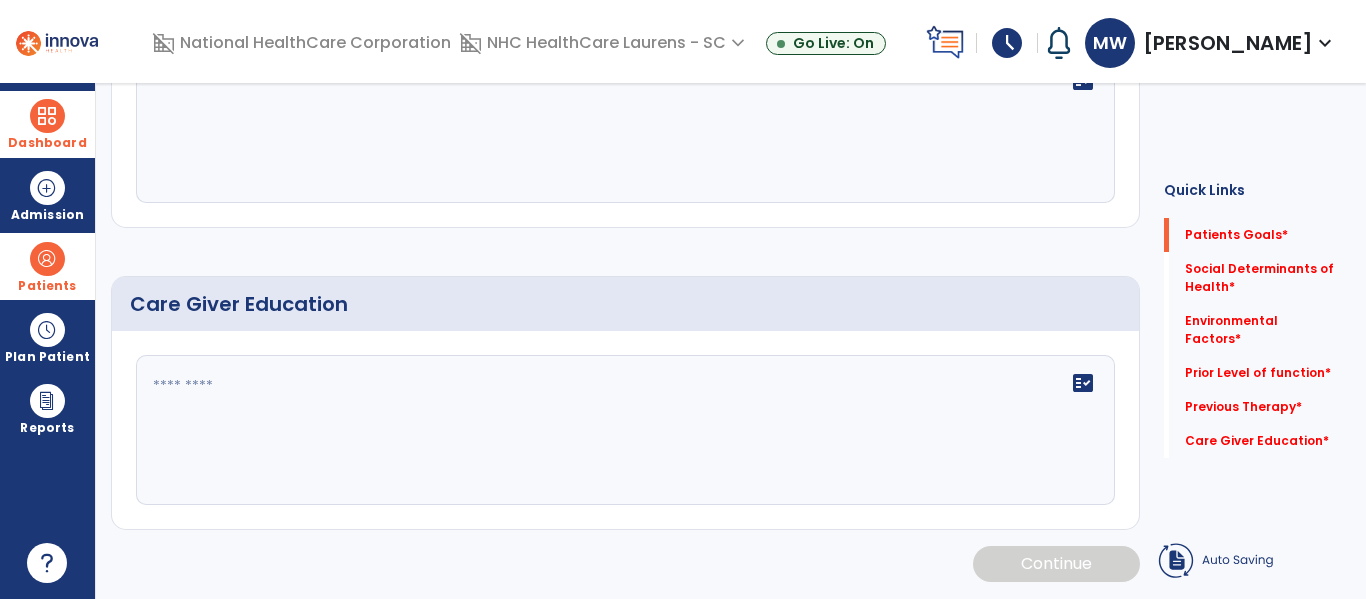 scroll, scrollTop: 16, scrollLeft: 0, axis: vertical 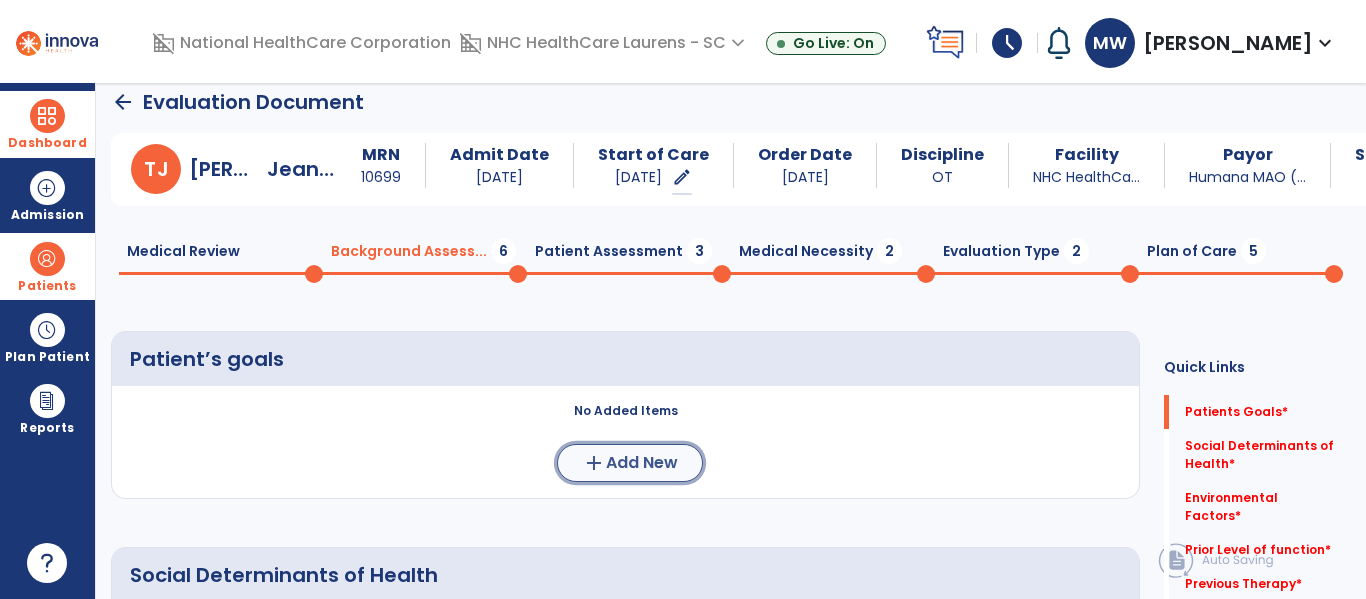 click on "Add New" 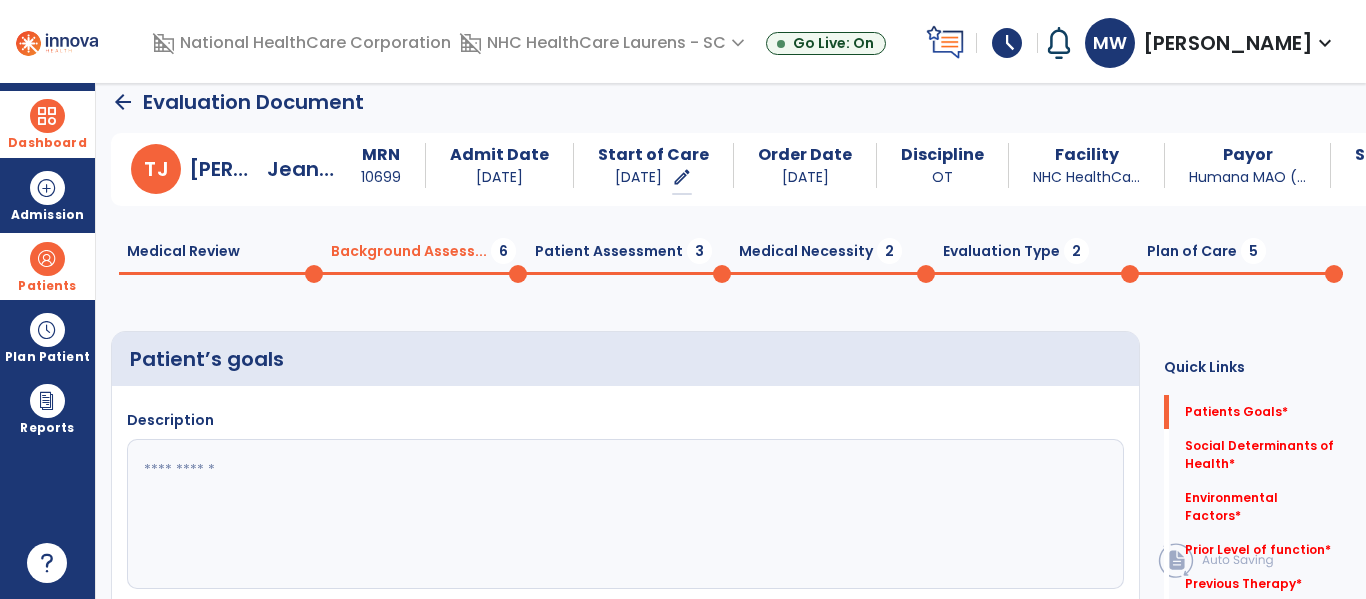 click on "Description" 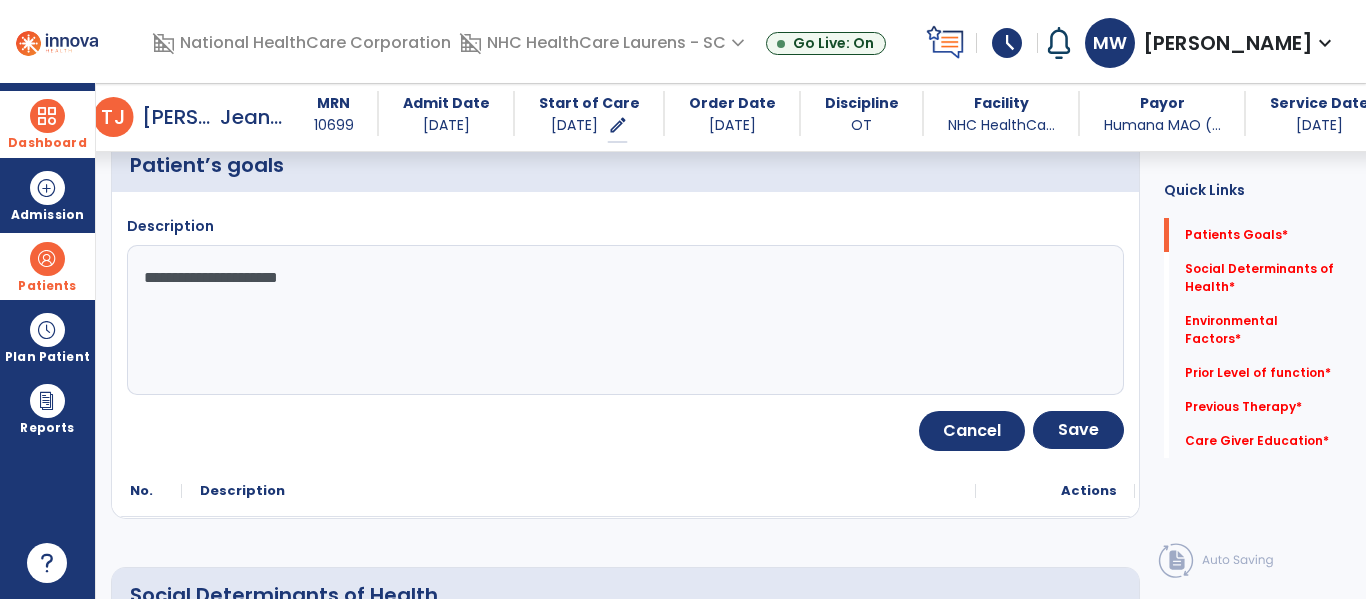 scroll, scrollTop: 216, scrollLeft: 0, axis: vertical 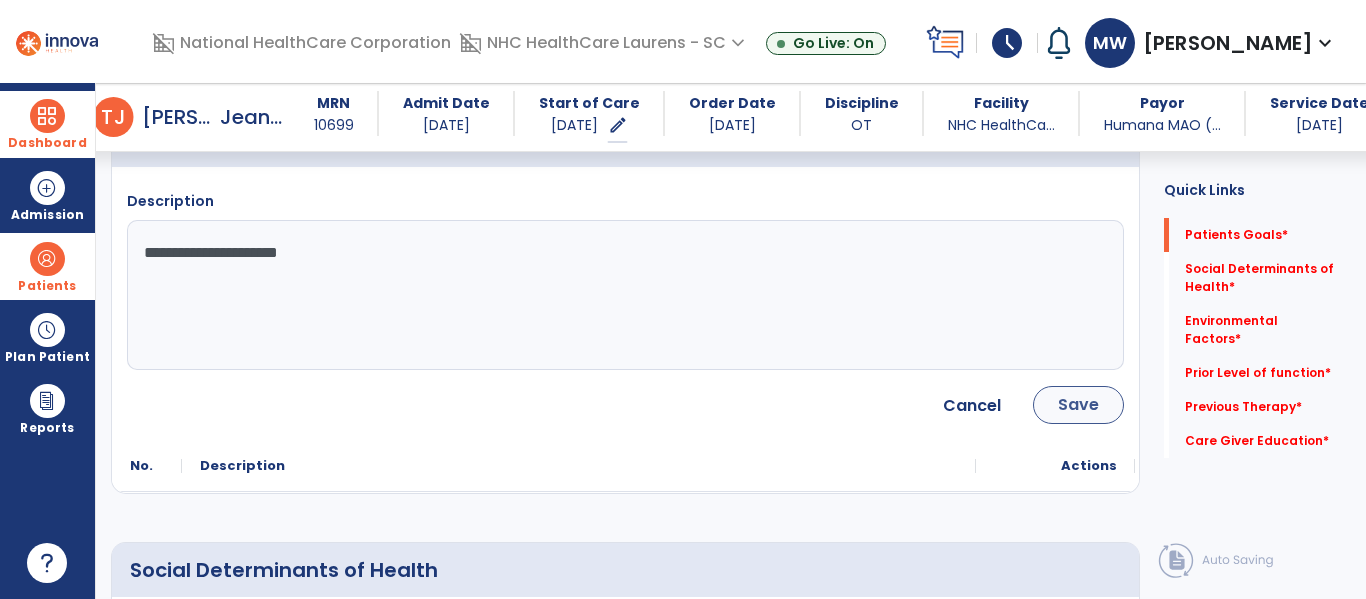 type on "**********" 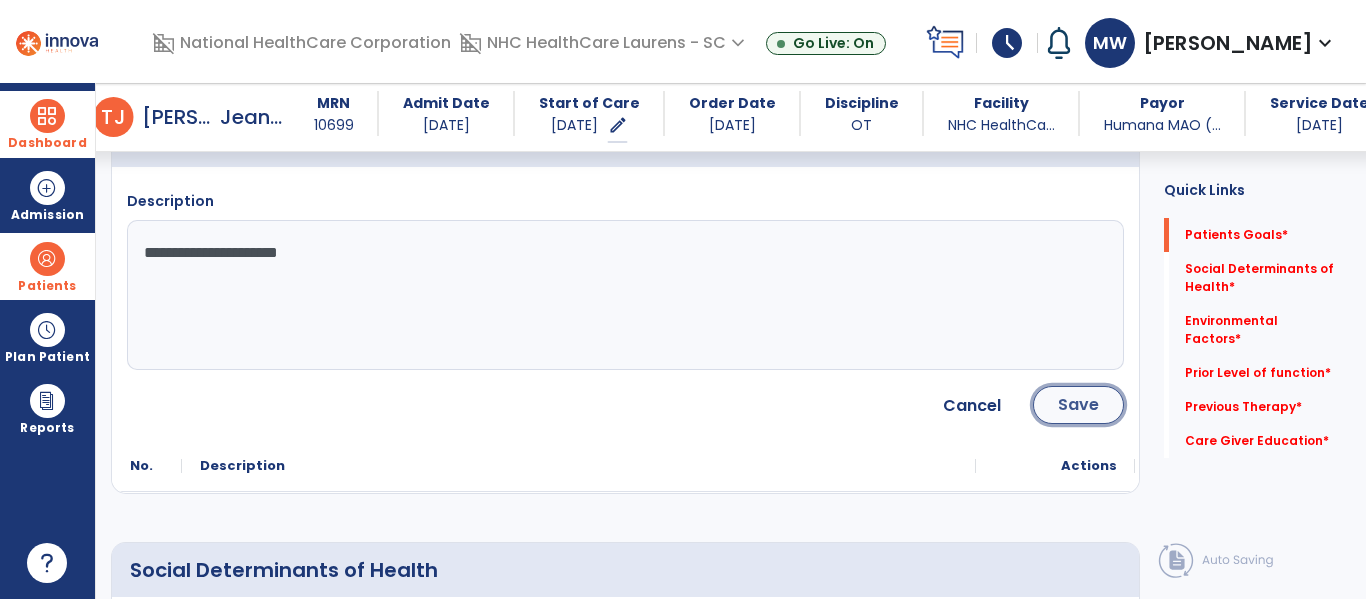 click on "Save" 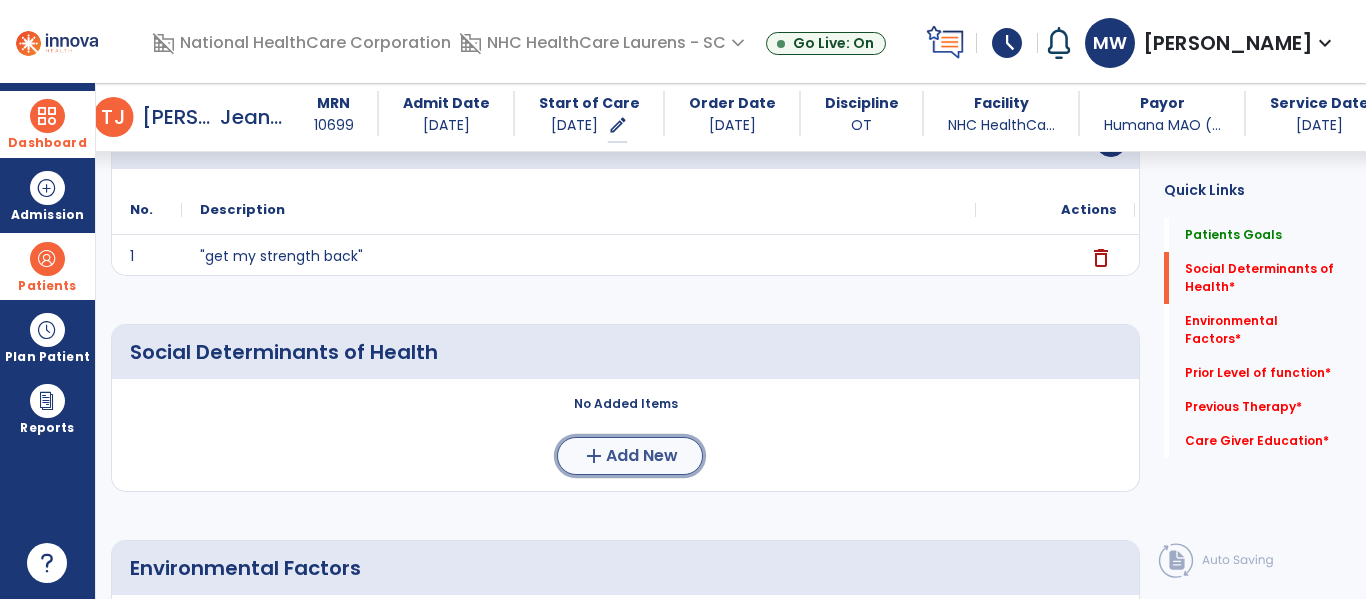 click on "Add New" 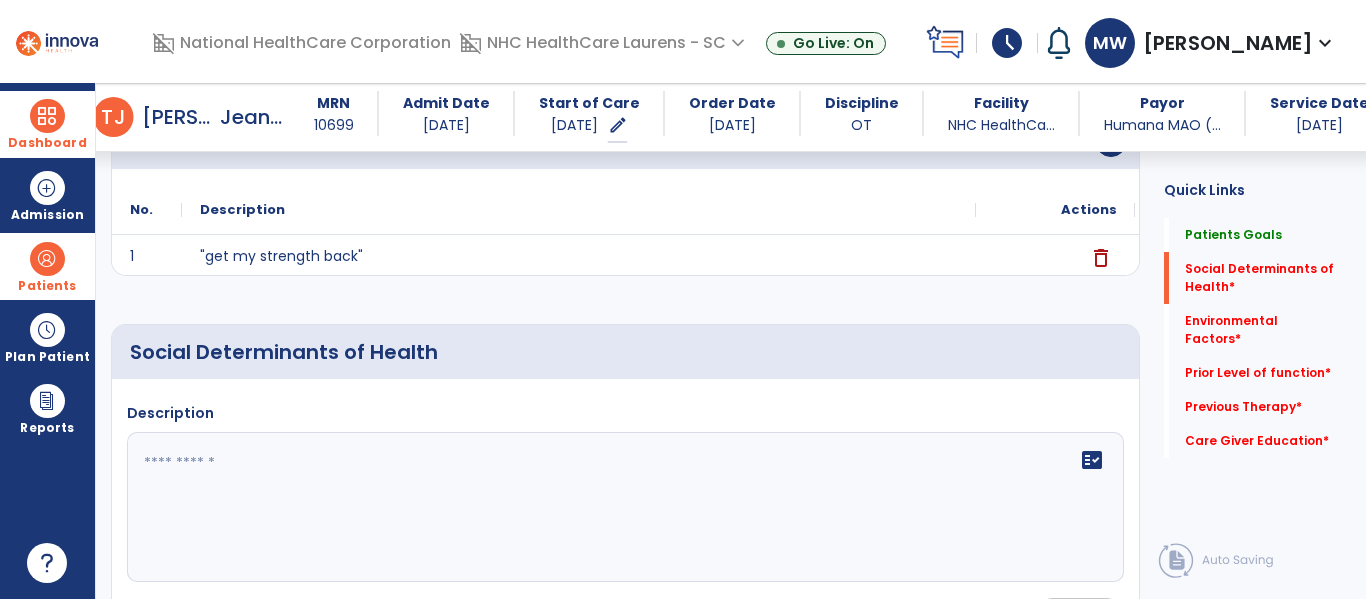 click 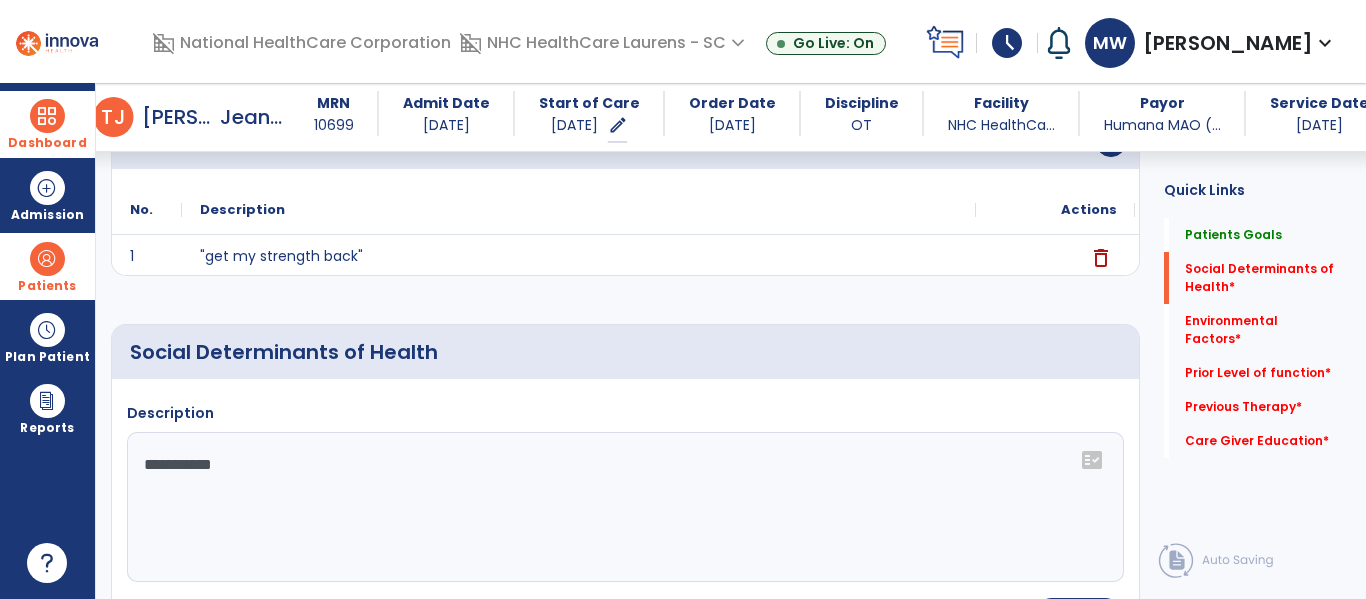 click on "**********" 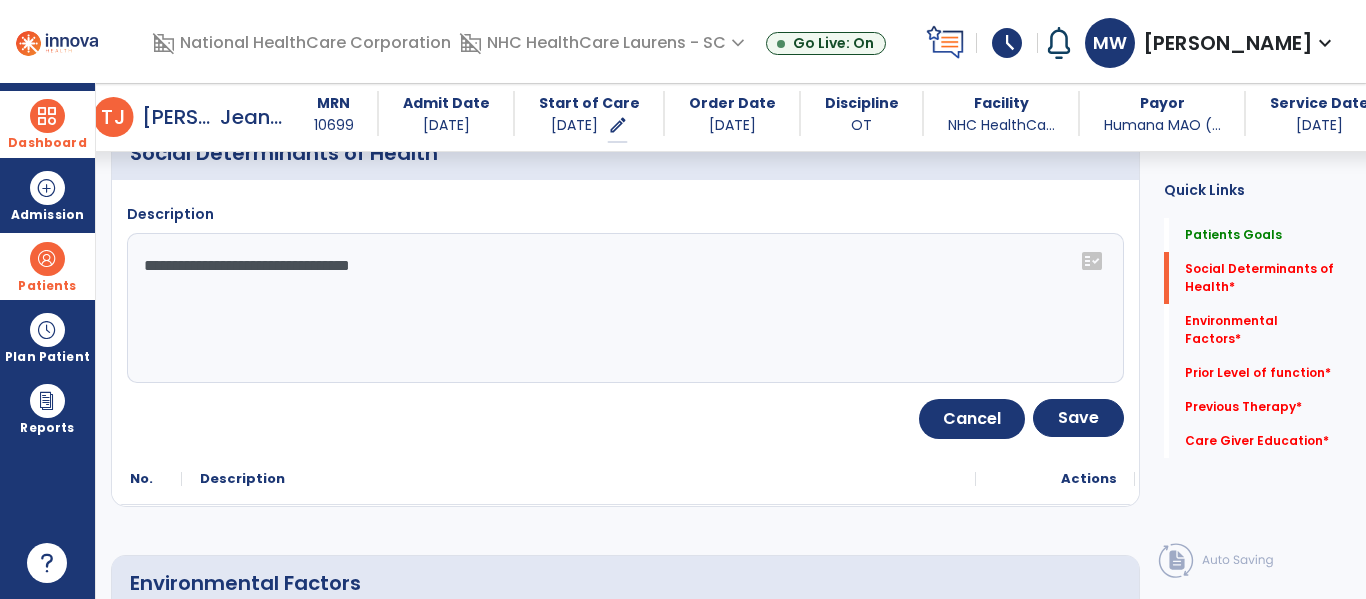 scroll, scrollTop: 416, scrollLeft: 0, axis: vertical 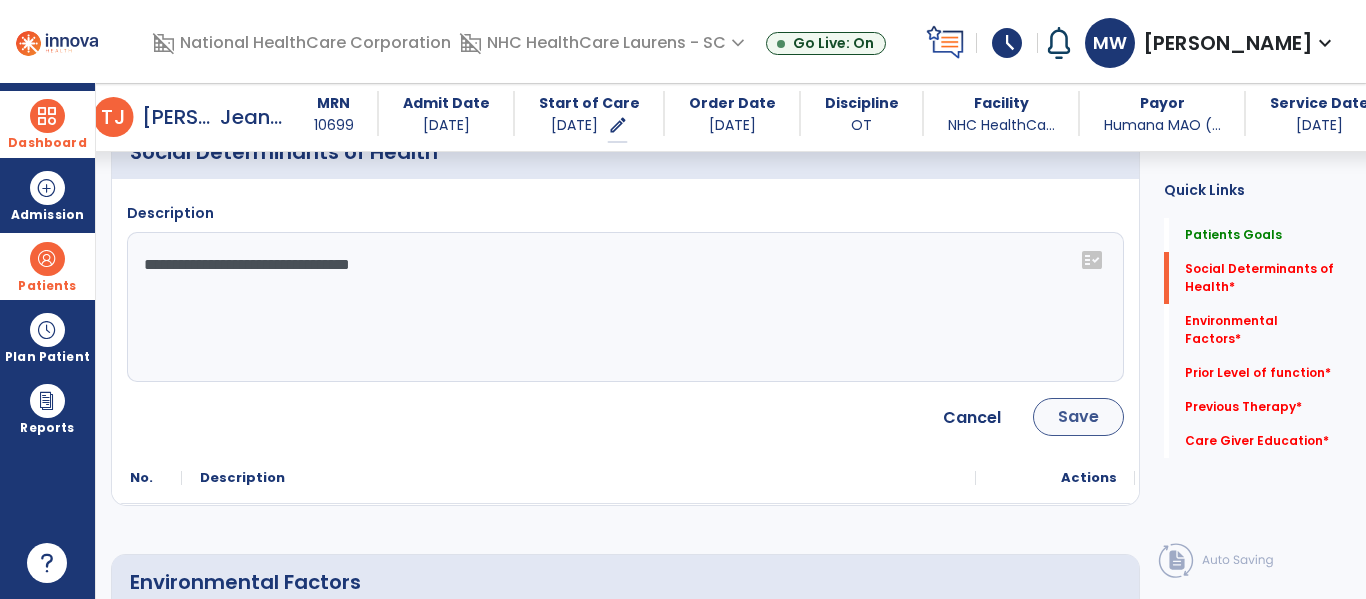 type on "**********" 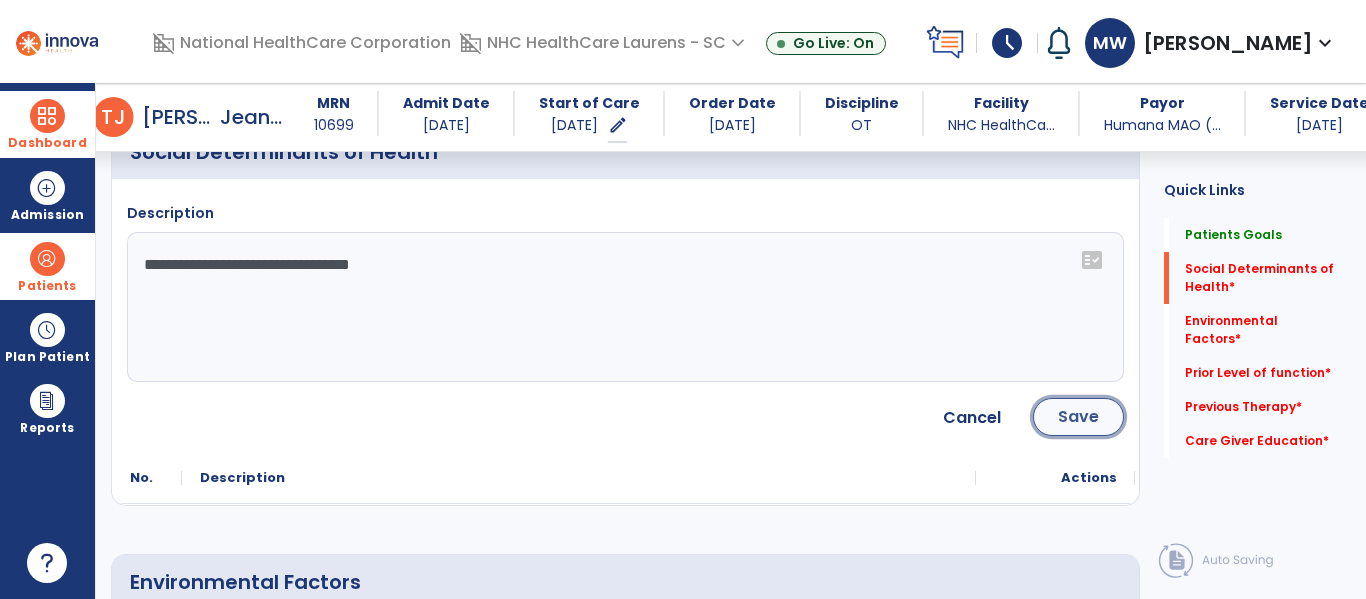 click on "Save" 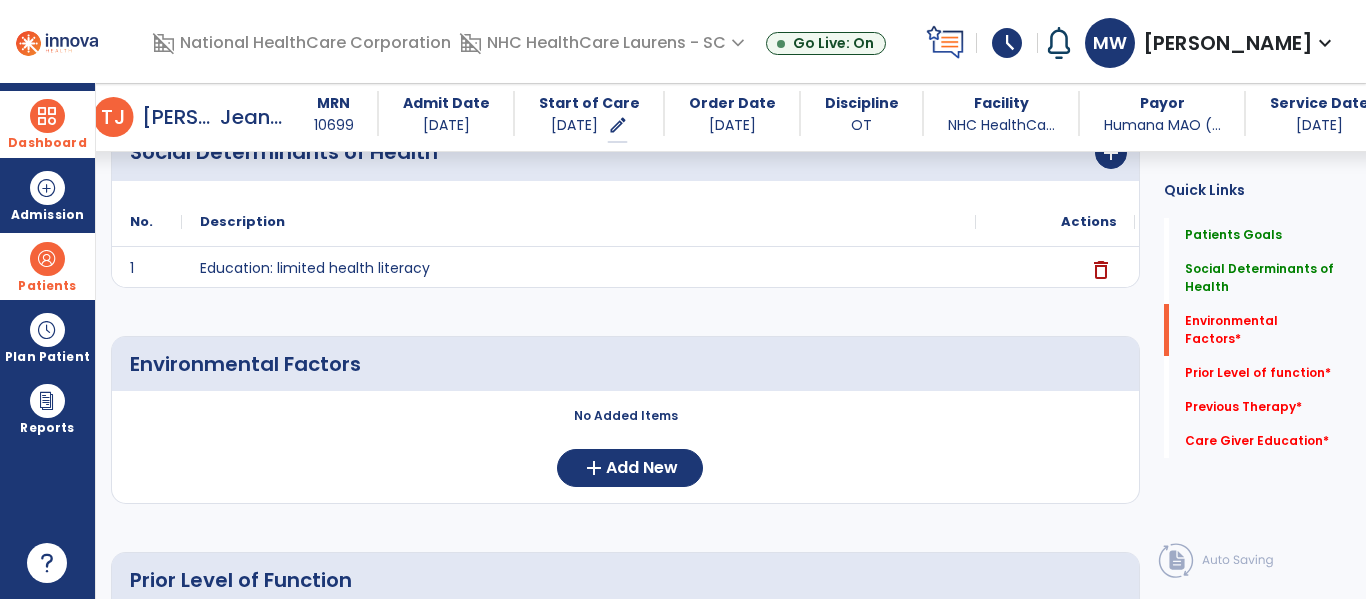 click on "Environmental Factors     No Added Items  add  Add New" 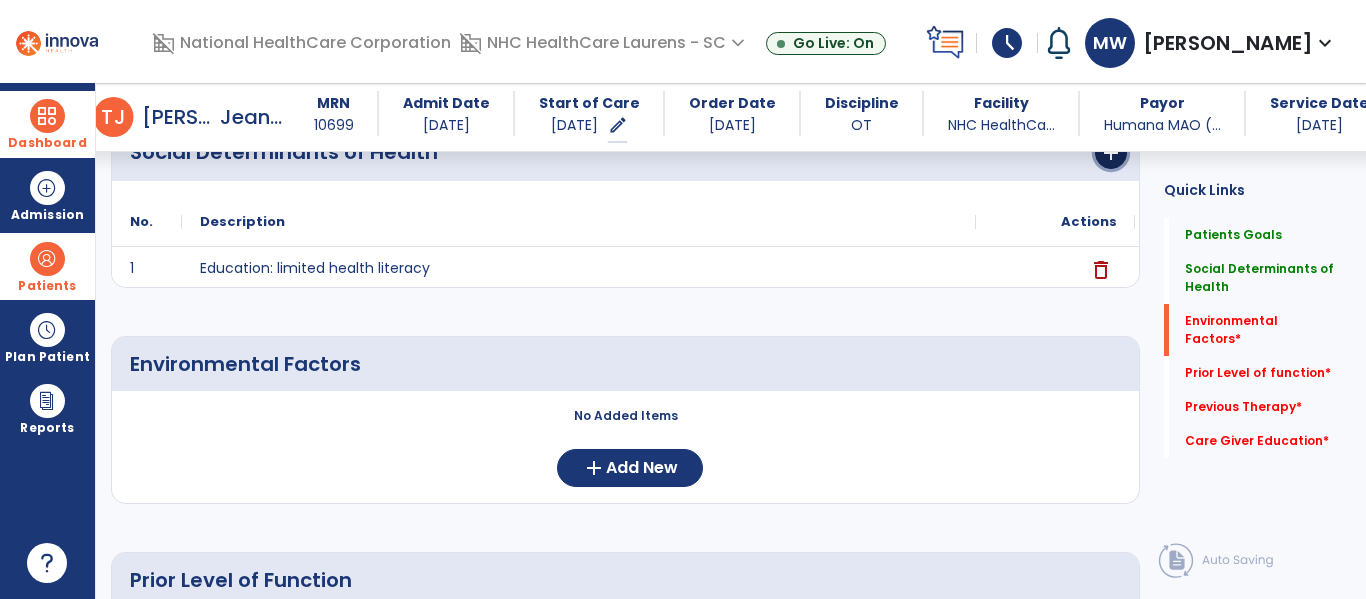 click on "add" 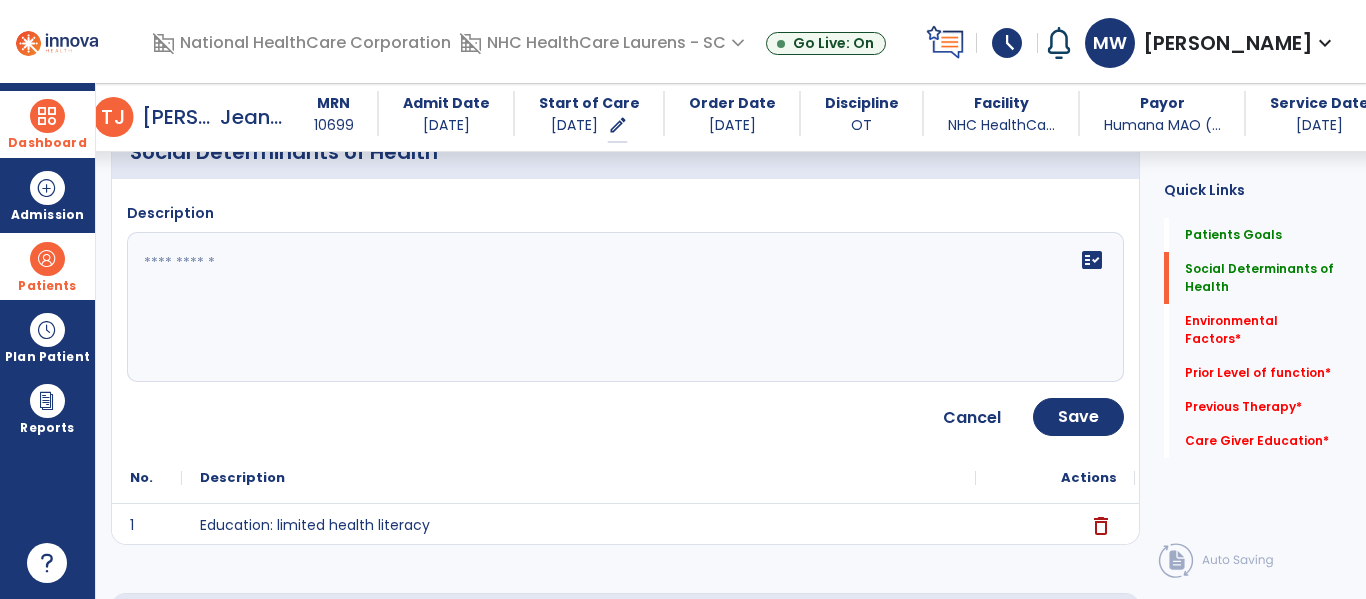 click on "fact_check" 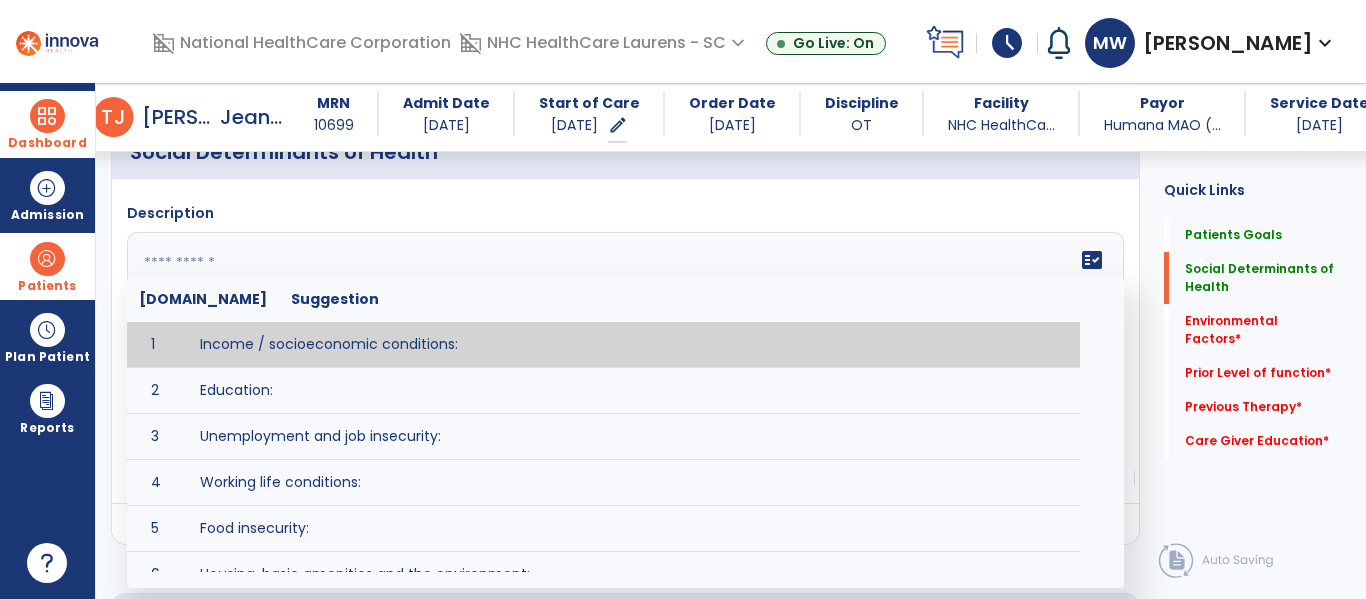 paste on "**********" 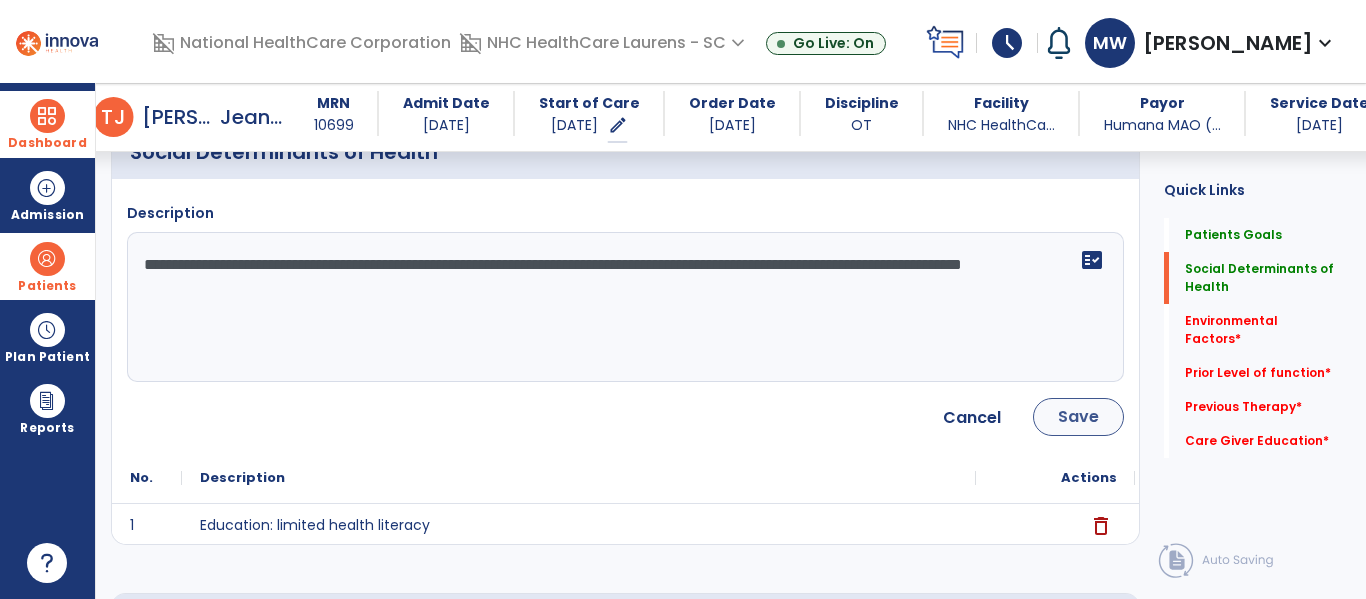 type on "**********" 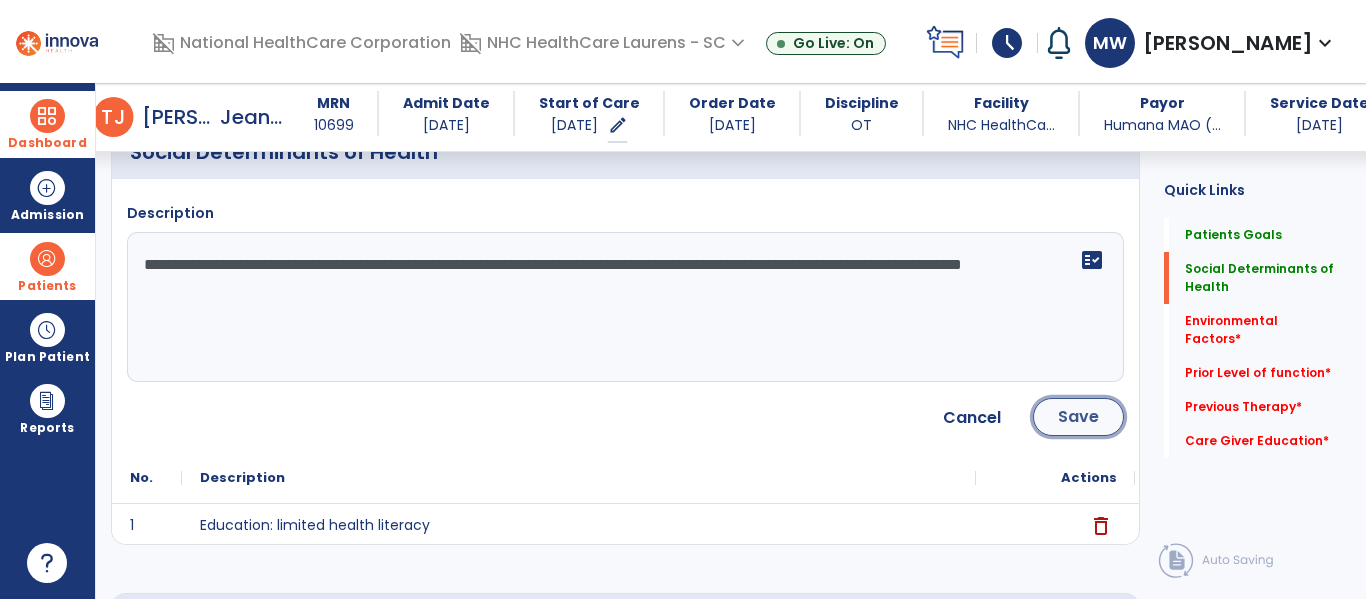 click on "Save" 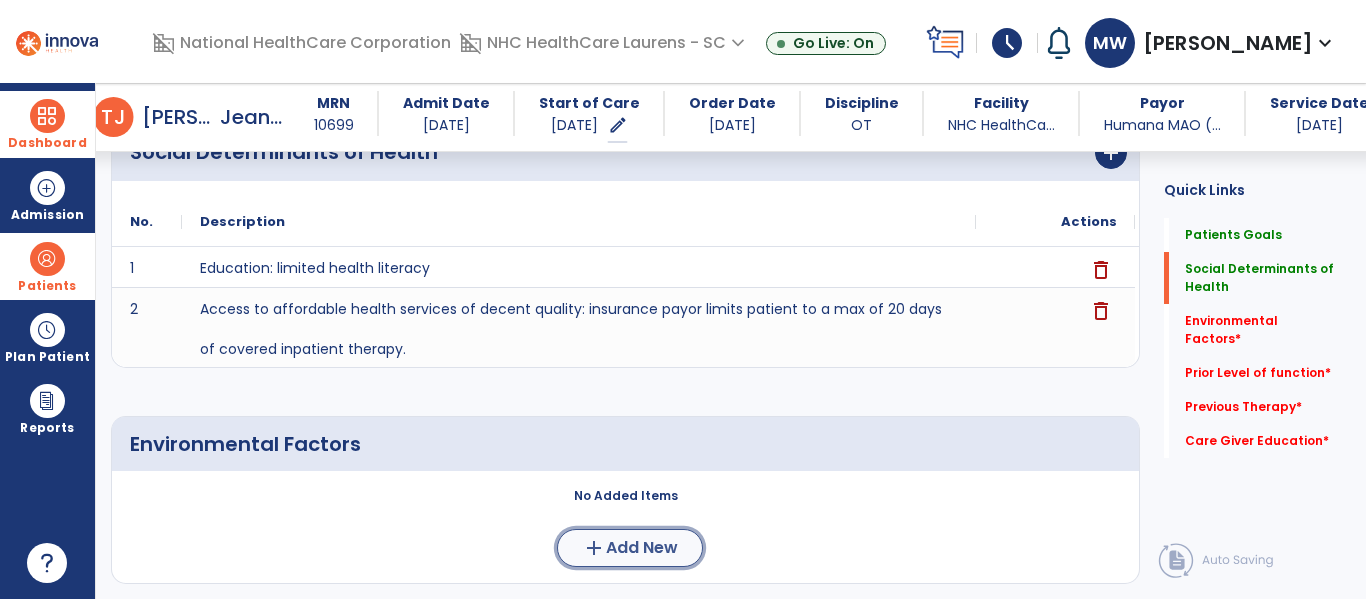 click on "Add New" 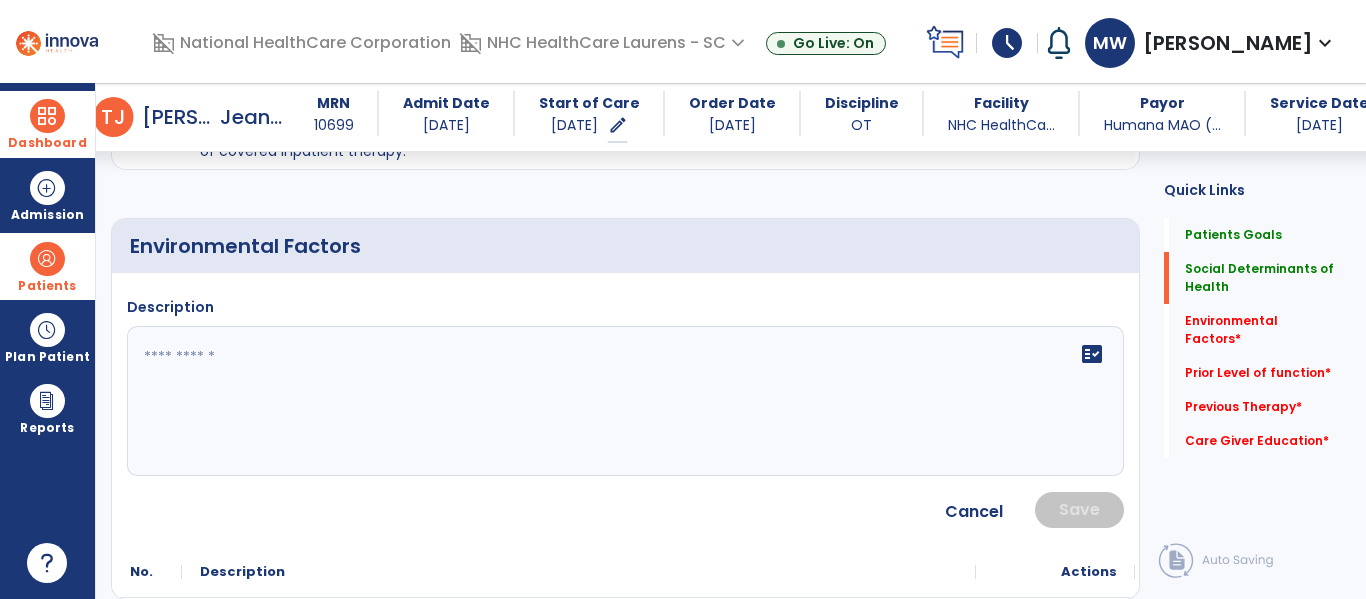 scroll, scrollTop: 616, scrollLeft: 0, axis: vertical 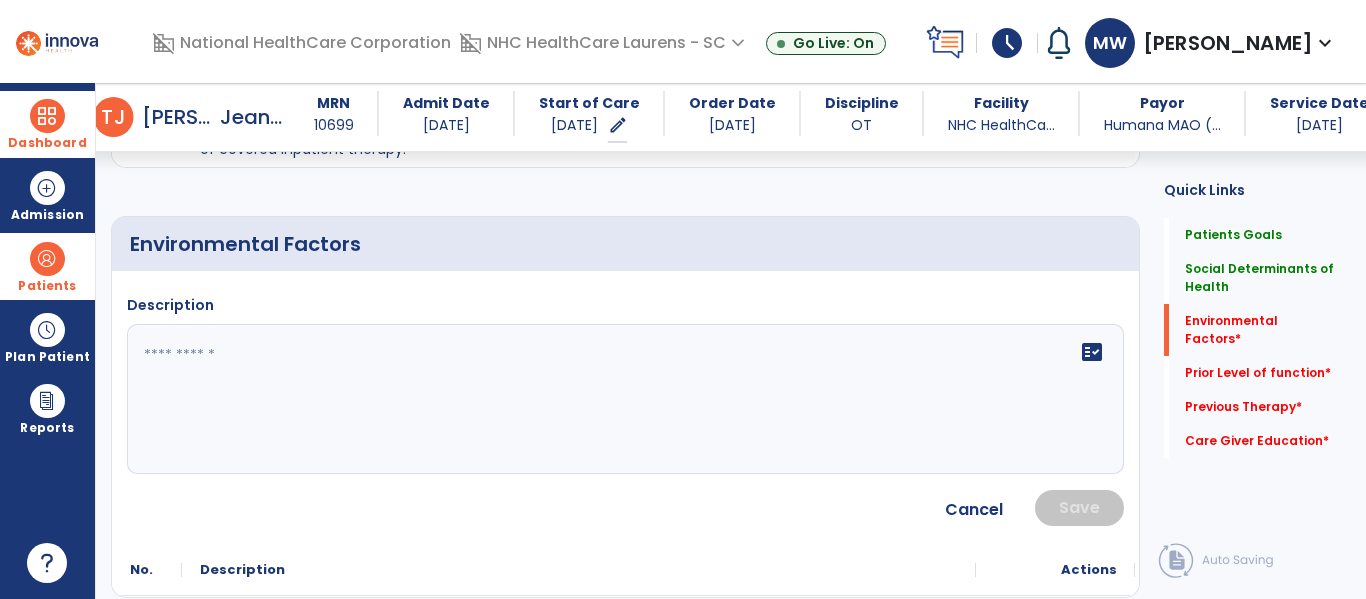 click on "fact_check" 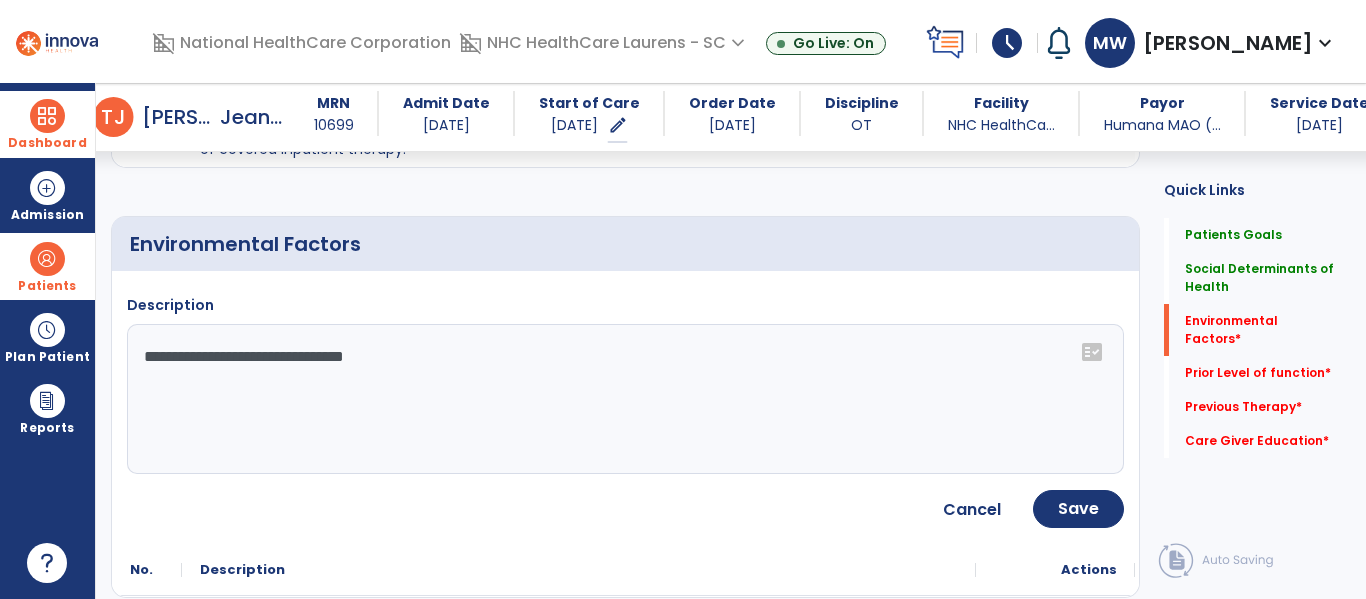 click on "**********" 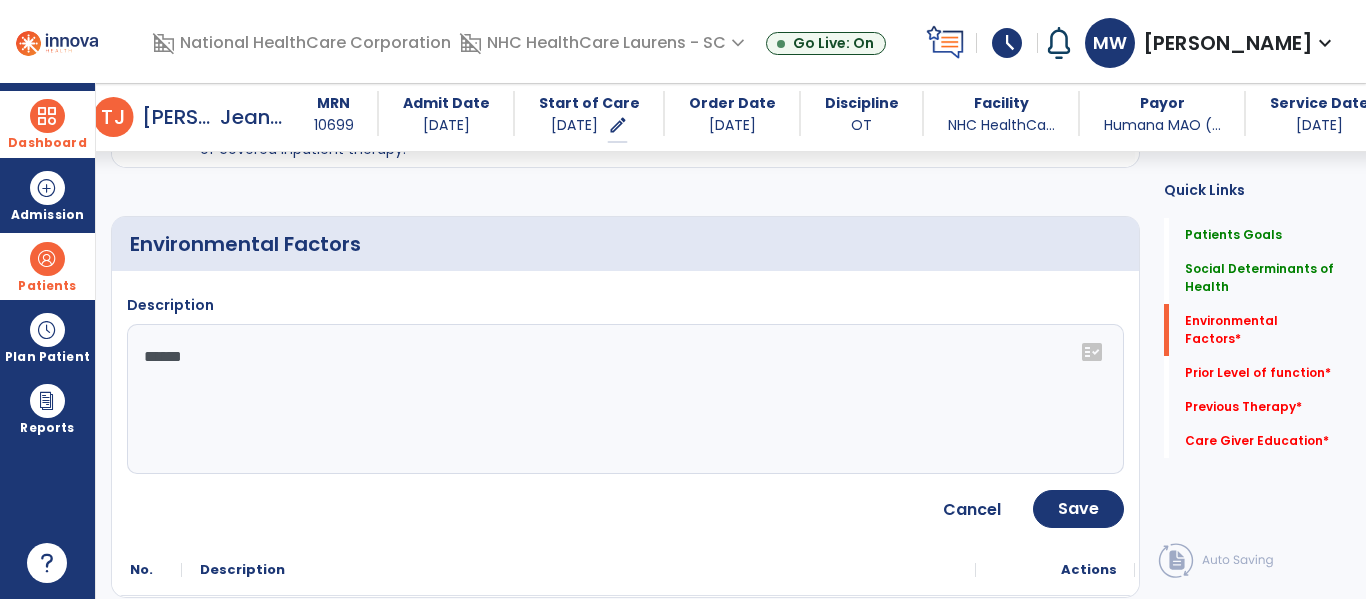 type on "******" 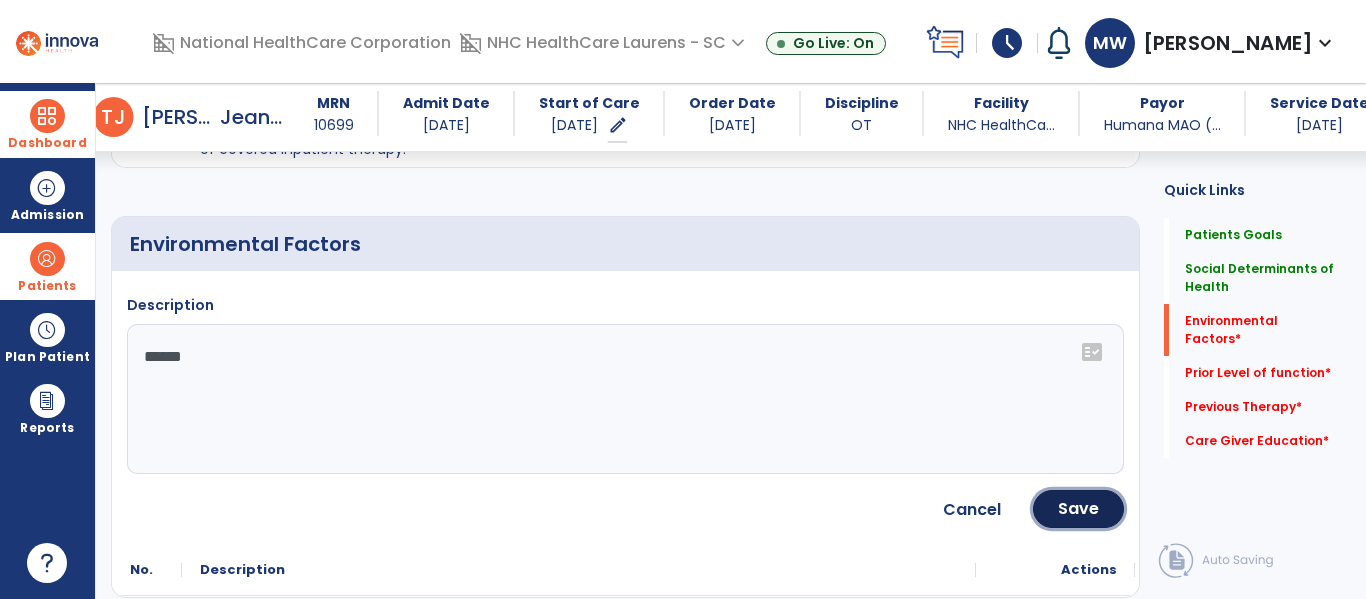 click on "Save" 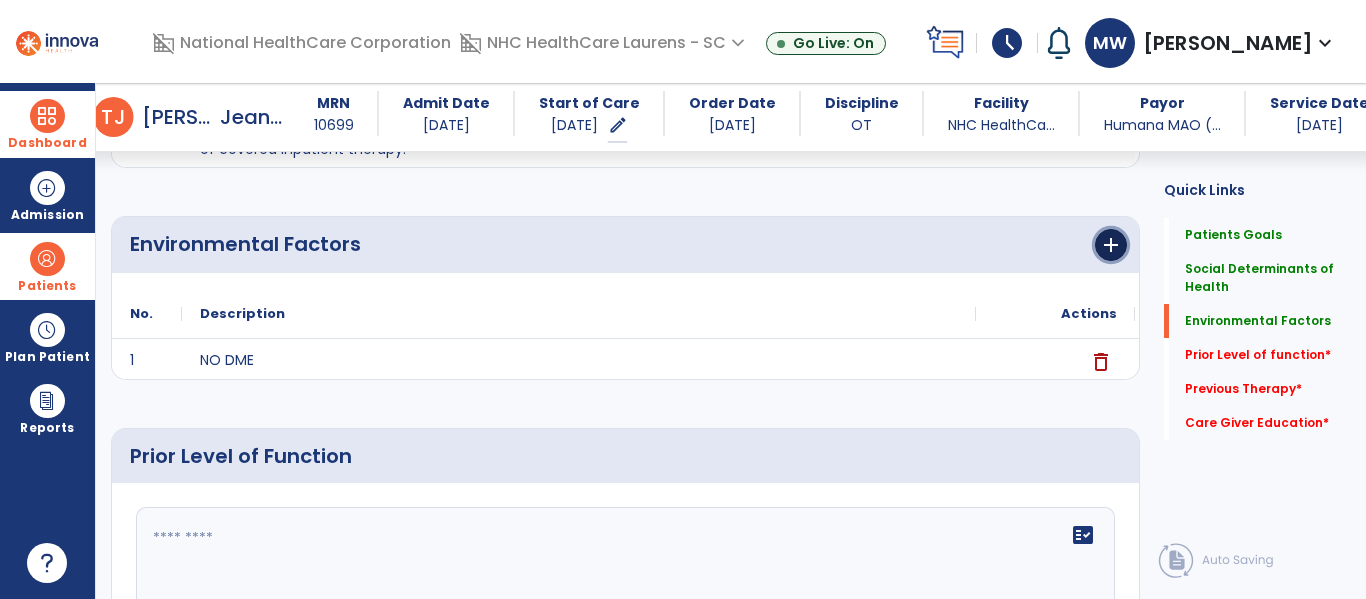 click on "add" 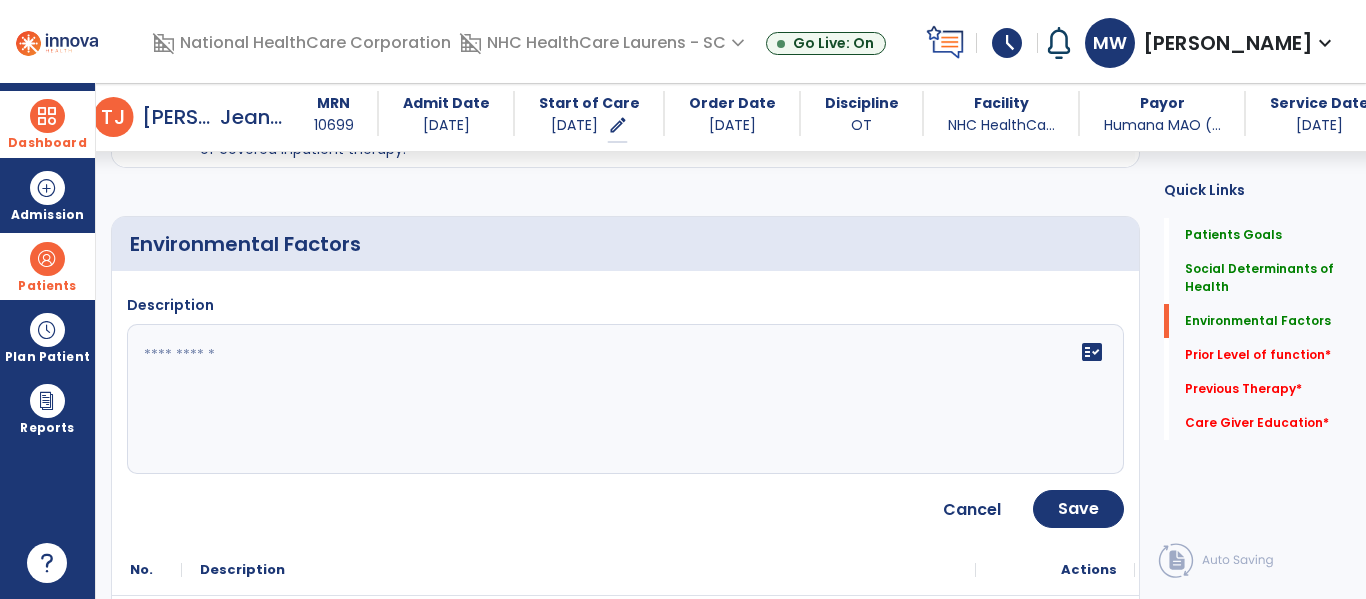 click on "fact_check" 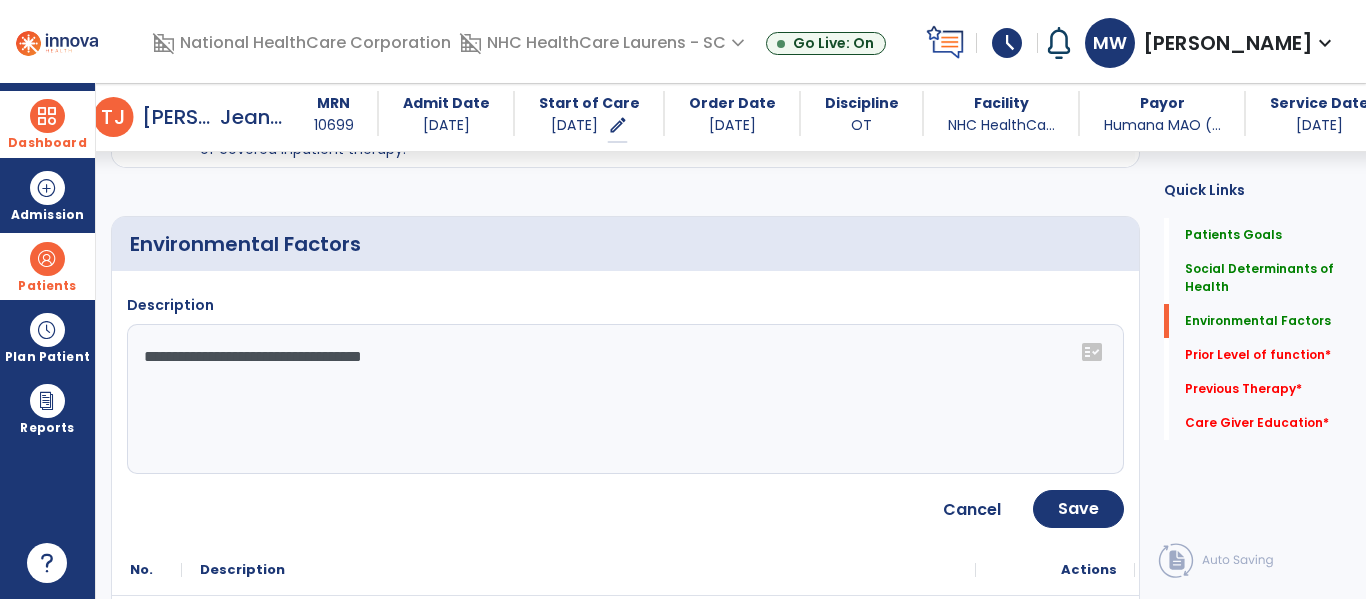 click on "**********" 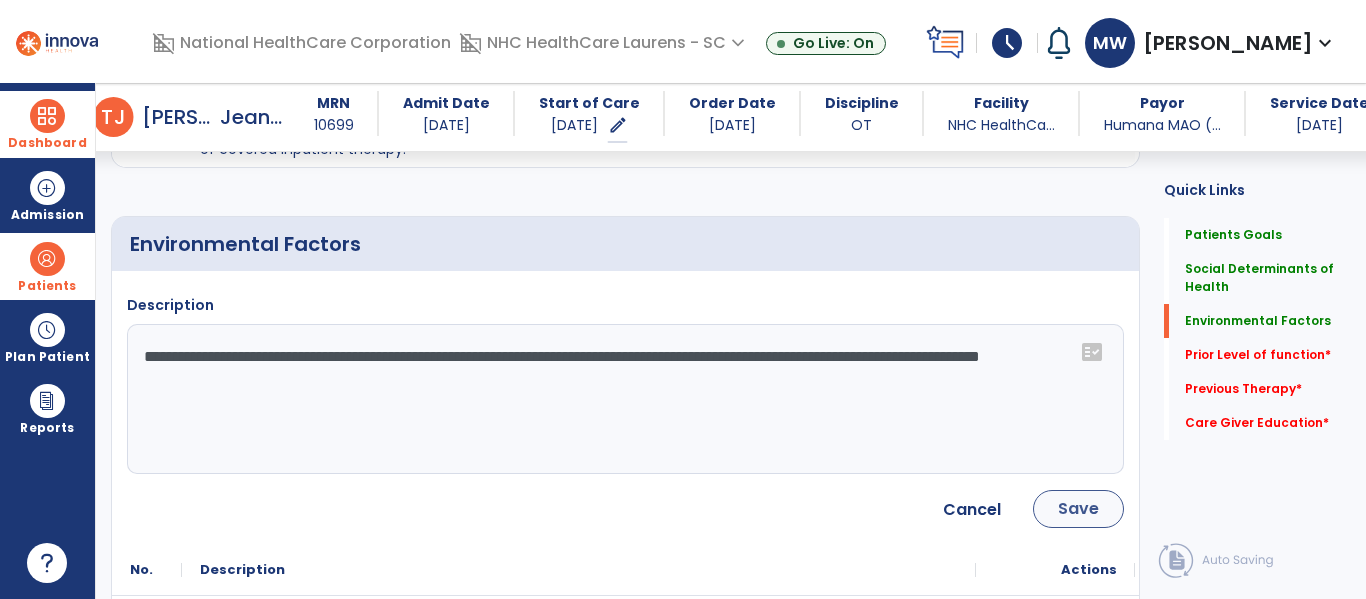 type on "**********" 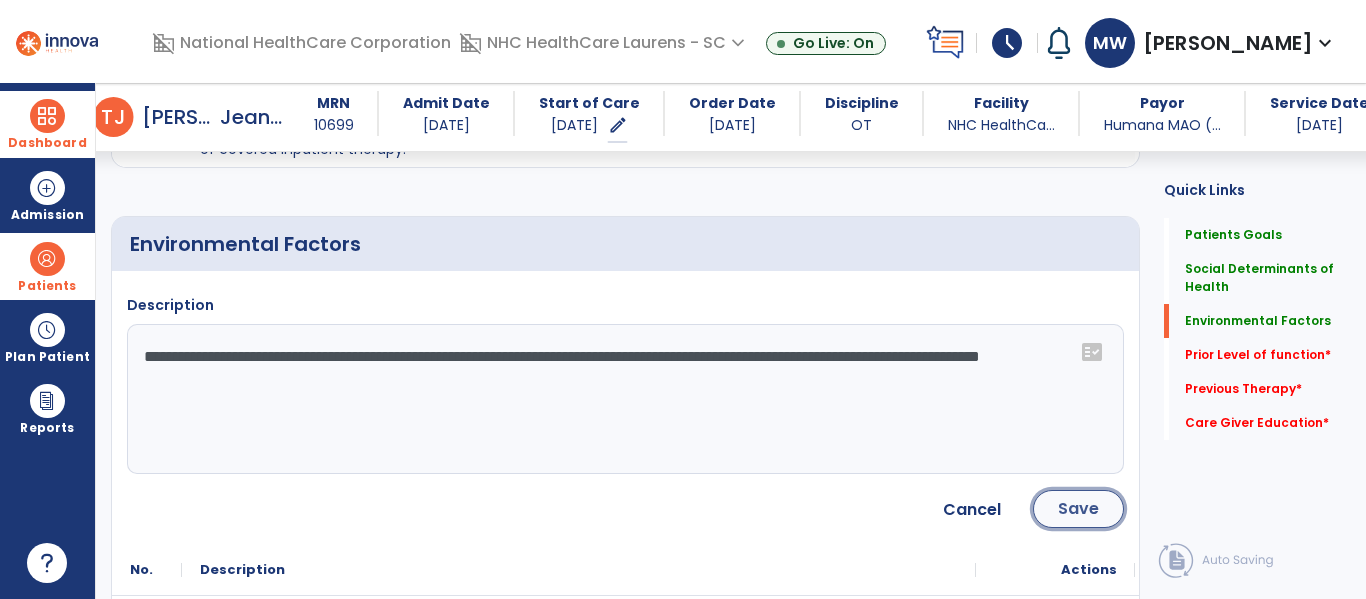 click on "Save" 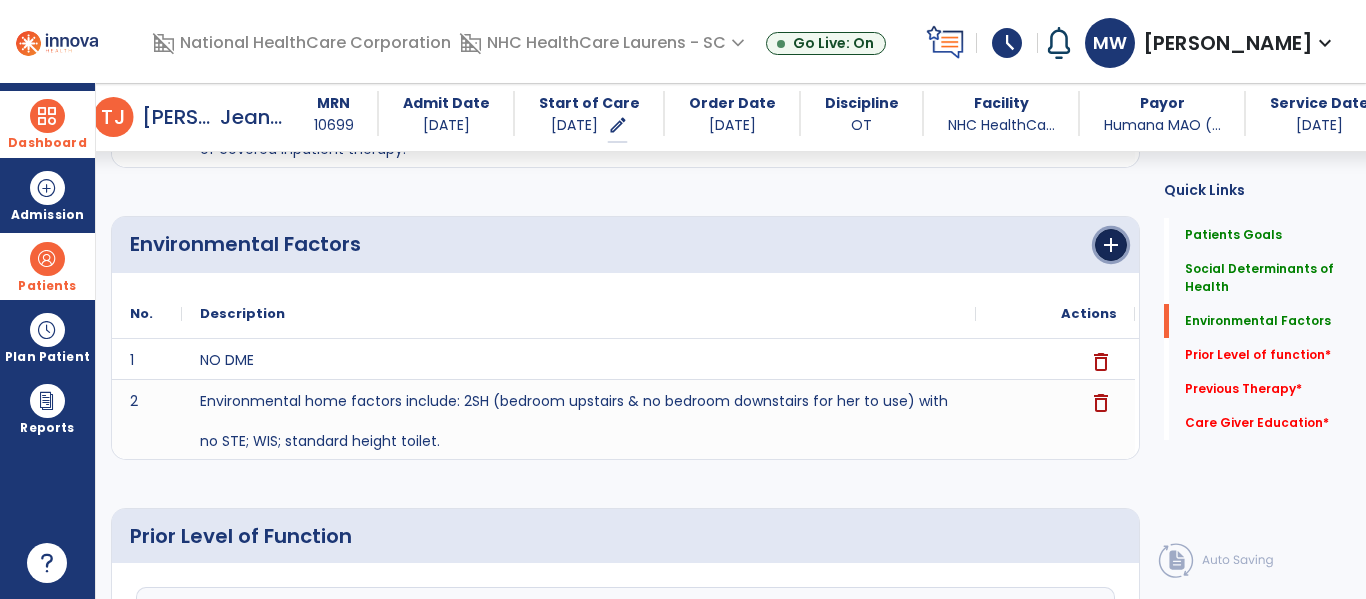 click on "add" 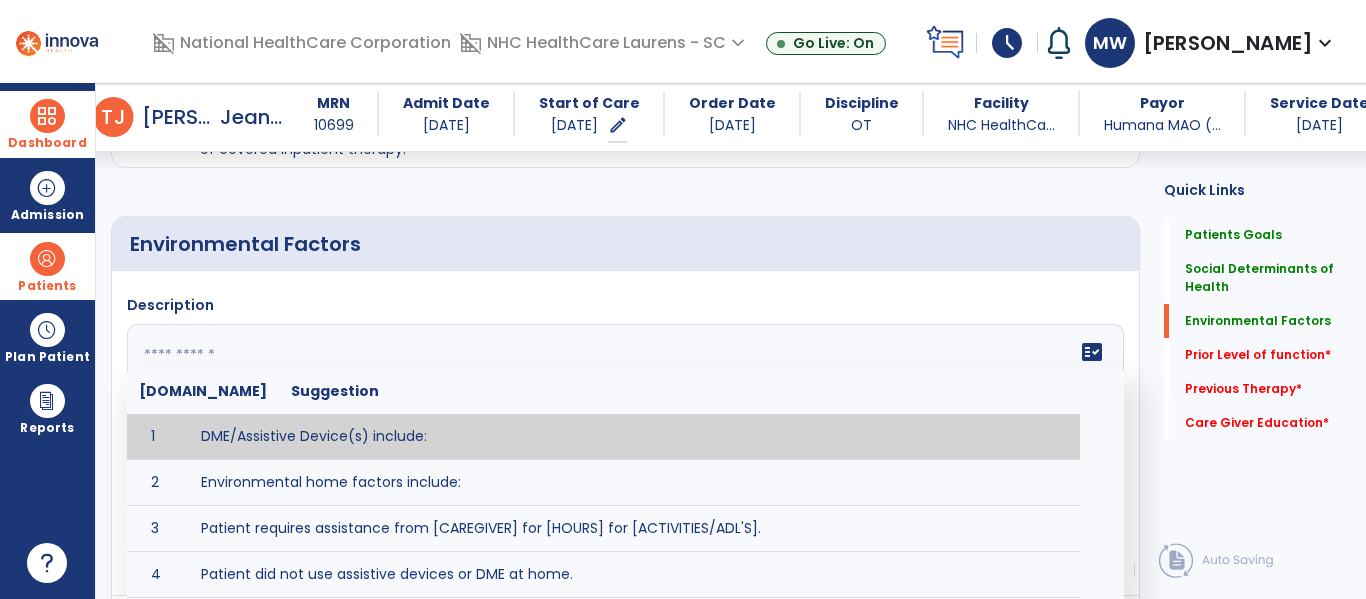 click 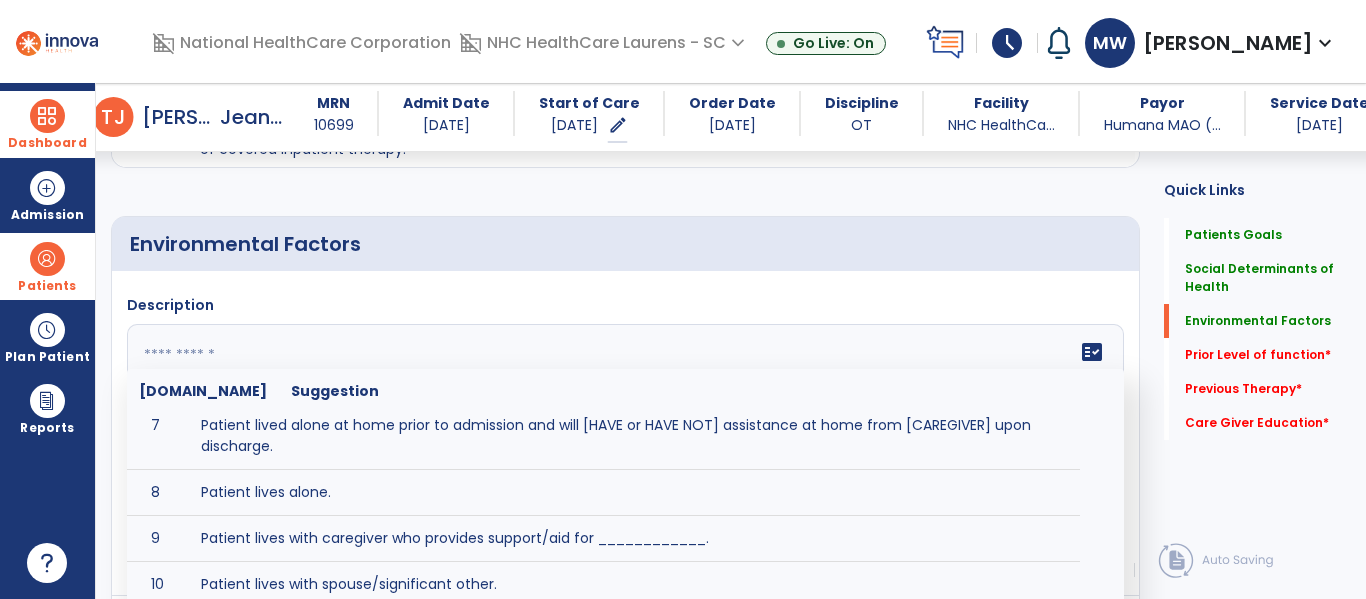 scroll, scrollTop: 300, scrollLeft: 0, axis: vertical 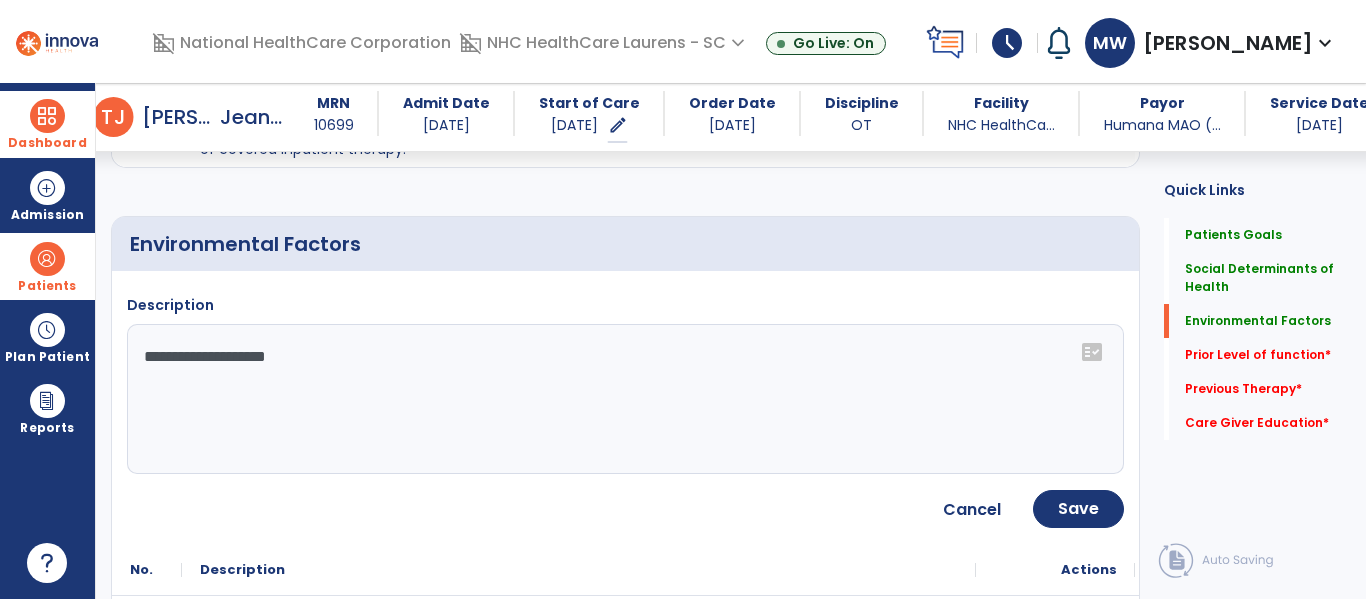 click on "**********" 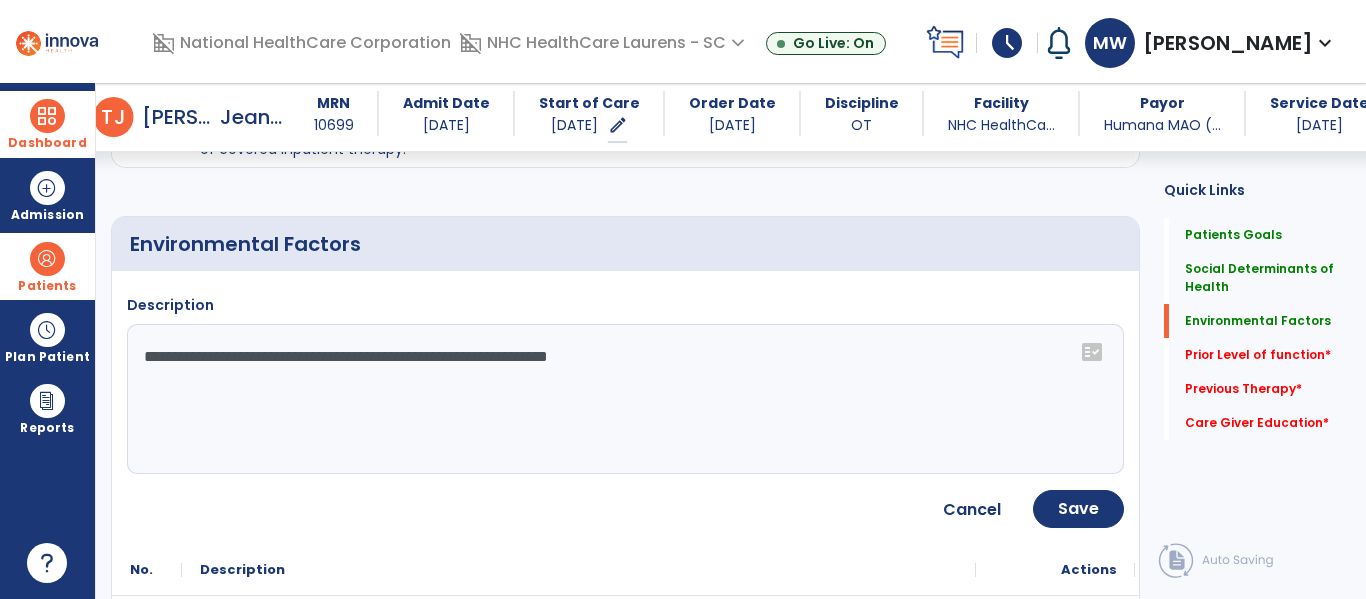 type on "**********" 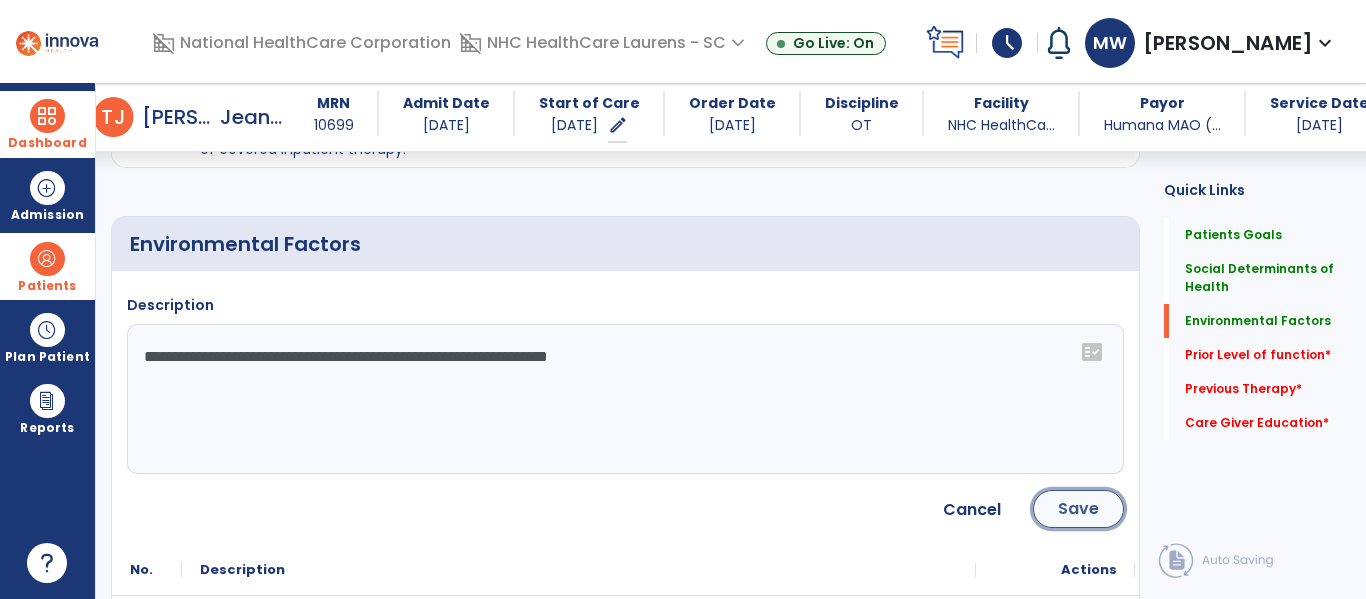 click on "Save" 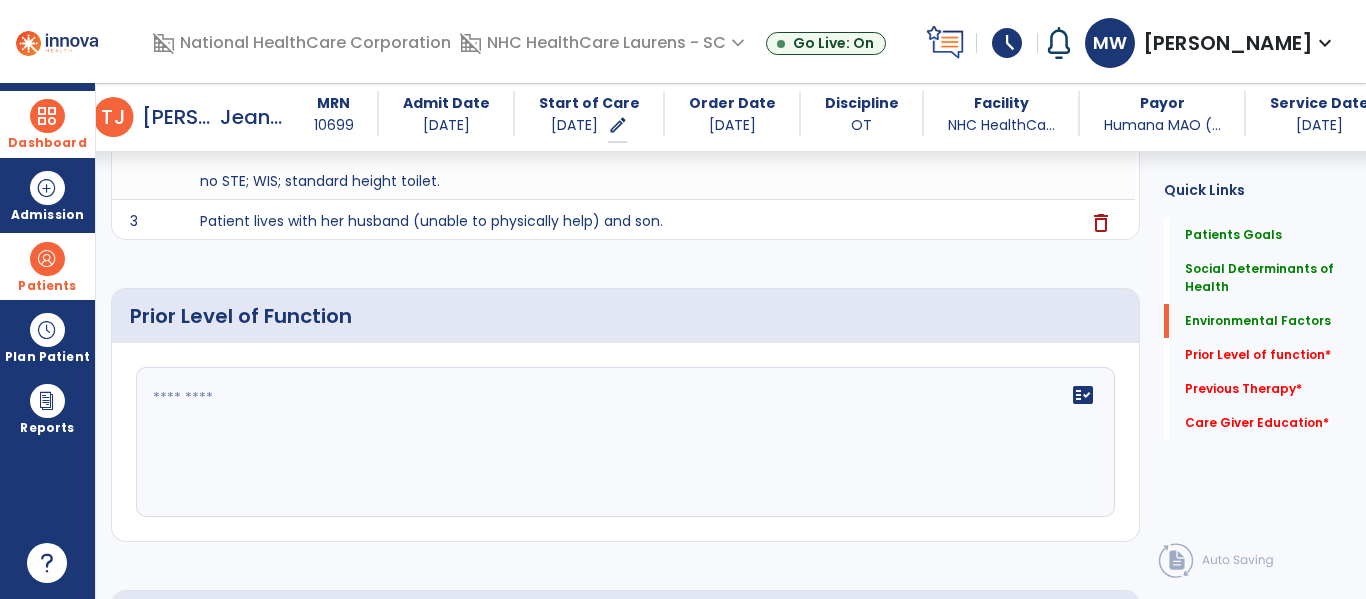 scroll, scrollTop: 916, scrollLeft: 0, axis: vertical 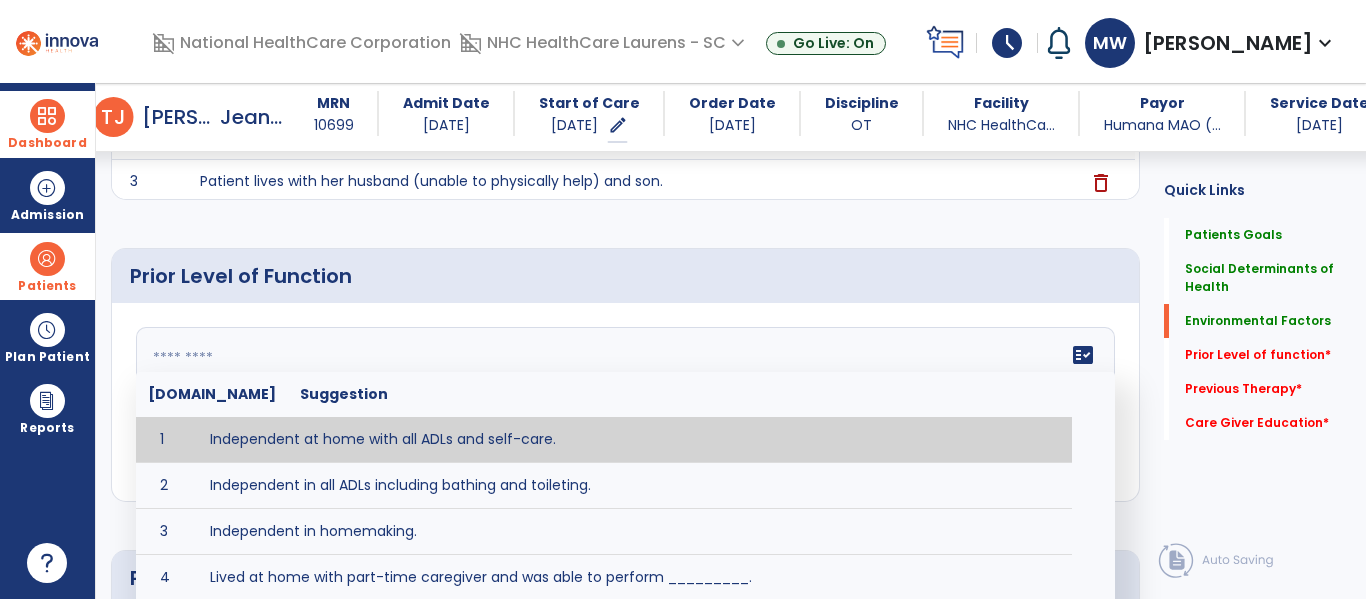 click 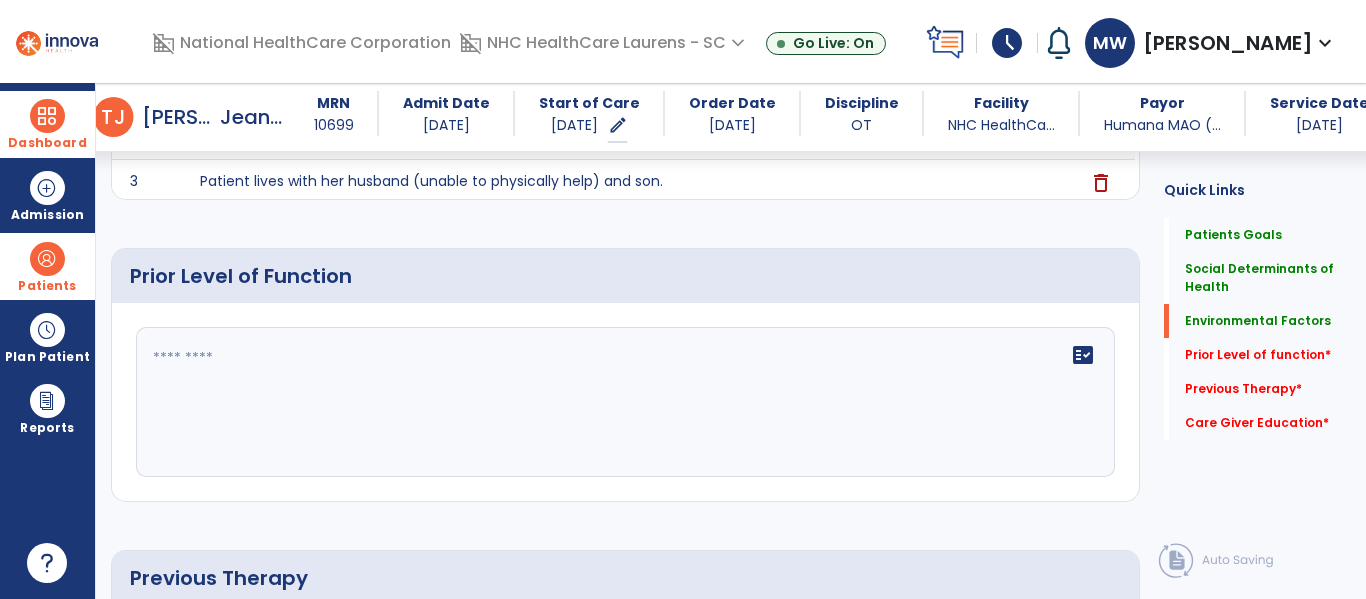 click on "fact_check" 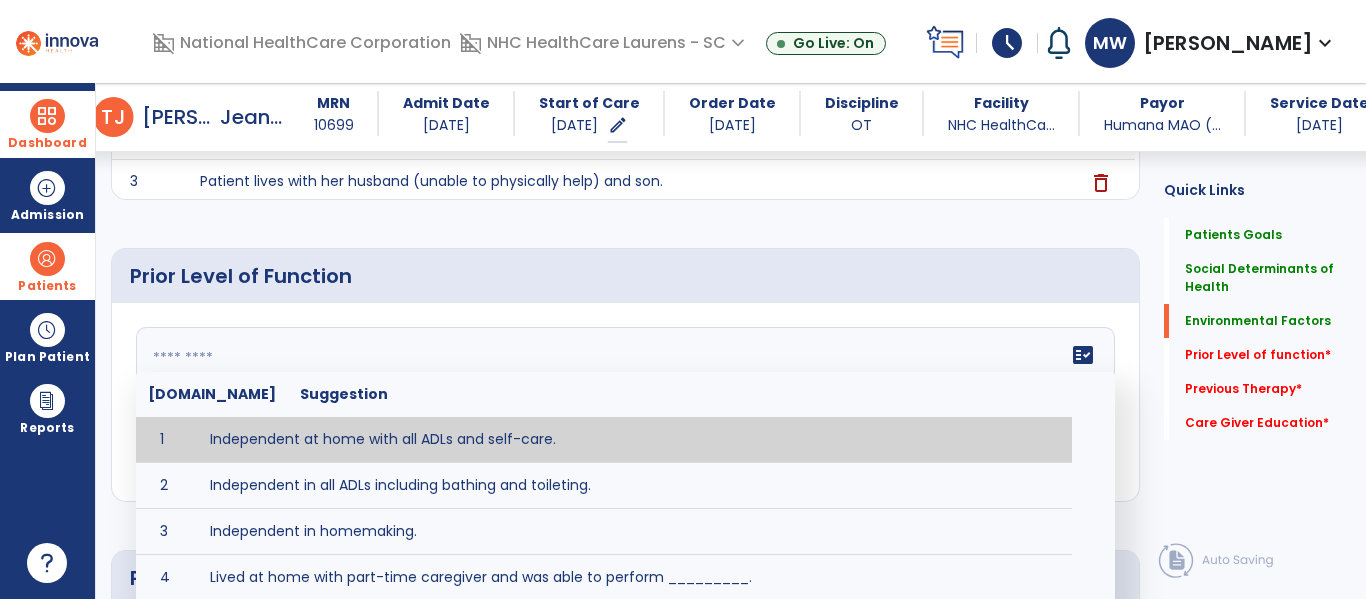 click 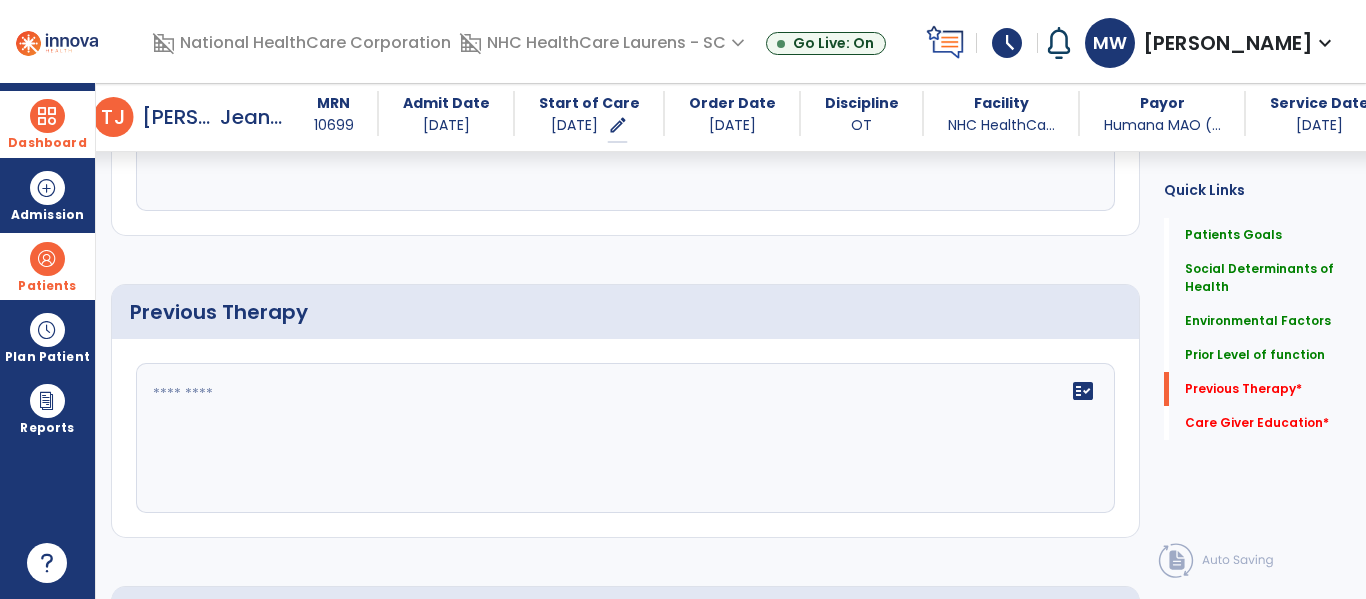 scroll, scrollTop: 1216, scrollLeft: 0, axis: vertical 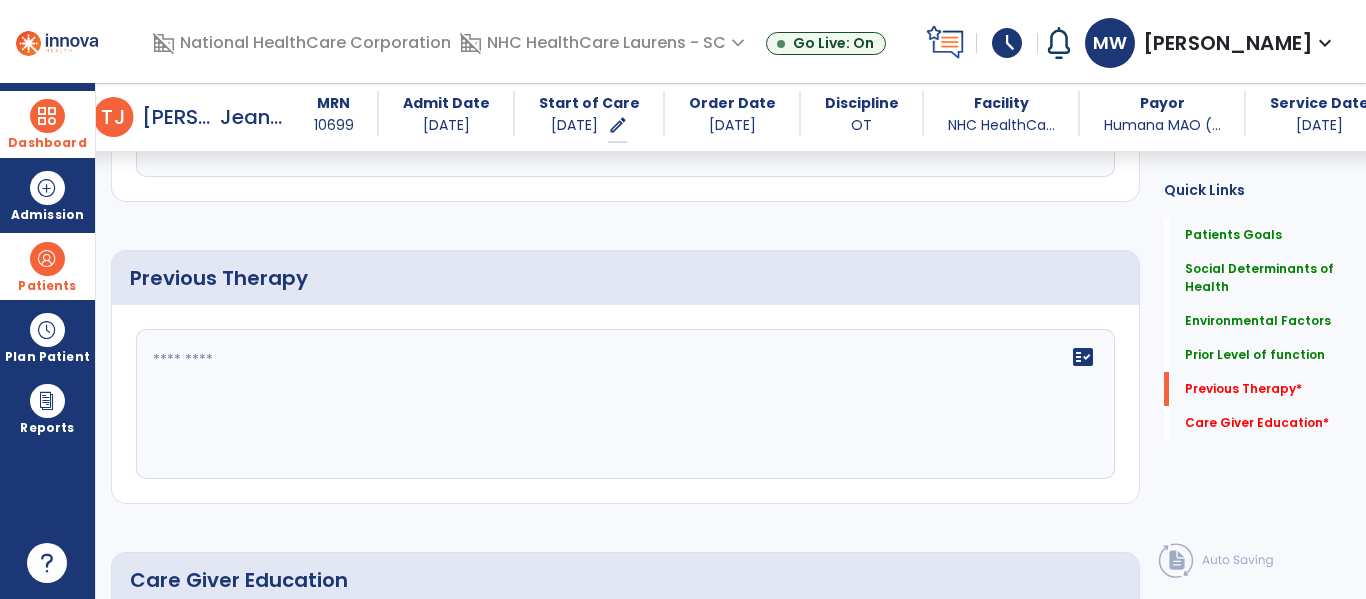 type on "**********" 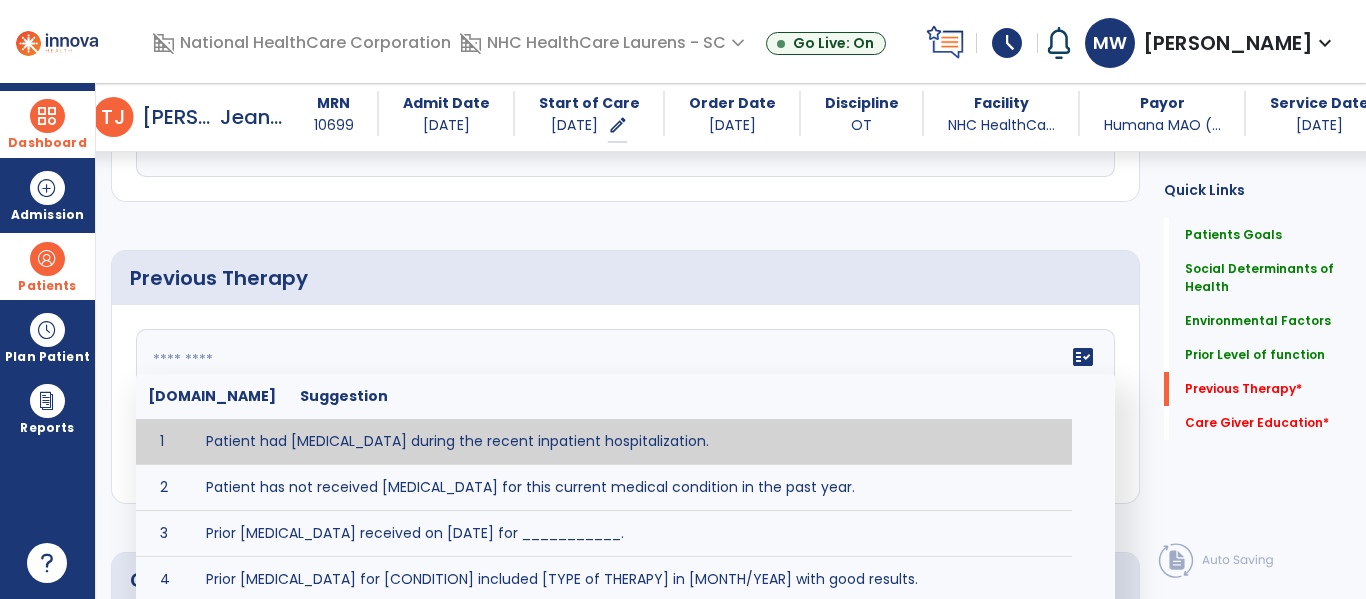 type on "**********" 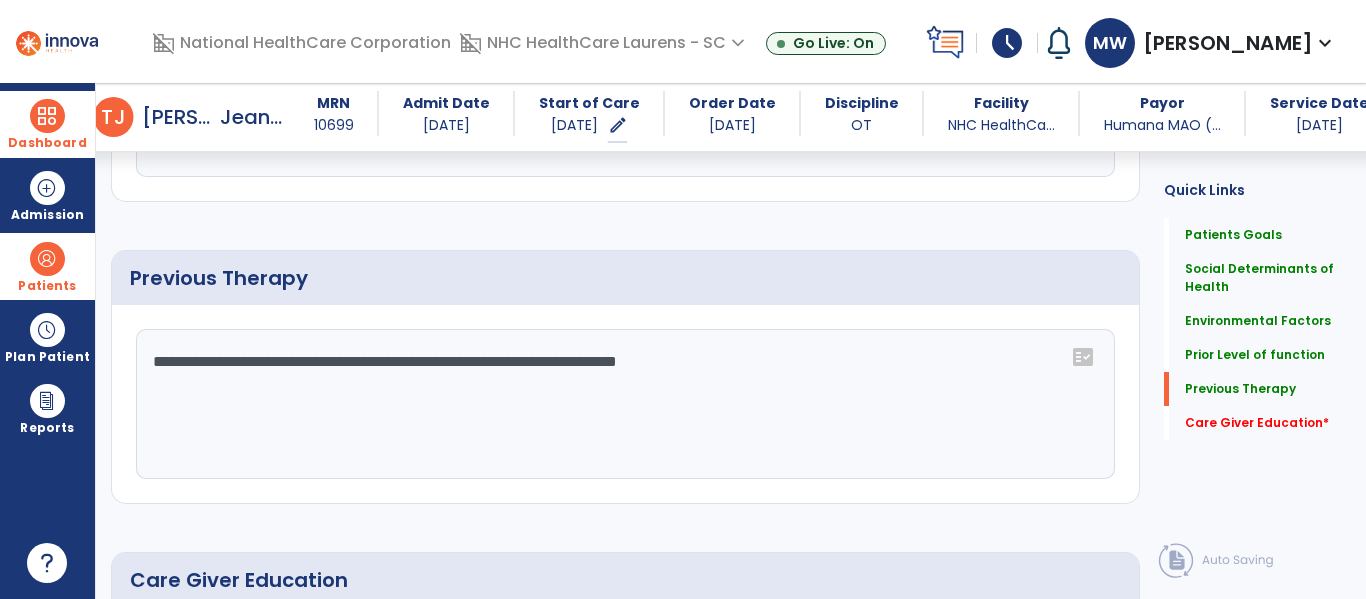 scroll, scrollTop: 1416, scrollLeft: 0, axis: vertical 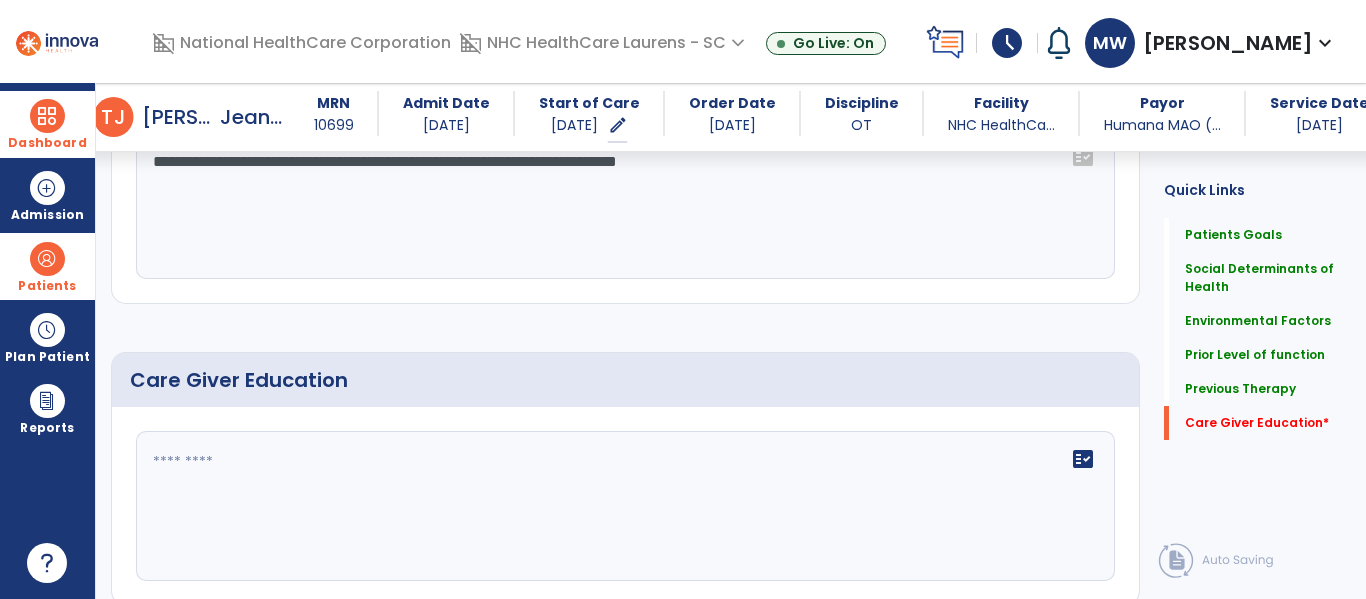 click 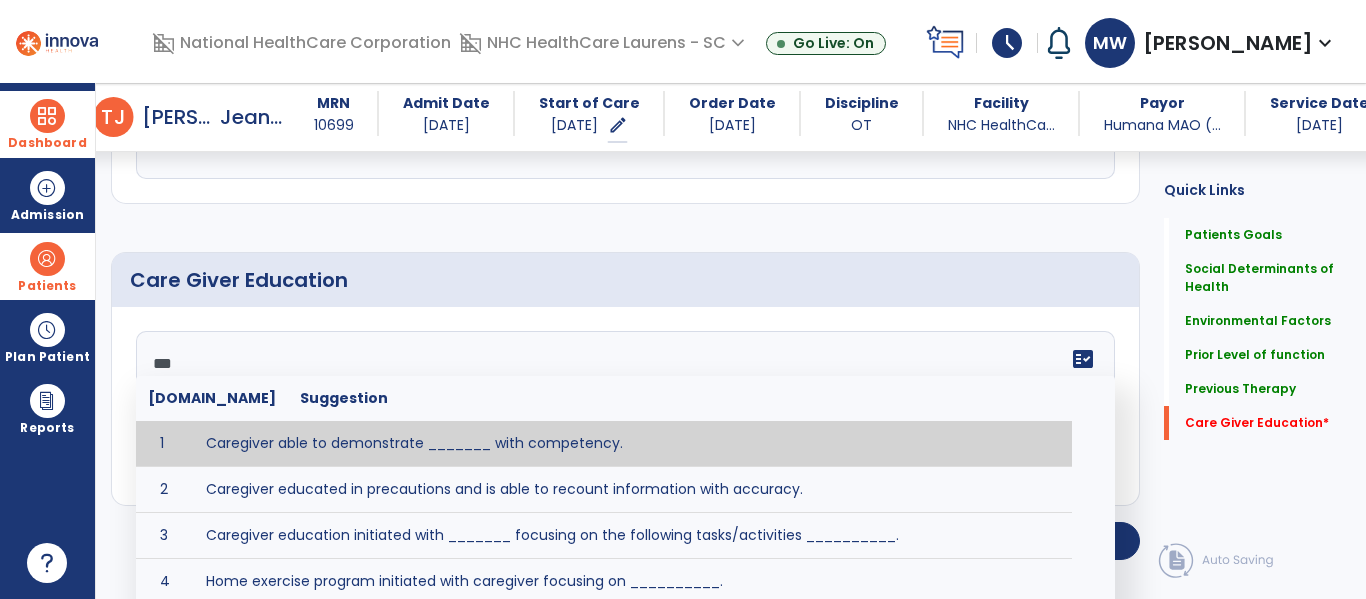 scroll, scrollTop: 1494, scrollLeft: 0, axis: vertical 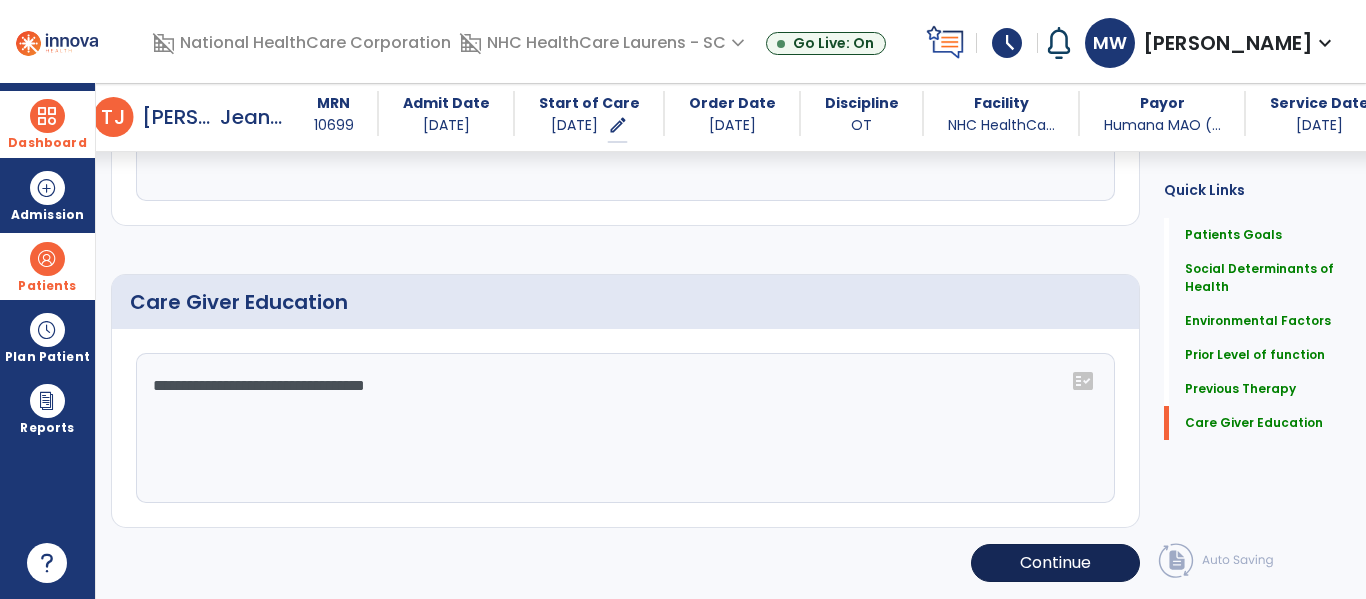 type on "**********" 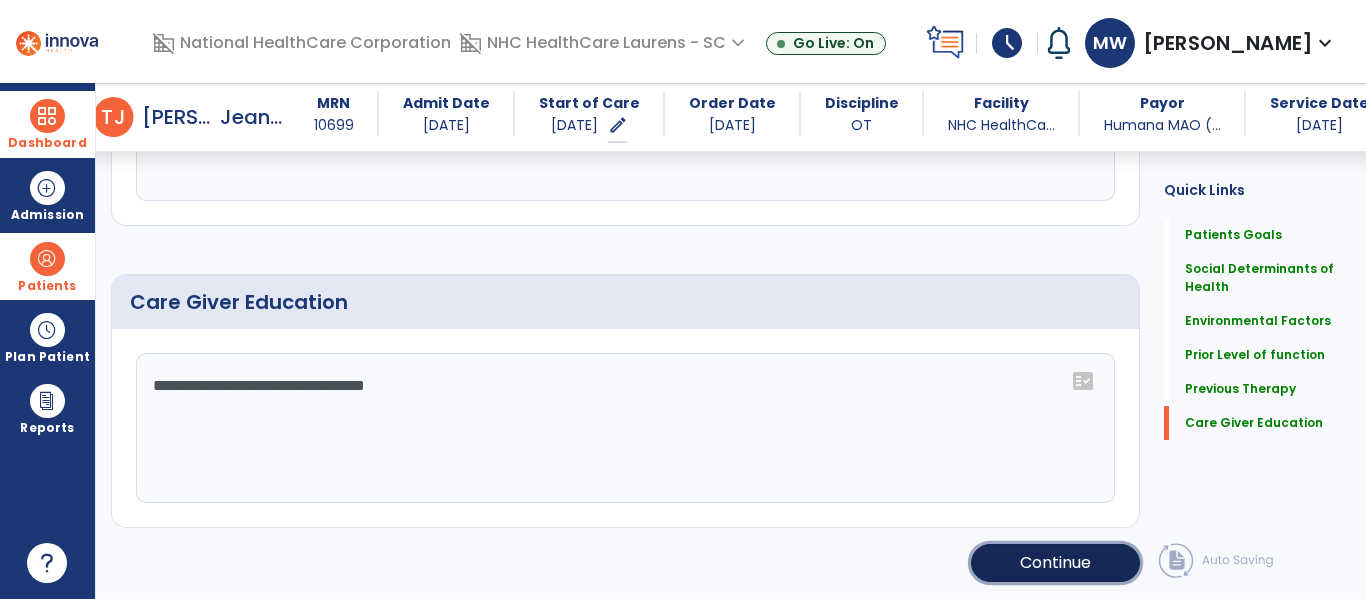 click on "Continue" 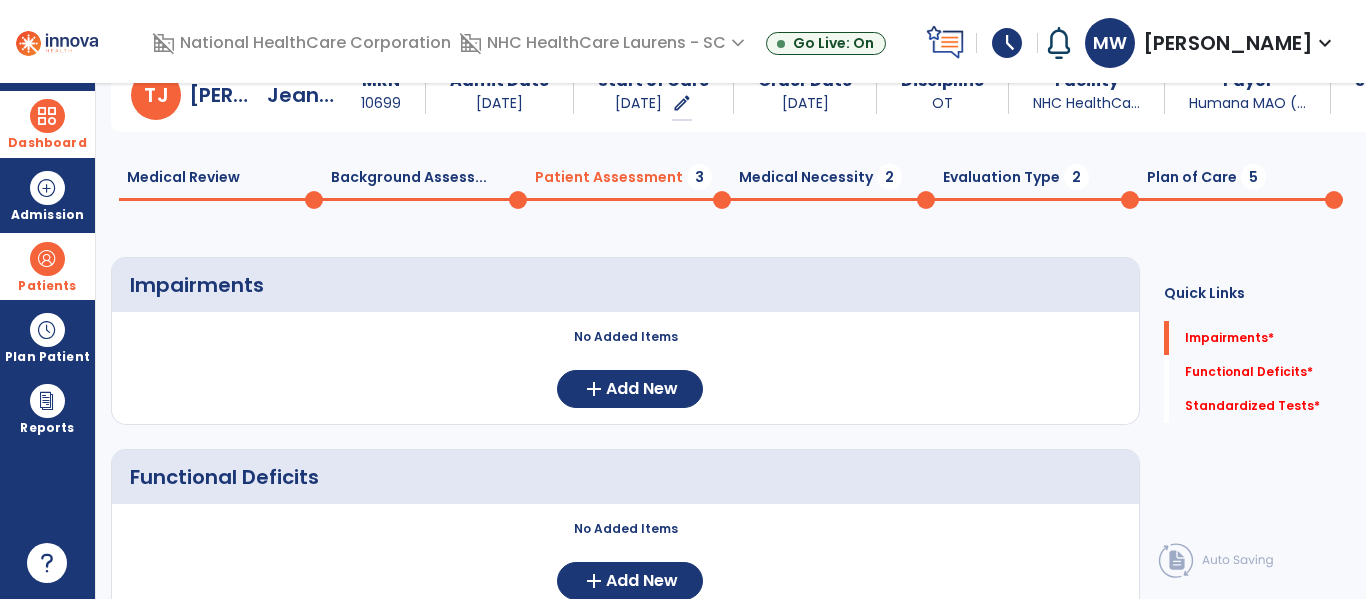 scroll, scrollTop: 0, scrollLeft: 0, axis: both 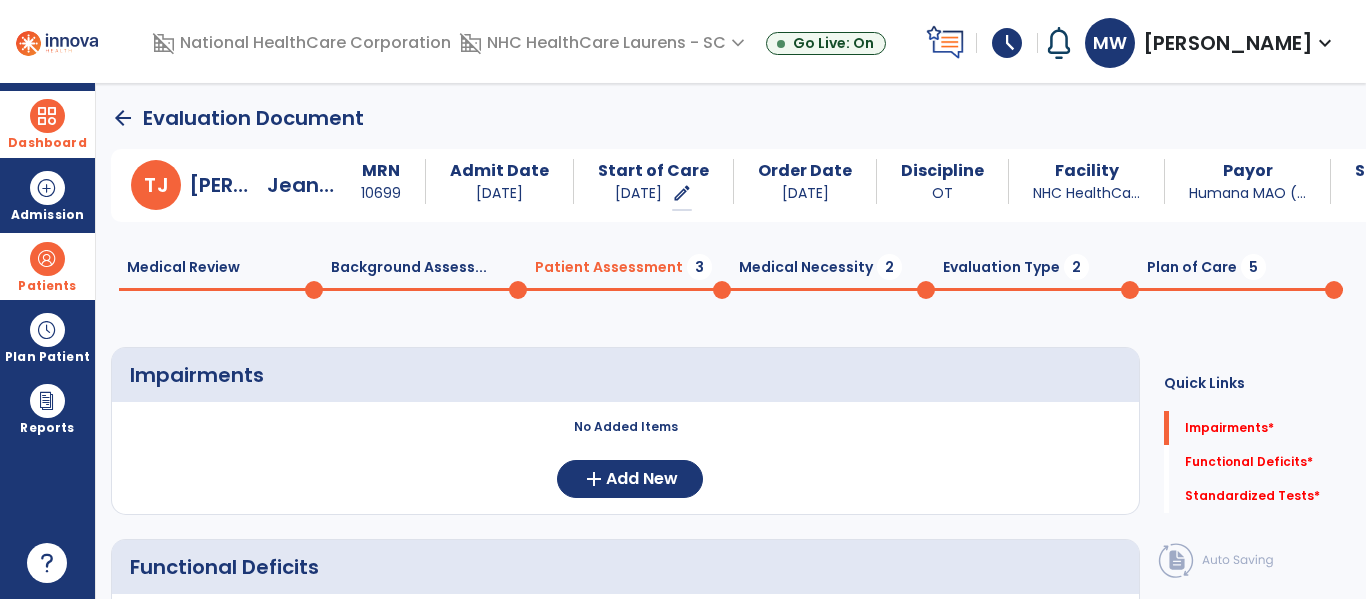 click on "Medical Necessity  2" 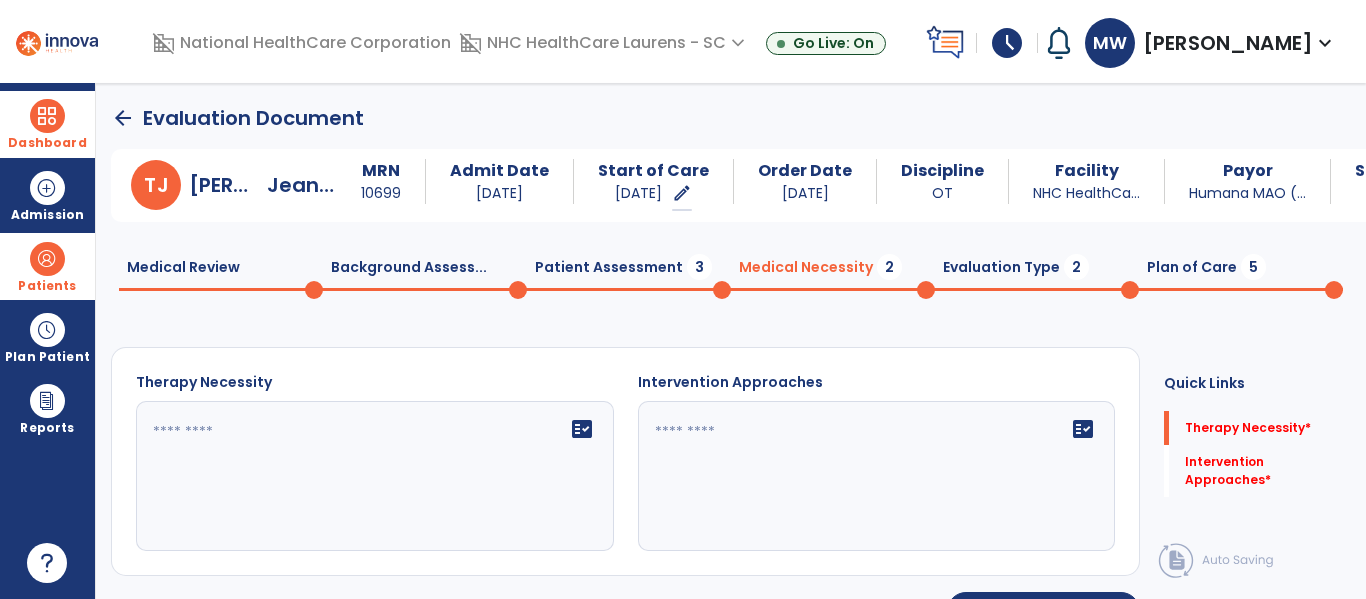 click 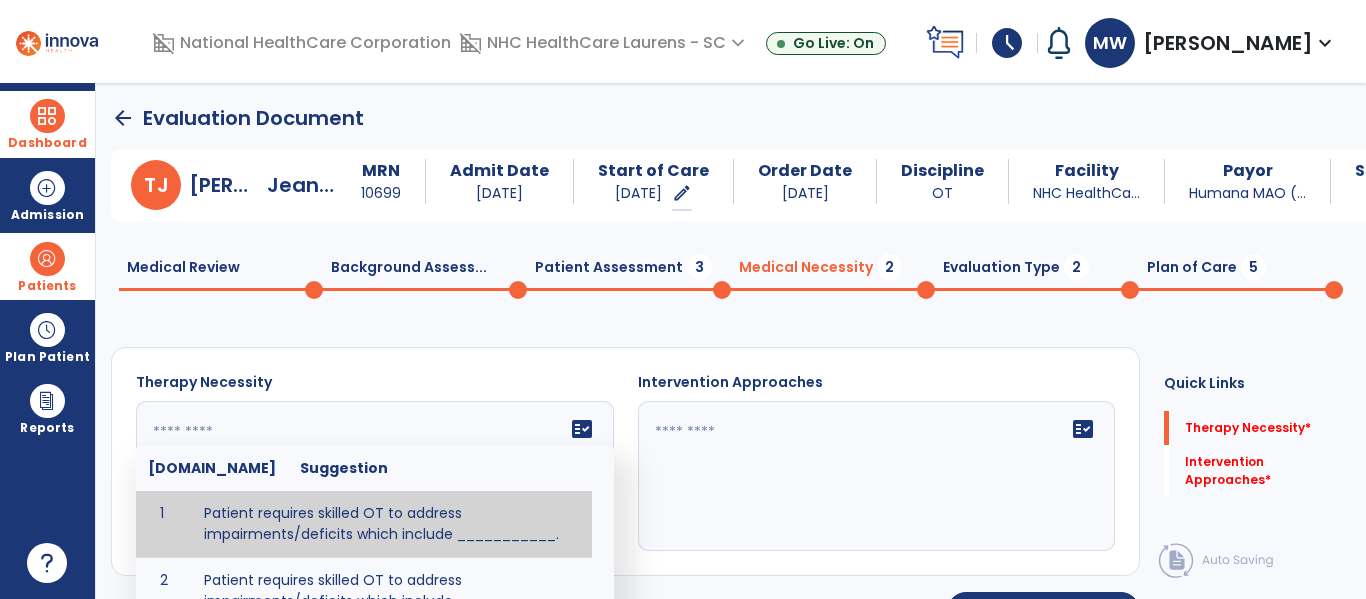 paste on "**********" 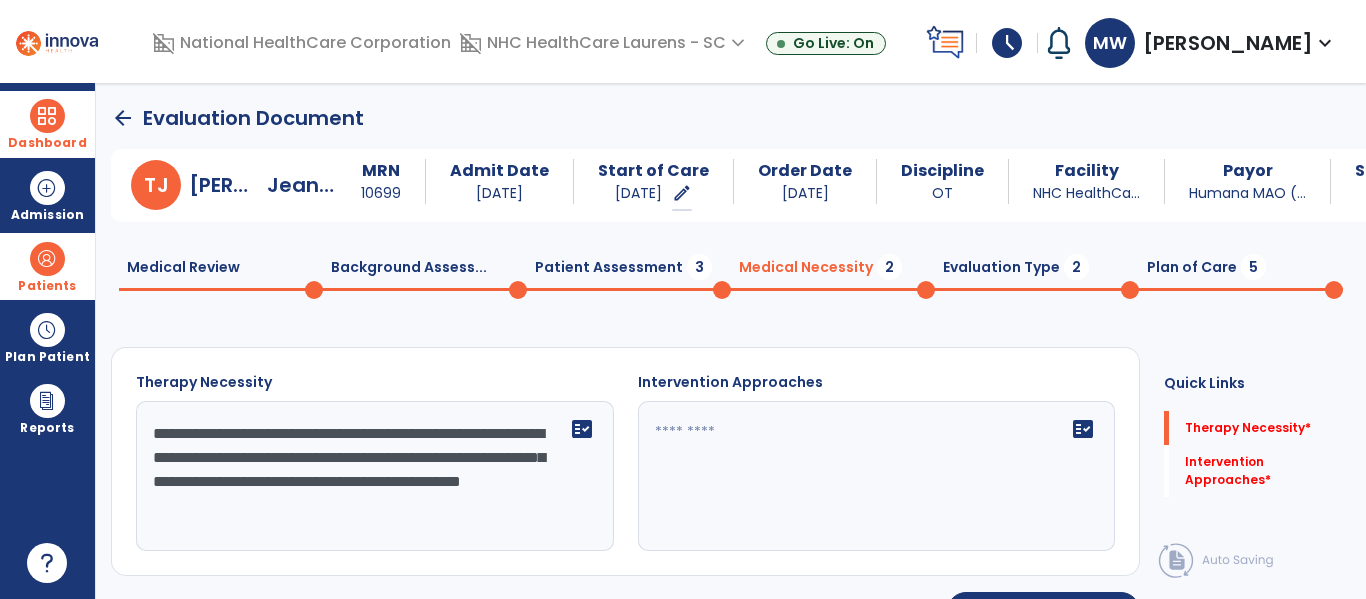 click on "**********" 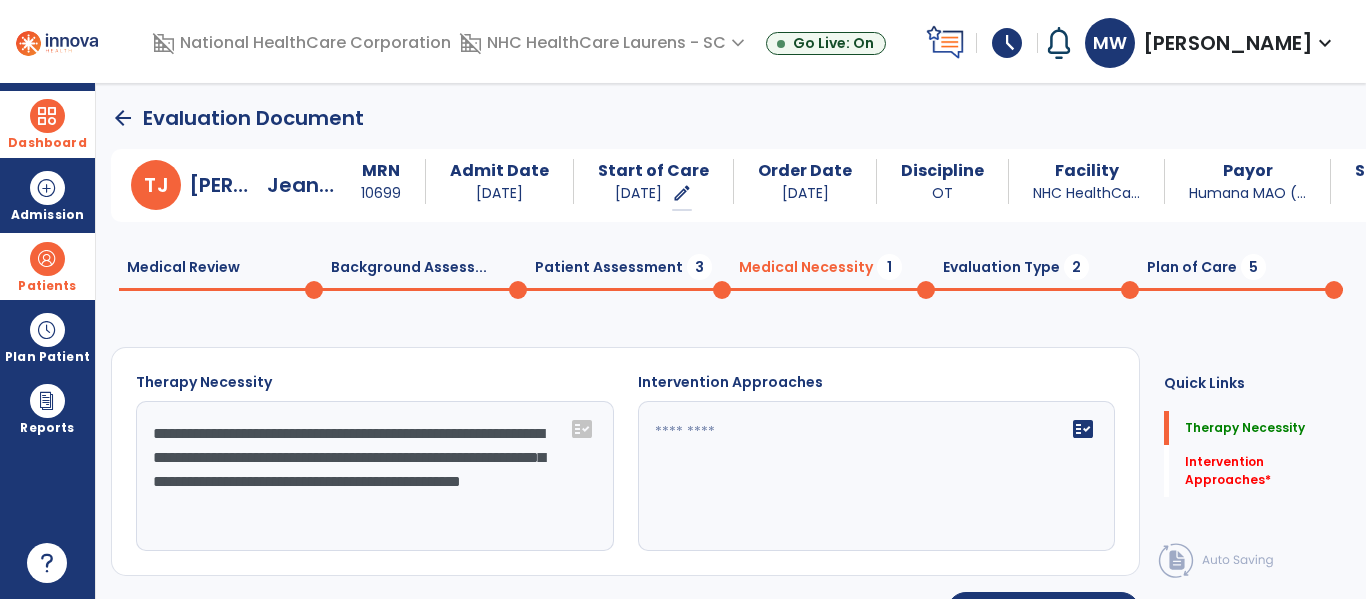 click on "**********" 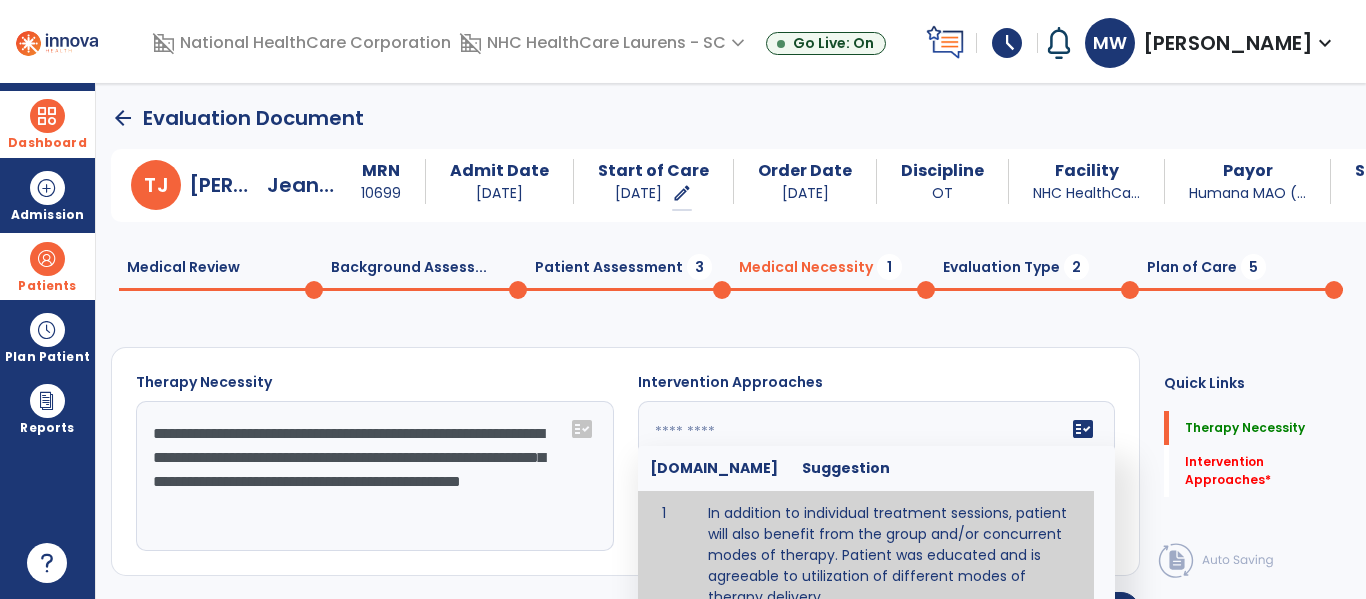 click 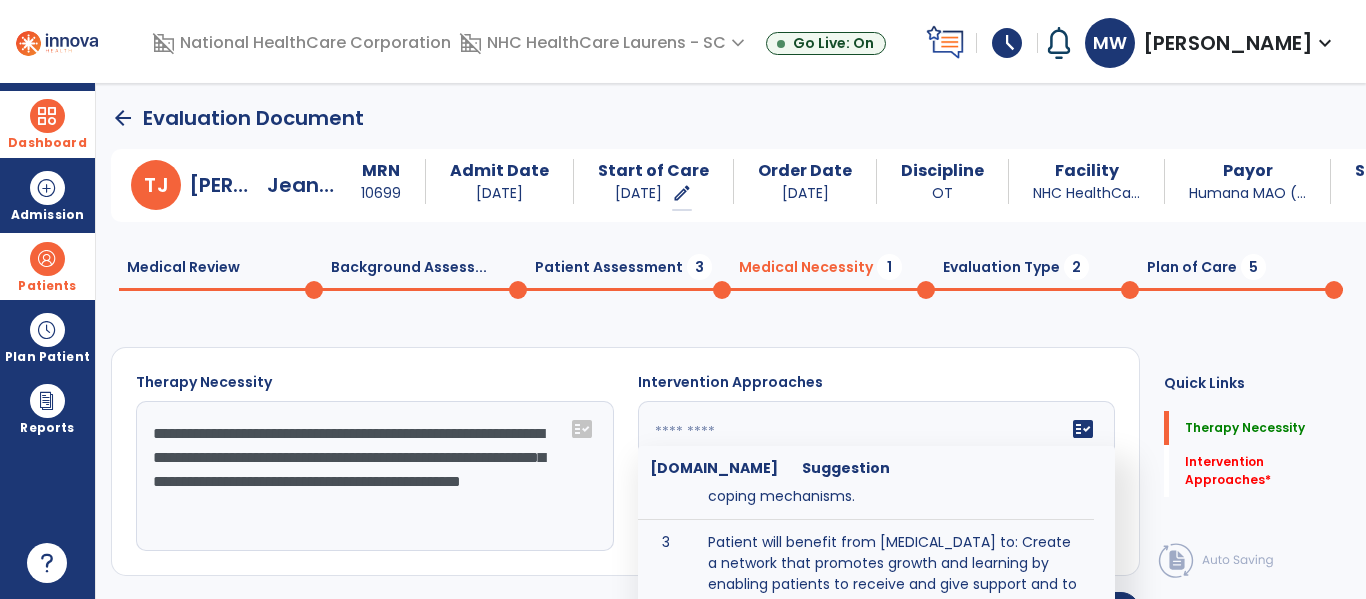 scroll, scrollTop: 316, scrollLeft: 0, axis: vertical 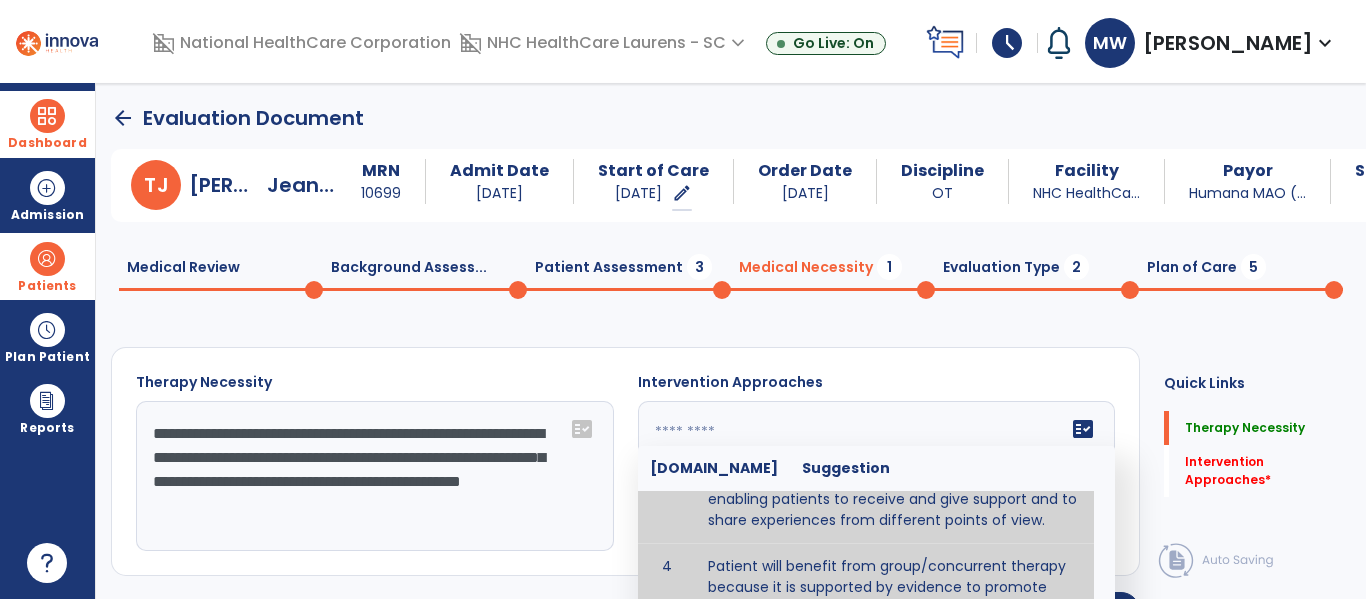 type on "**********" 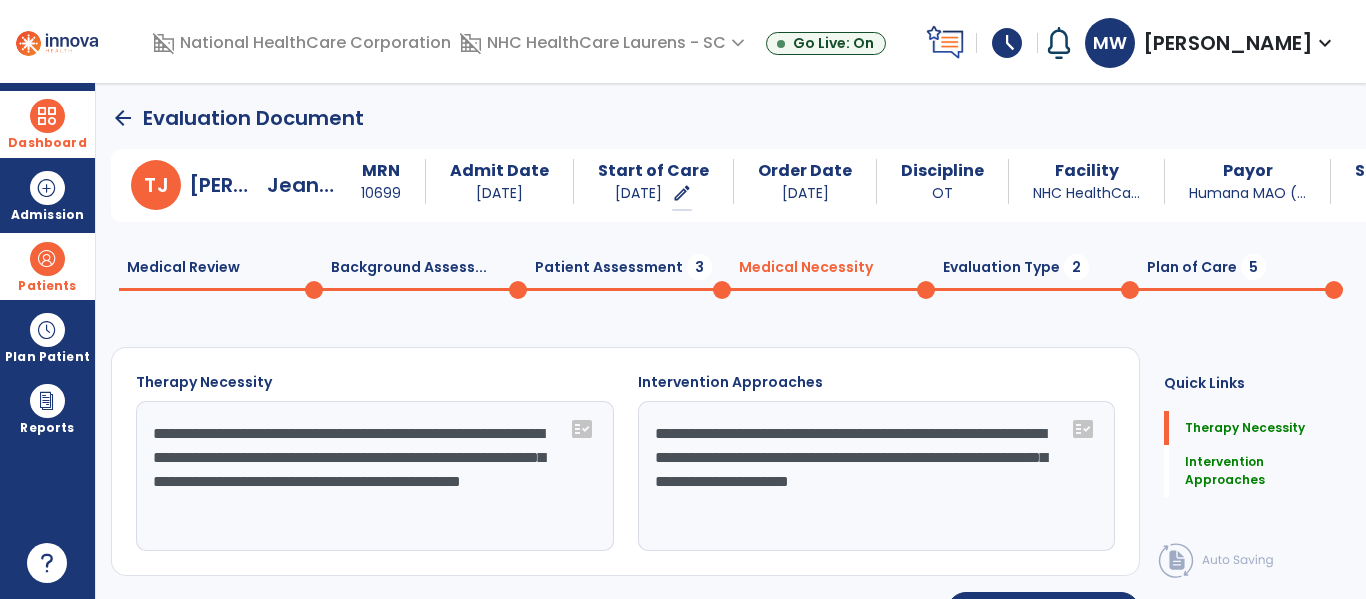 click on "Patient Assessment  3" 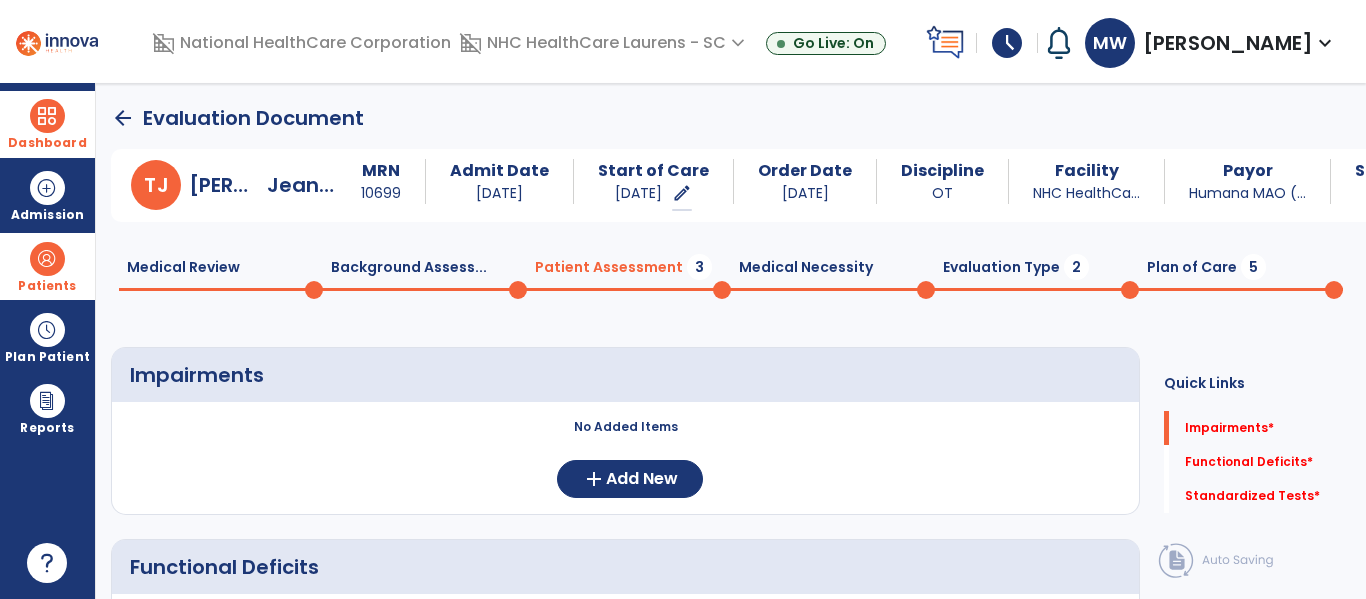 click on "Evaluation Type  2" 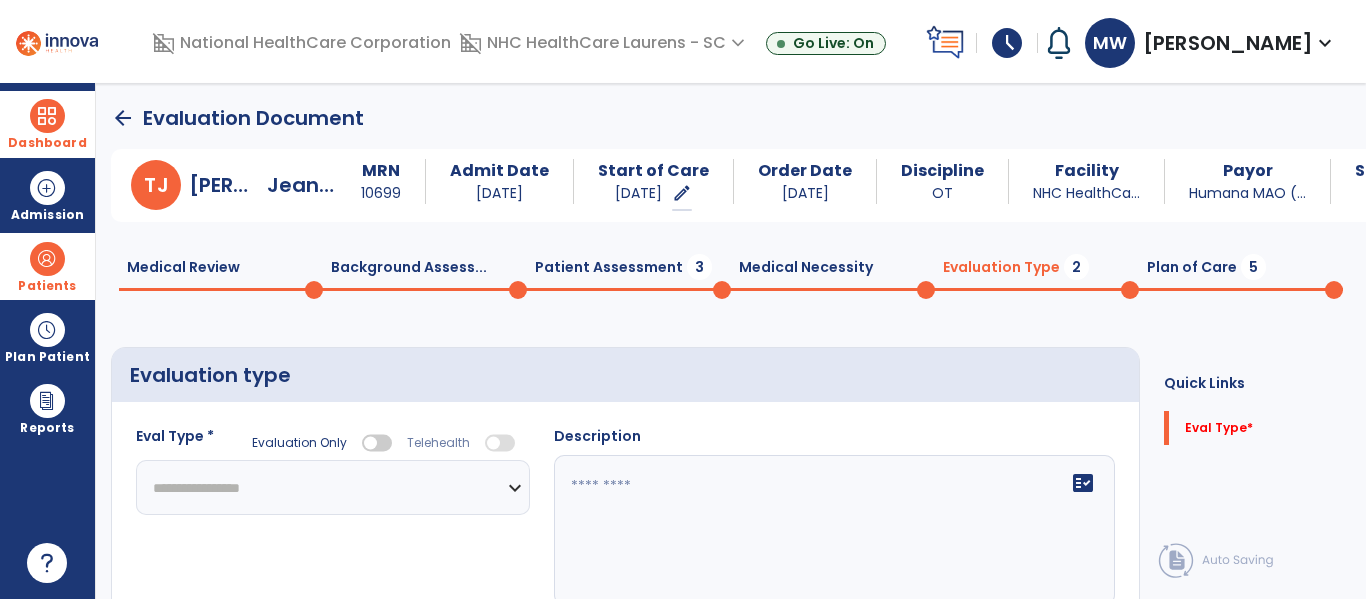 click on "**********" 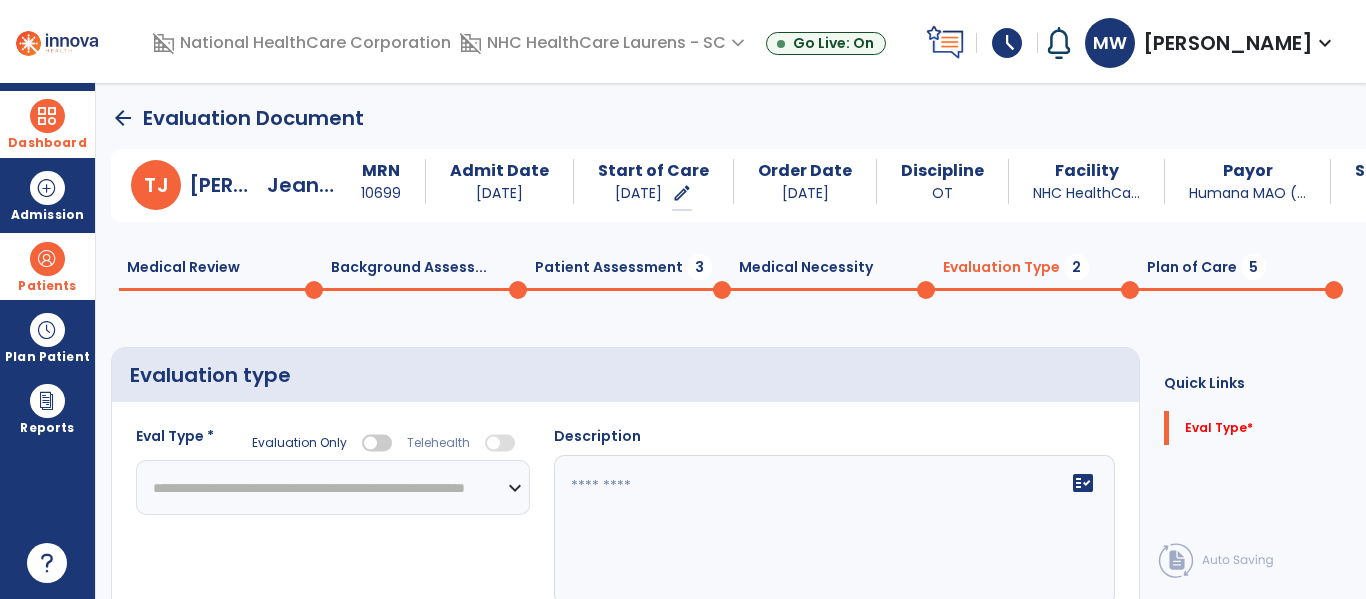 click on "**********" 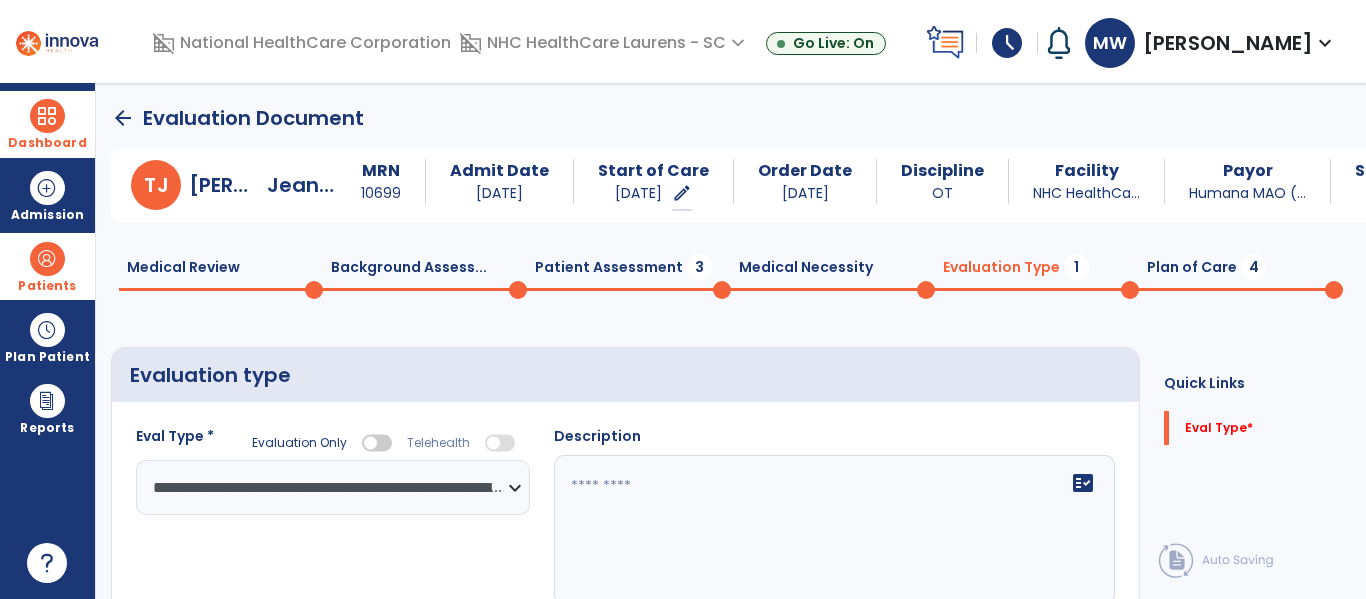 click on "fact_check" 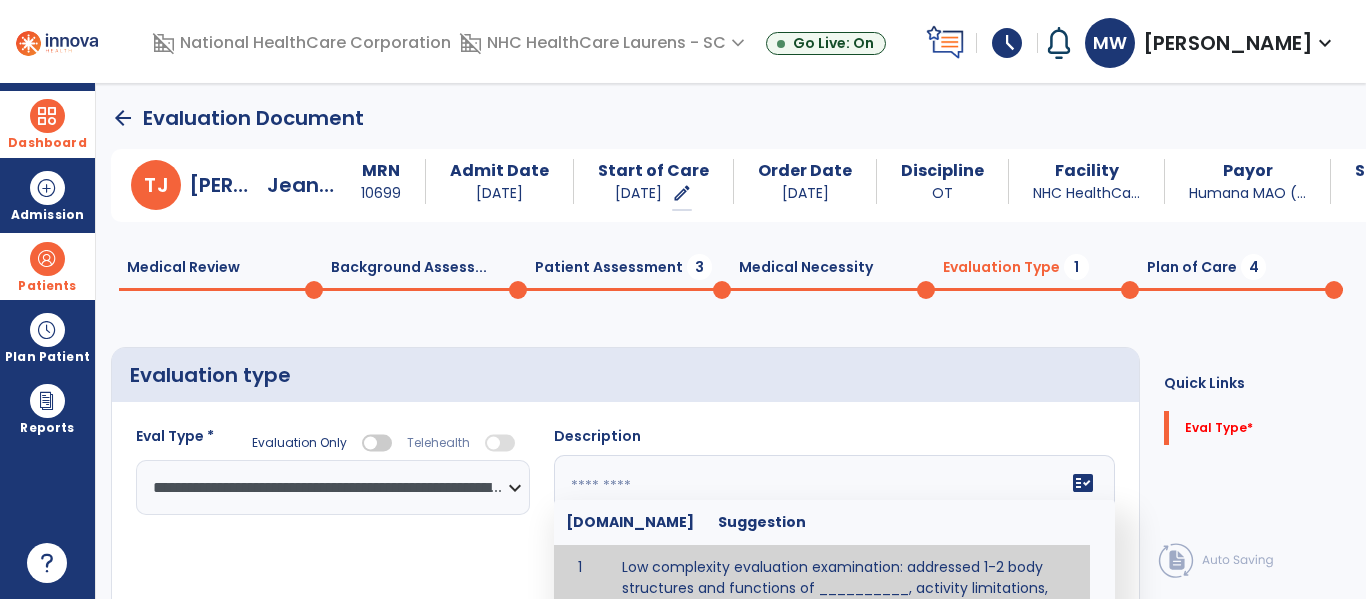 paste on "**********" 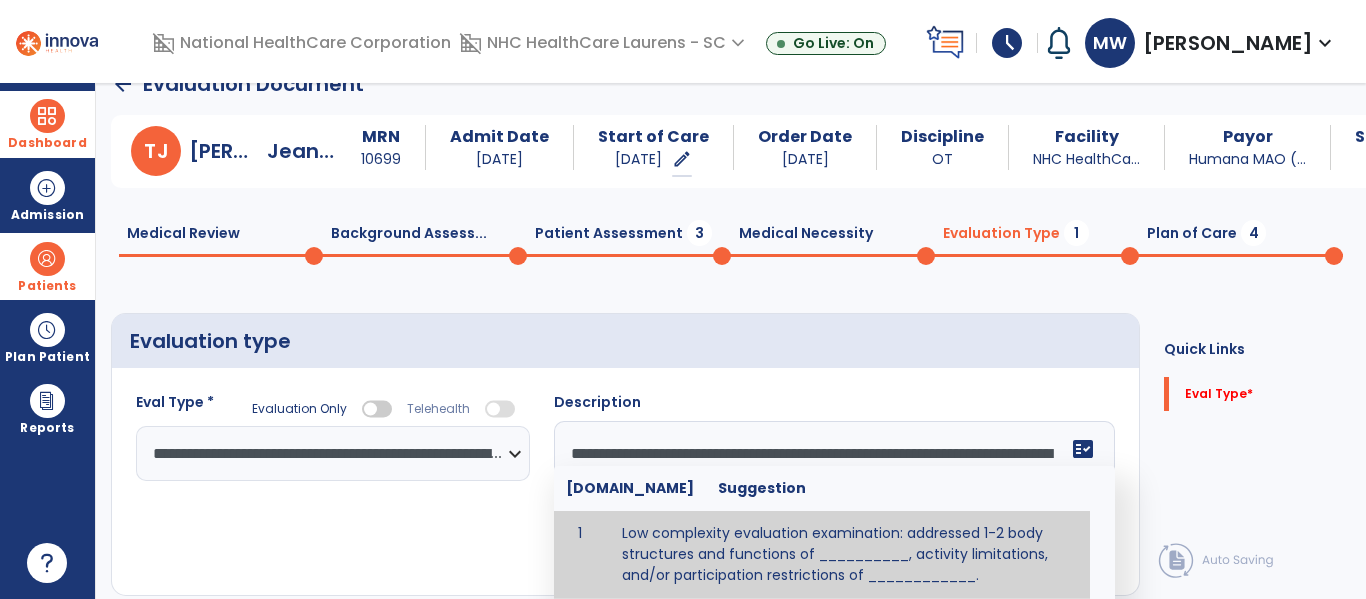scroll, scrollTop: 16, scrollLeft: 0, axis: vertical 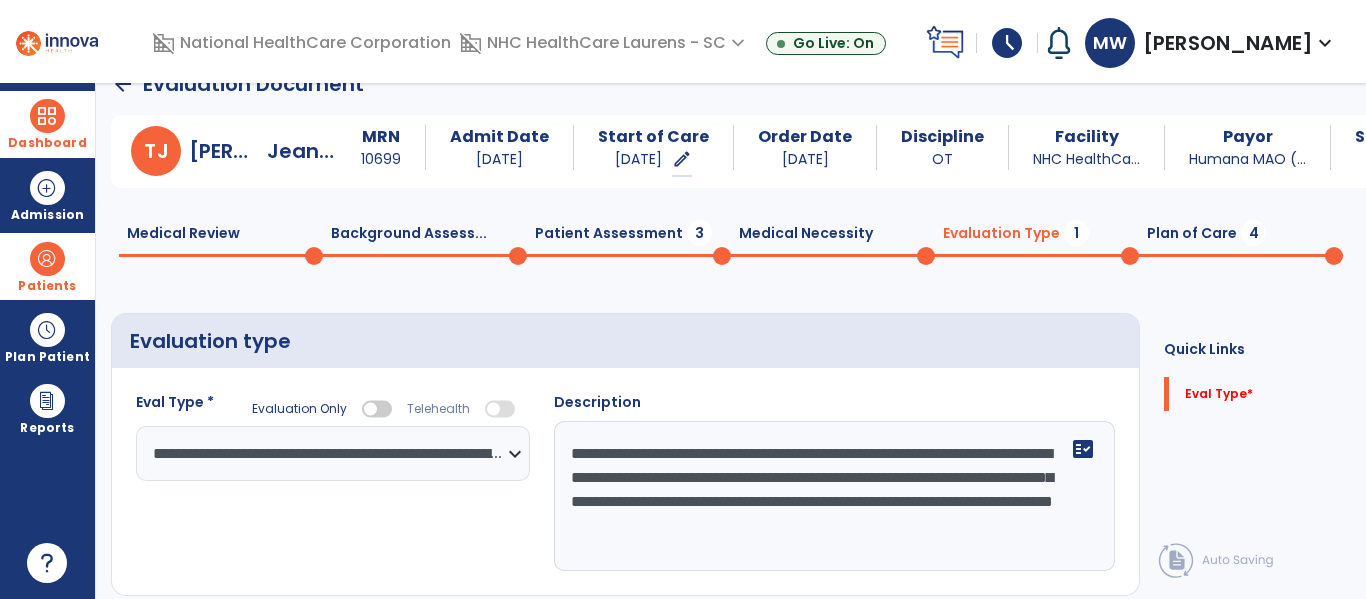 click on "**********" 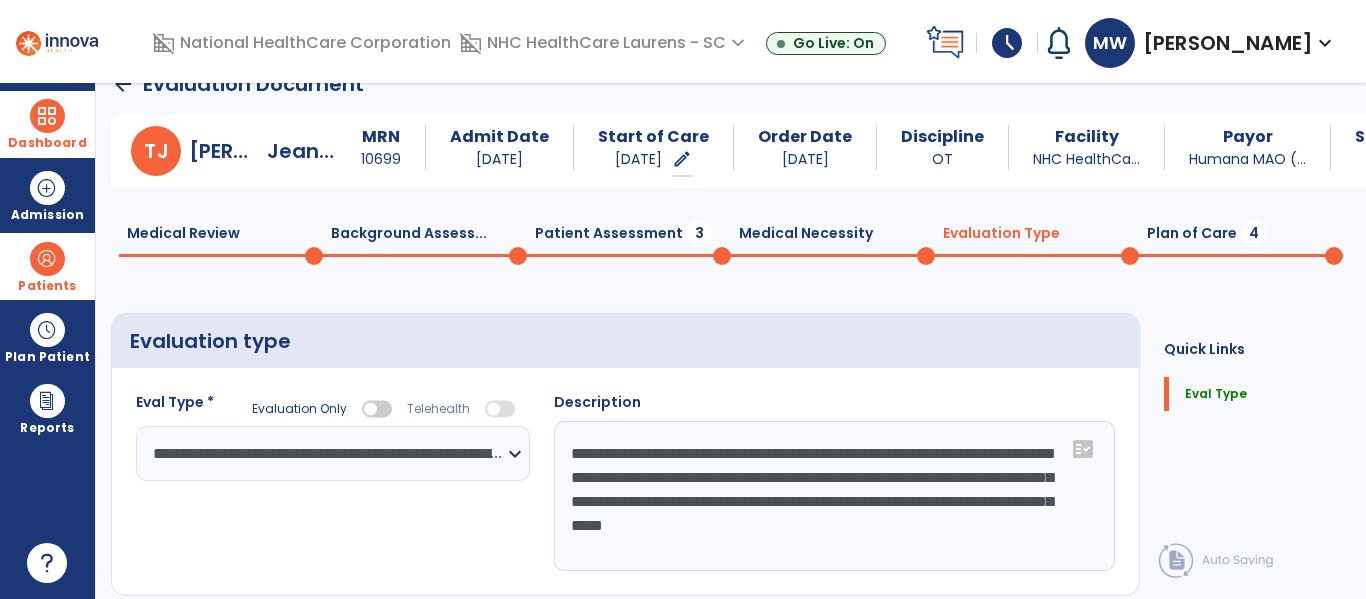 type on "**********" 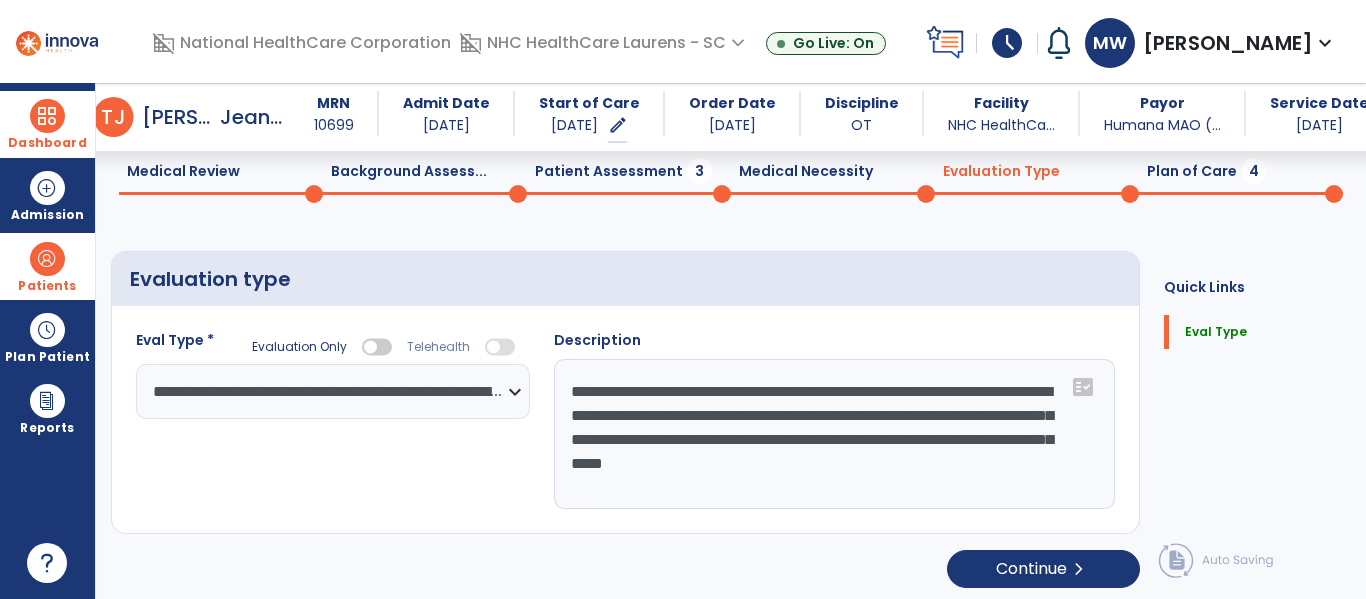 scroll, scrollTop: 82, scrollLeft: 0, axis: vertical 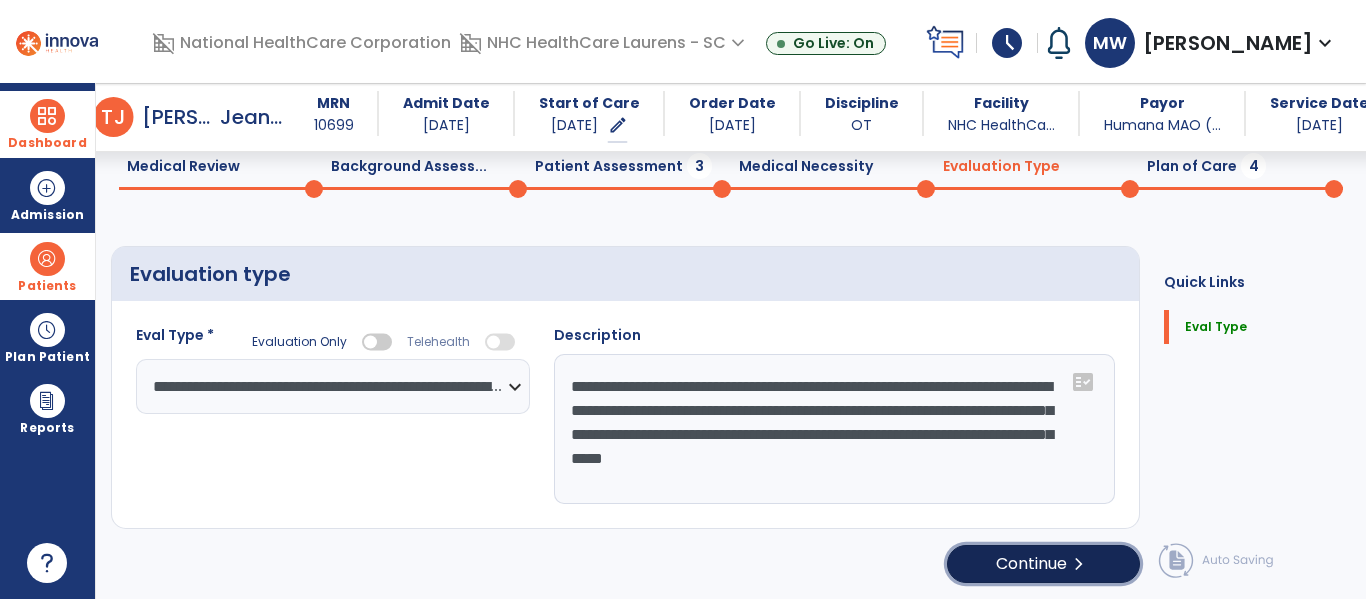 click on "Continue  chevron_right" 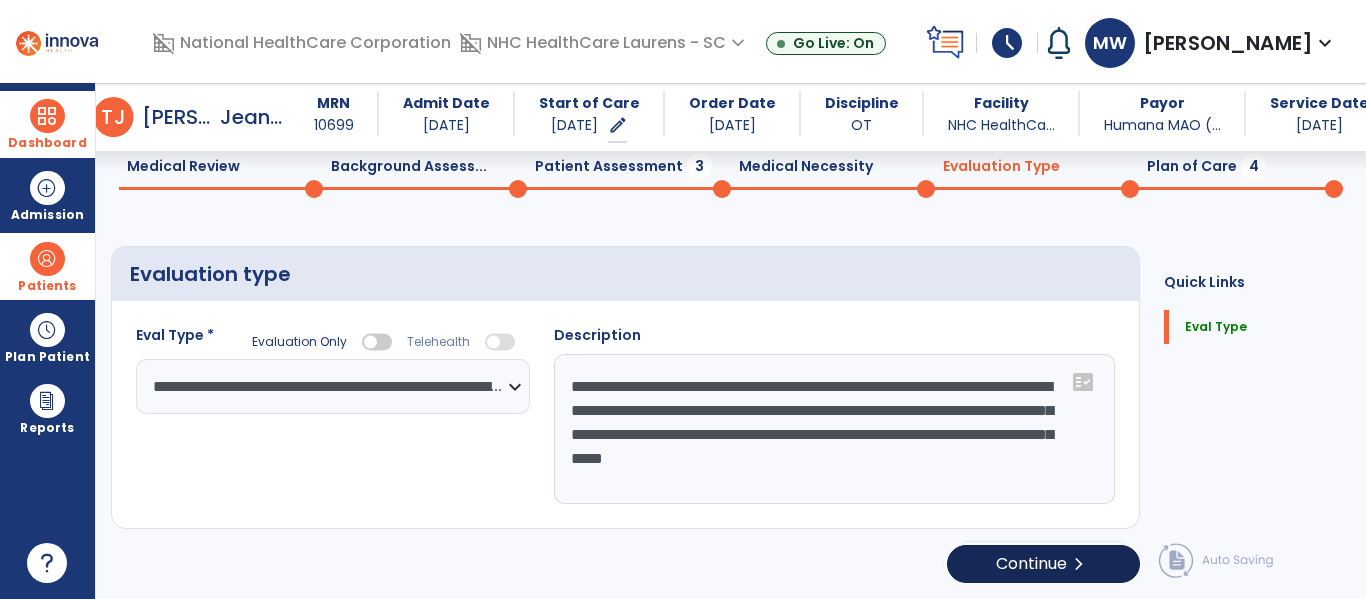 select on "**" 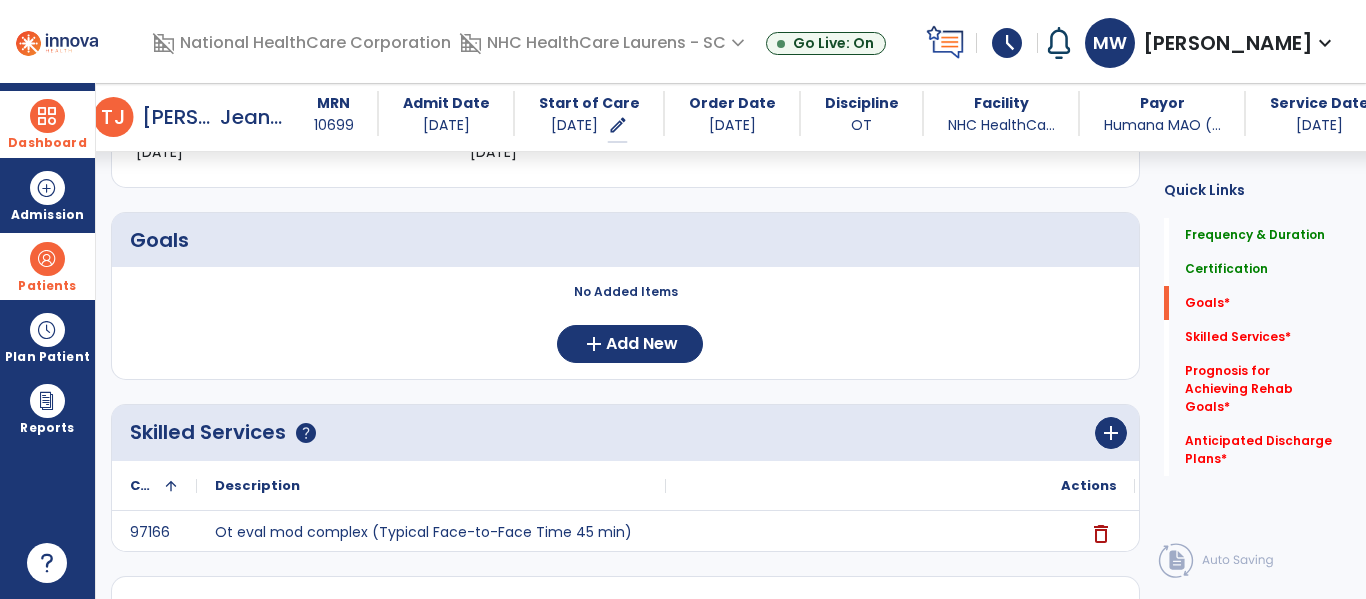 scroll, scrollTop: 482, scrollLeft: 0, axis: vertical 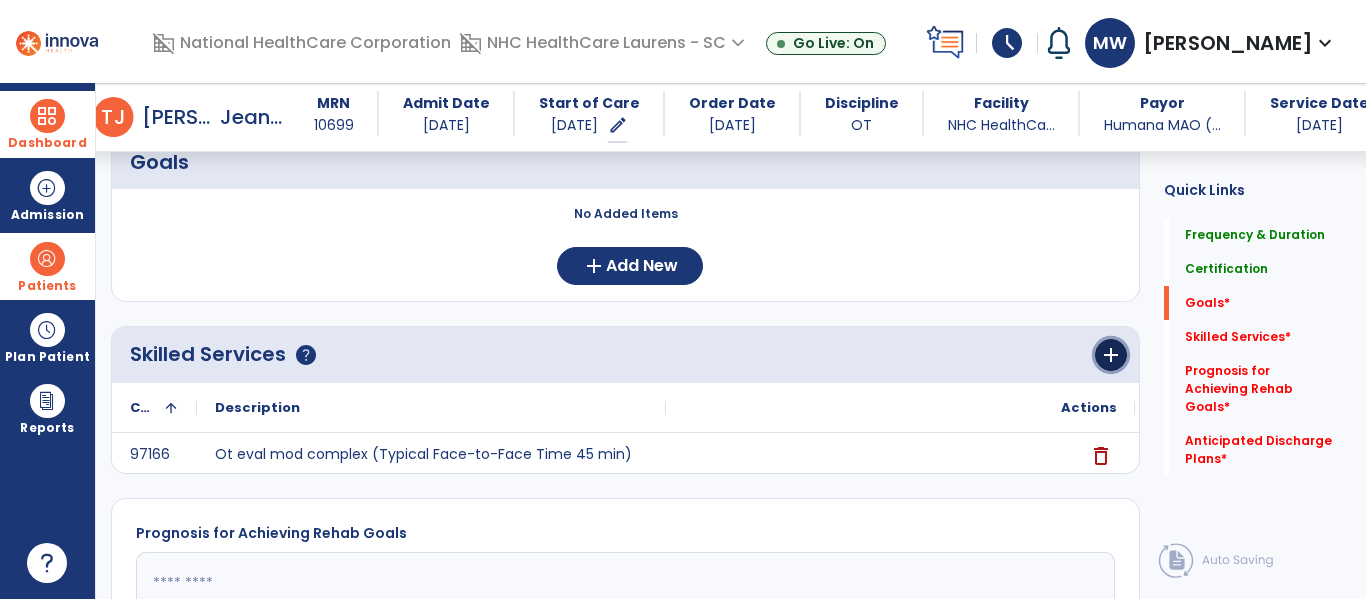 drag, startPoint x: 1096, startPoint y: 349, endPoint x: 1086, endPoint y: 351, distance: 10.198039 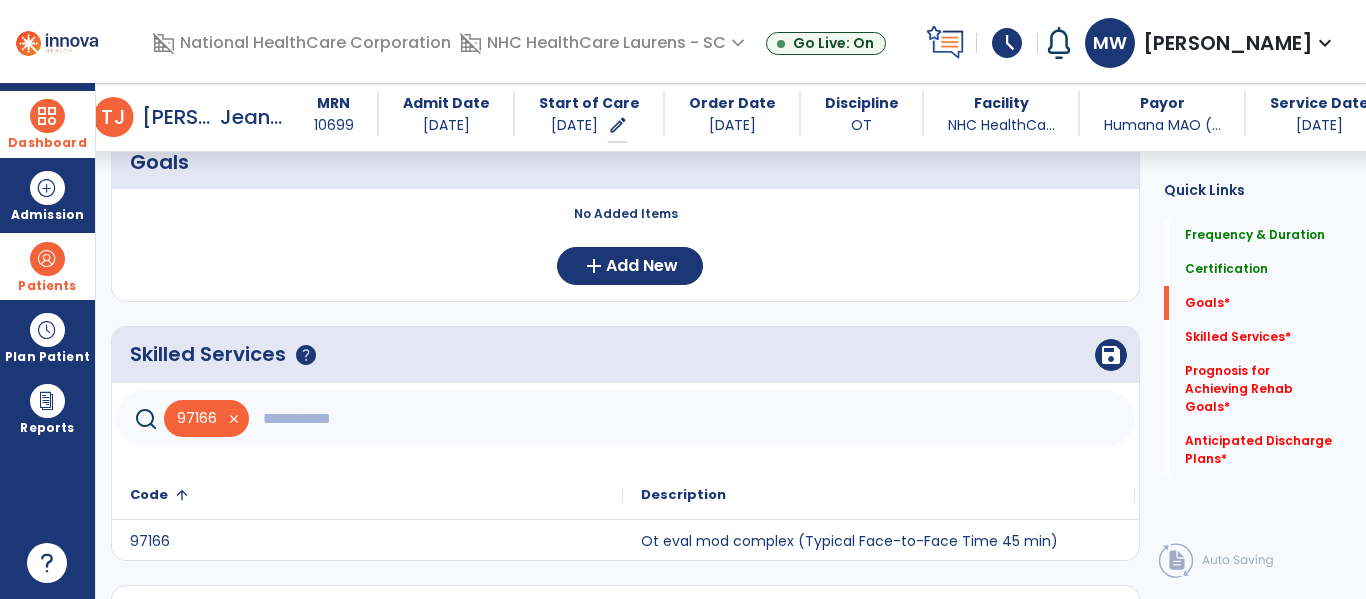 click 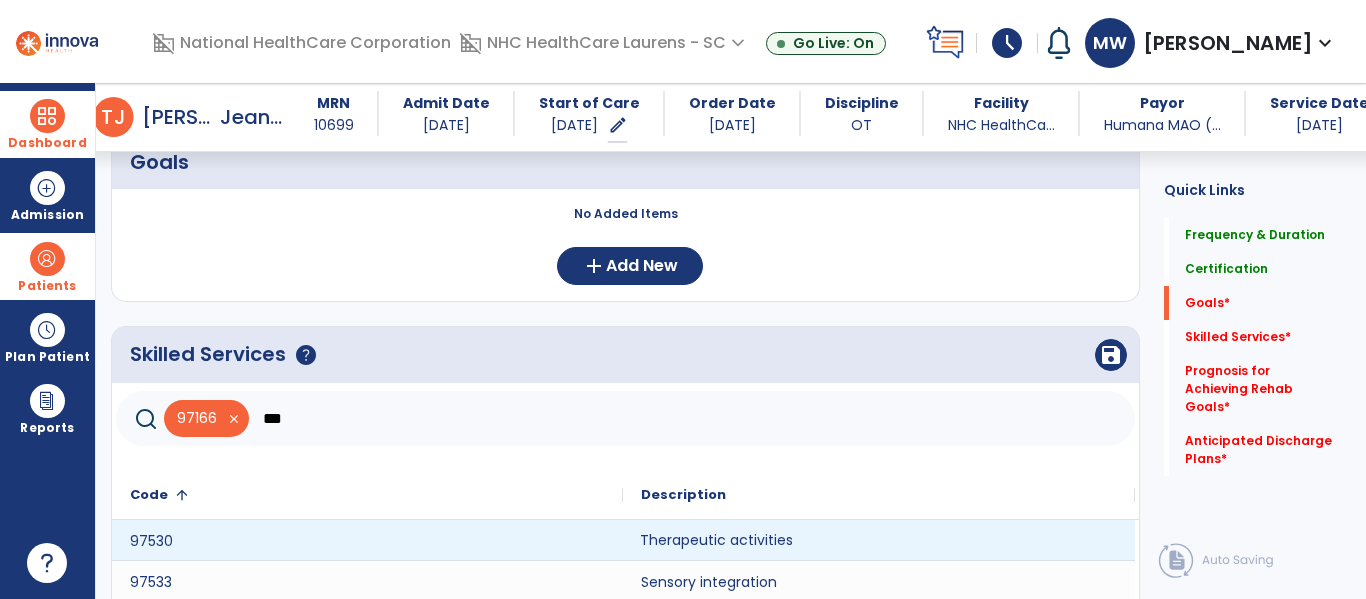 click on "Therapeutic activities" 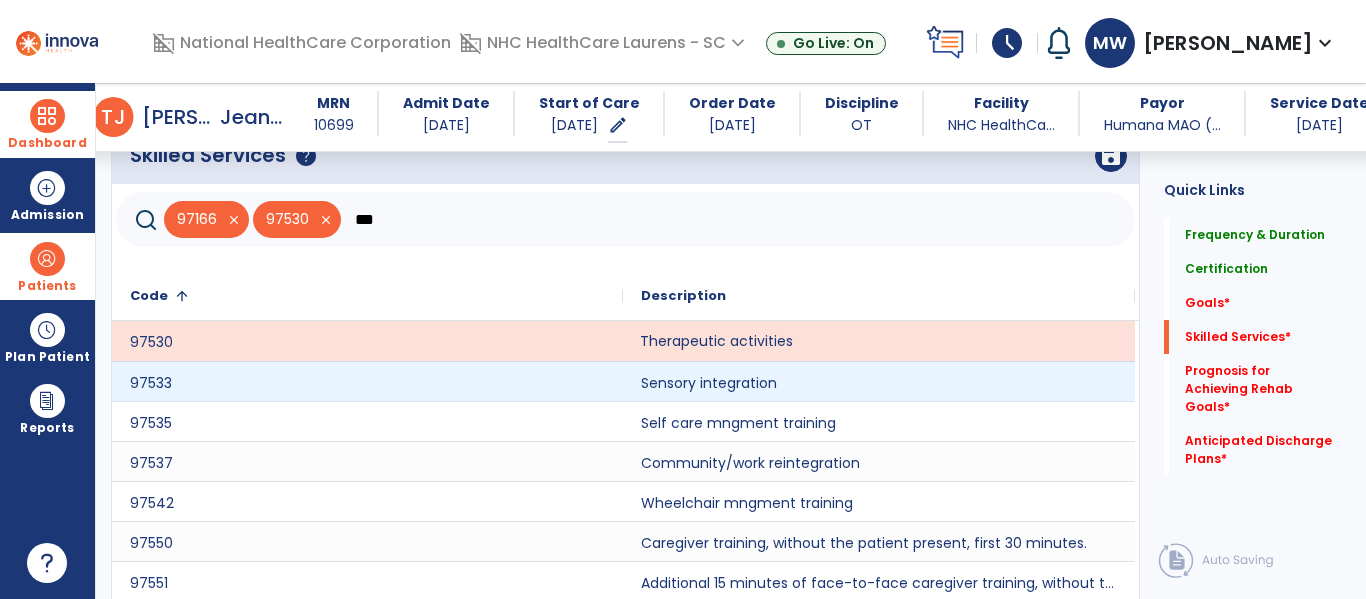 scroll, scrollTop: 682, scrollLeft: 0, axis: vertical 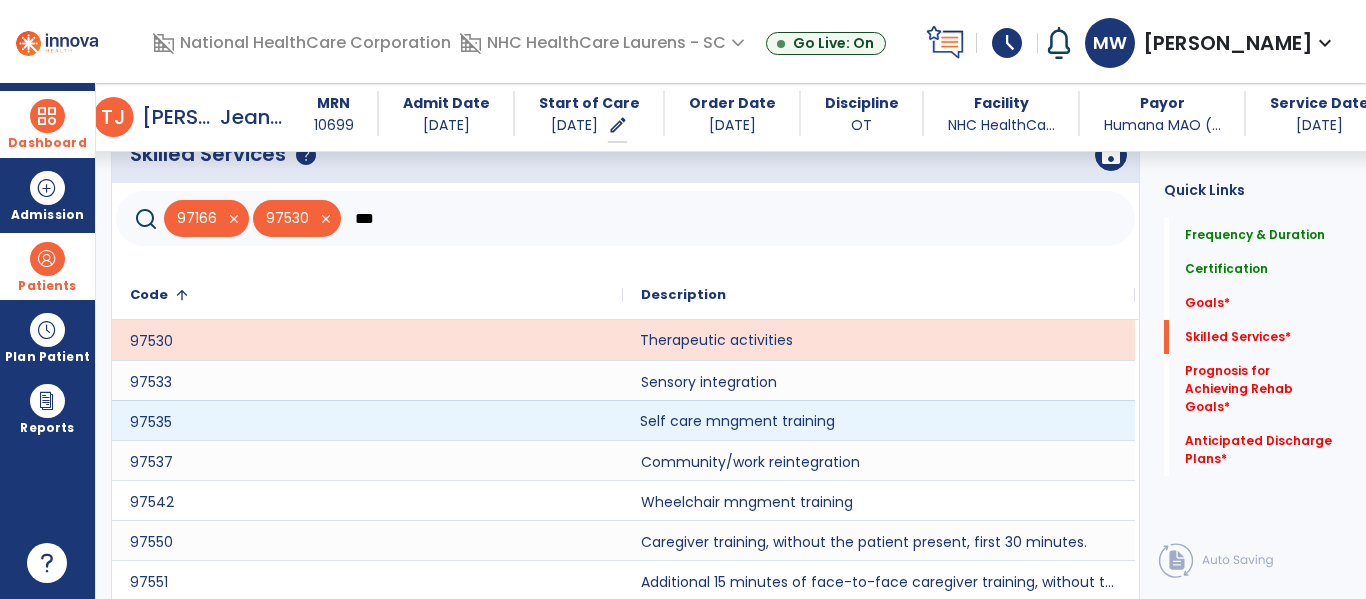 click on "Self care mngment training" 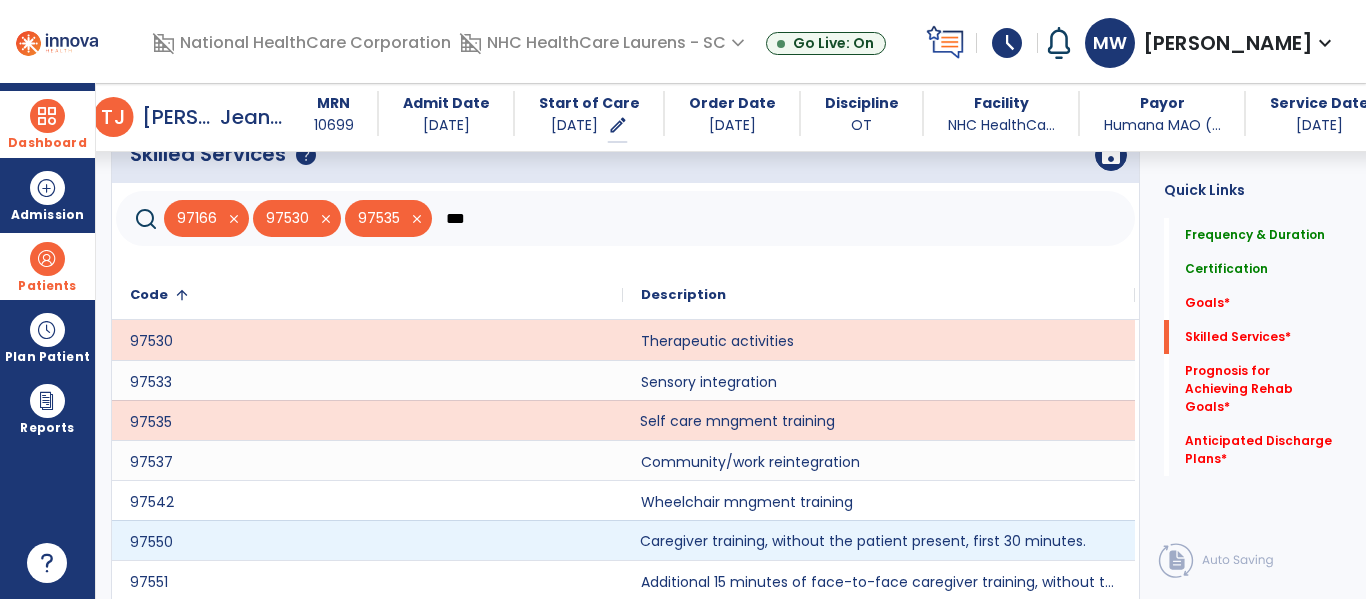click on "Caregiver training, without the patient present, first 30 minutes." 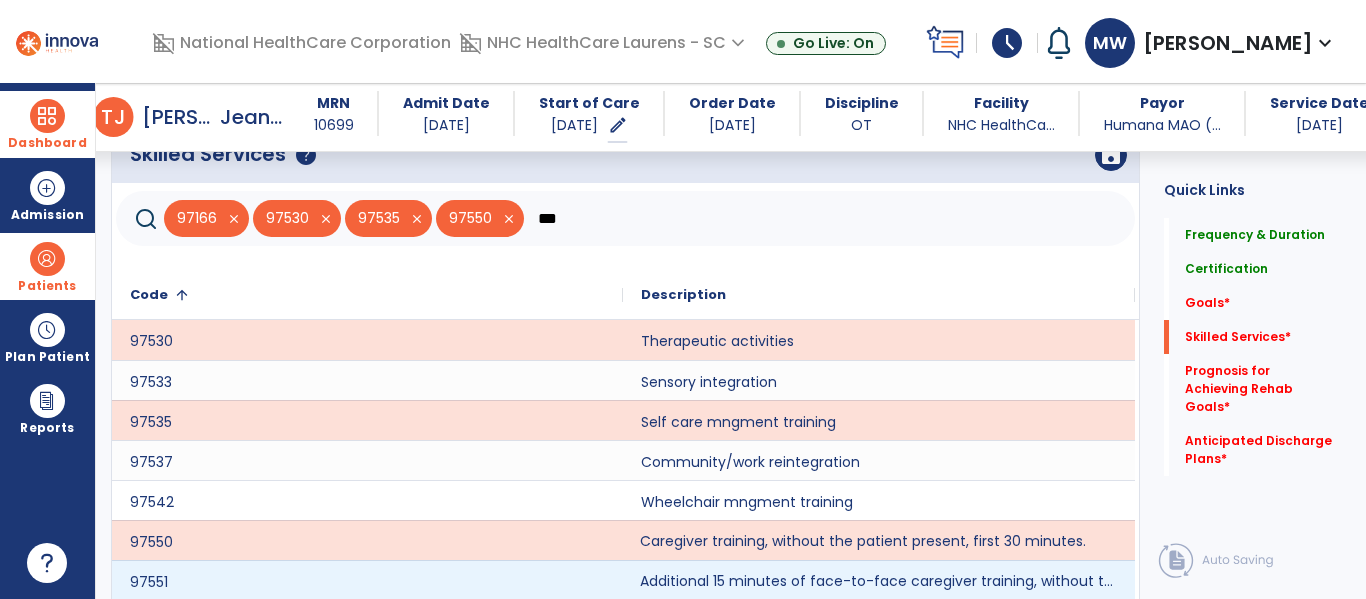 click on "Additional 15 minutes of face-to-face caregiver training, without the patient present, after 97550 is billed." 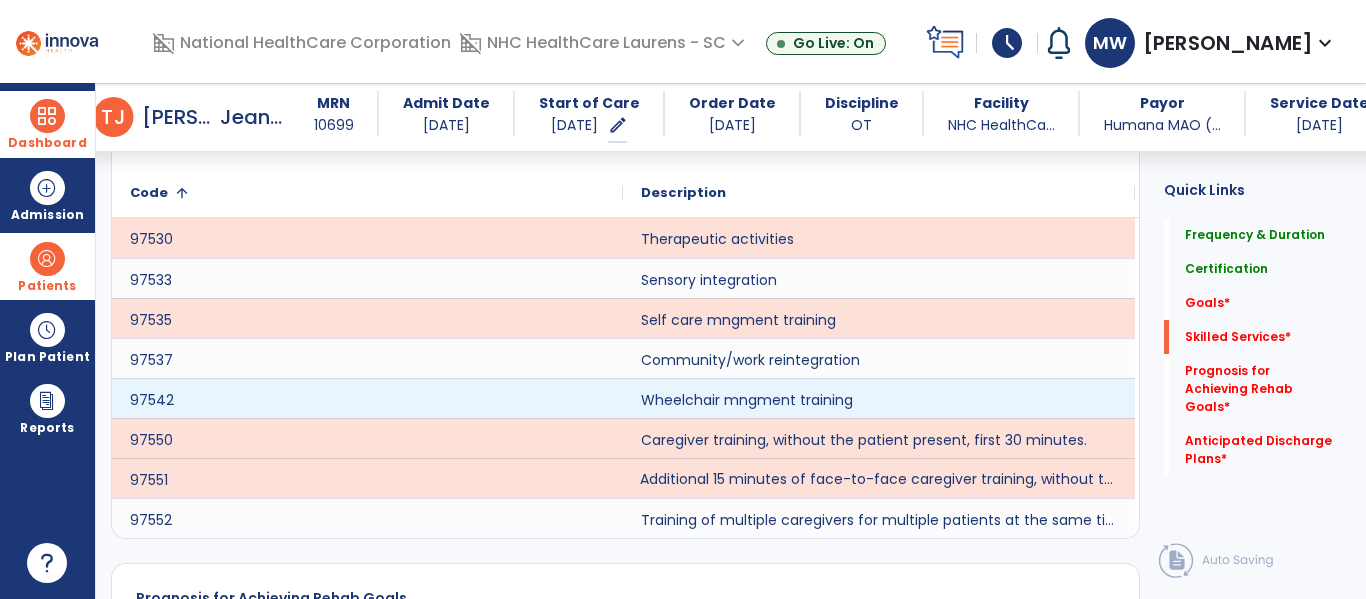 scroll, scrollTop: 584, scrollLeft: 0, axis: vertical 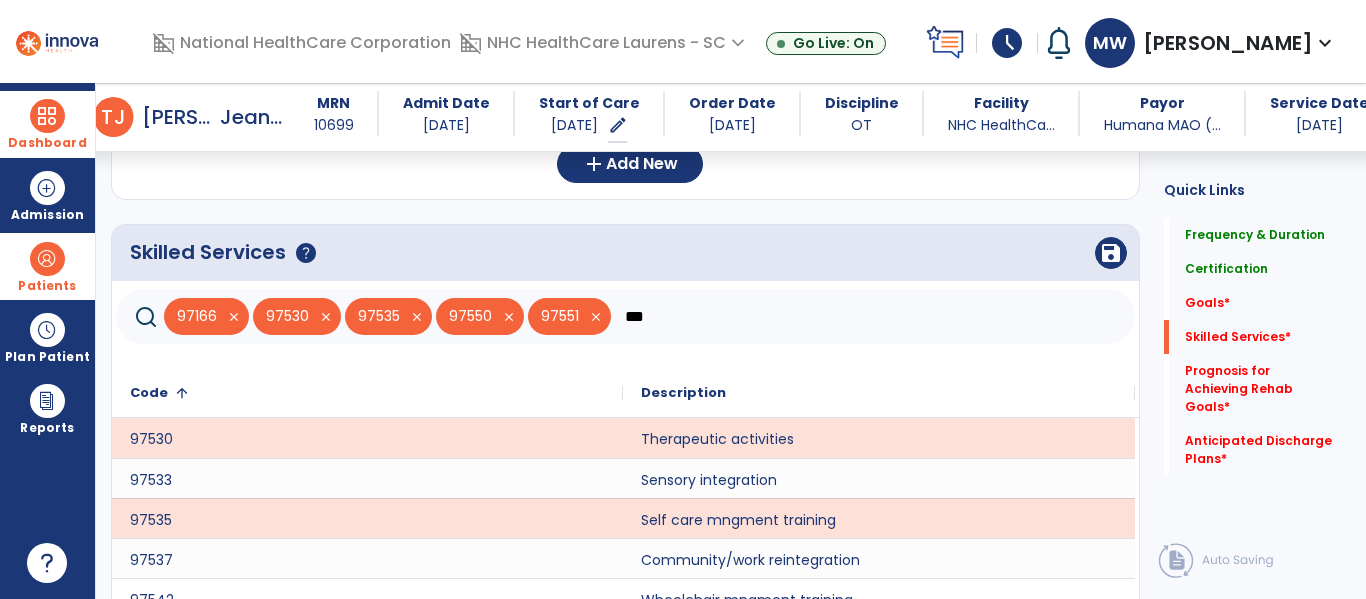 click on "***" 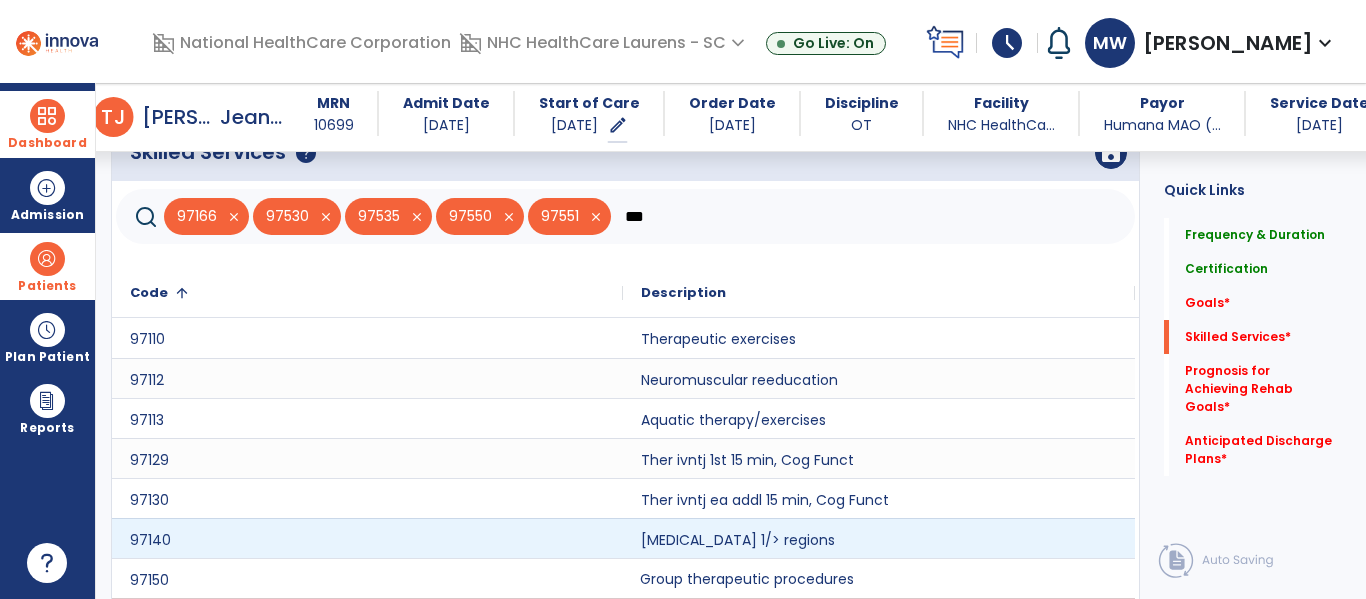 scroll, scrollTop: 850, scrollLeft: 0, axis: vertical 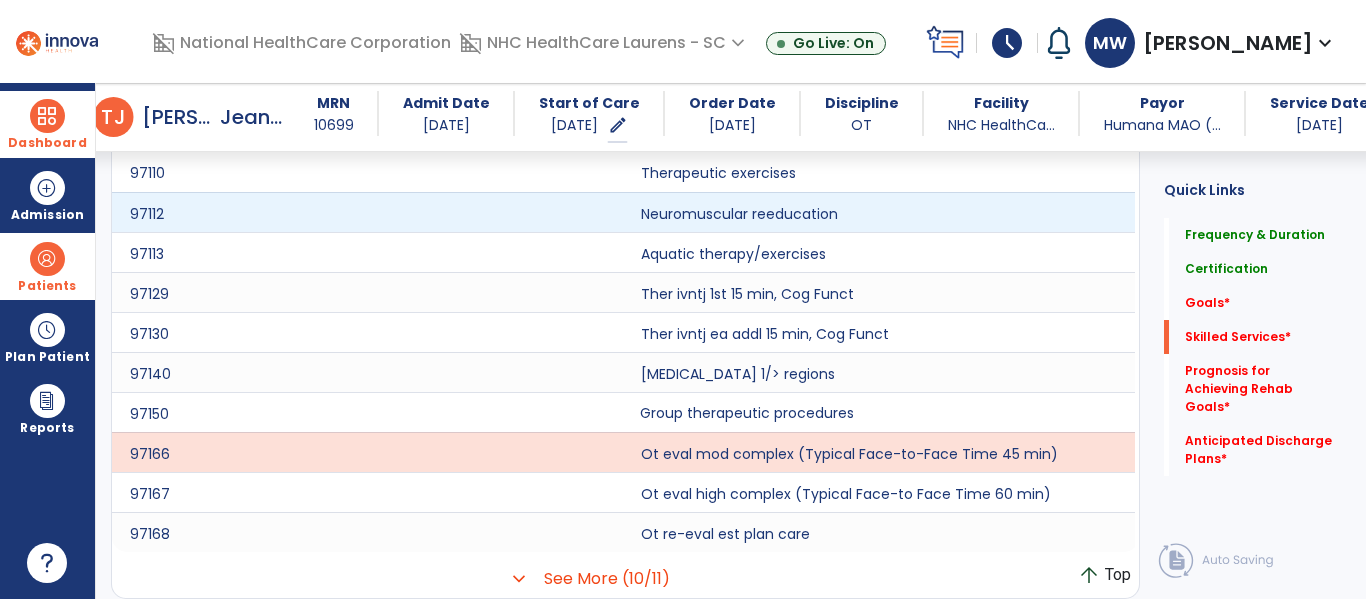 type on "***" 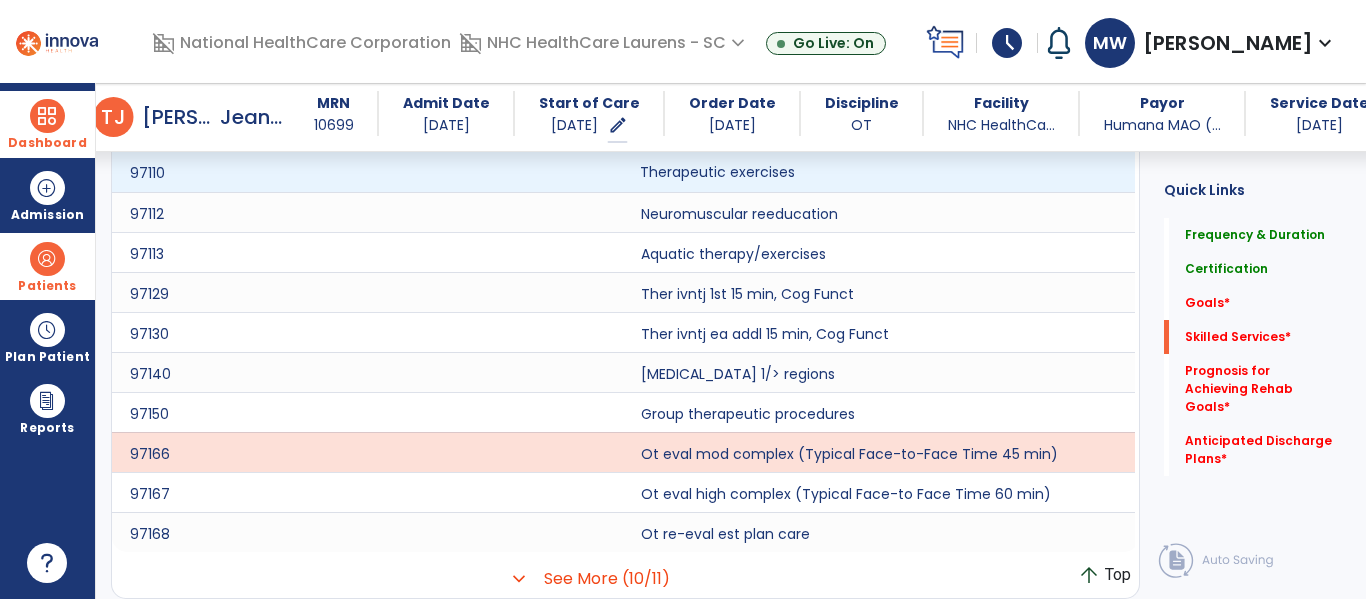 click on "Therapeutic exercises" 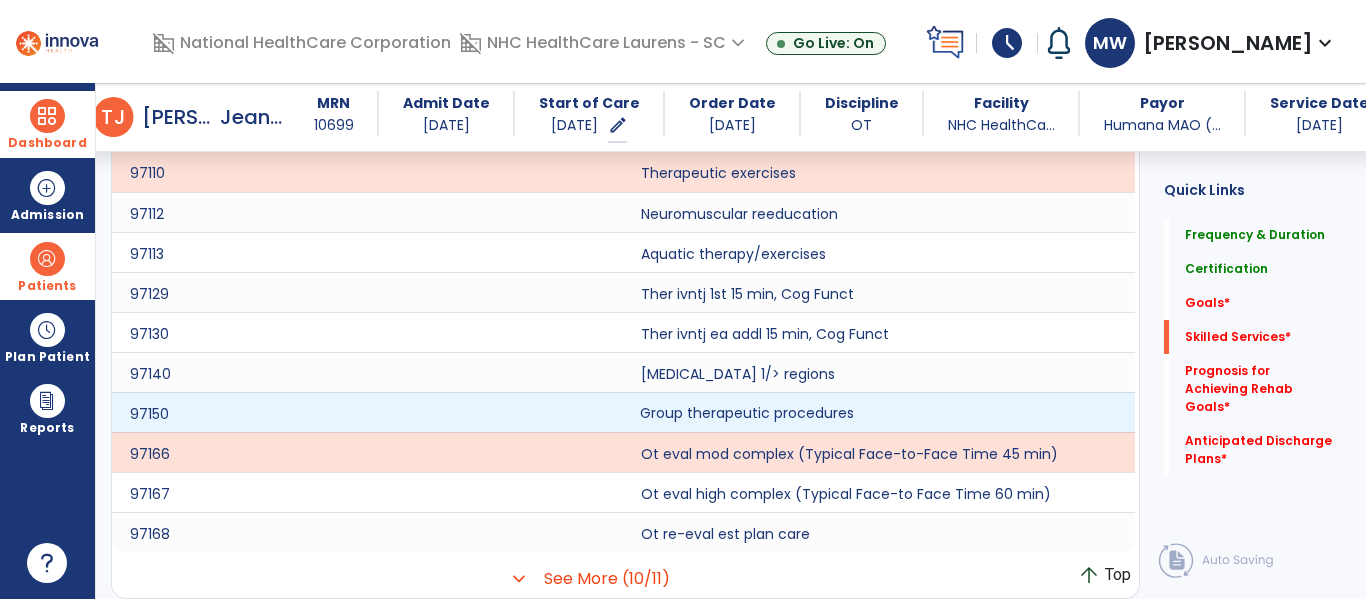 click on "Group therapeutic procedures" 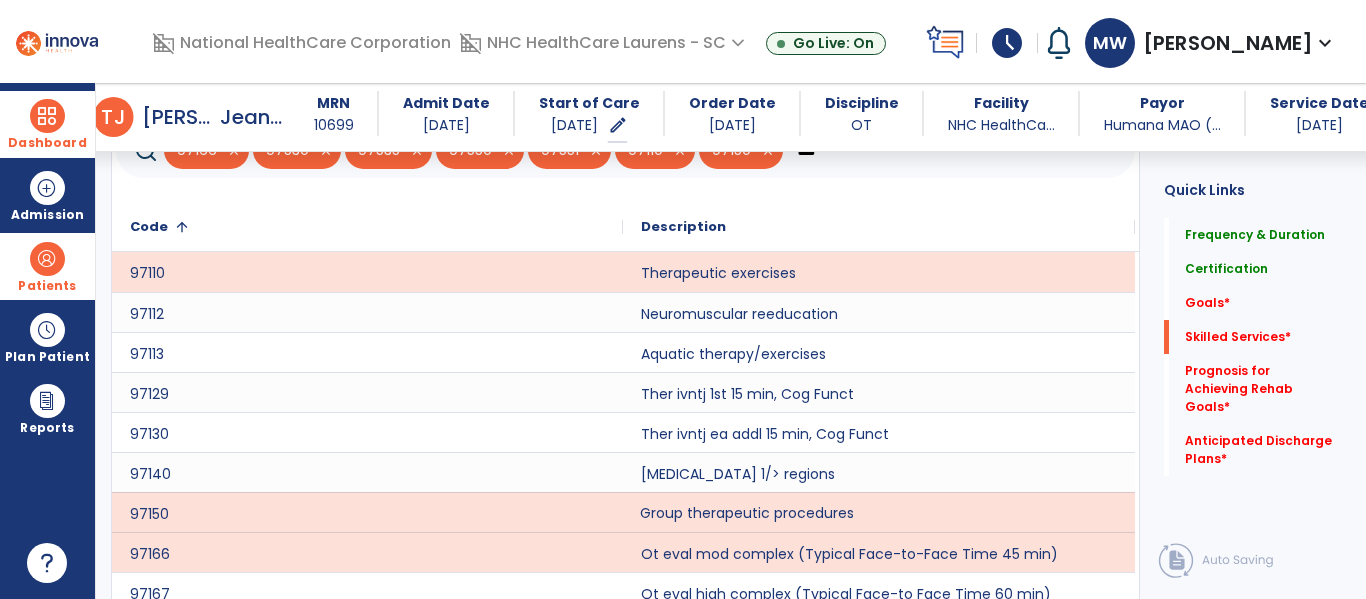 scroll, scrollTop: 650, scrollLeft: 0, axis: vertical 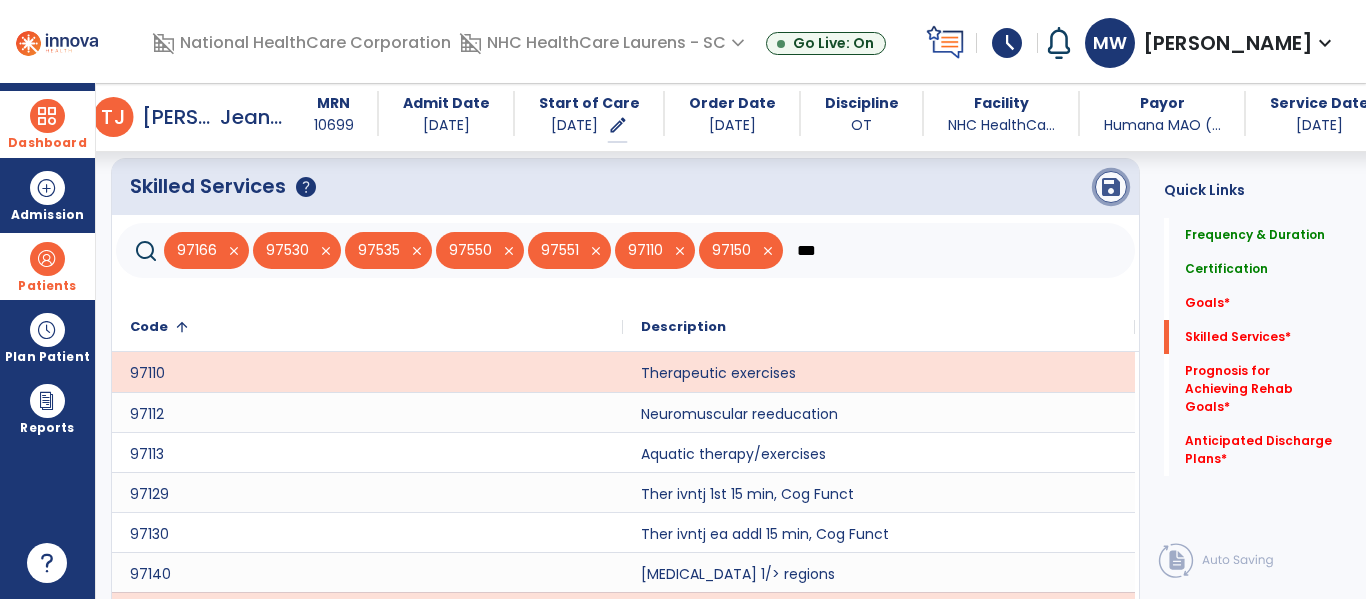 click on "save" 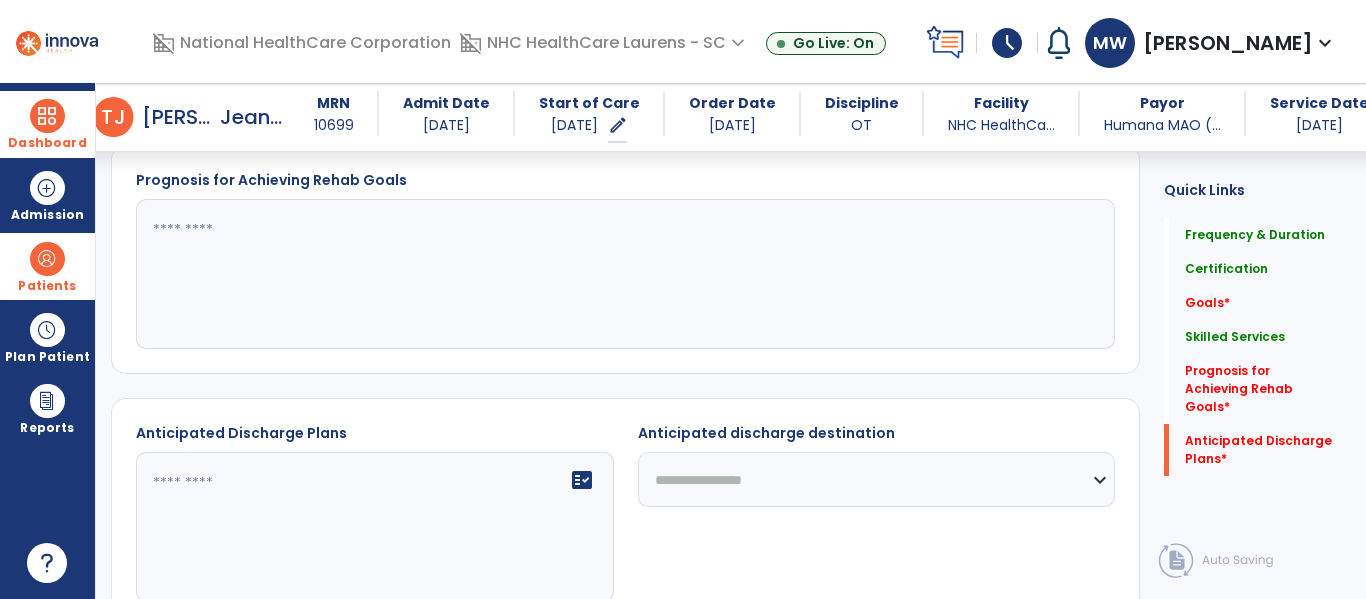 scroll, scrollTop: 1150, scrollLeft: 0, axis: vertical 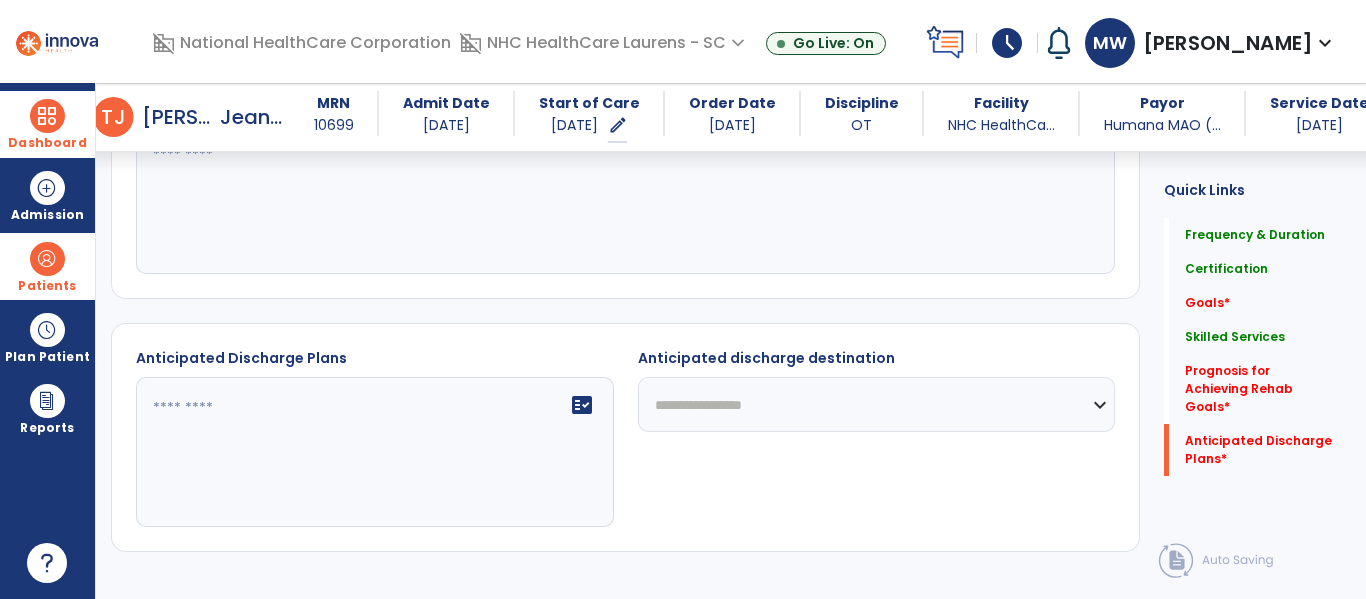 click on "fact_check  Suggestions" 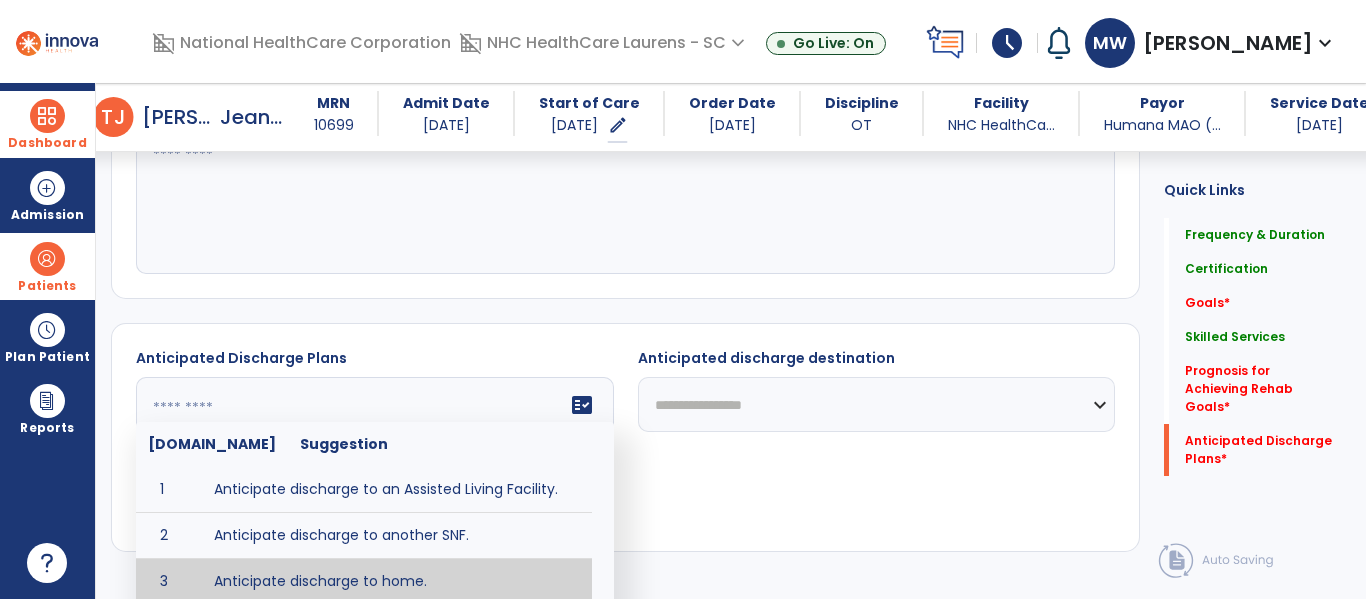 type on "**********" 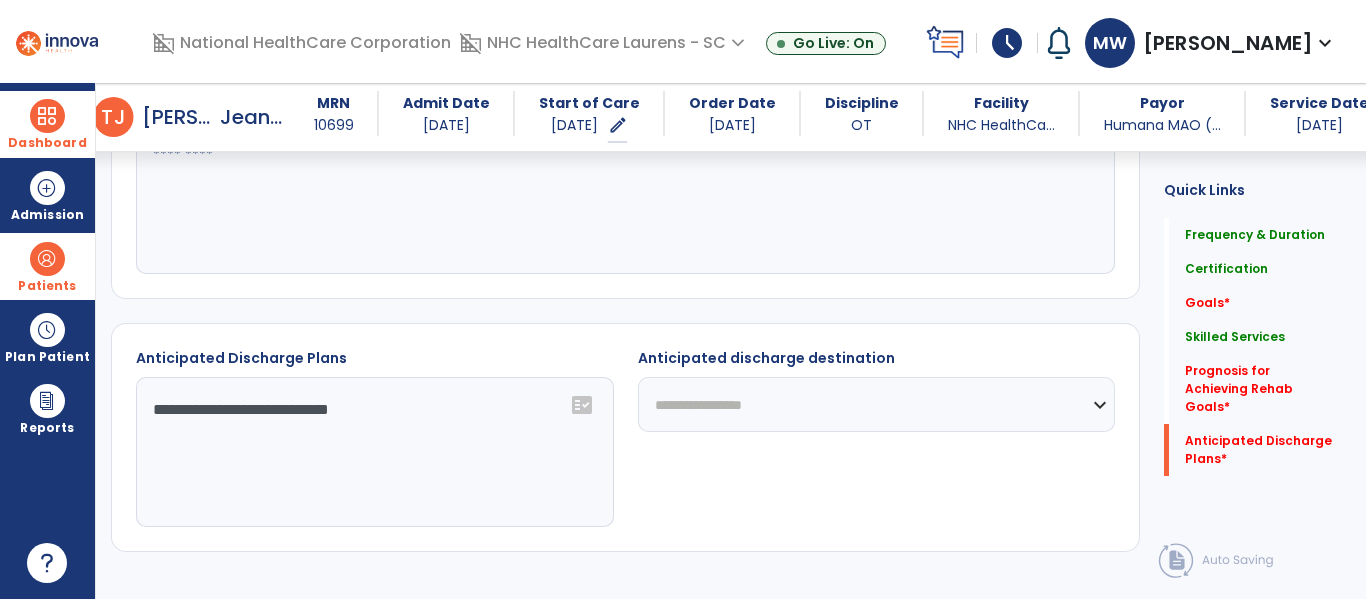 click on "**********" 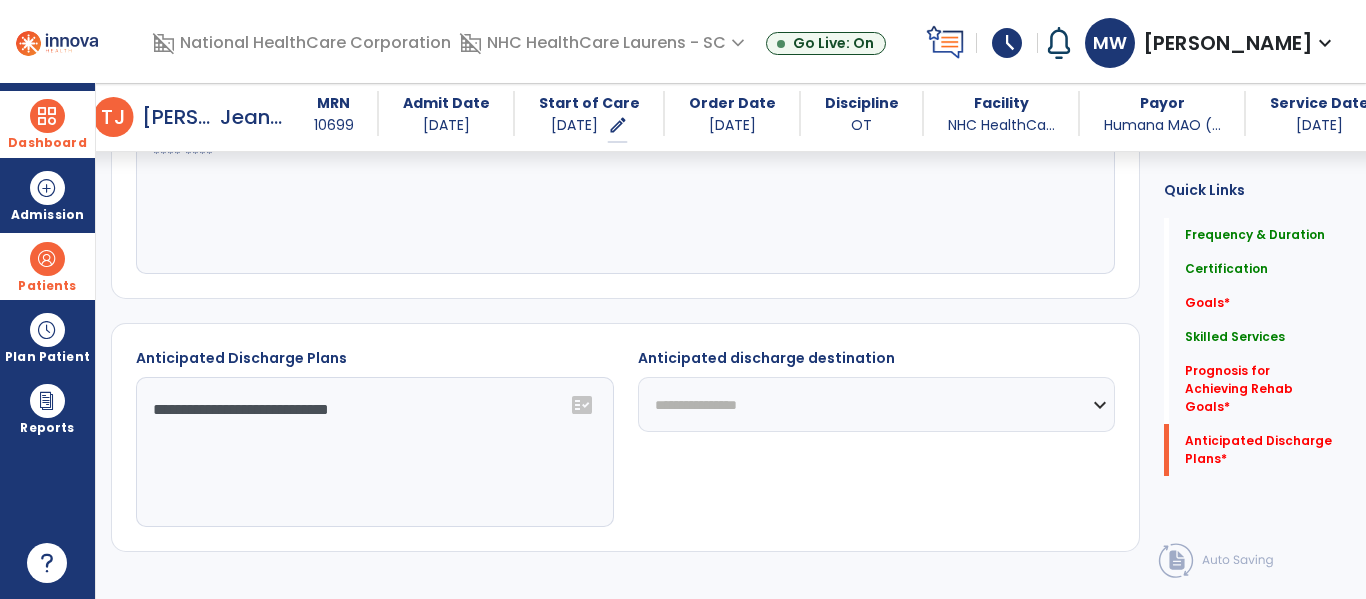 click on "**********" 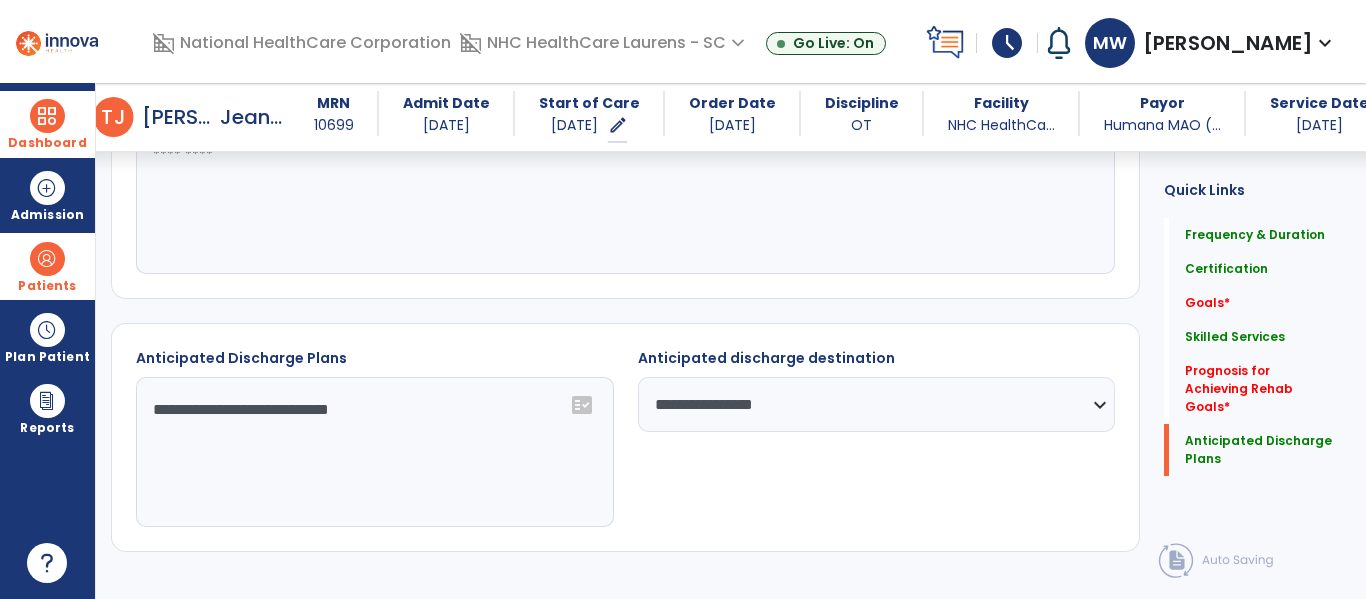 click 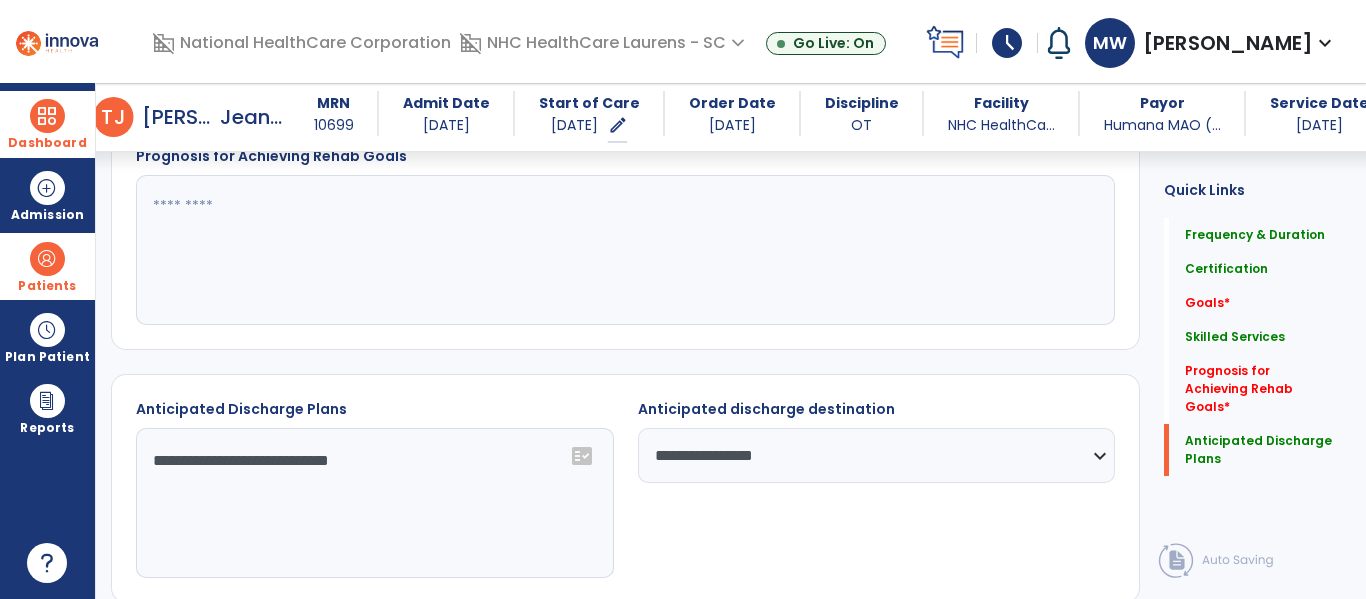scroll, scrollTop: 1050, scrollLeft: 0, axis: vertical 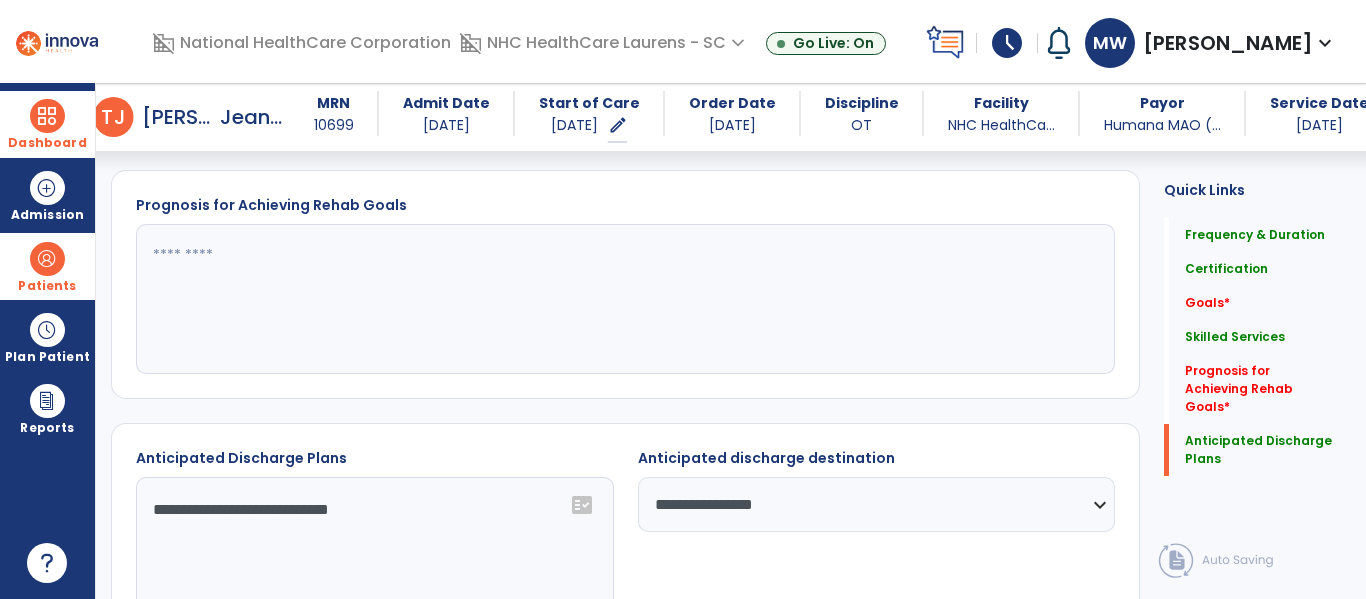 click 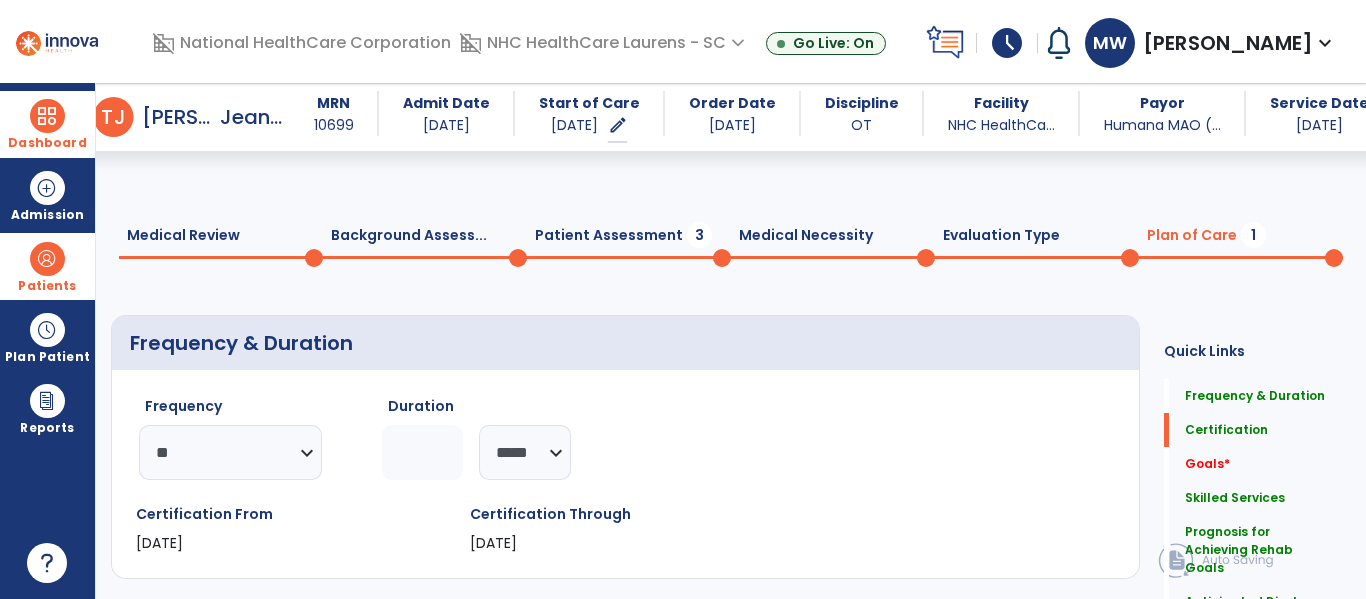 scroll, scrollTop: 0, scrollLeft: 0, axis: both 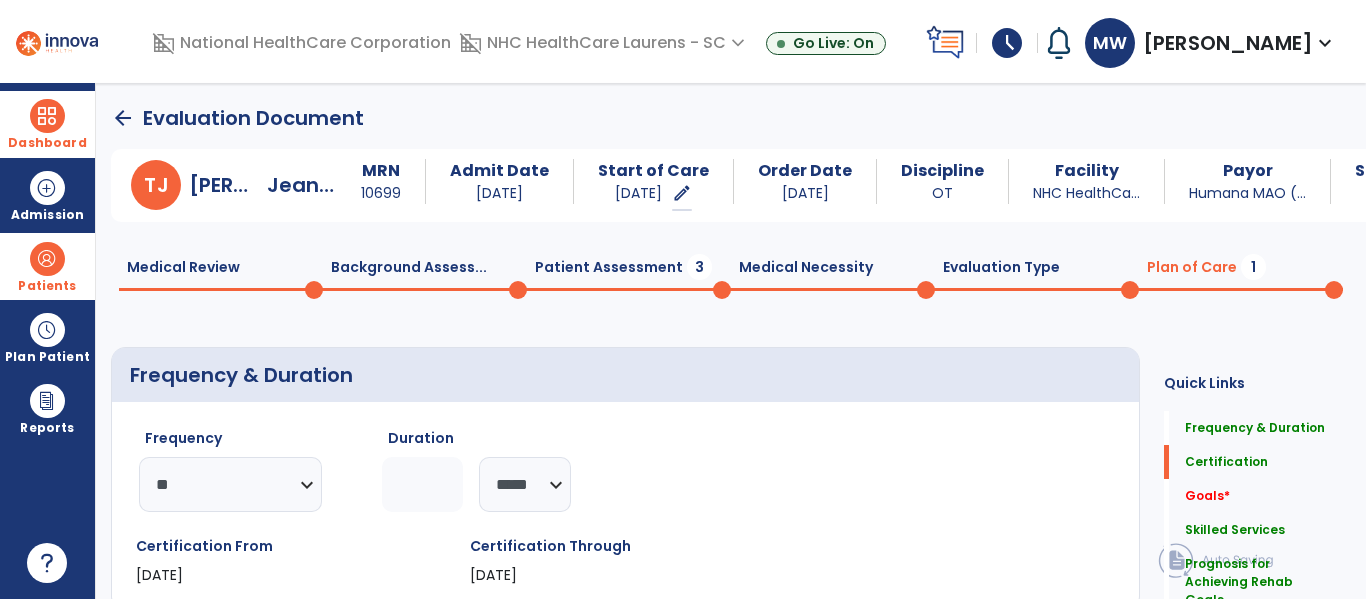 type on "**********" 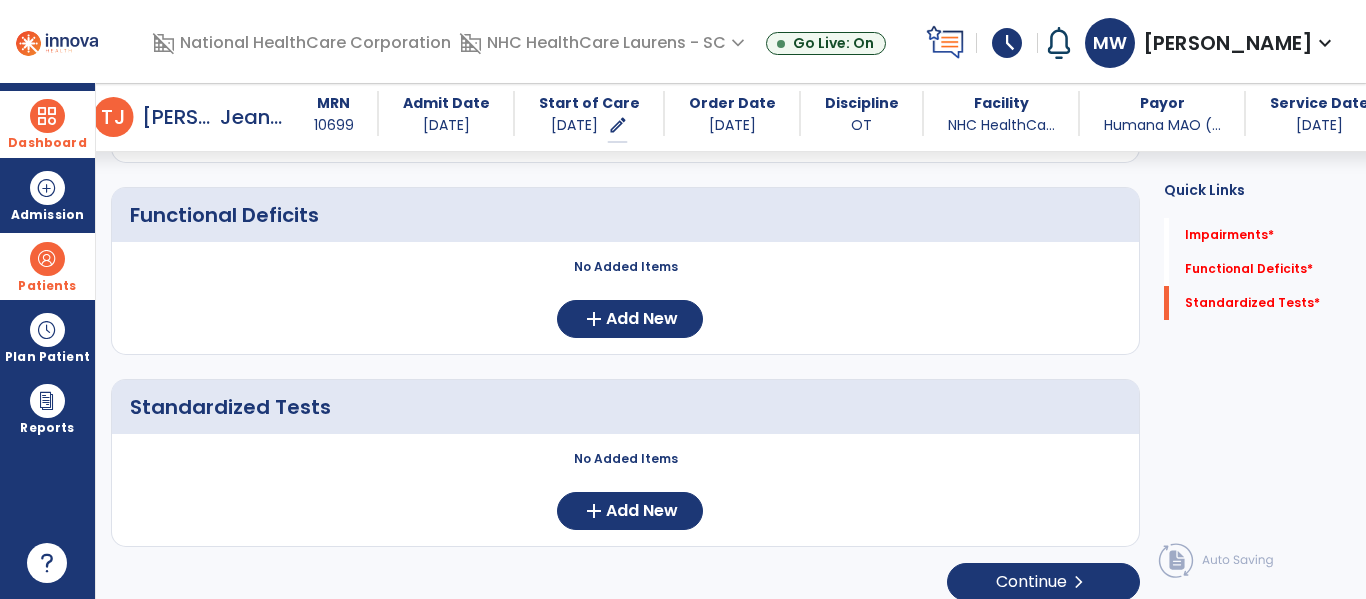 scroll, scrollTop: 351, scrollLeft: 0, axis: vertical 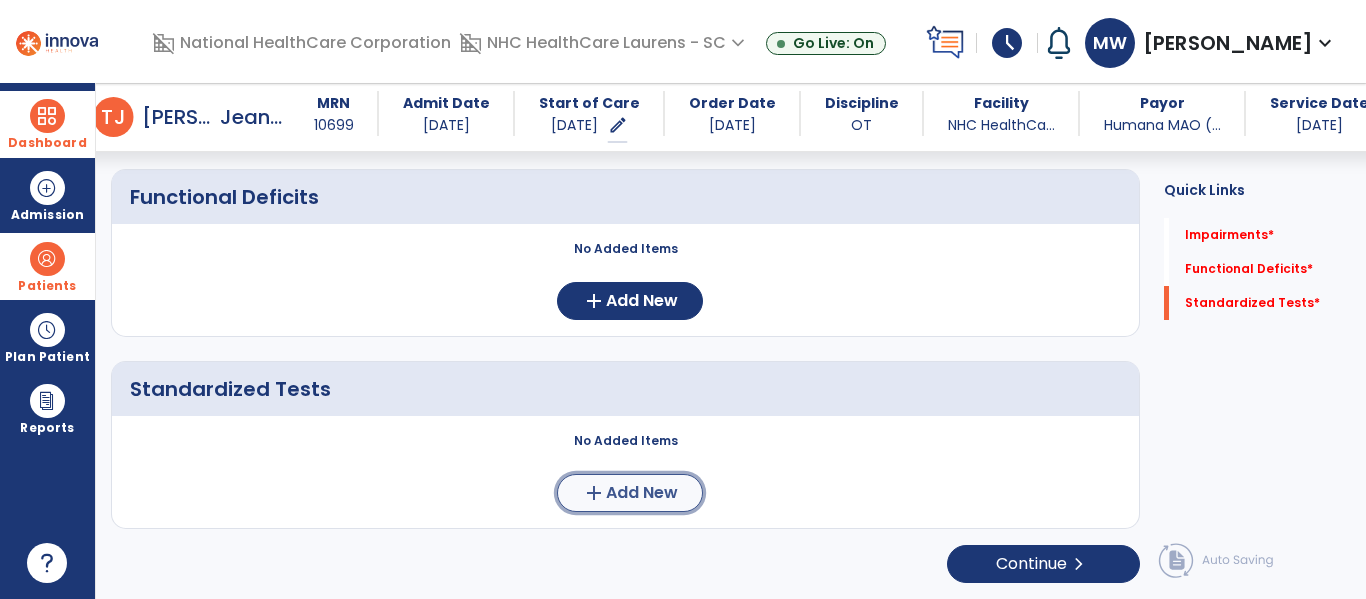 click on "Add New" 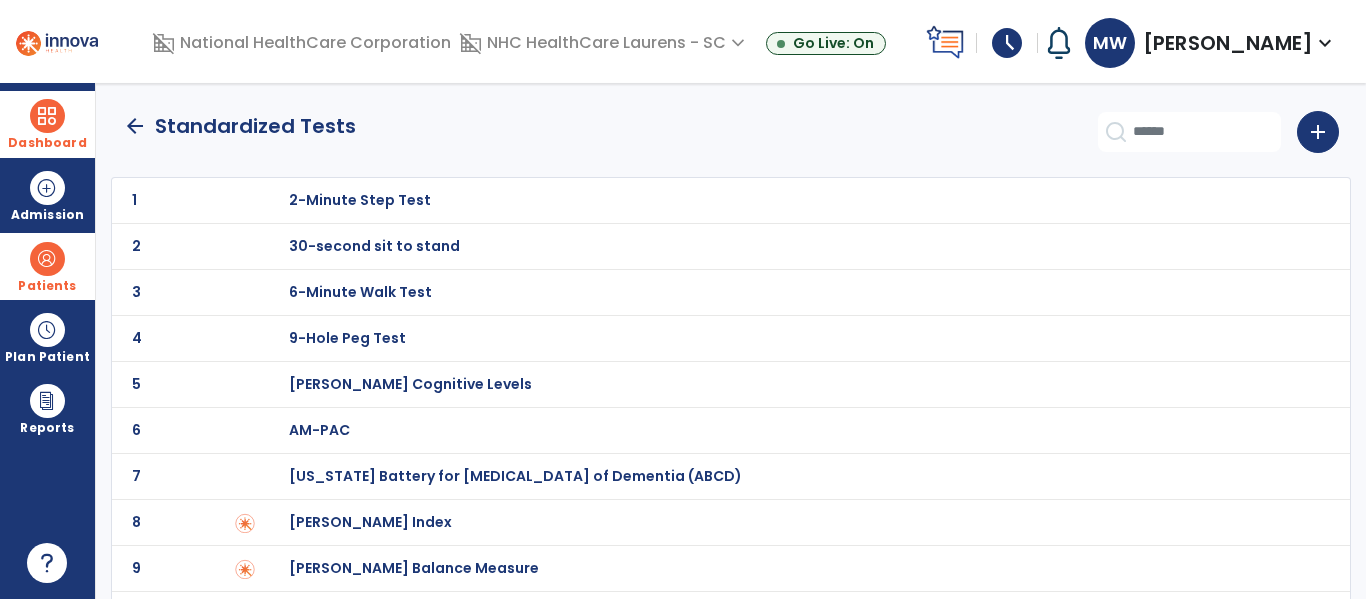 click on "[PERSON_NAME] Index" at bounding box center (360, 200) 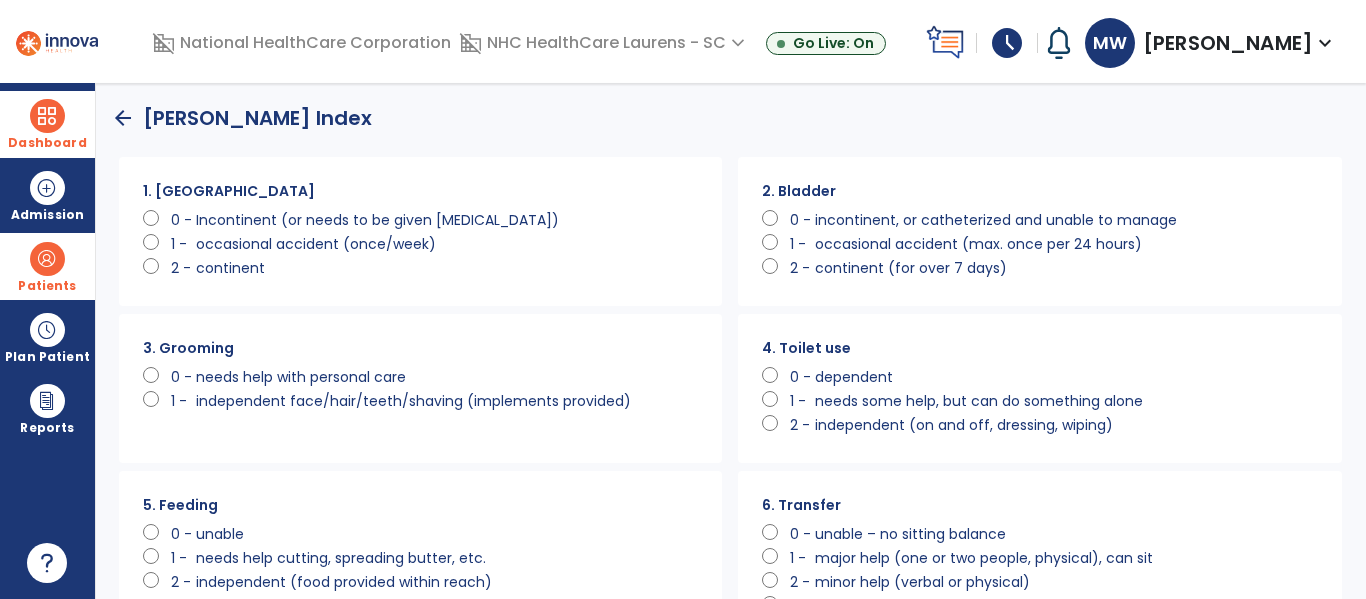 scroll, scrollTop: 0, scrollLeft: 0, axis: both 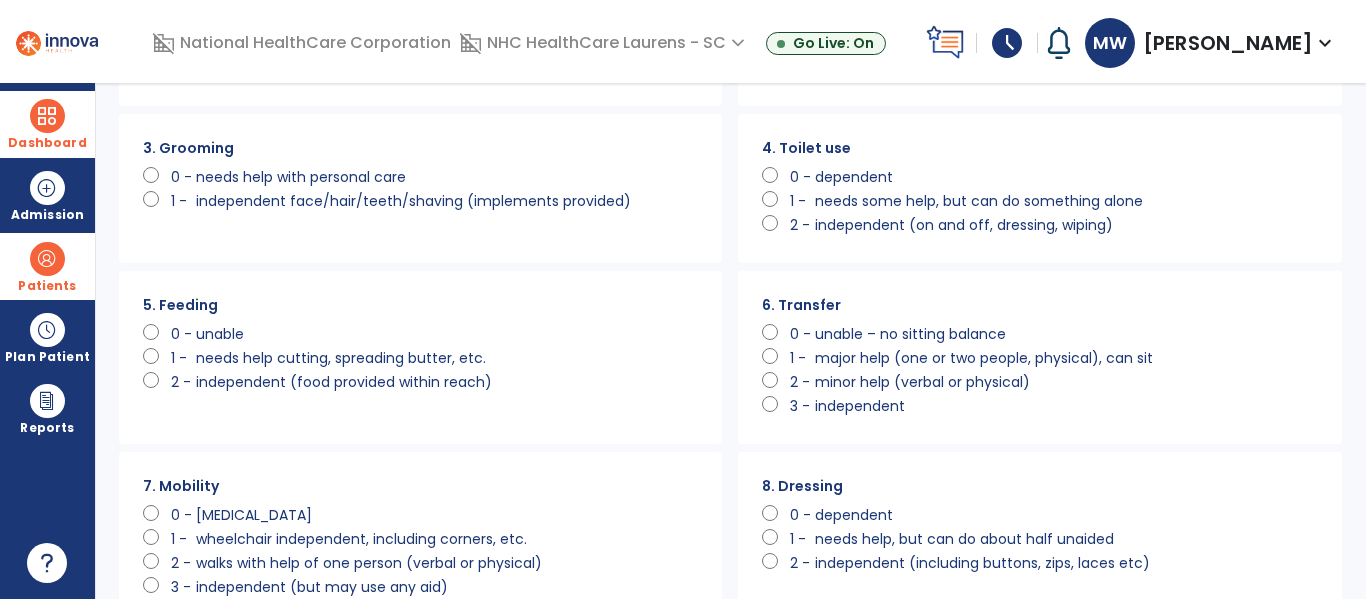 click on "minor help (verbal or physical)" 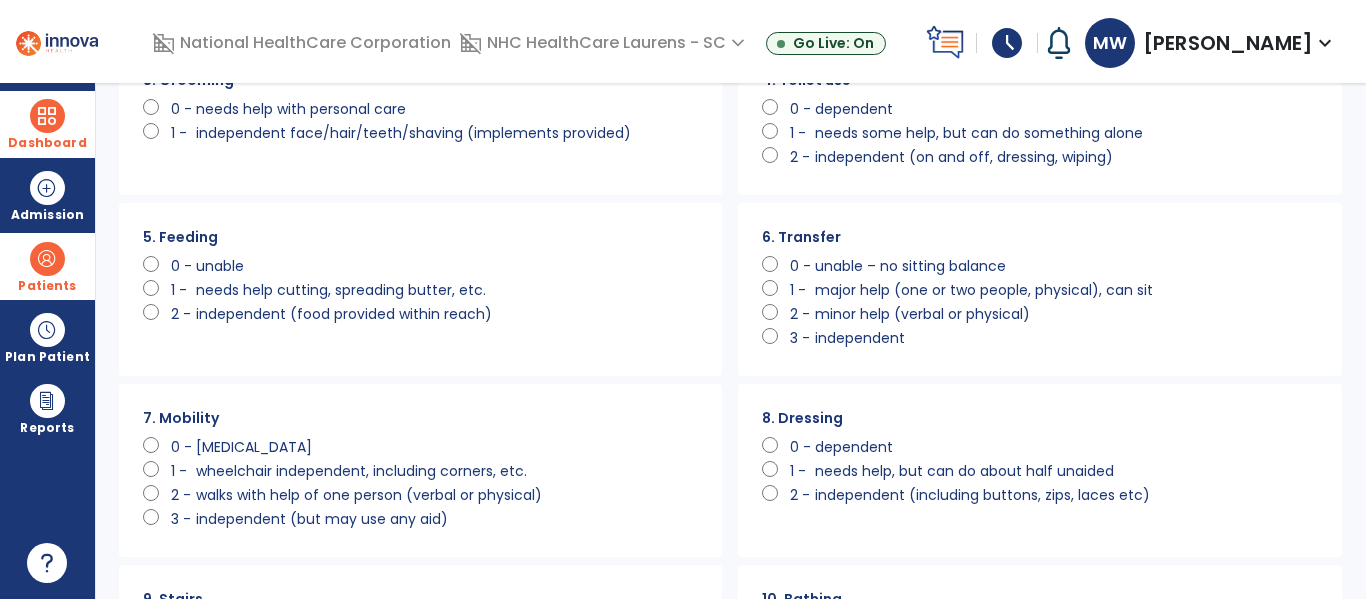 scroll, scrollTop: 300, scrollLeft: 0, axis: vertical 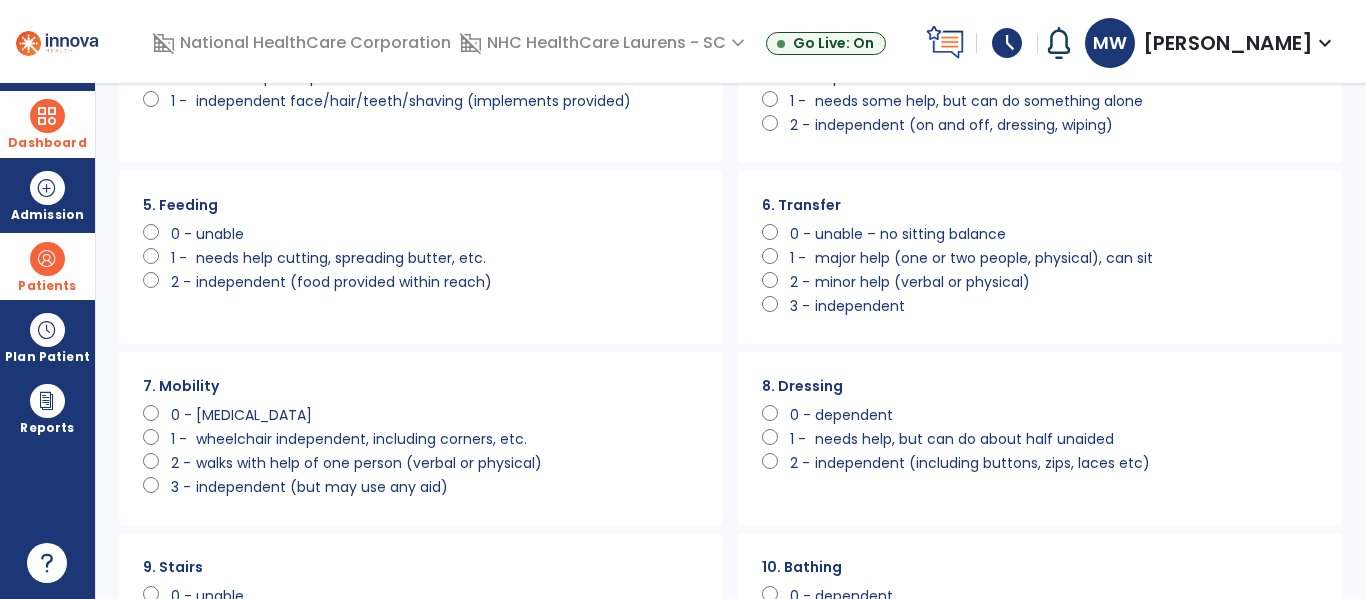 click on "needs help, but can do about half unaided" 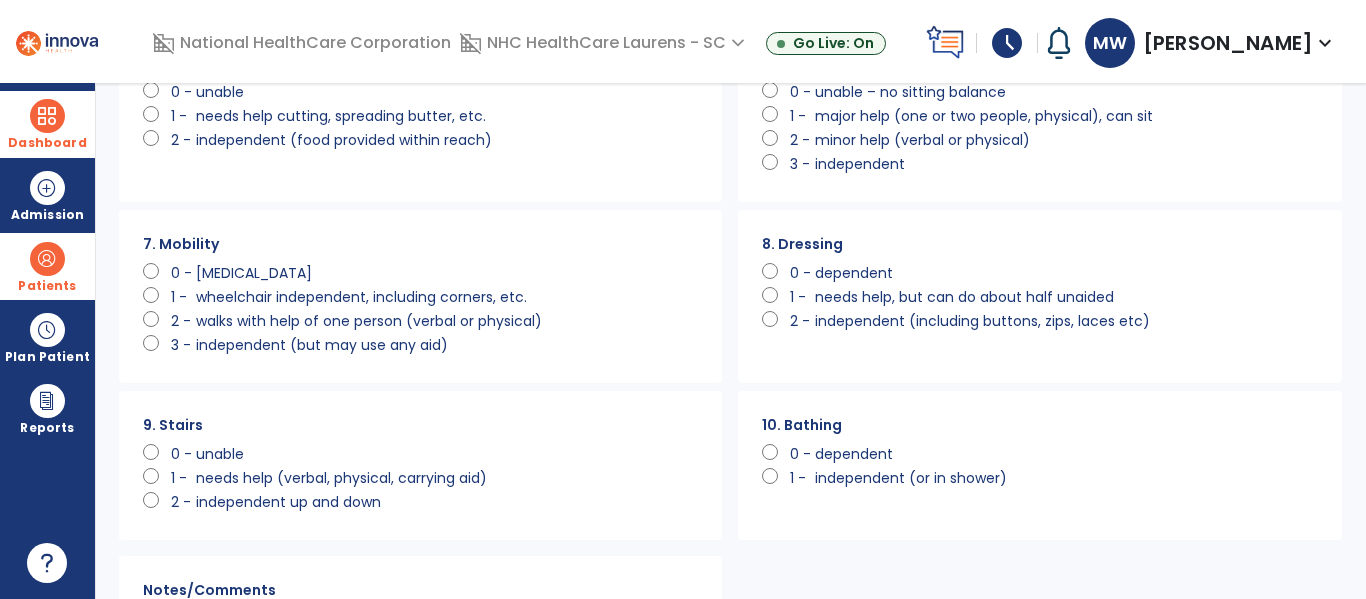 scroll, scrollTop: 500, scrollLeft: 0, axis: vertical 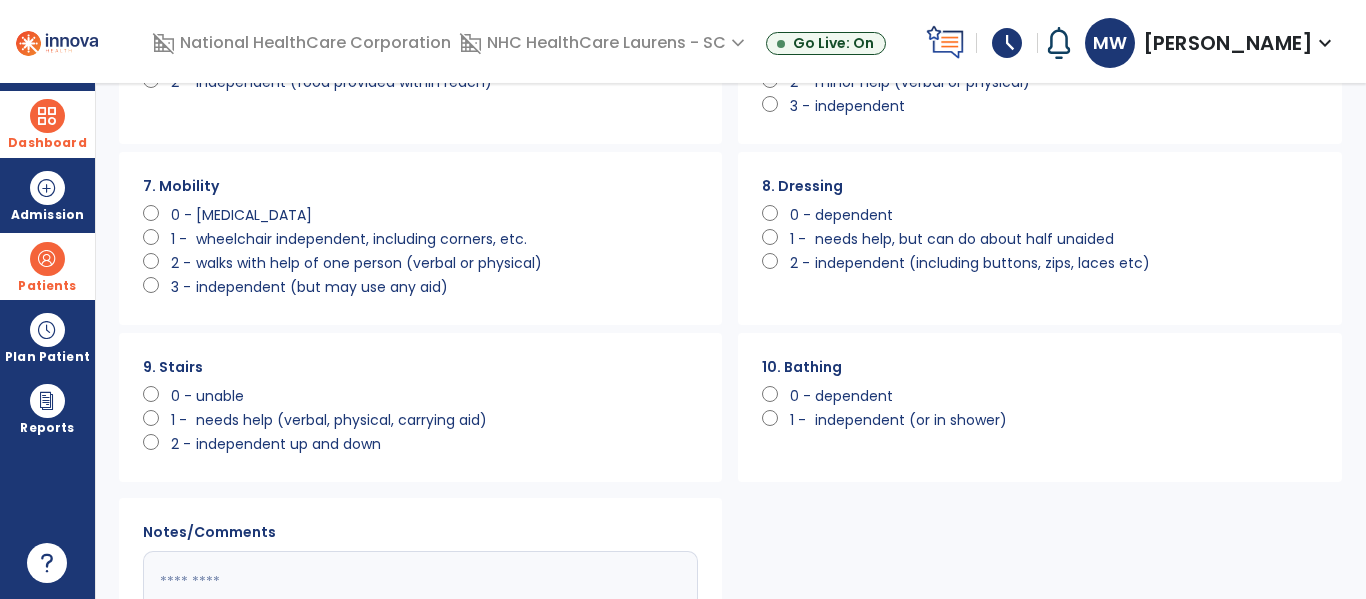 click on "unable" 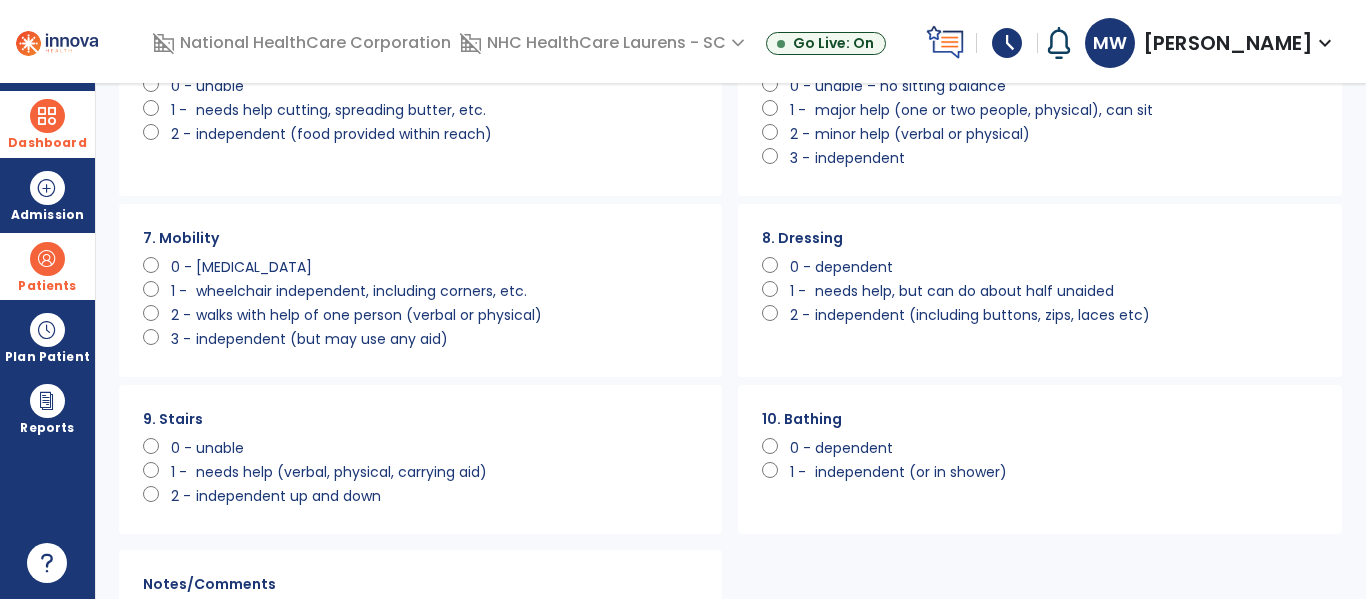 scroll, scrollTop: 400, scrollLeft: 0, axis: vertical 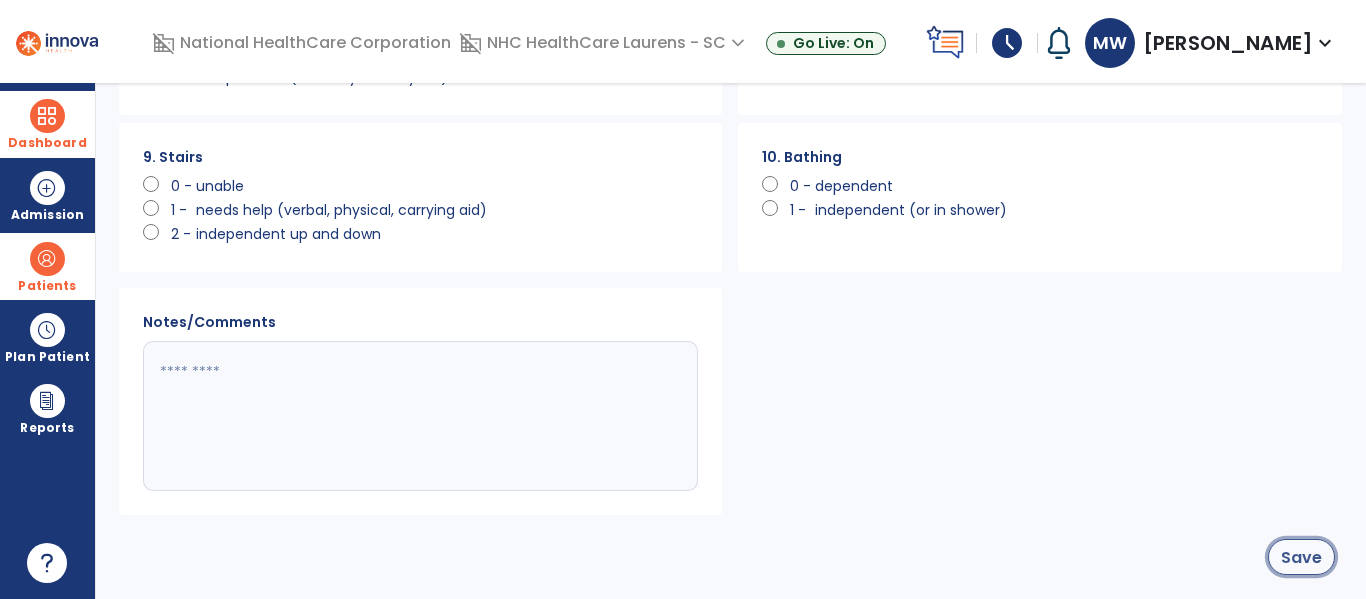 click on "Save" 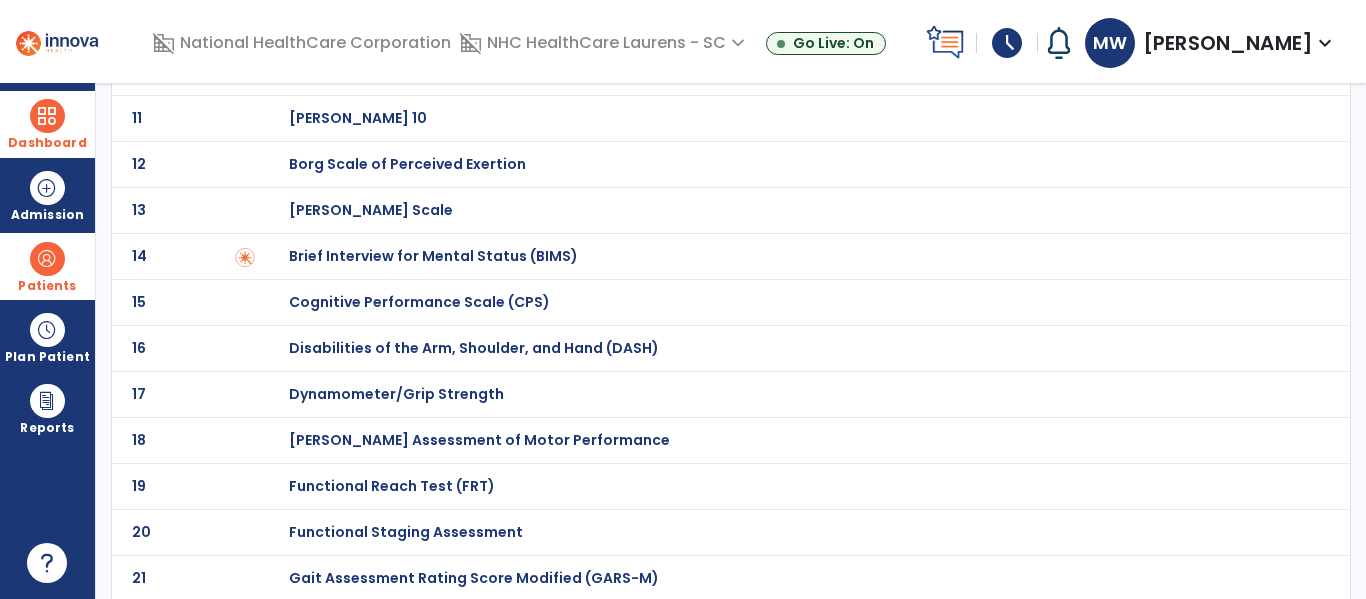 scroll, scrollTop: 0, scrollLeft: 0, axis: both 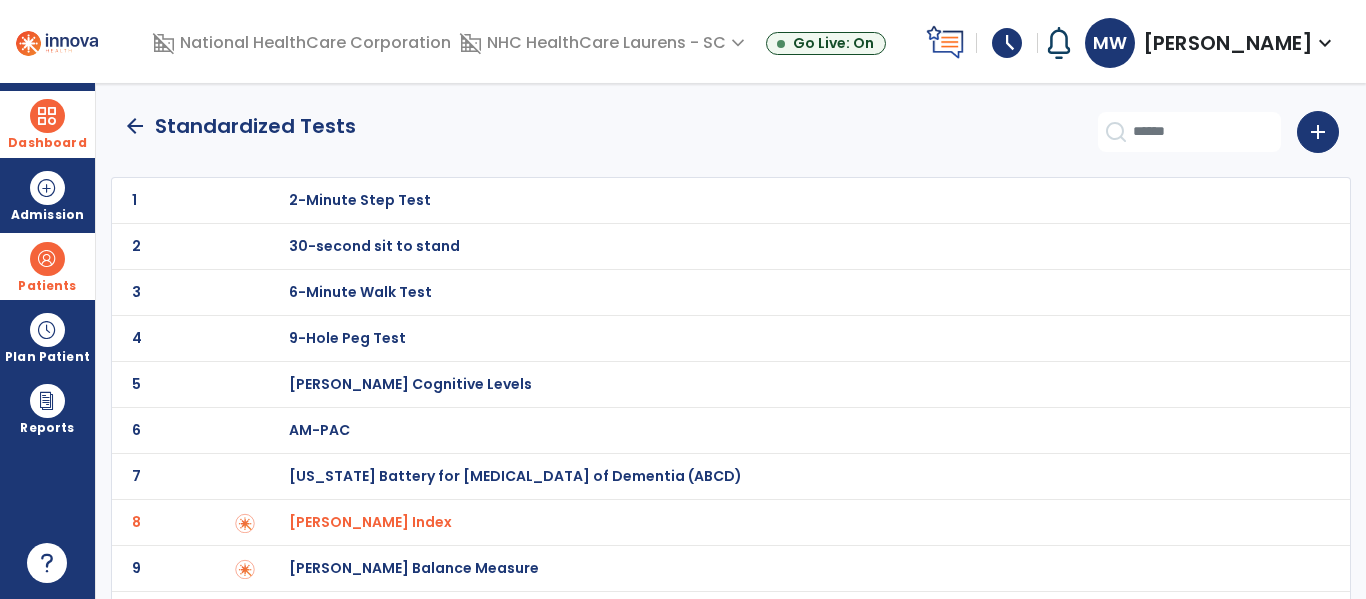 click on "arrow_back" 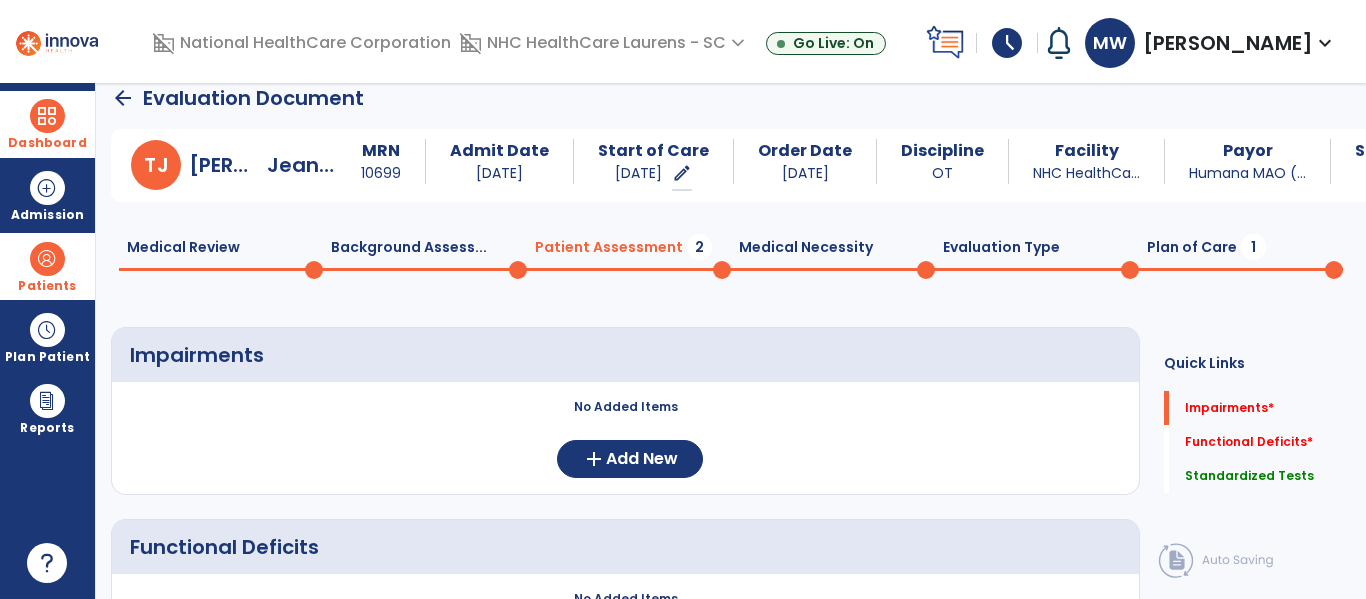 click on "Plan of Care  1" 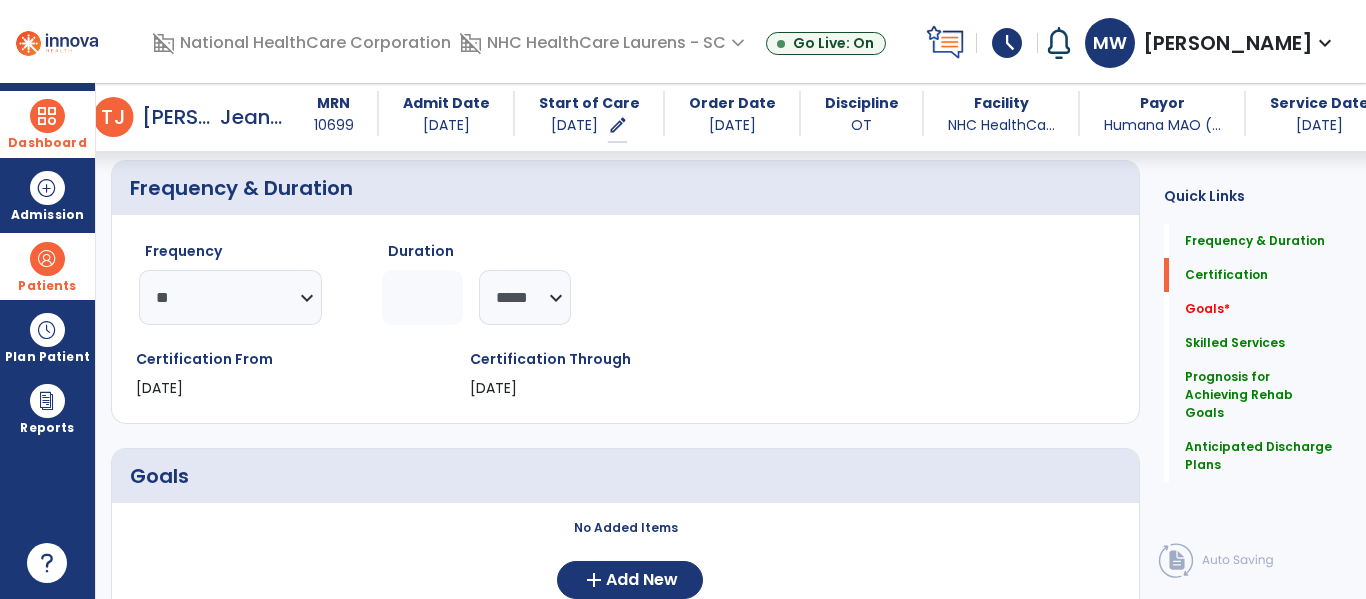 scroll, scrollTop: 0, scrollLeft: 0, axis: both 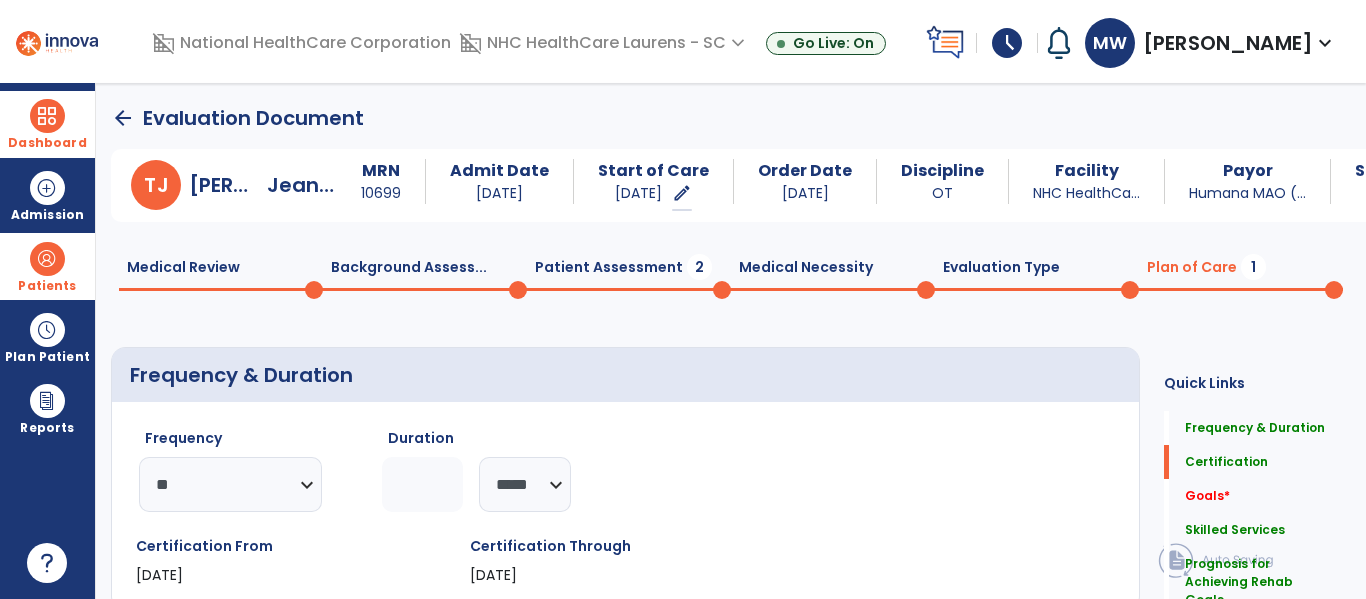 click on "Patient Assessment  2" 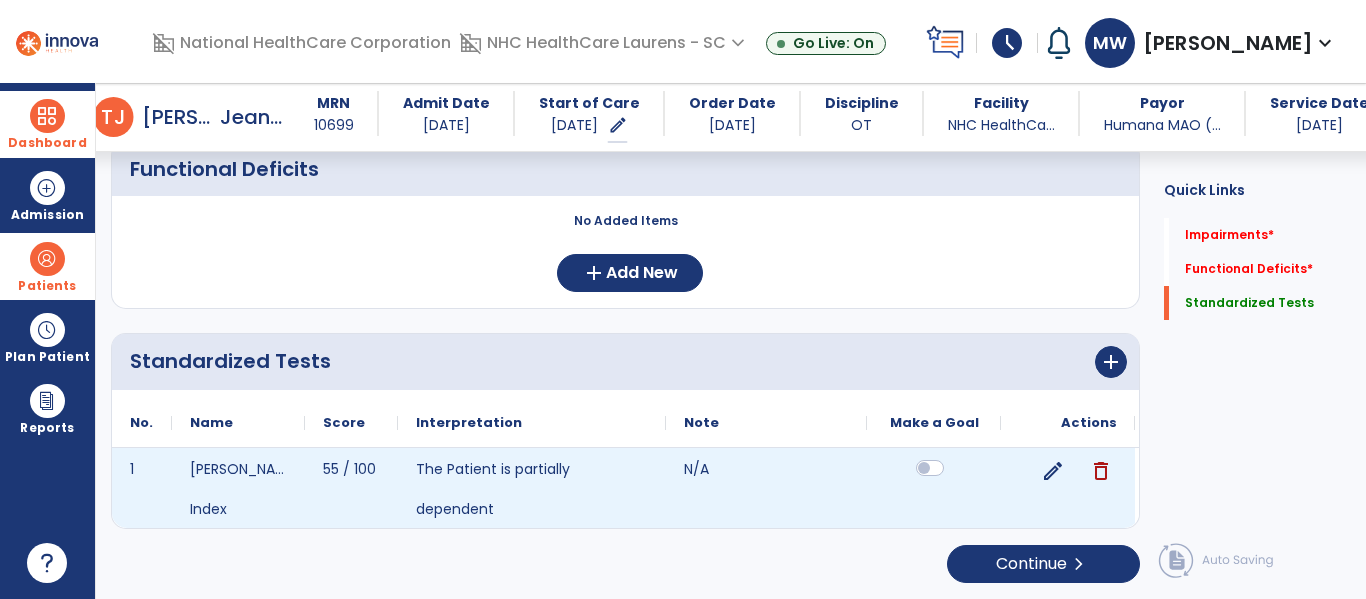 click 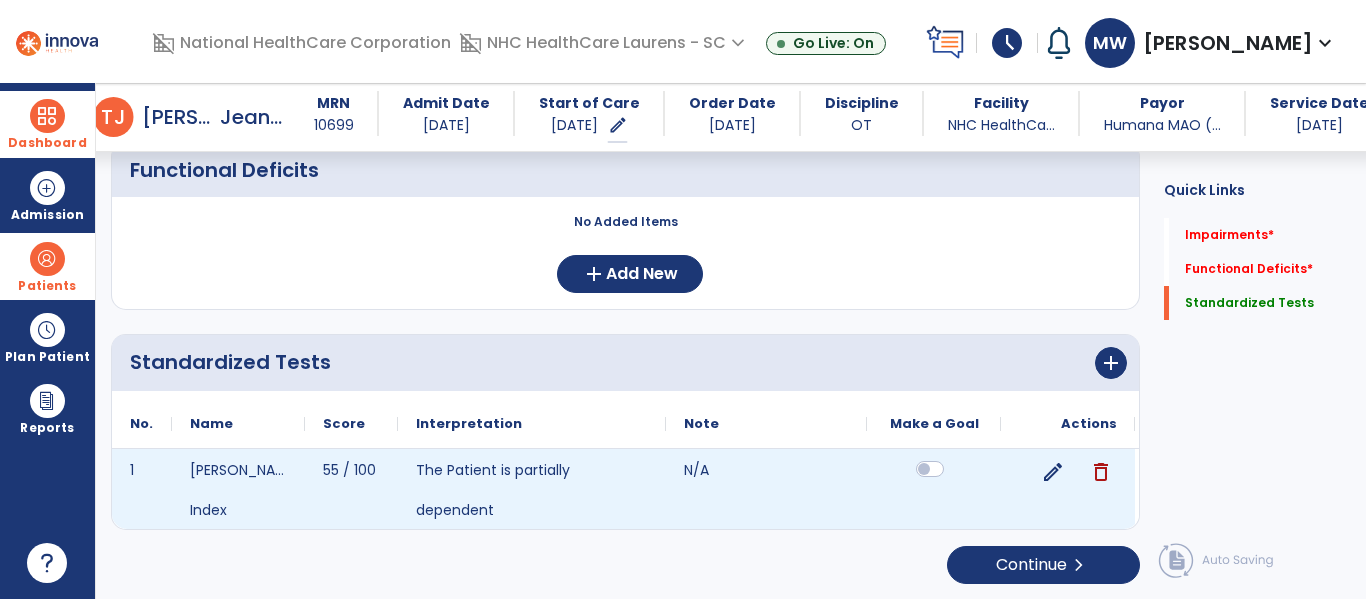 scroll, scrollTop: 0, scrollLeft: 0, axis: both 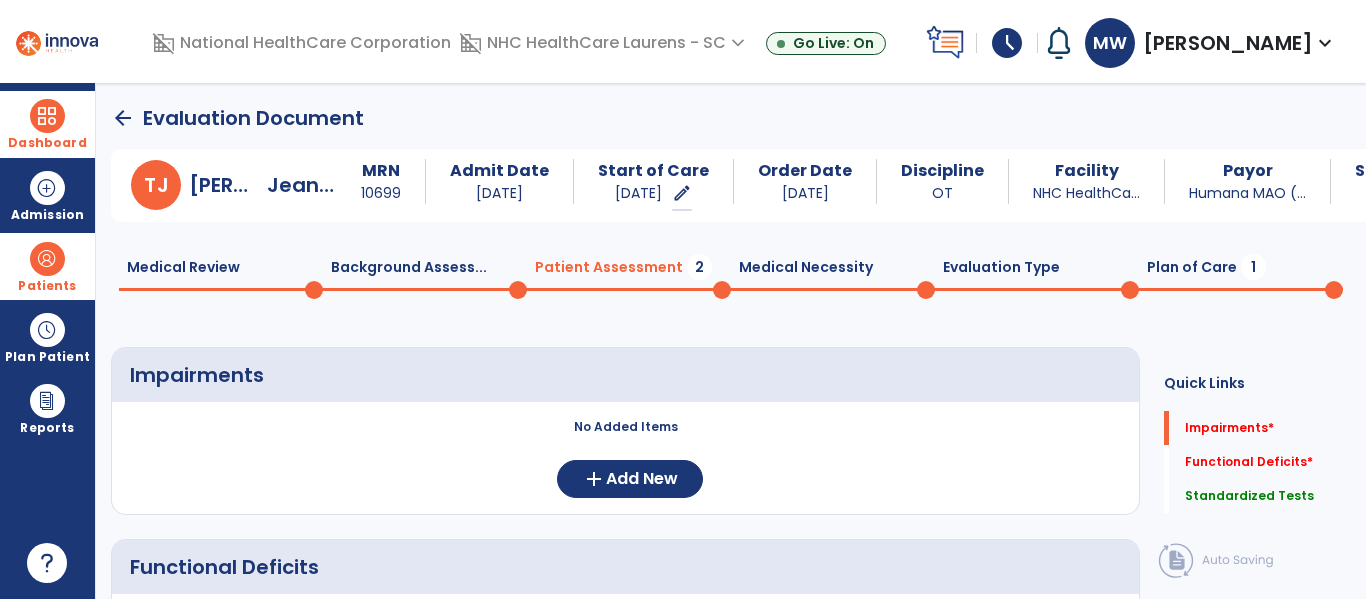 click on "Plan of Care  1" 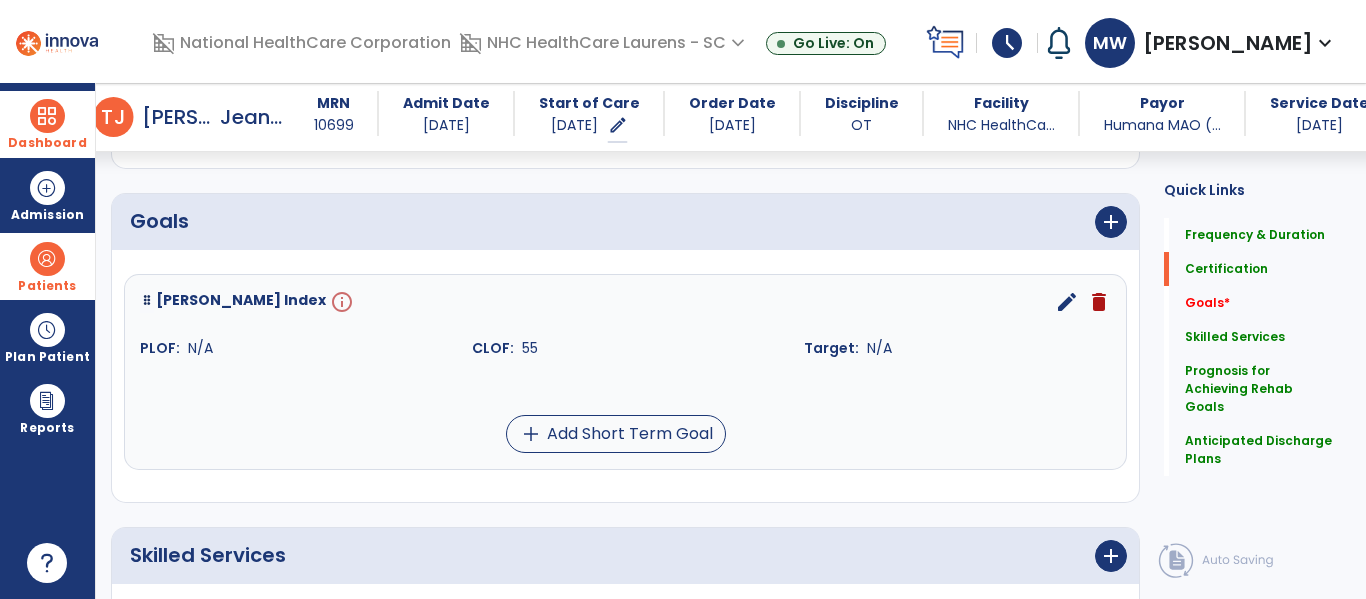 scroll, scrollTop: 500, scrollLeft: 0, axis: vertical 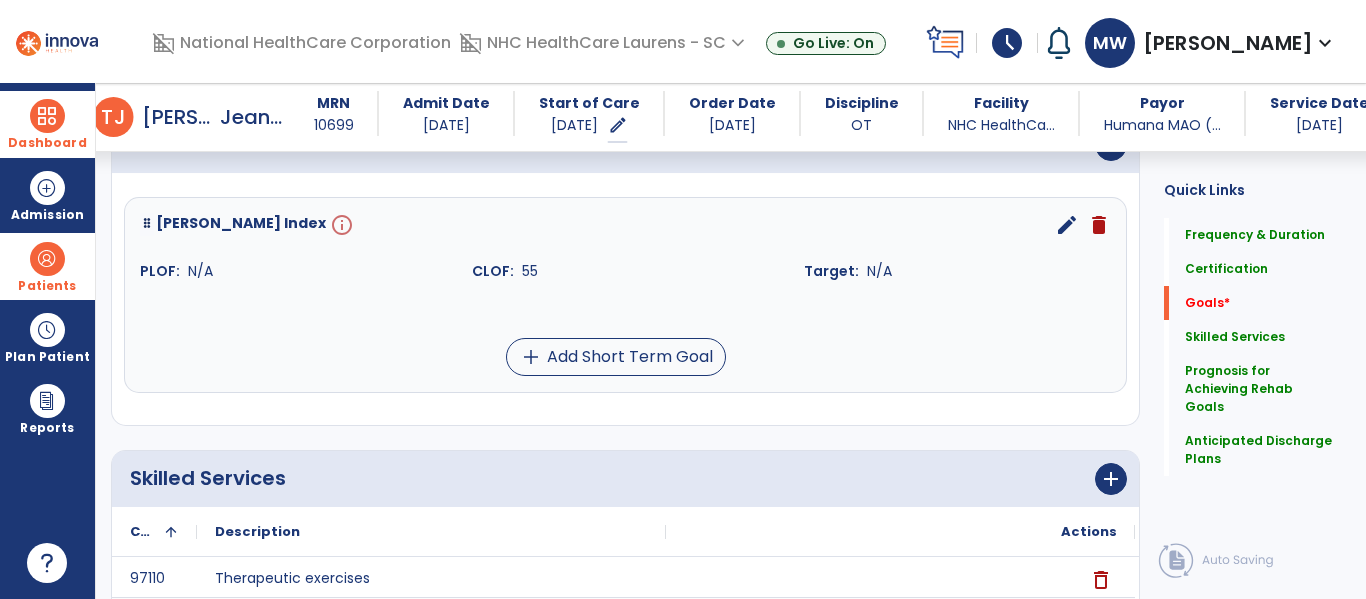click on "edit" at bounding box center [1067, 225] 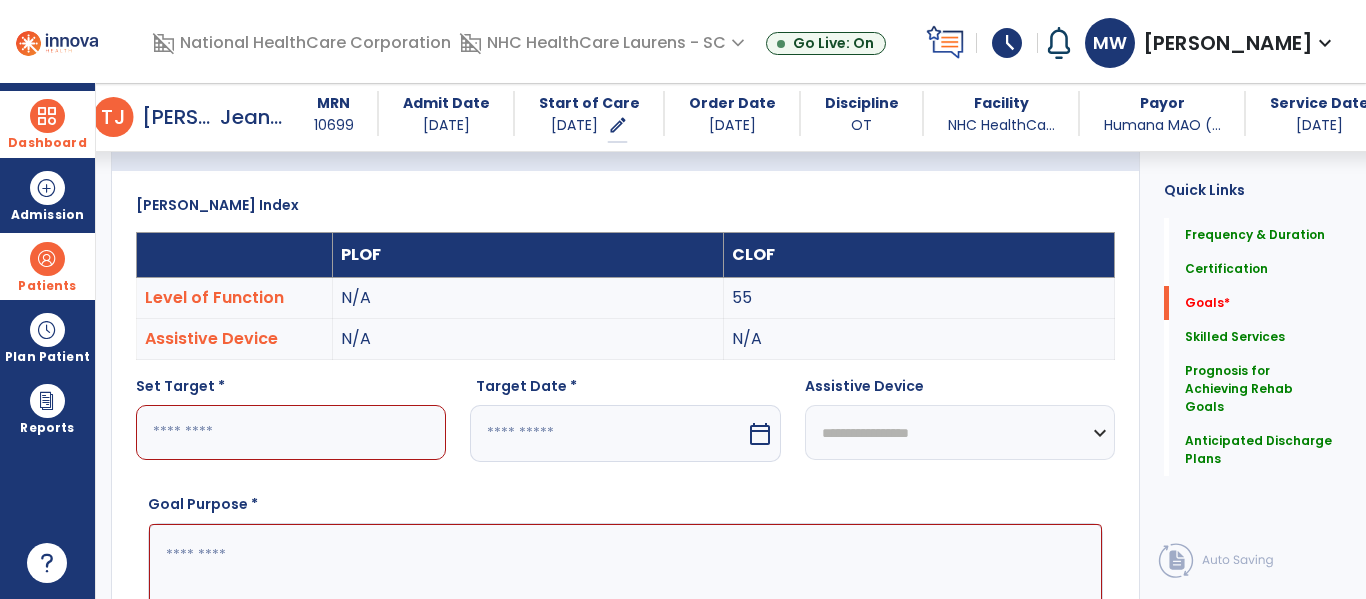 scroll, scrollTop: 74, scrollLeft: 0, axis: vertical 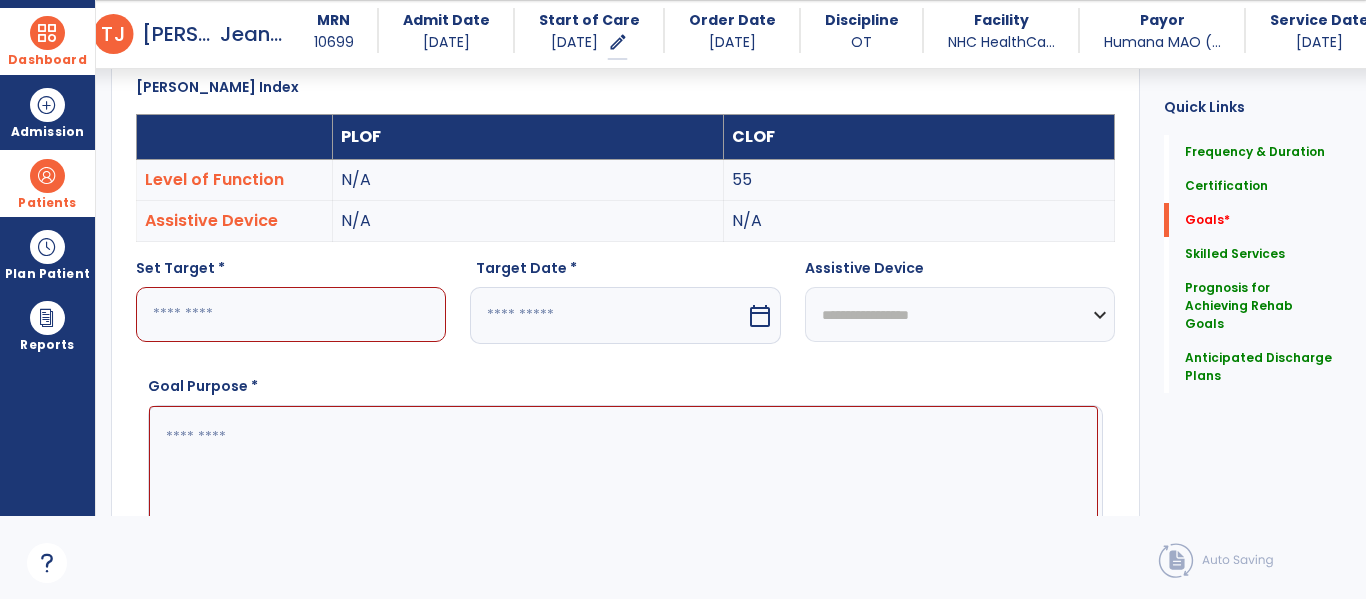 click at bounding box center (291, 314) 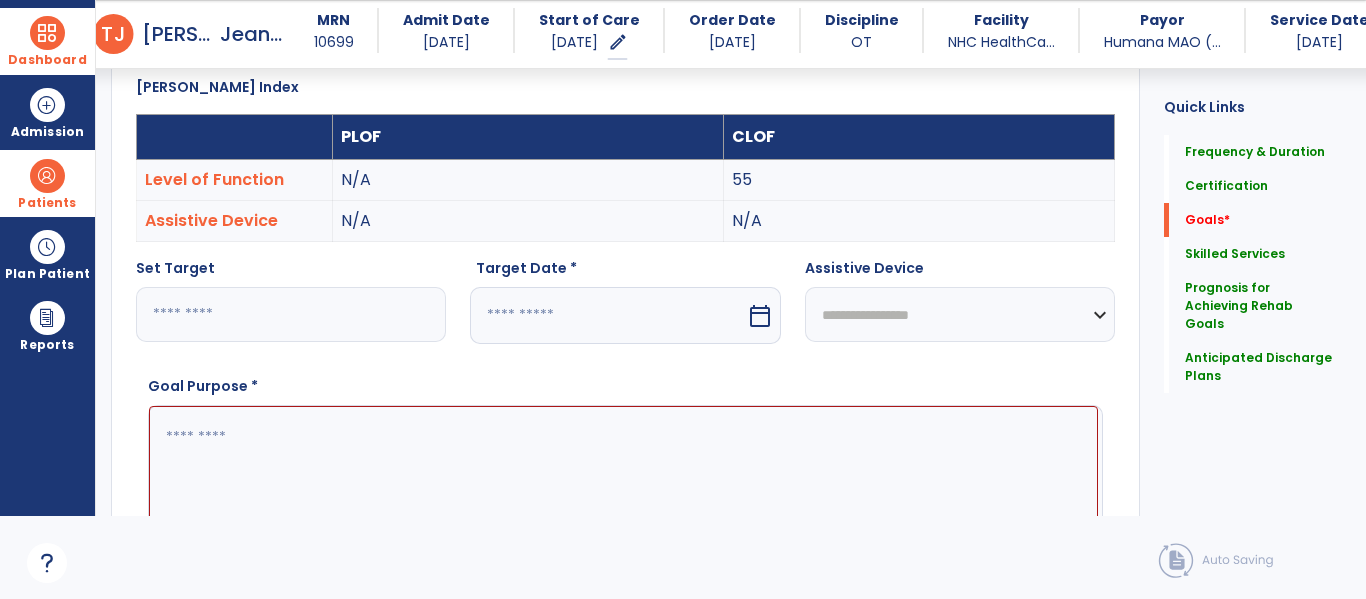 type on "**" 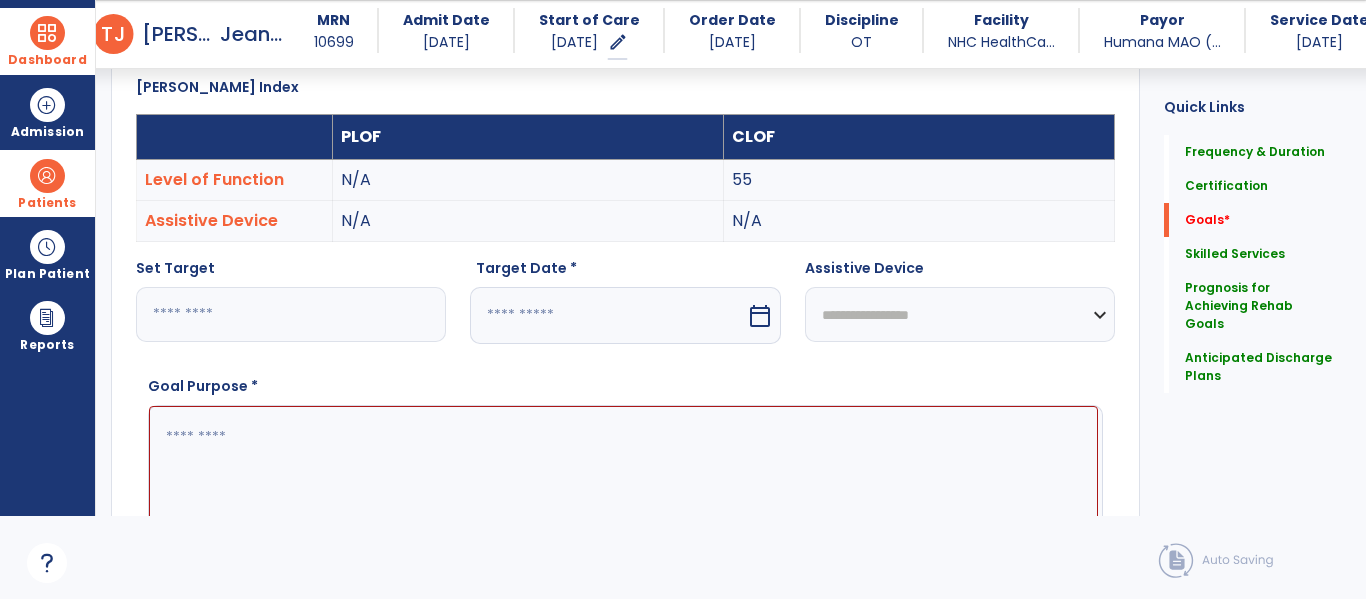 click at bounding box center (607, 315) 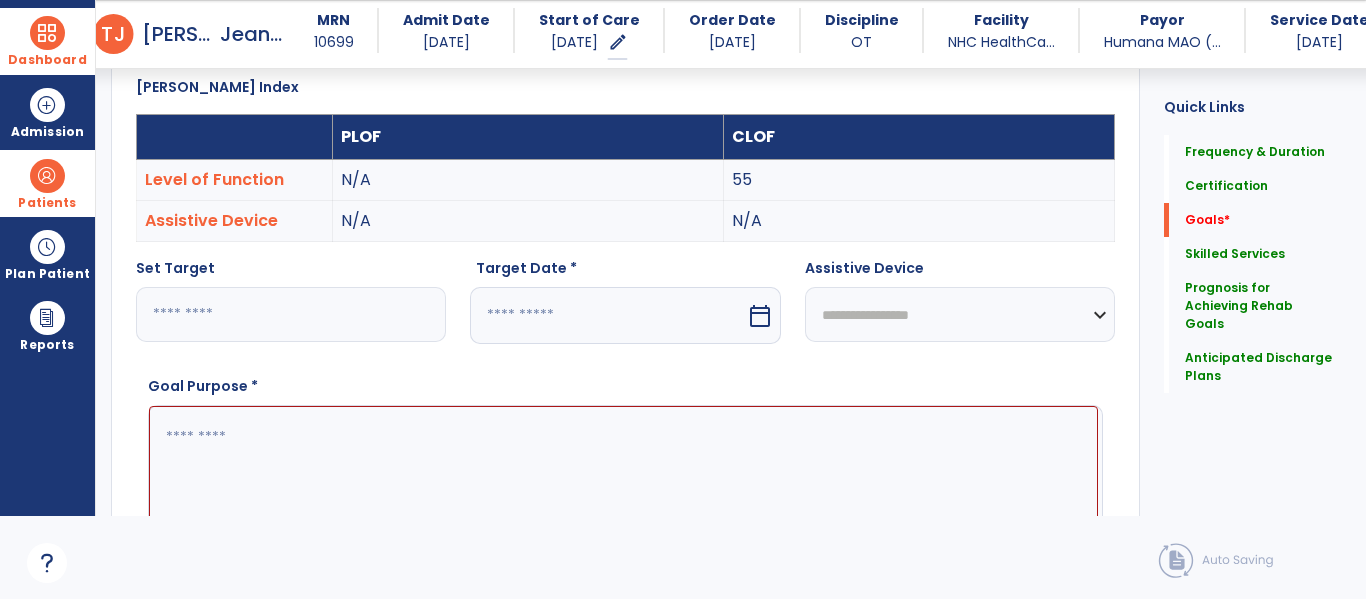 select on "*" 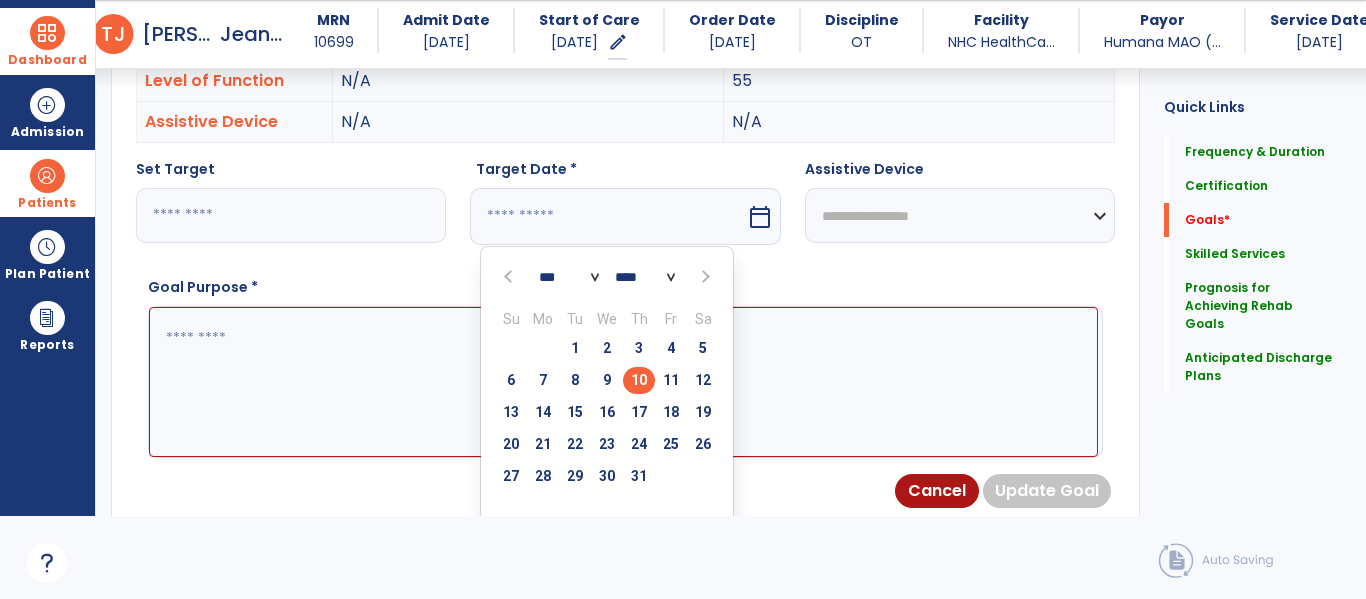 scroll, scrollTop: 635, scrollLeft: 0, axis: vertical 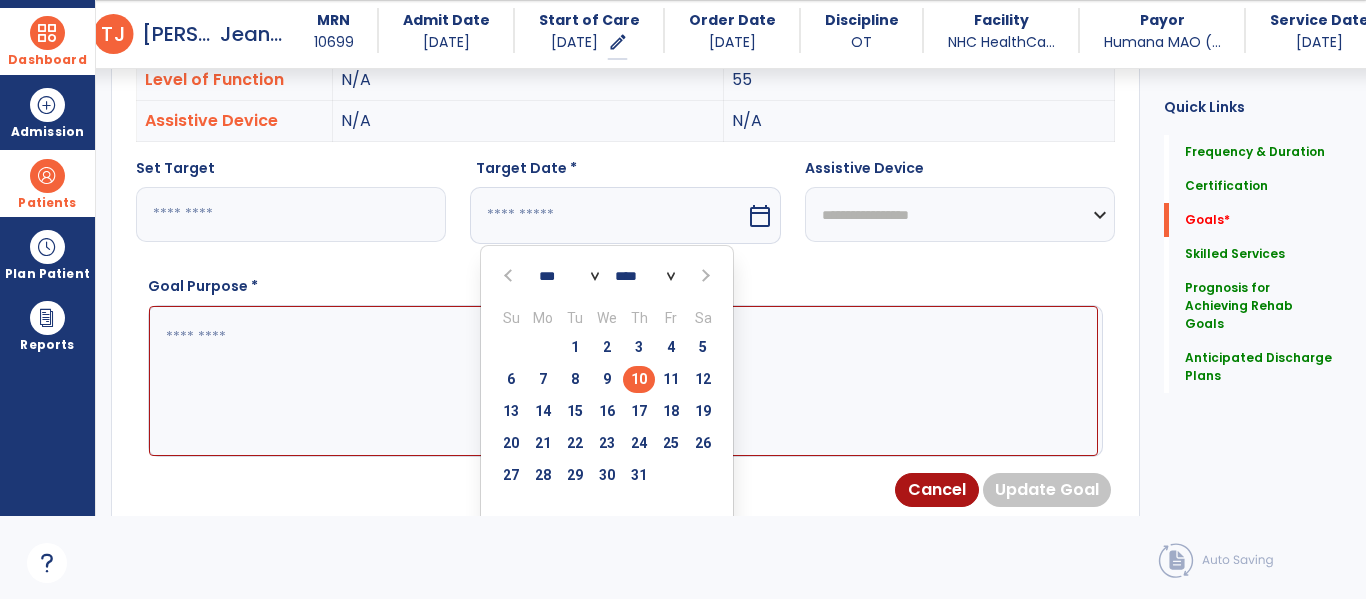 click at bounding box center (704, 276) 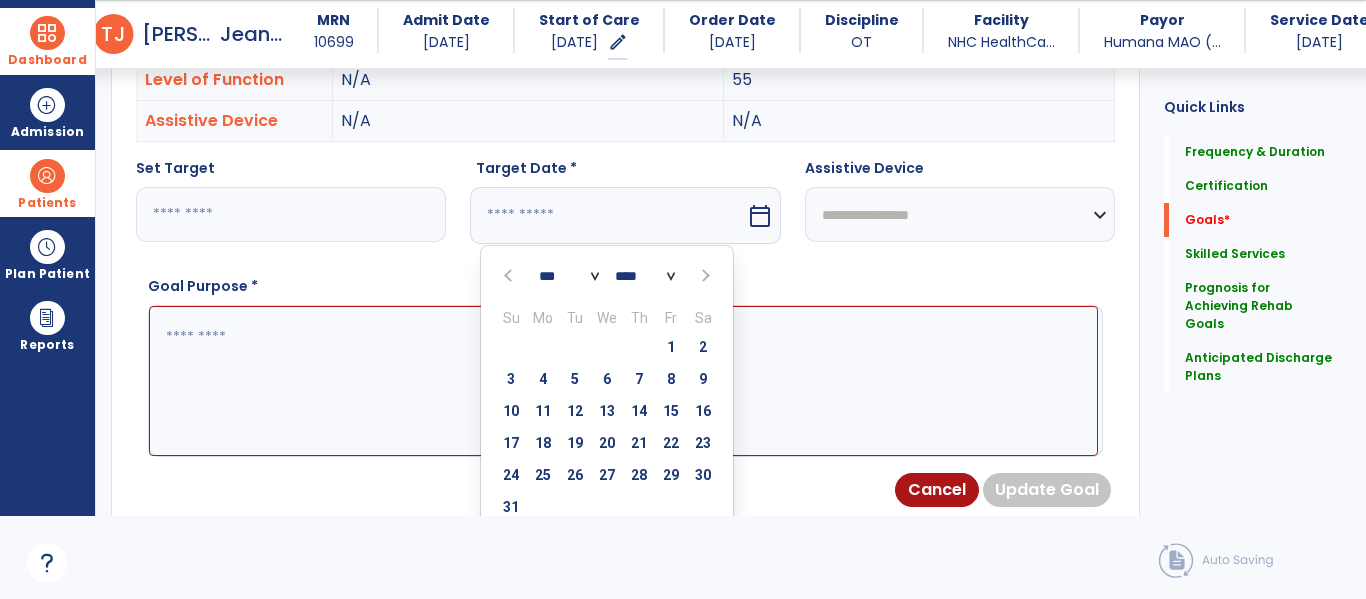 select on "*" 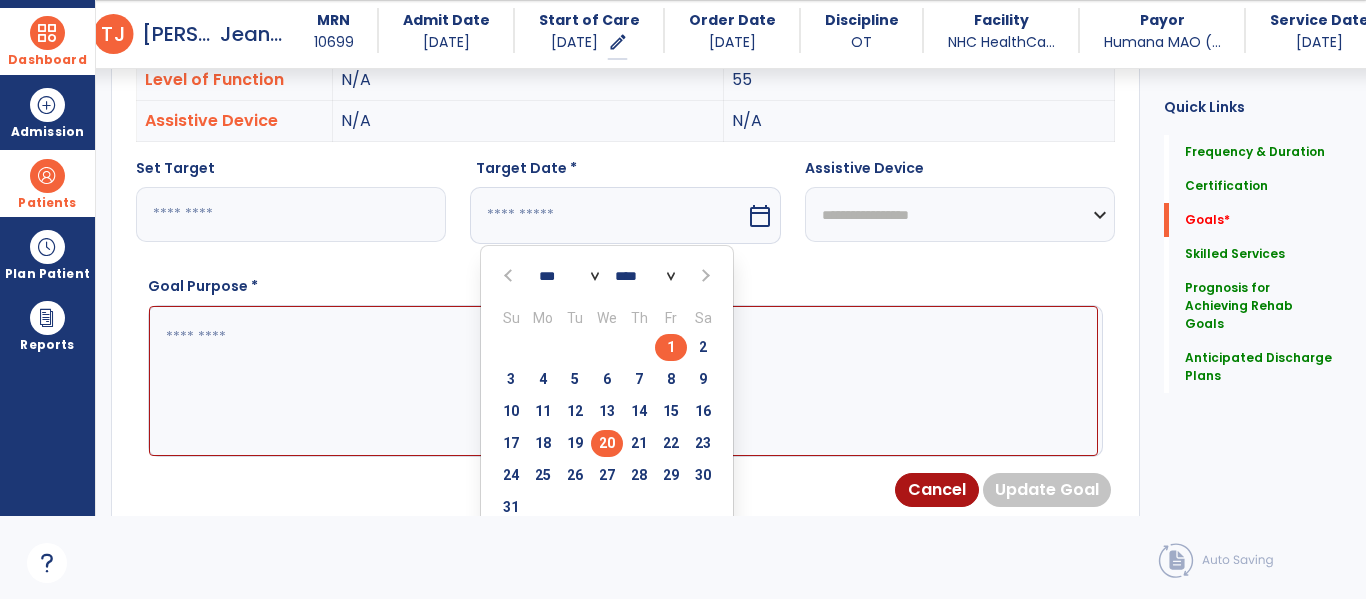 click on "20" at bounding box center (607, 443) 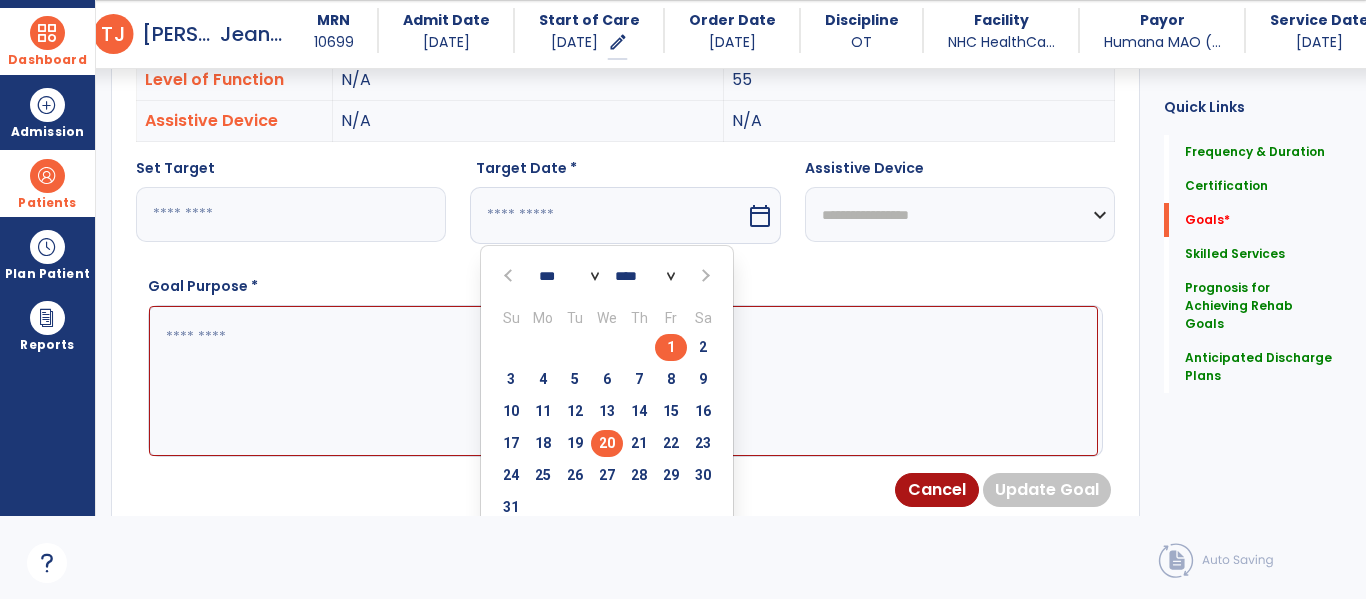 type on "*********" 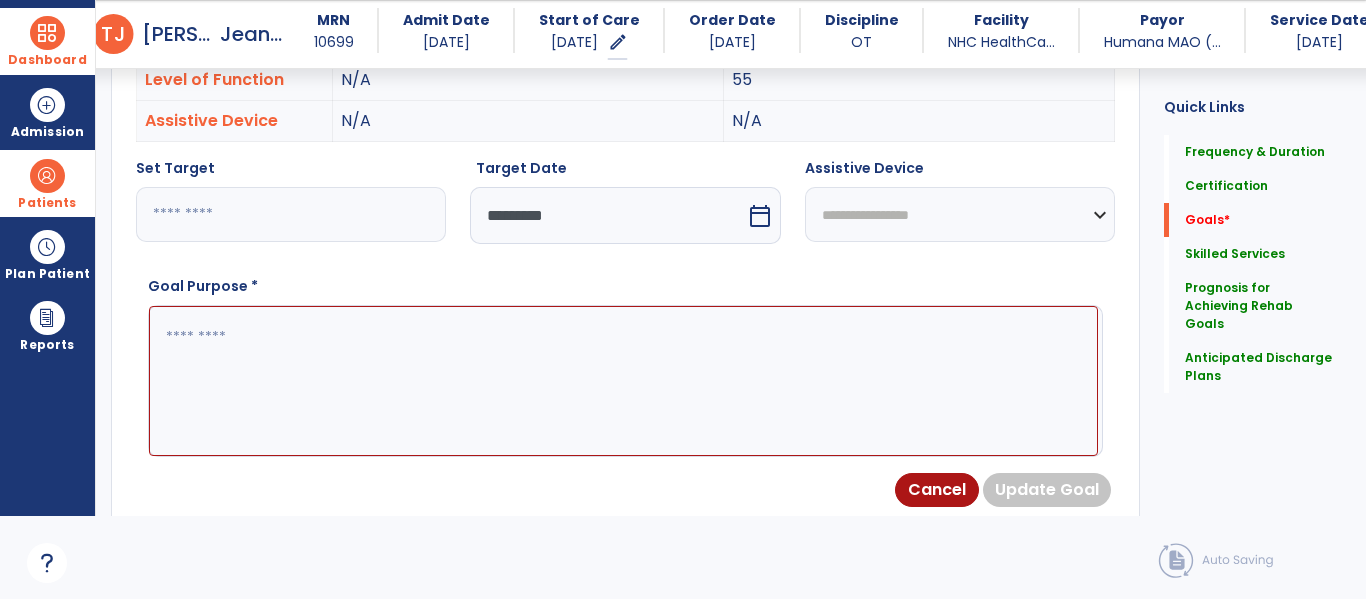 click at bounding box center [623, 381] 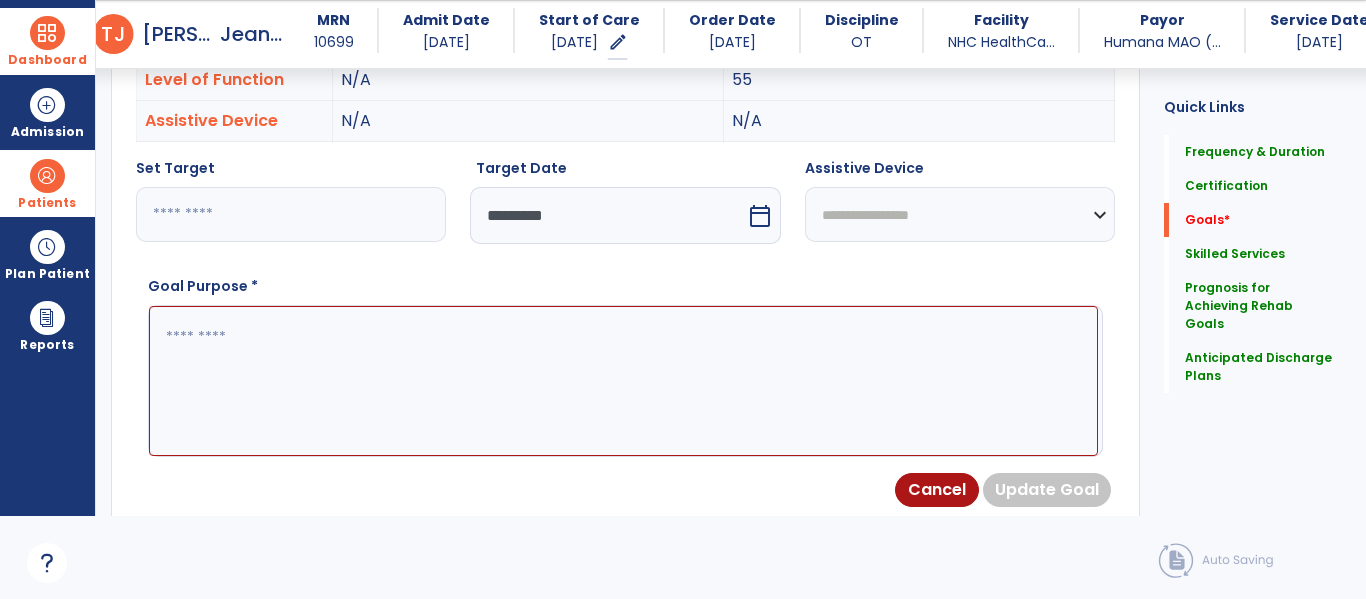 click at bounding box center [623, 381] 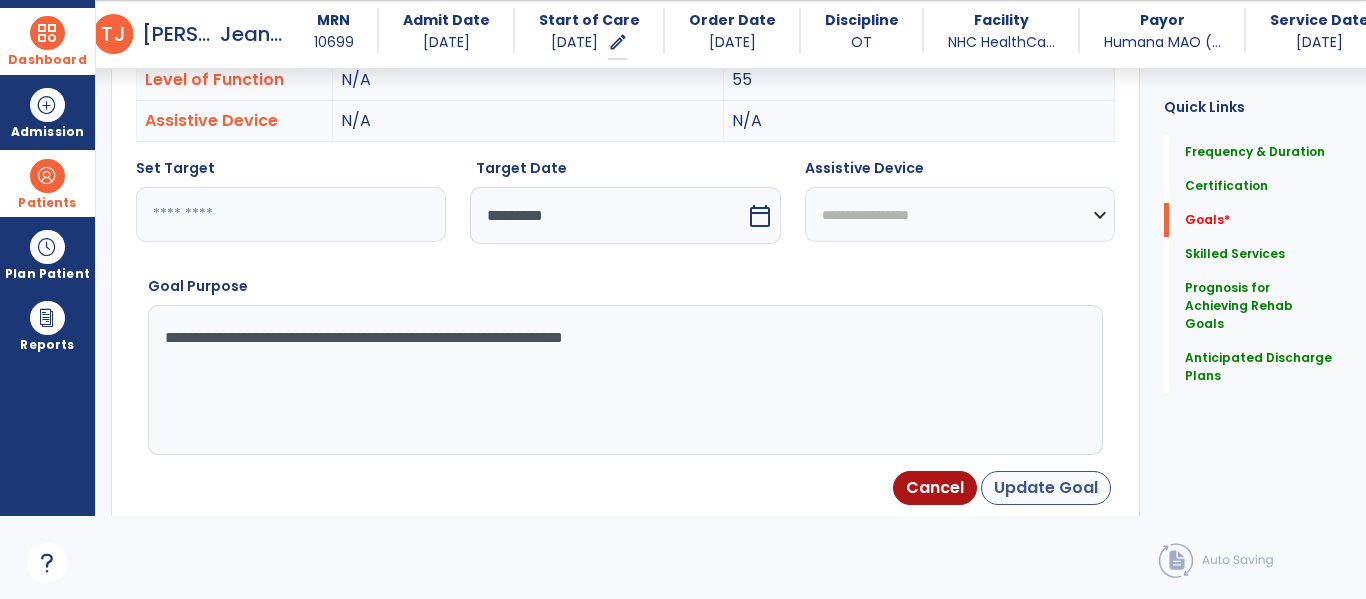 type on "**********" 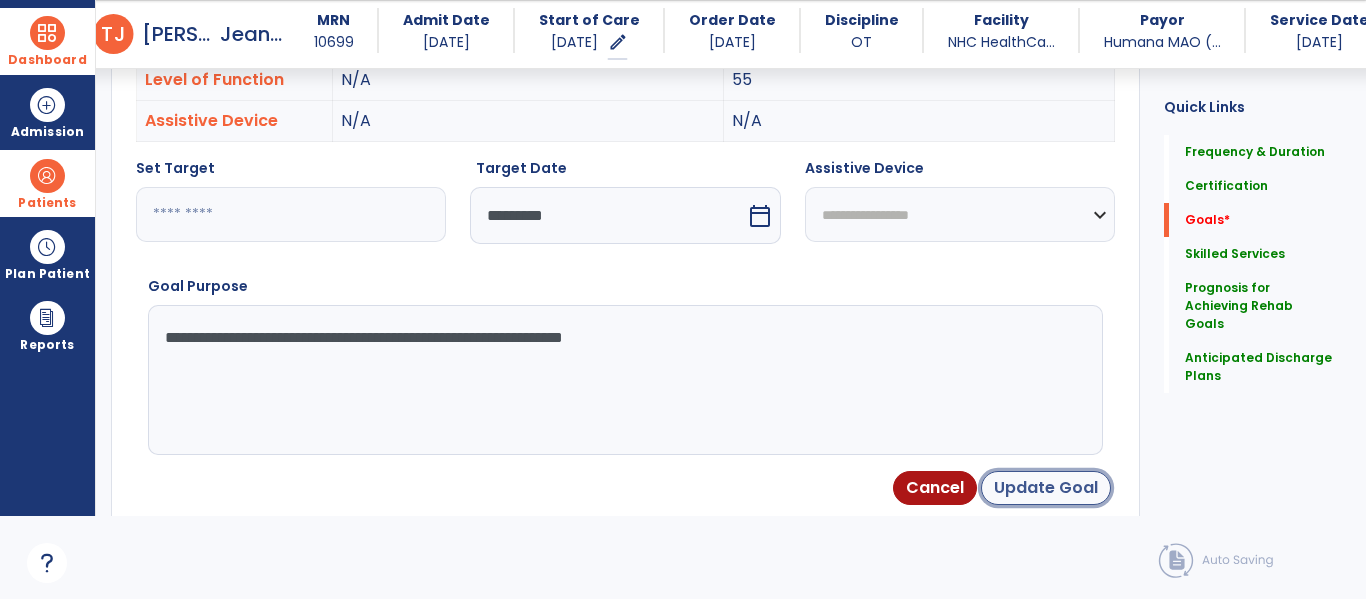 click on "Update Goal" at bounding box center (1046, 488) 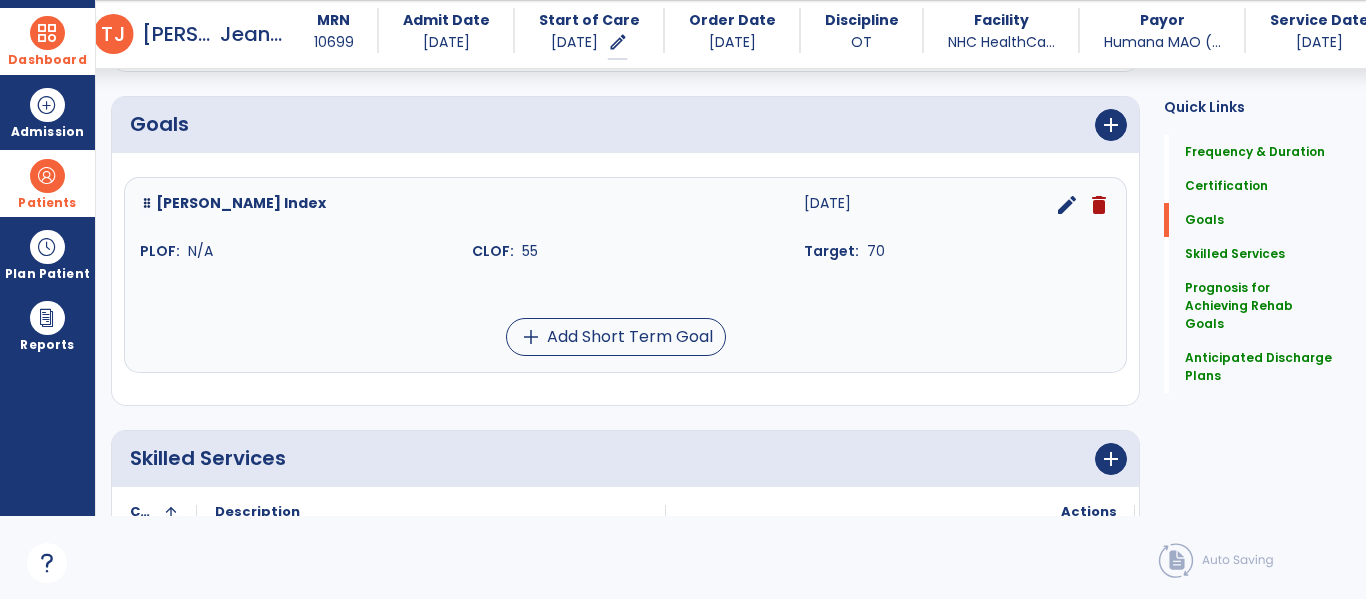 scroll, scrollTop: 0, scrollLeft: 0, axis: both 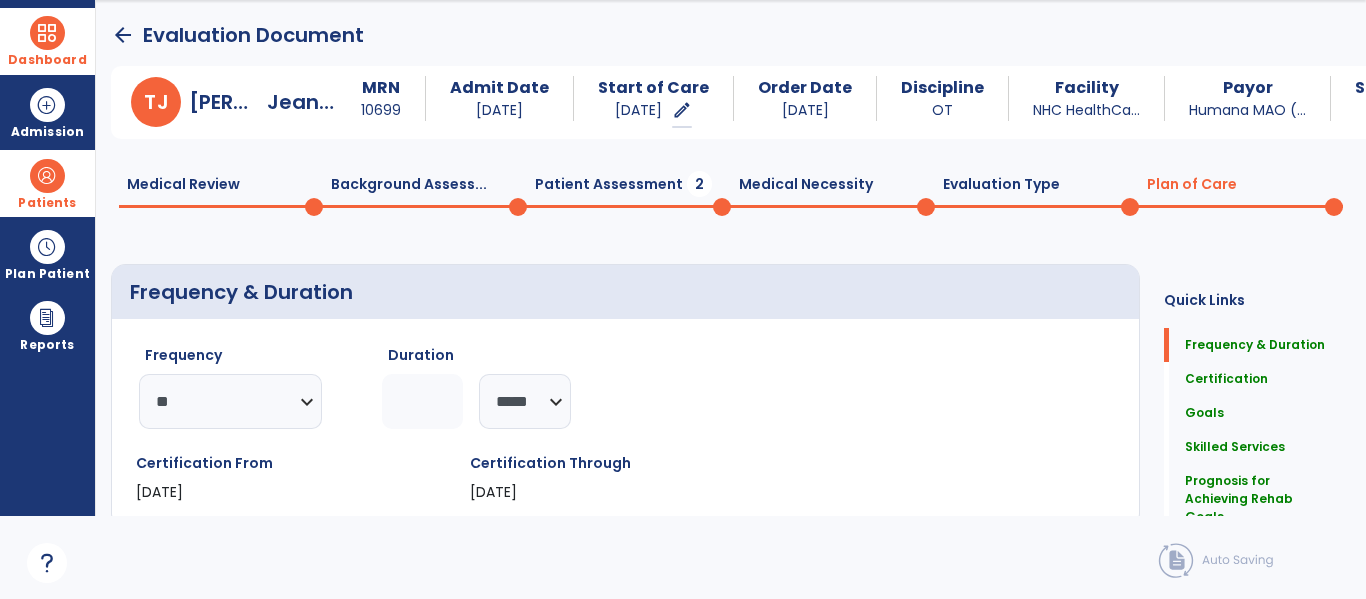 click on "Patient Assessment  2" 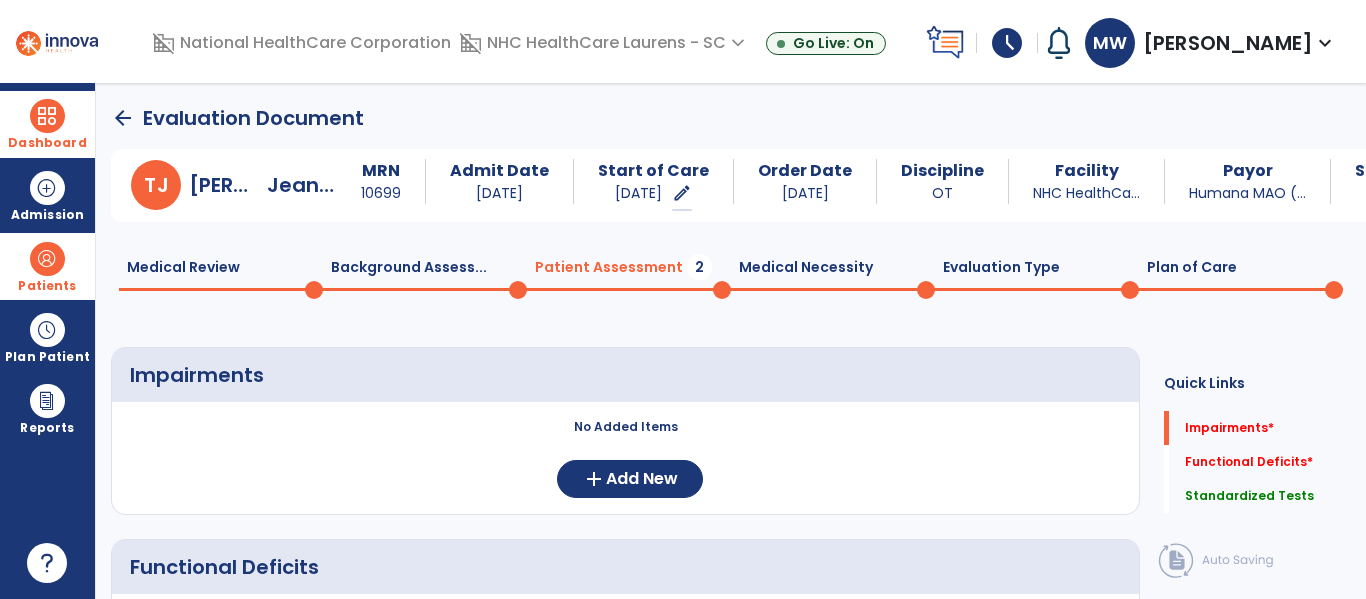 scroll, scrollTop: 0, scrollLeft: 0, axis: both 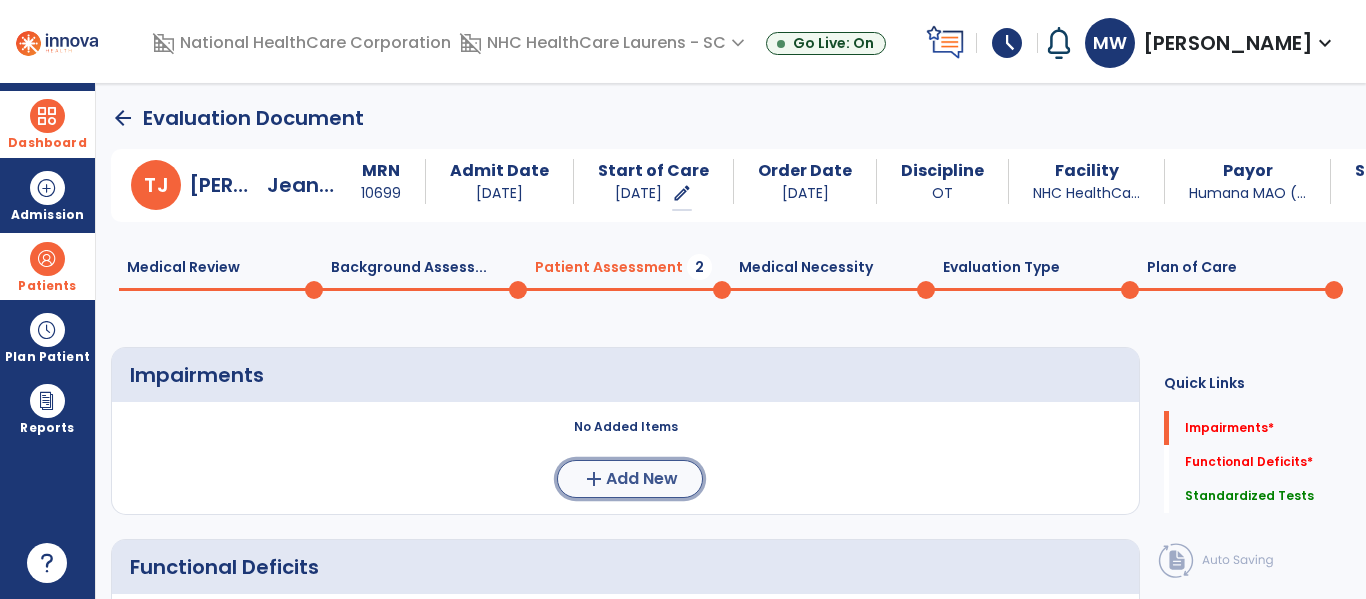 click on "Add New" 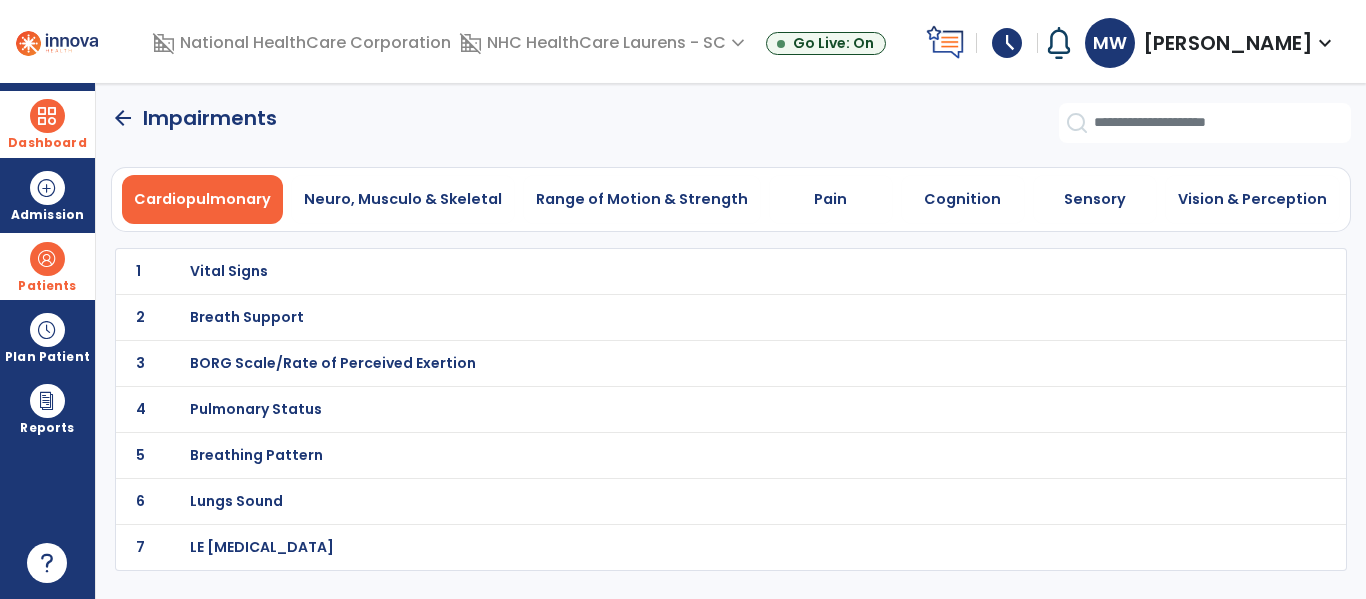 click on "Breath Support" at bounding box center [687, 271] 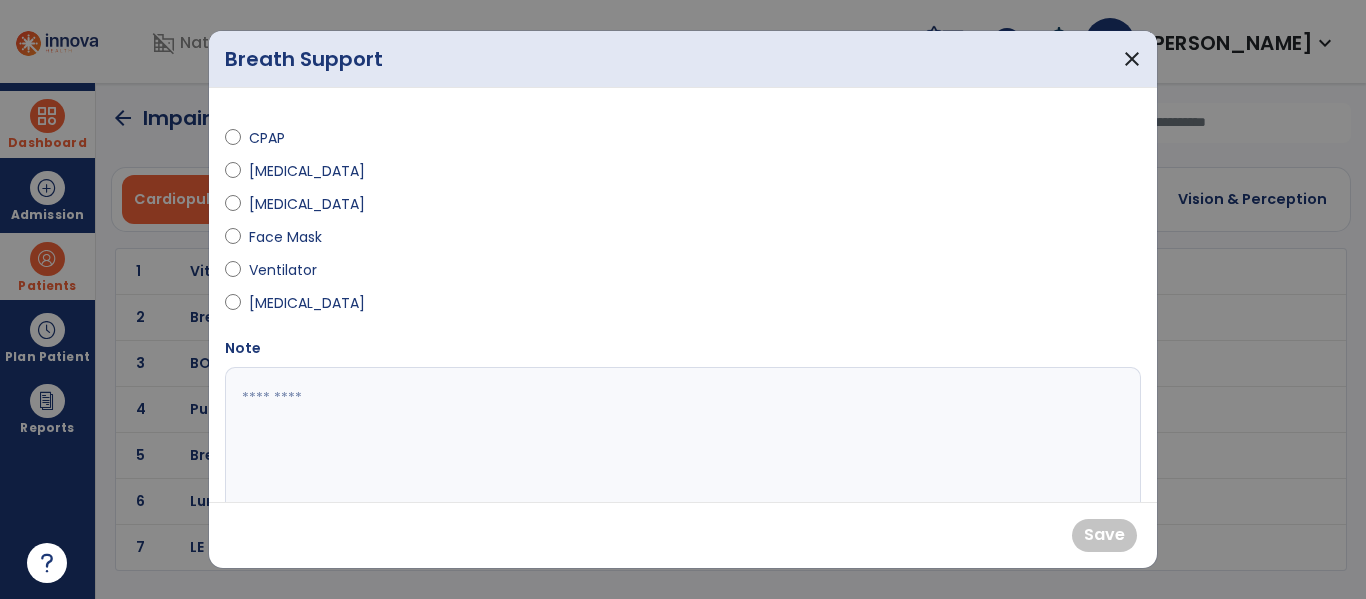click on "[MEDICAL_DATA]" at bounding box center (307, 204) 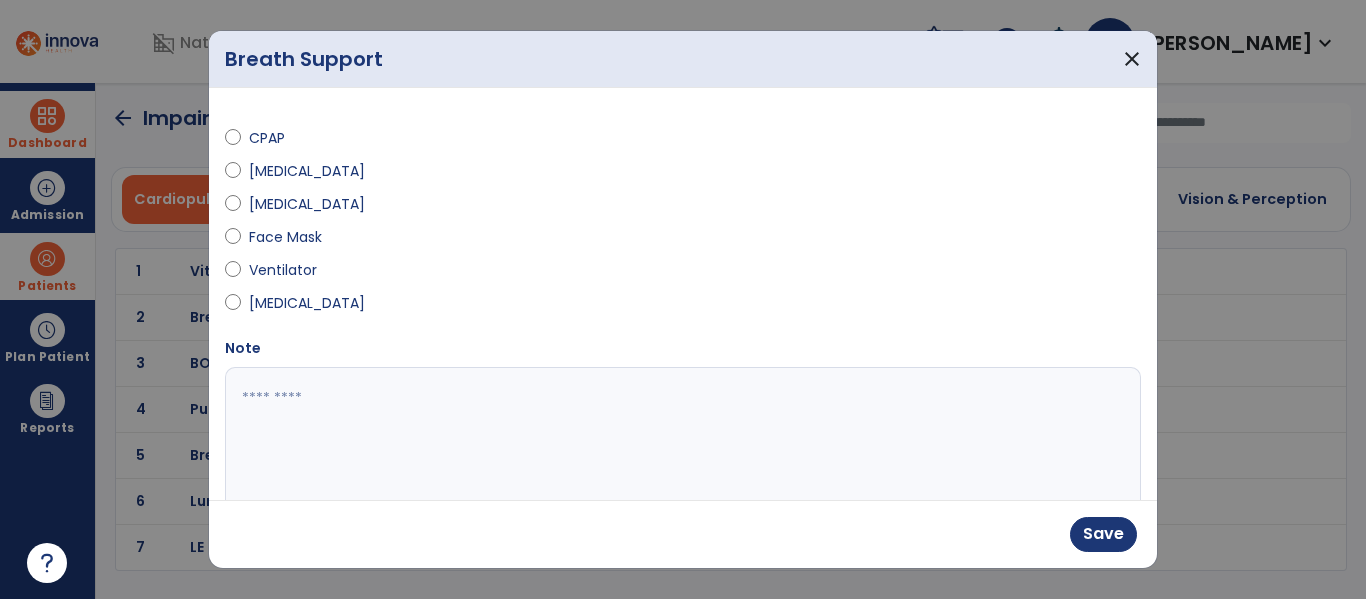 click at bounding box center (680, 442) 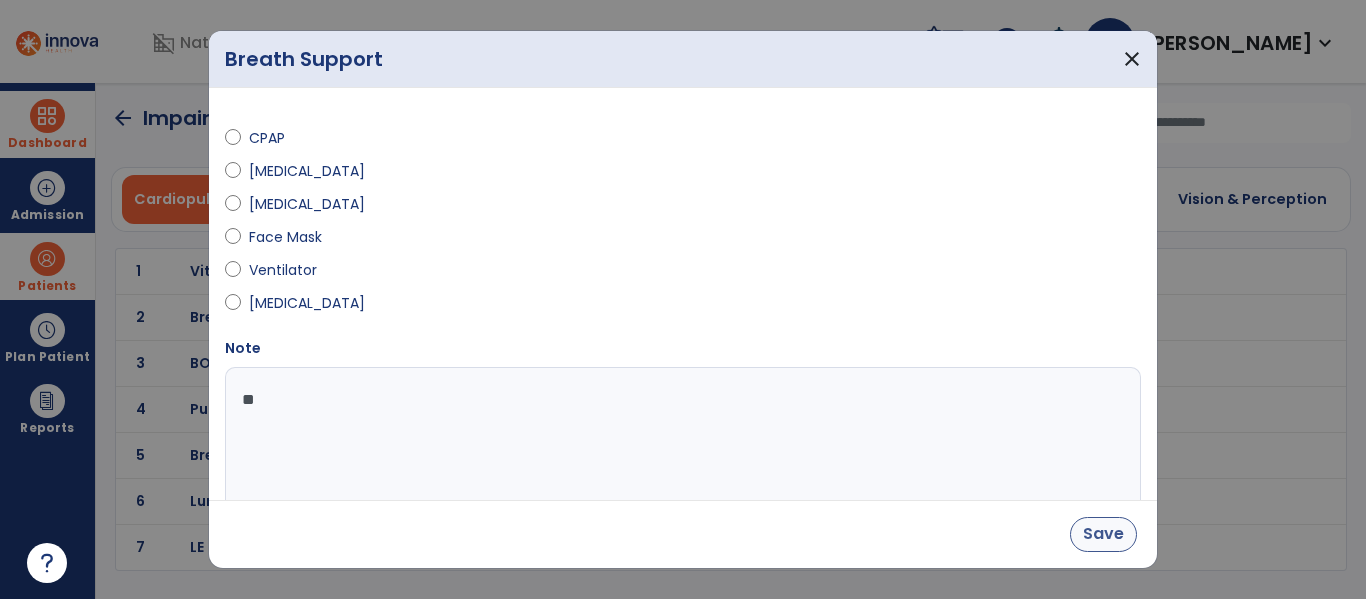 type on "**" 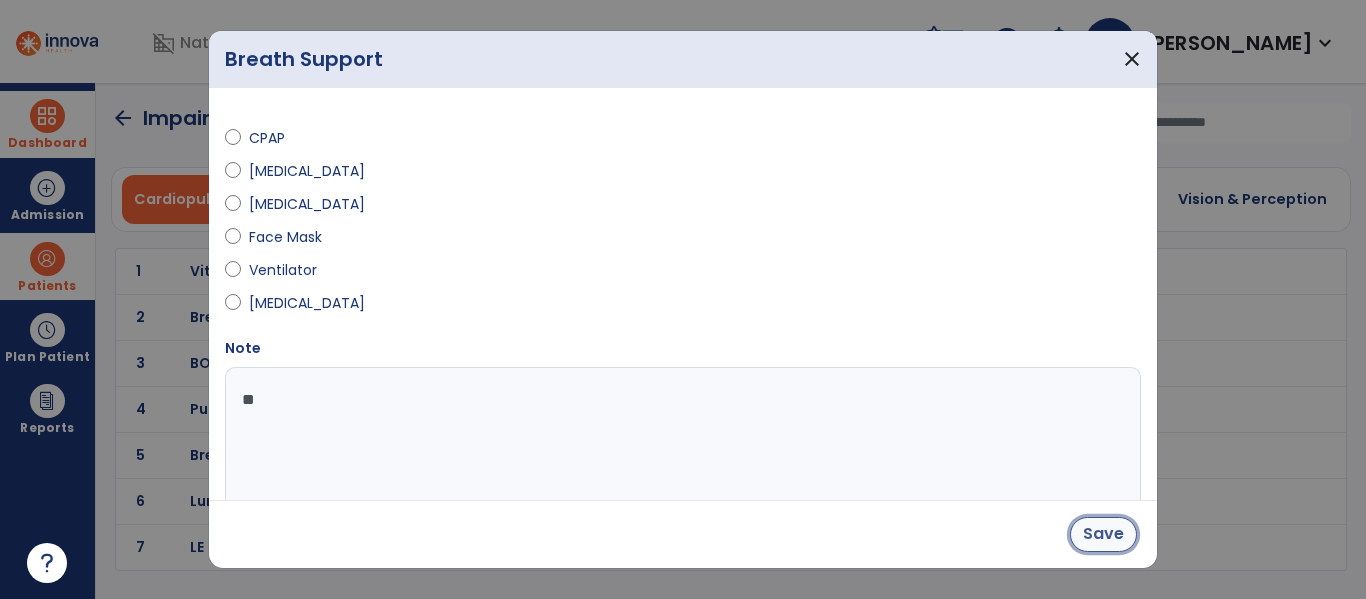 click on "Save" at bounding box center [1103, 534] 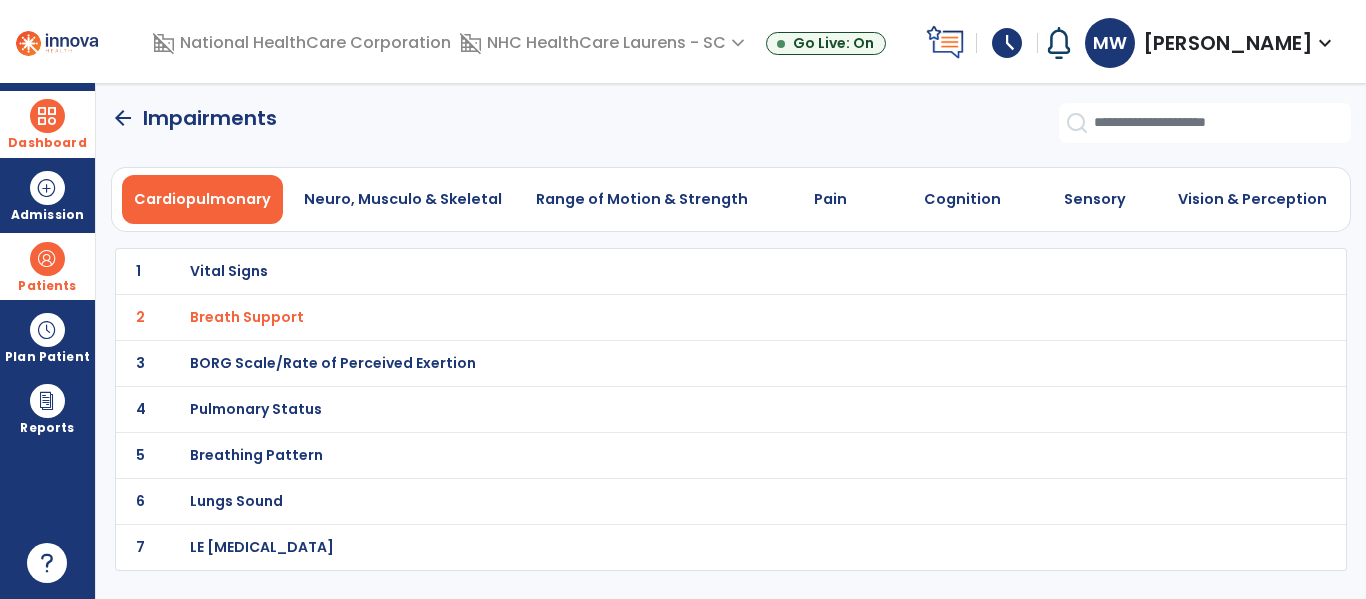 click on "BORG Scale/Rate of Perceived Exertion" at bounding box center [229, 271] 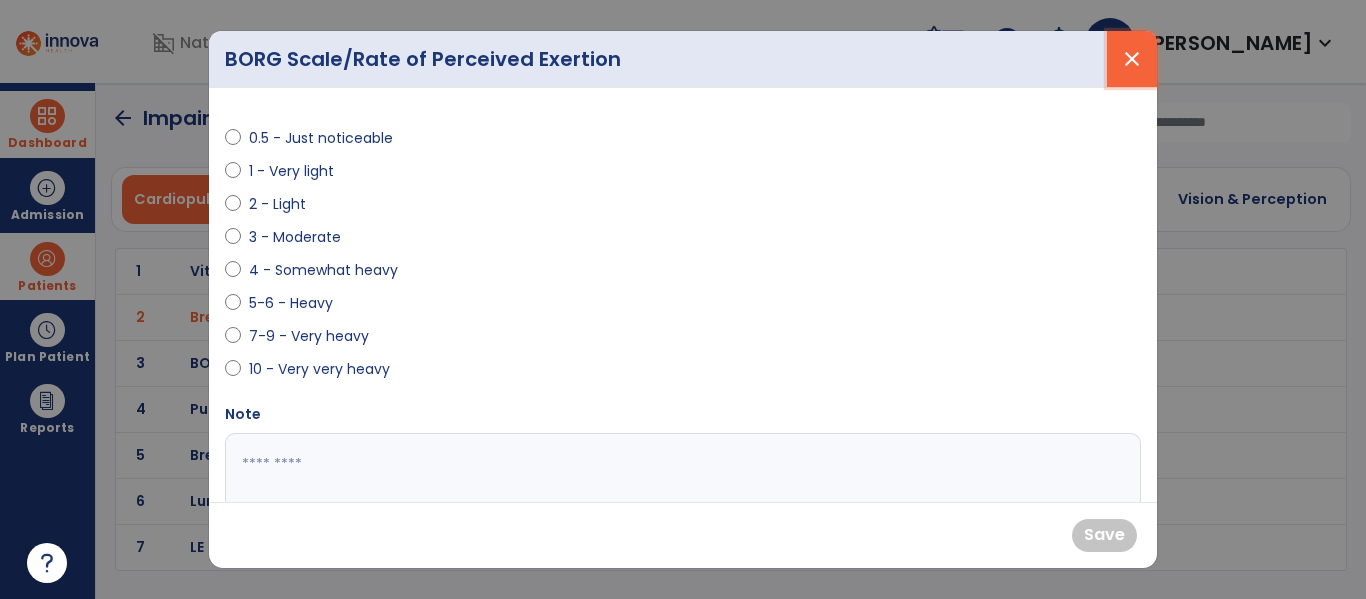 click on "close" at bounding box center (1132, 59) 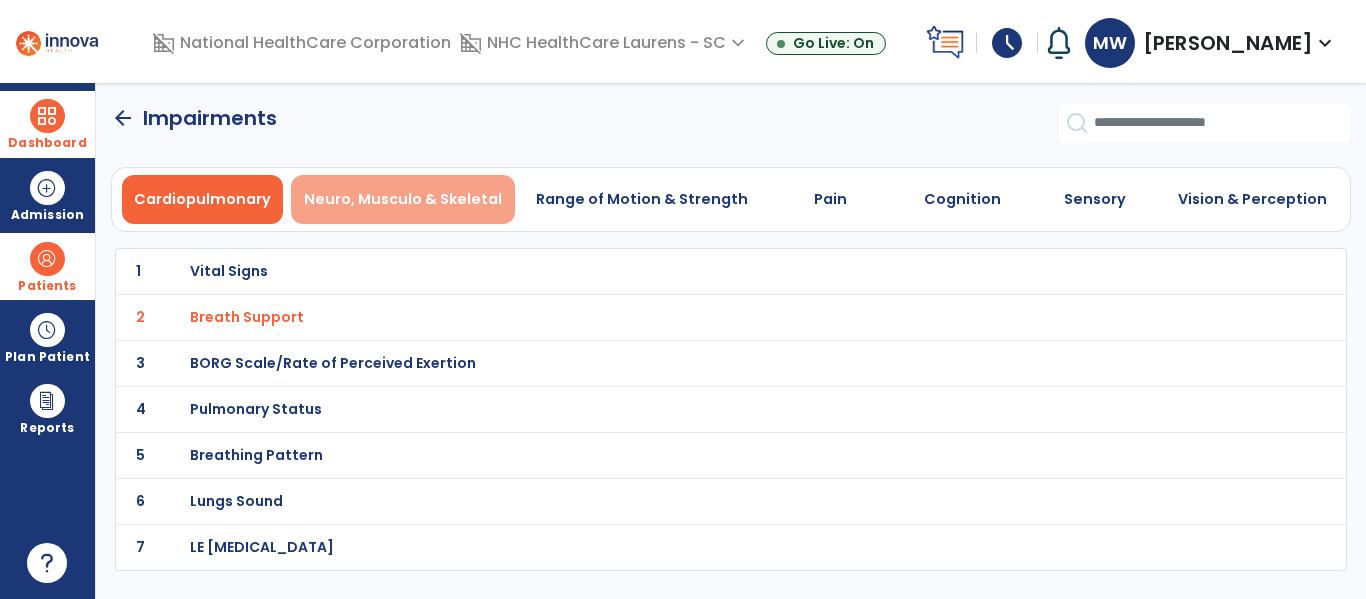 click on "Neuro, Musculo & Skeletal" at bounding box center [403, 199] 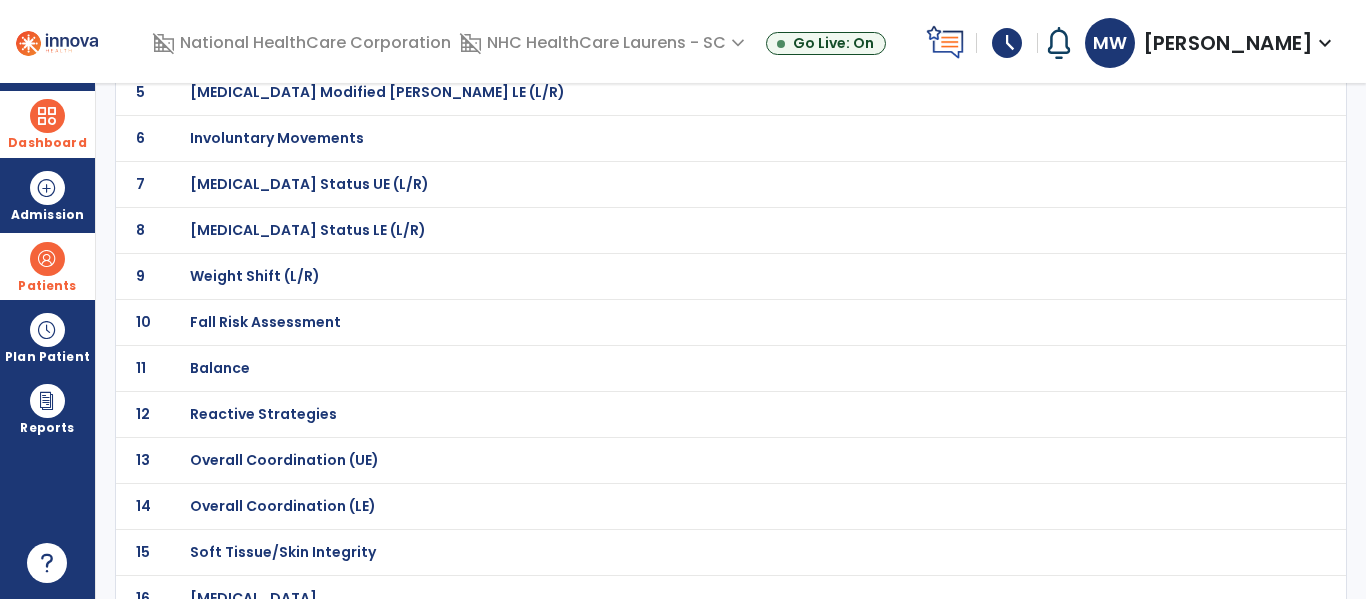 scroll, scrollTop: 364, scrollLeft: 0, axis: vertical 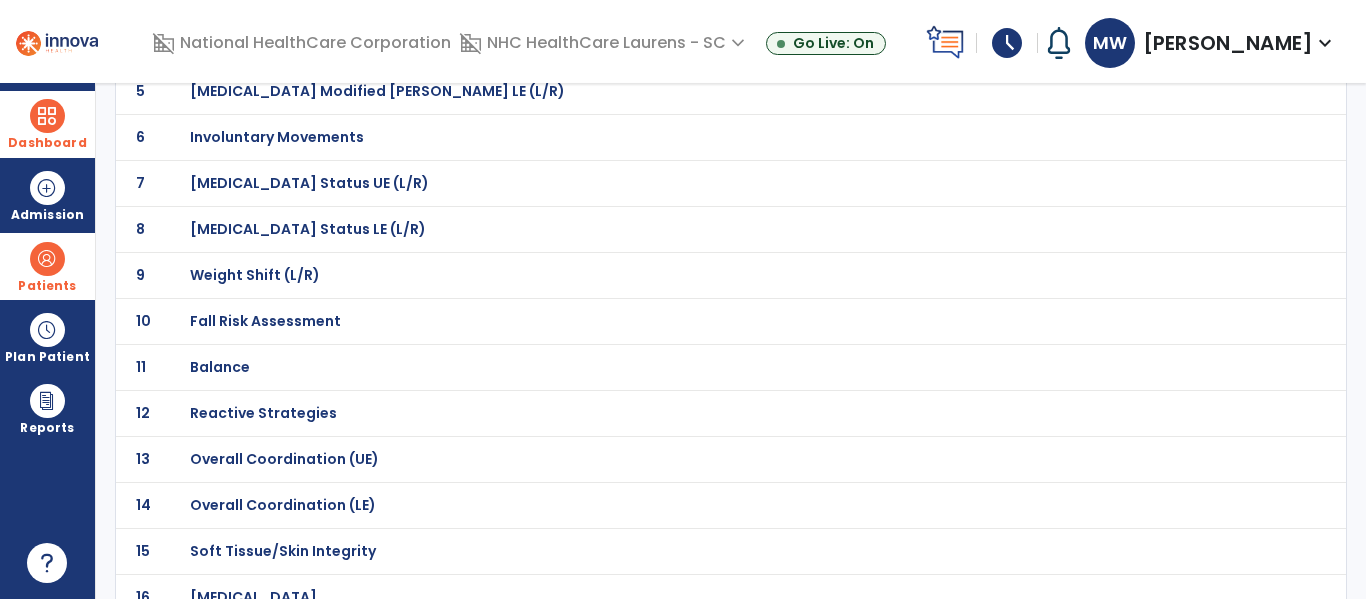 click on "Fall Risk Assessment" at bounding box center (261, -93) 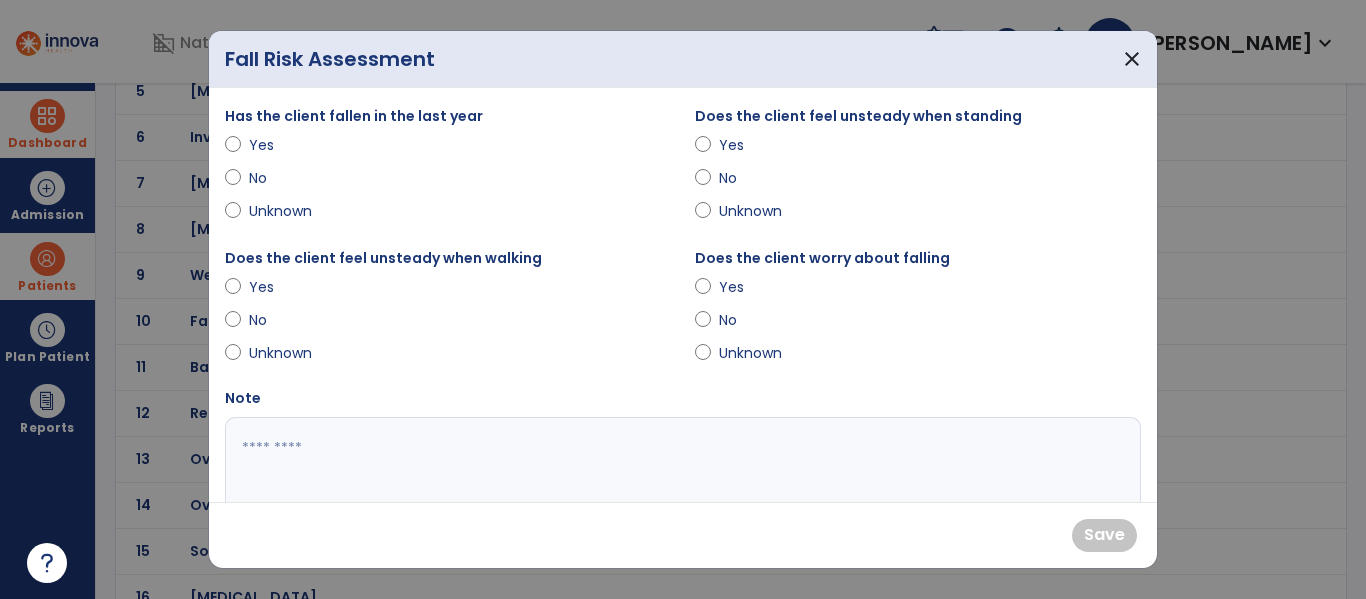 click on "No" at bounding box center (284, 178) 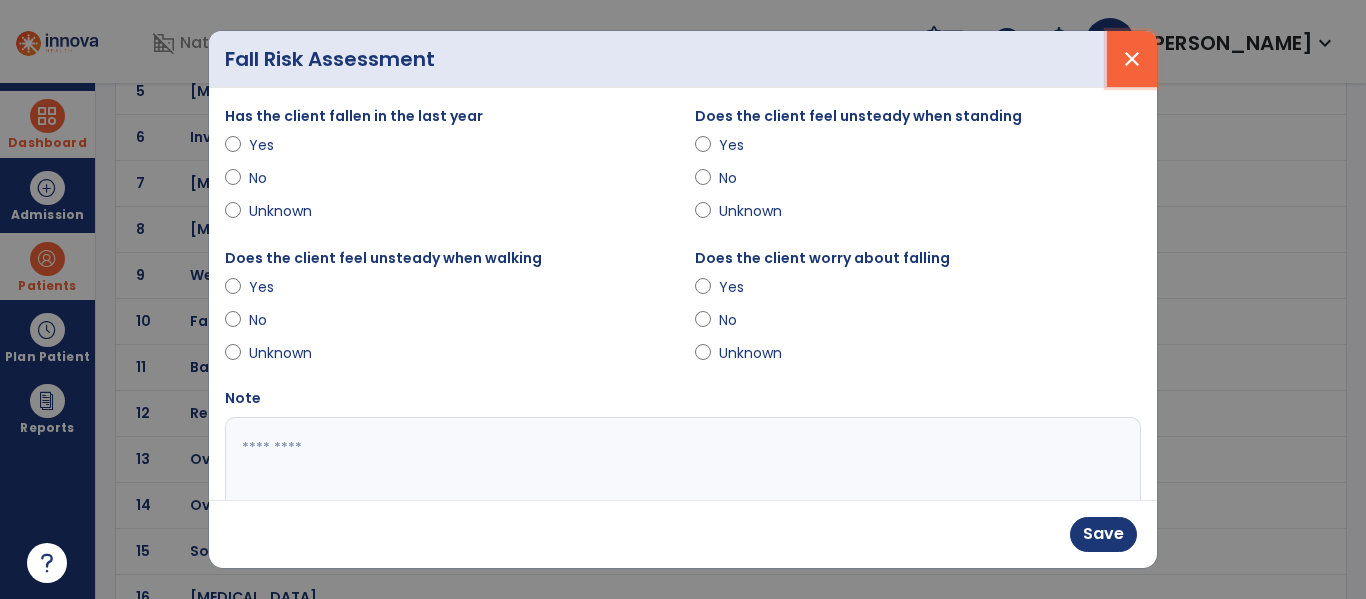 click on "close" at bounding box center [1132, 59] 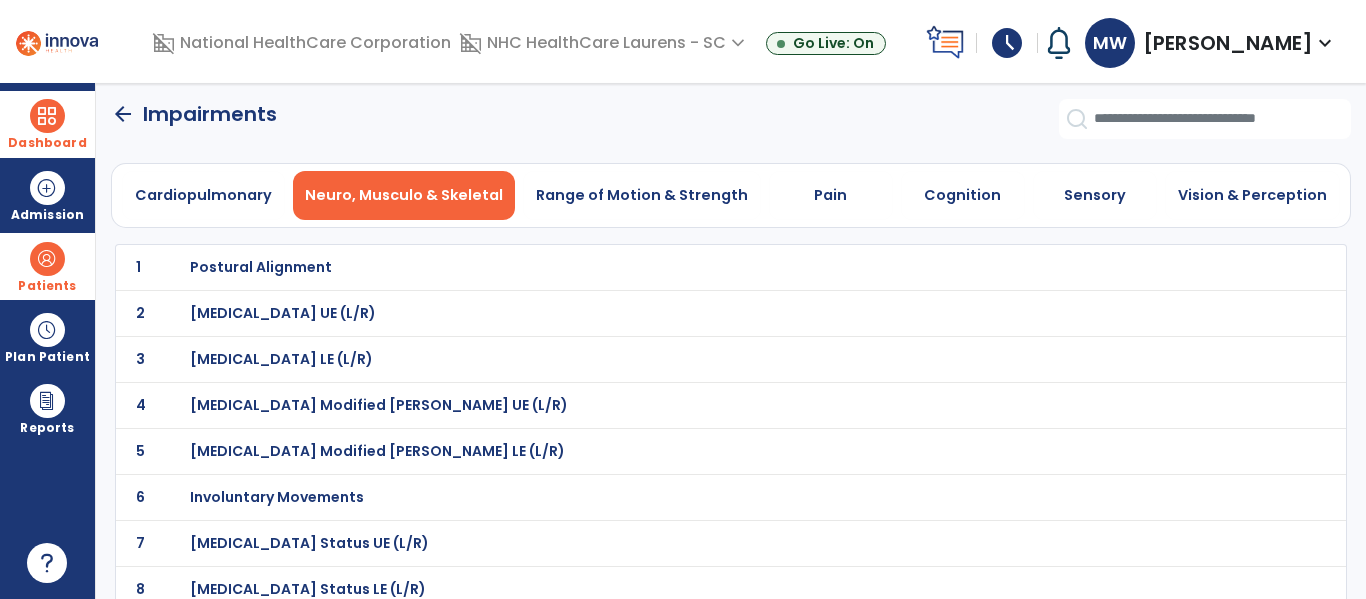 scroll, scrollTop: 3, scrollLeft: 0, axis: vertical 